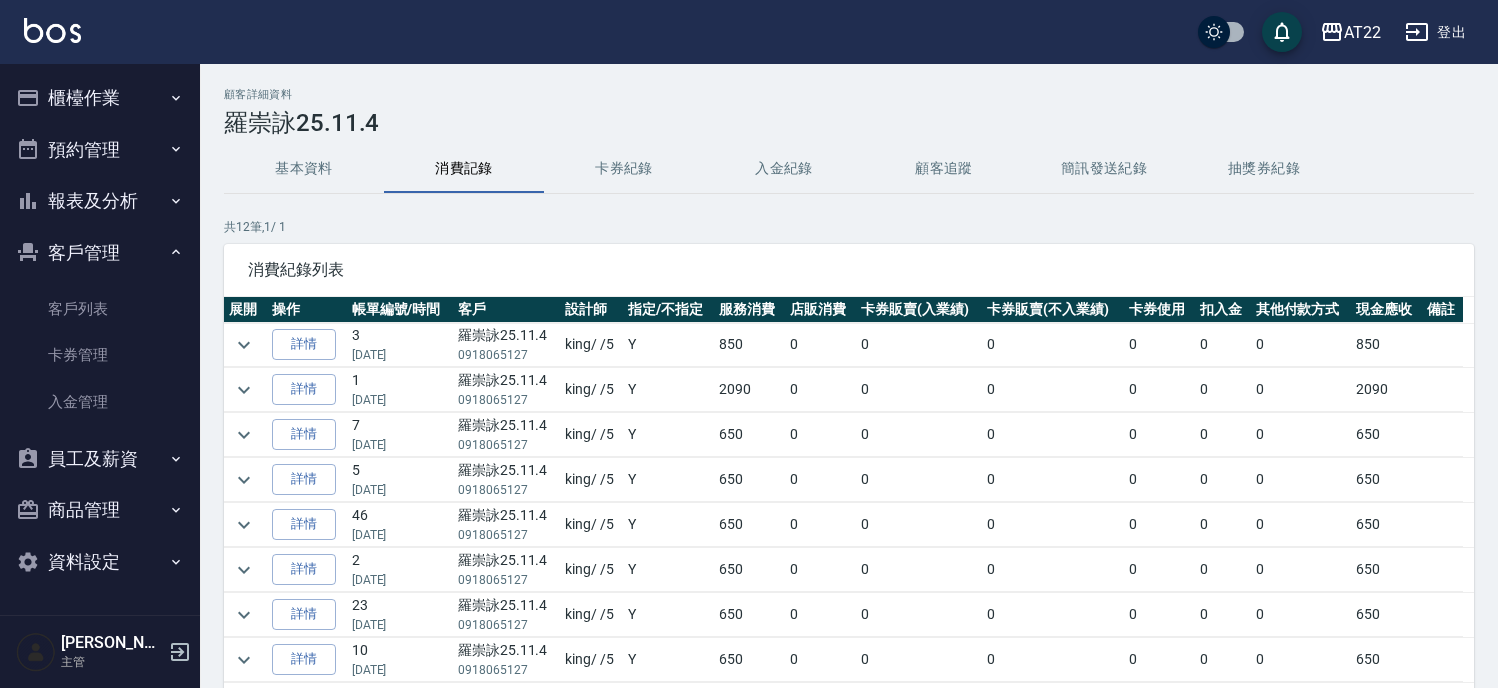scroll, scrollTop: 0, scrollLeft: 0, axis: both 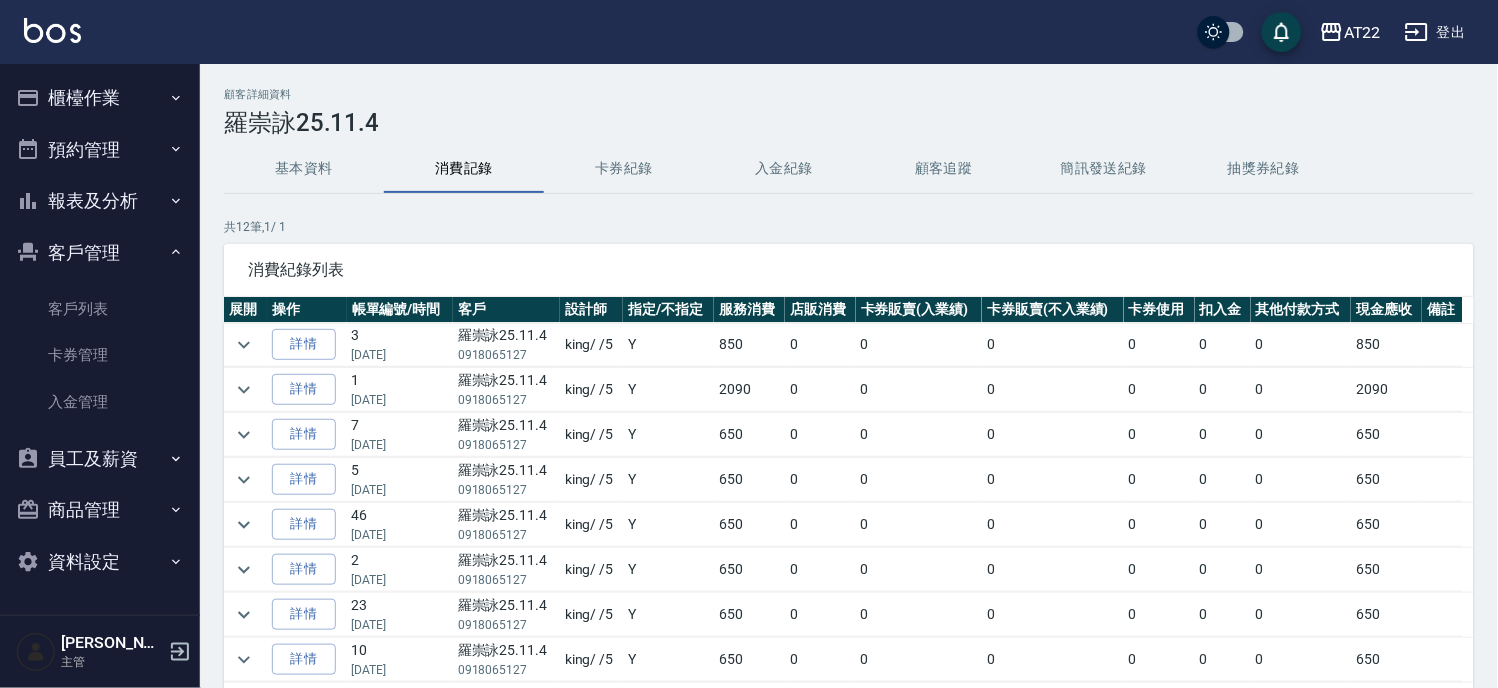 click on "報表及分析" at bounding box center [100, 201] 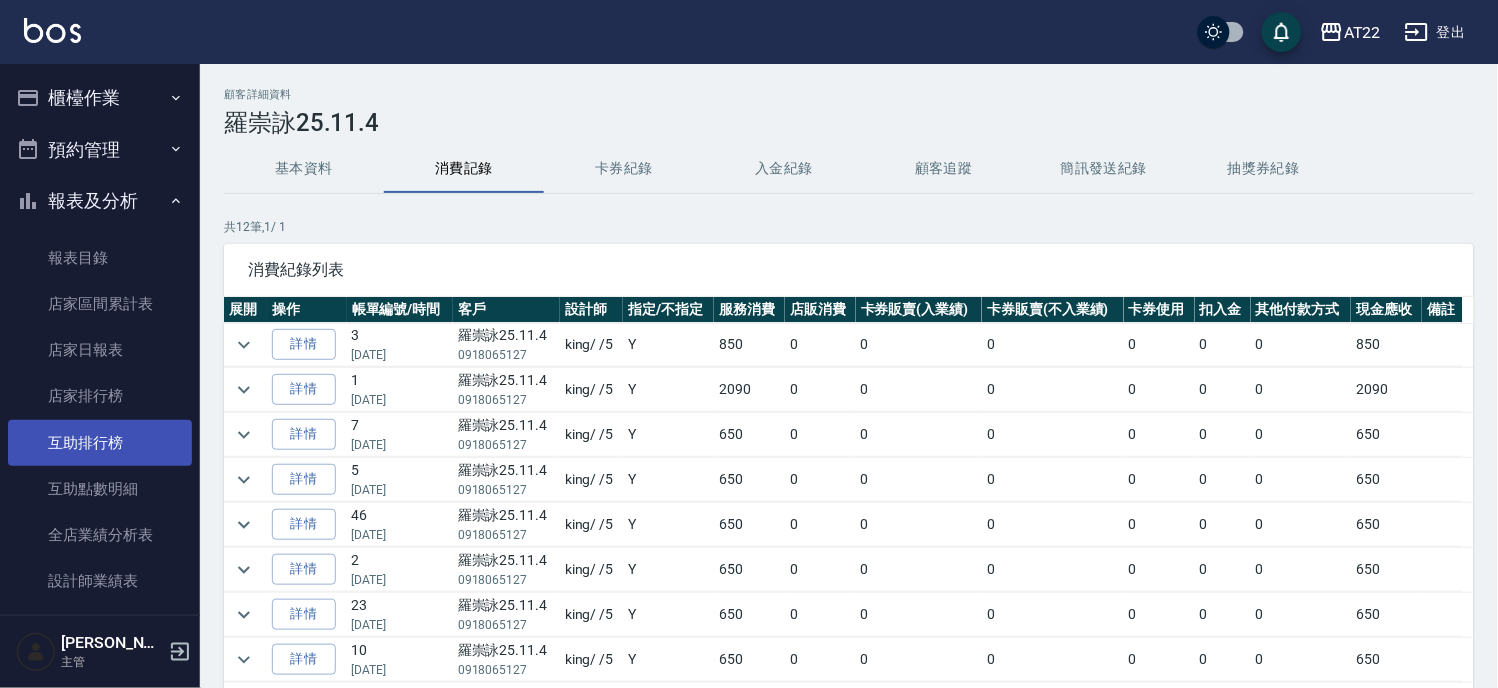 scroll, scrollTop: 444, scrollLeft: 0, axis: vertical 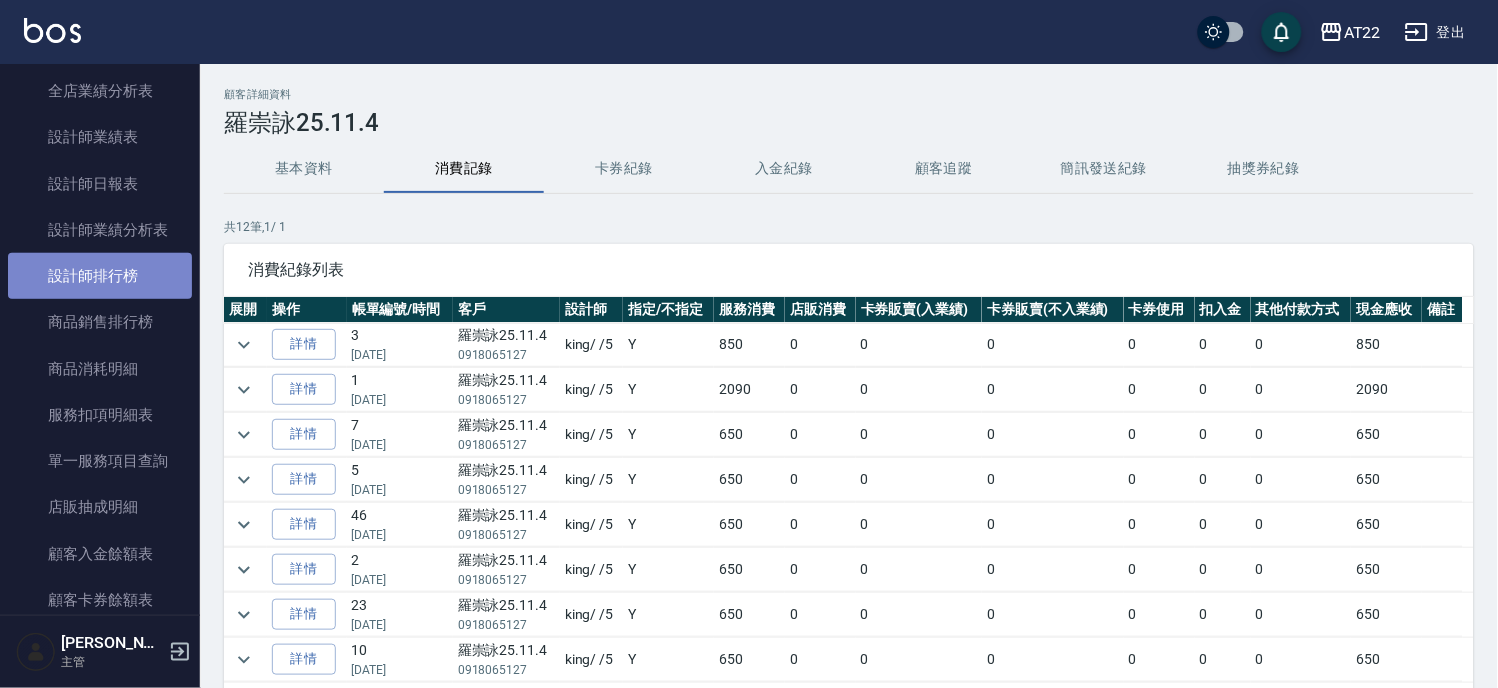 click on "設計師排行榜" at bounding box center [100, 276] 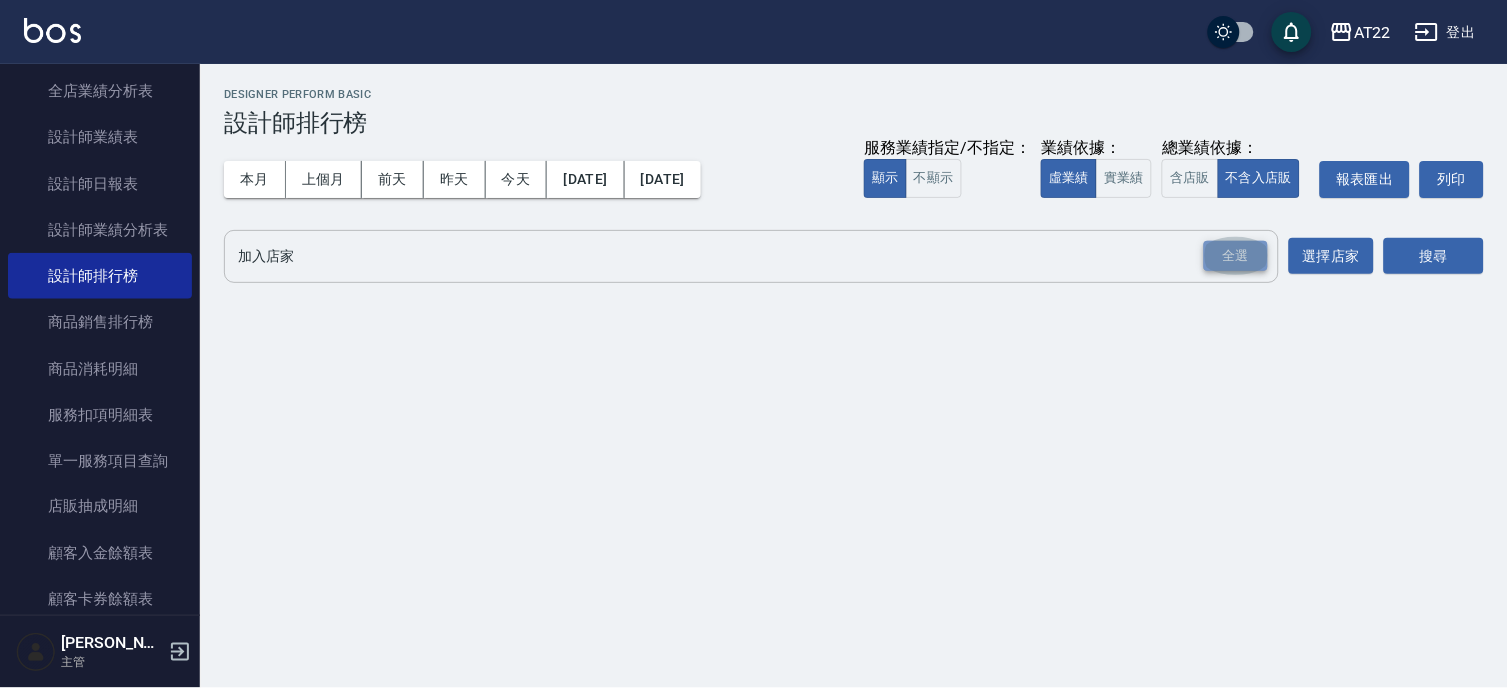 click on "全選" at bounding box center (1236, 256) 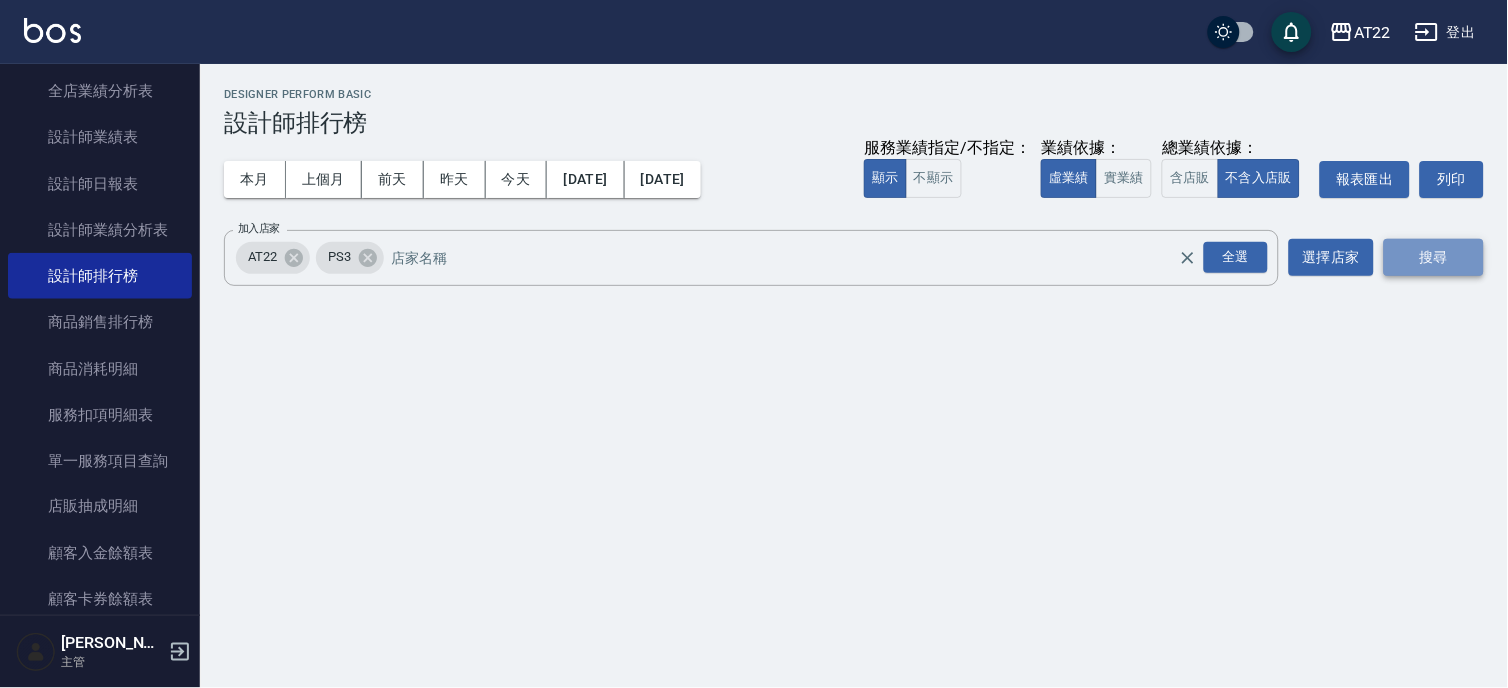 click on "搜尋" at bounding box center [1434, 257] 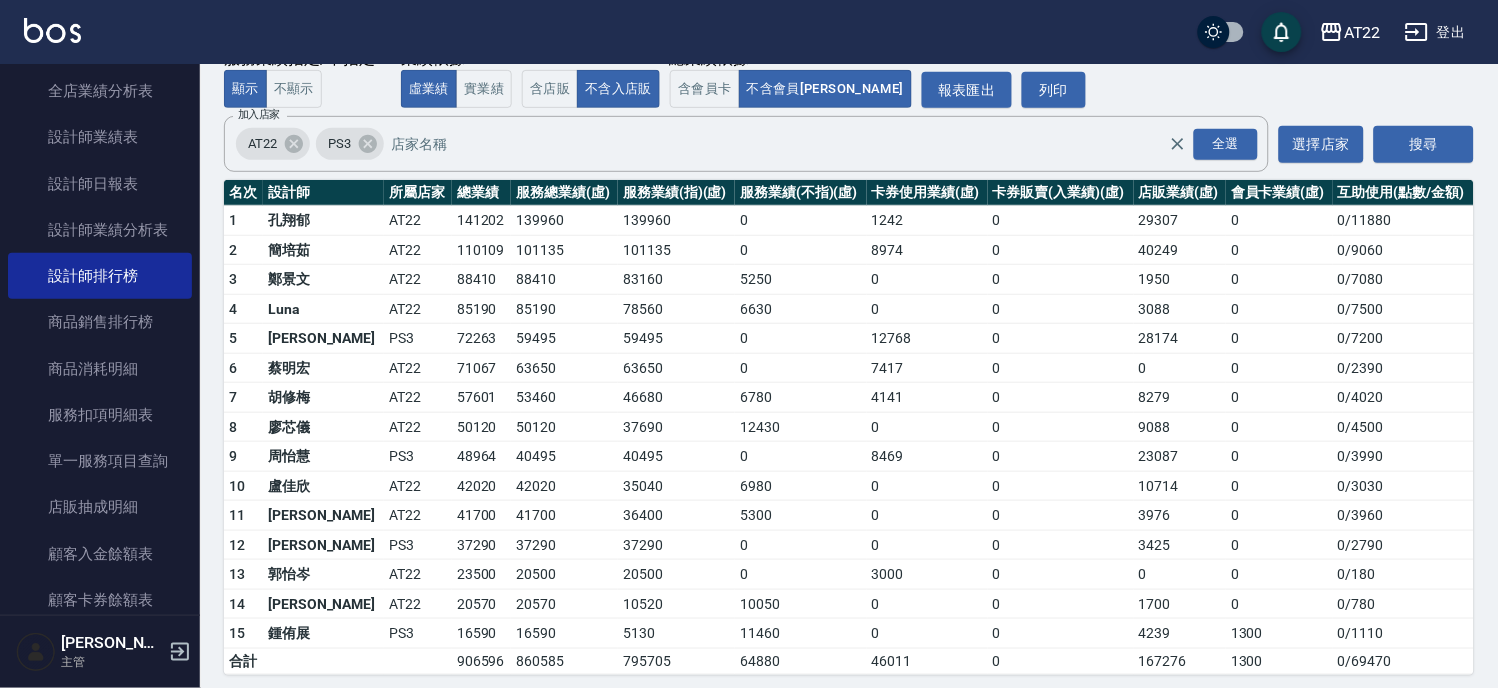 scroll, scrollTop: 163, scrollLeft: 0, axis: vertical 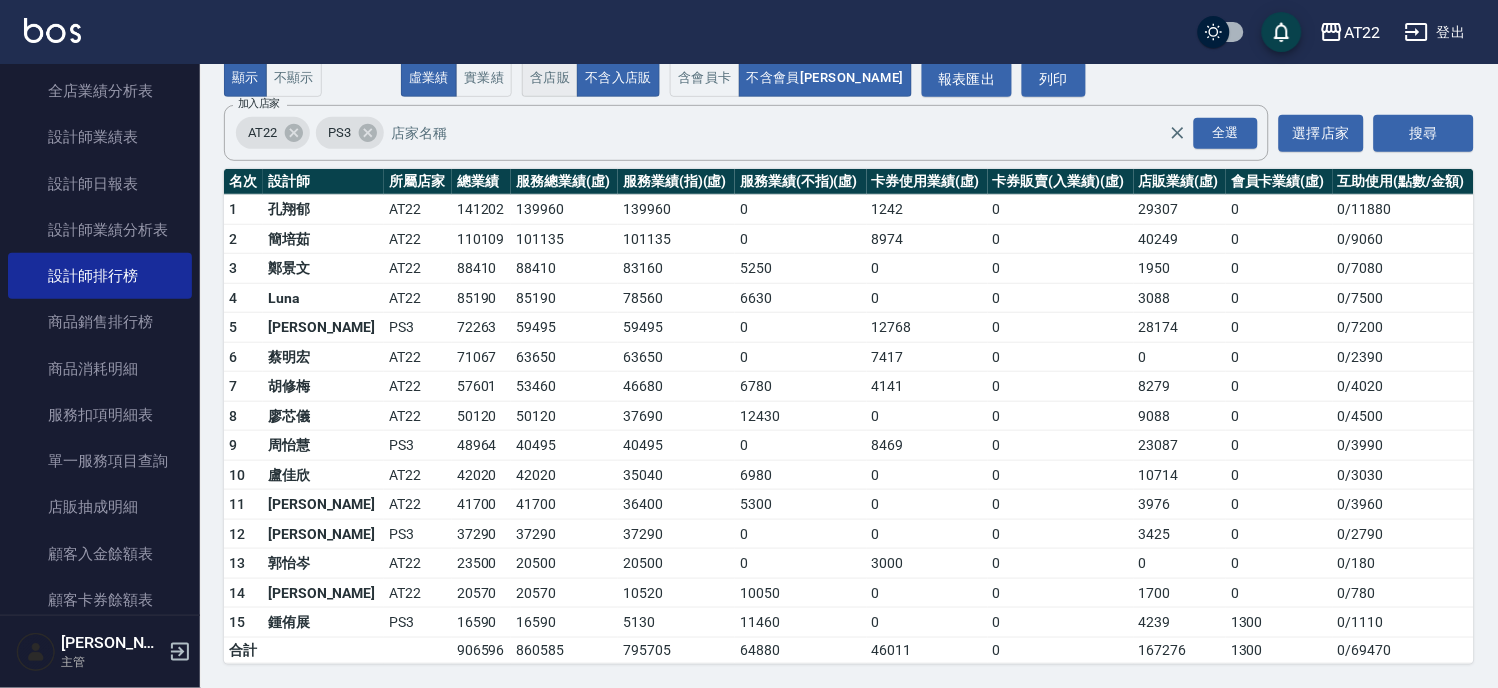 click on "含店販" at bounding box center [550, 78] 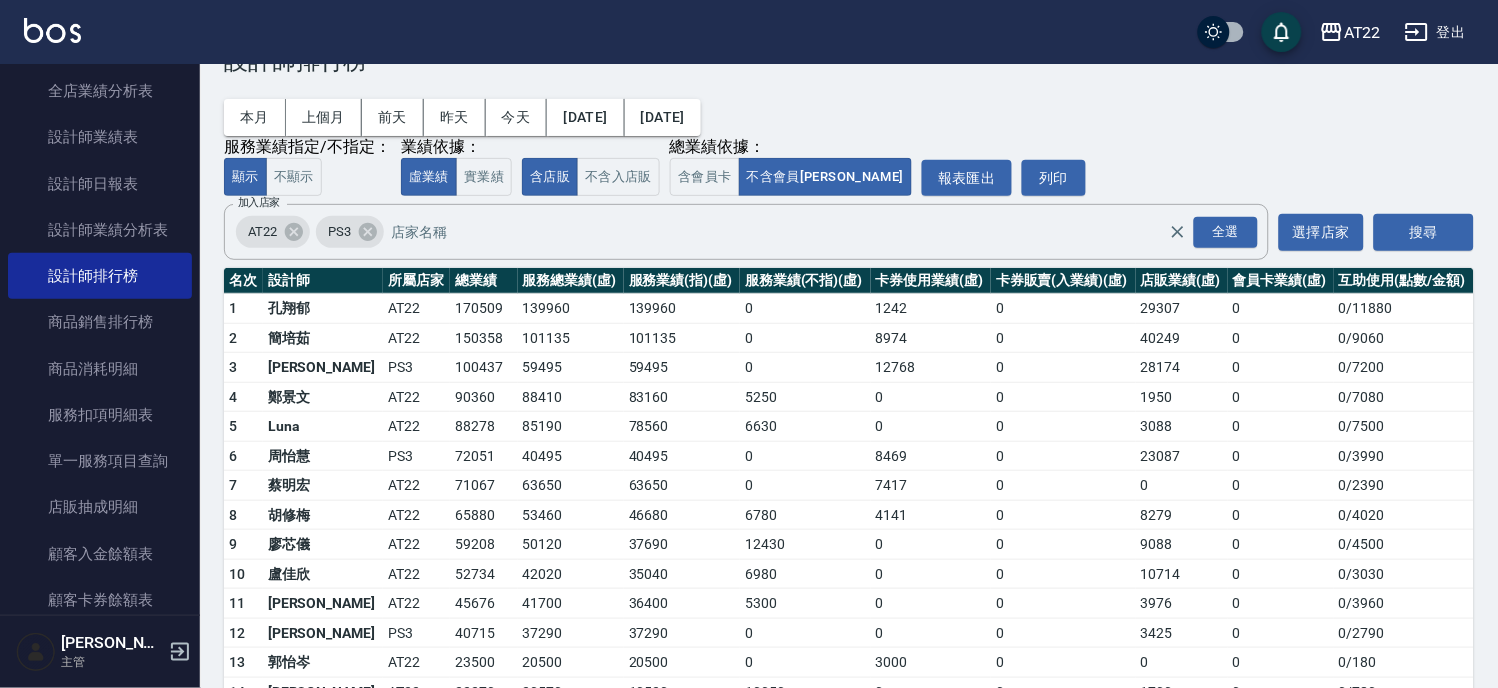 scroll, scrollTop: 163, scrollLeft: 0, axis: vertical 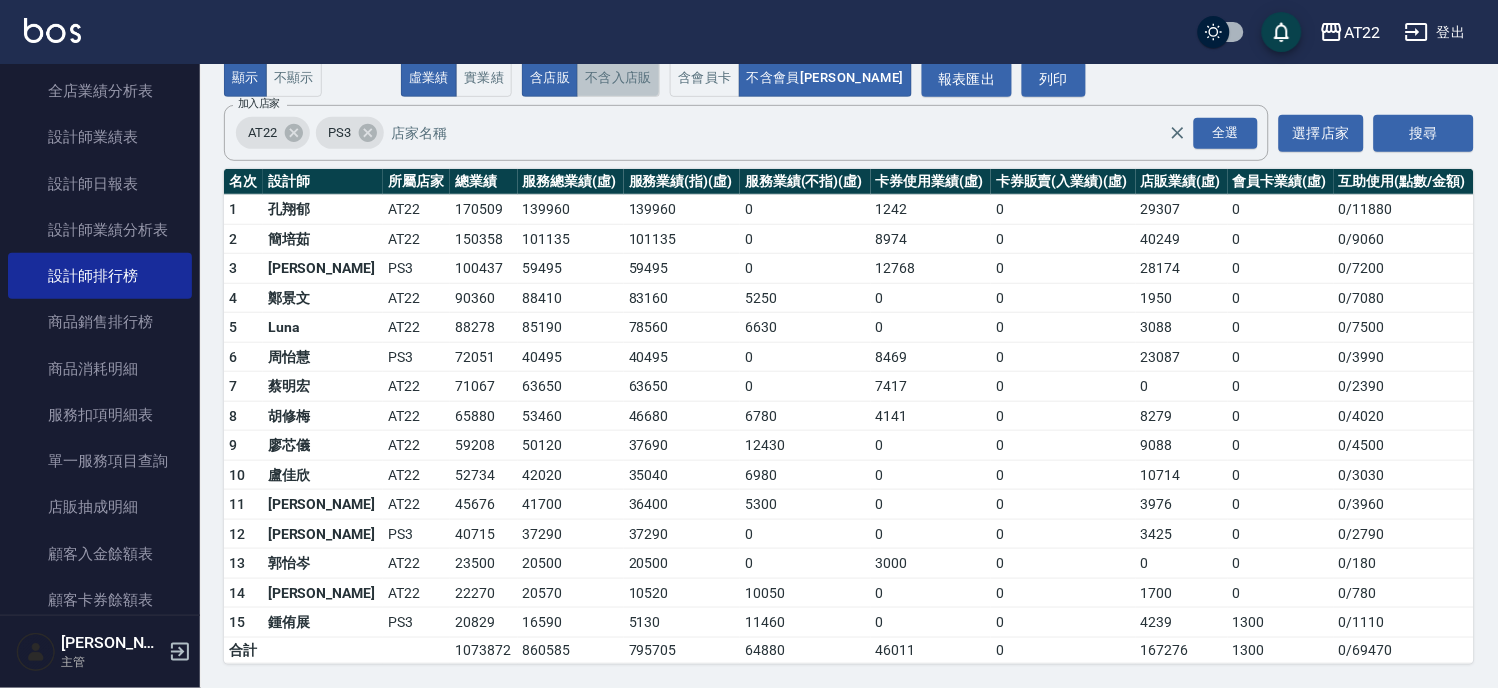 click on "不含入店販" at bounding box center [618, 78] 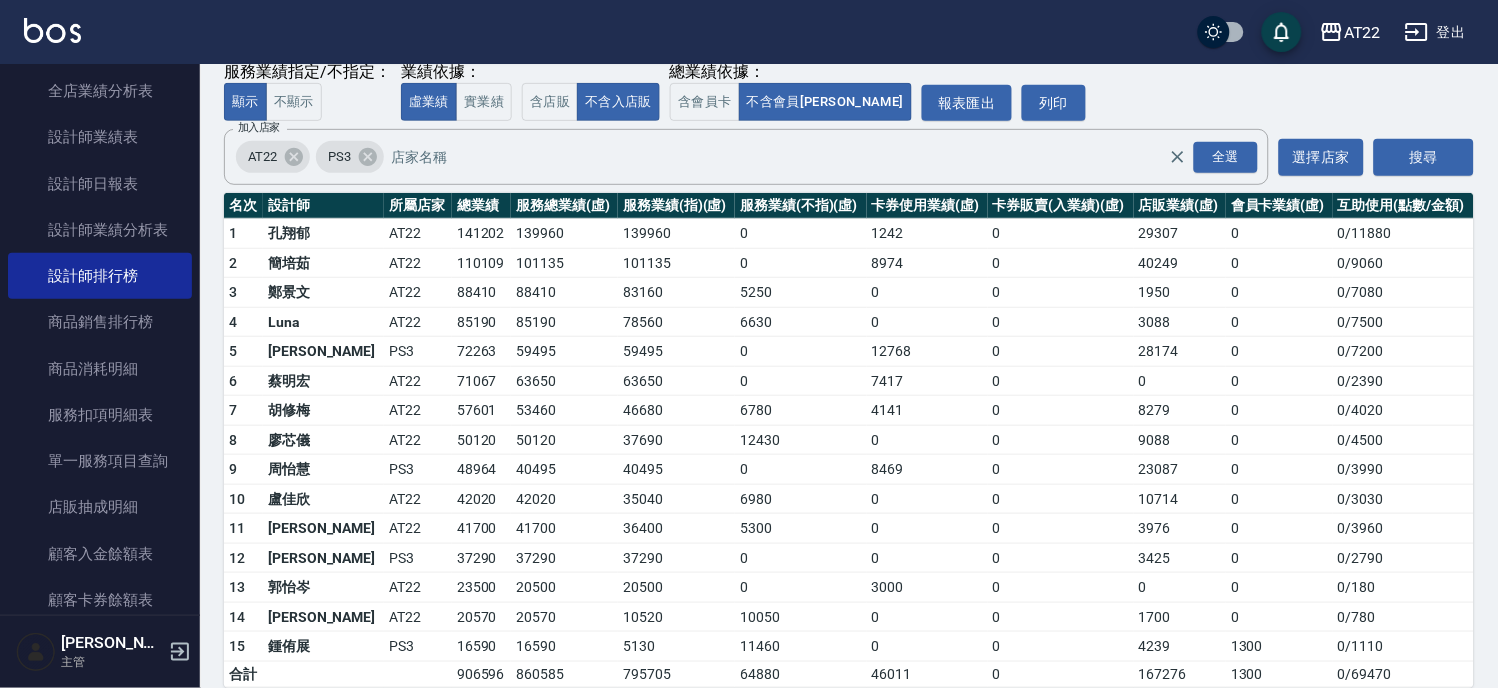 scroll, scrollTop: 163, scrollLeft: 0, axis: vertical 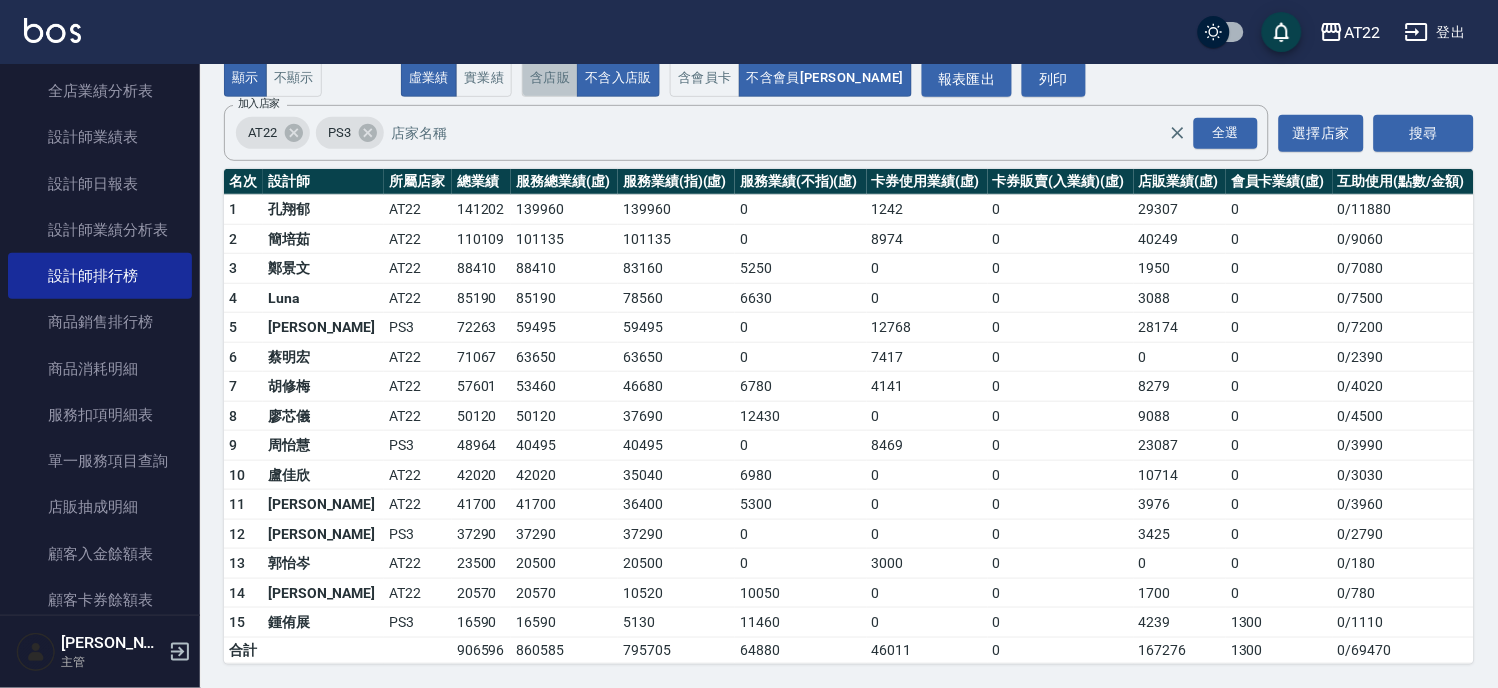 click on "含店販" at bounding box center [550, 78] 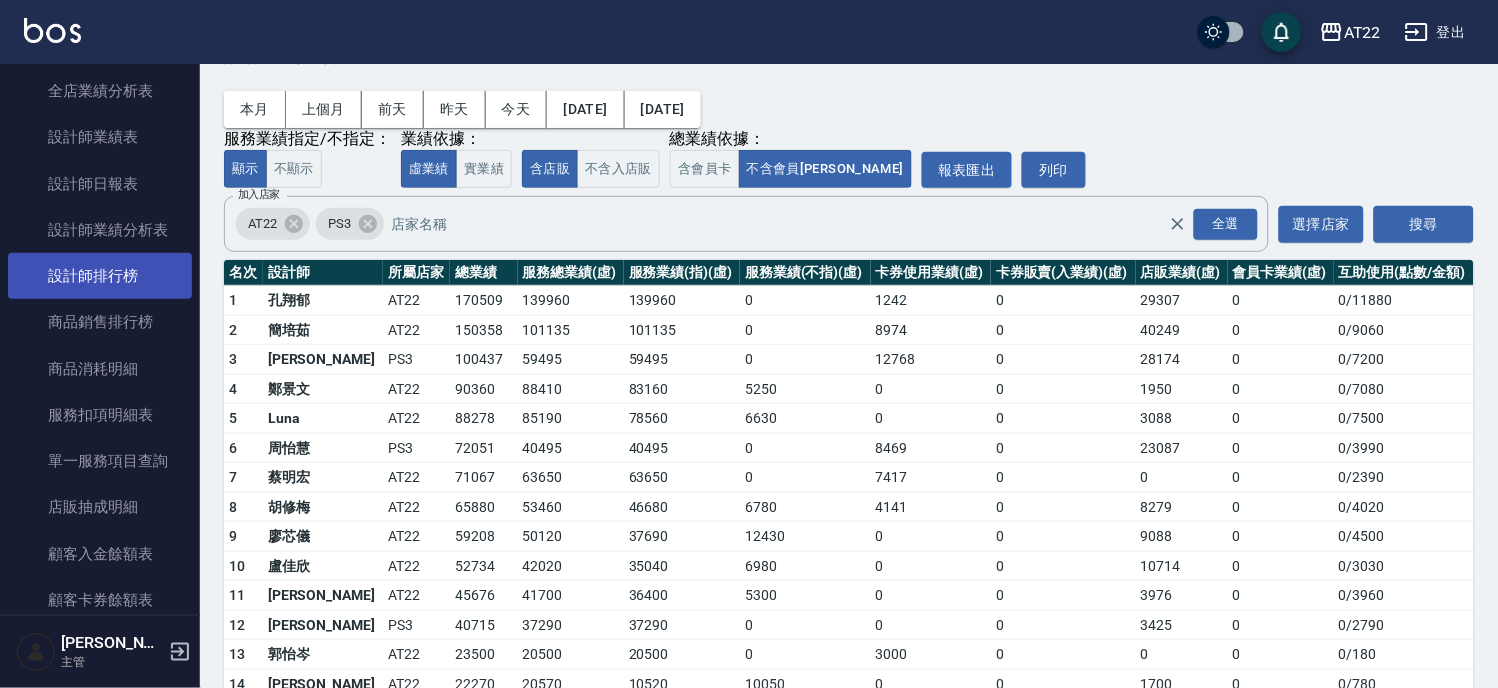 scroll, scrollTop: 0, scrollLeft: 0, axis: both 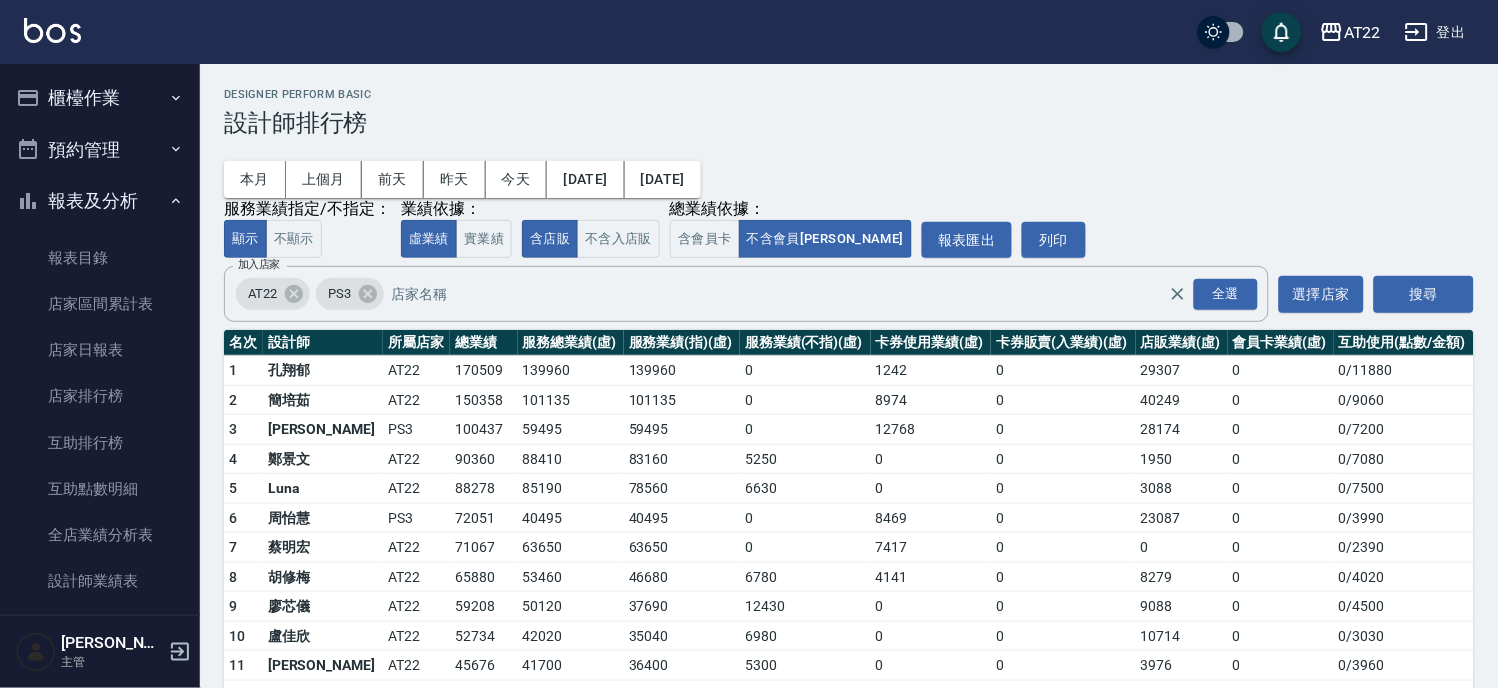 click on "櫃檯作業" at bounding box center (100, 98) 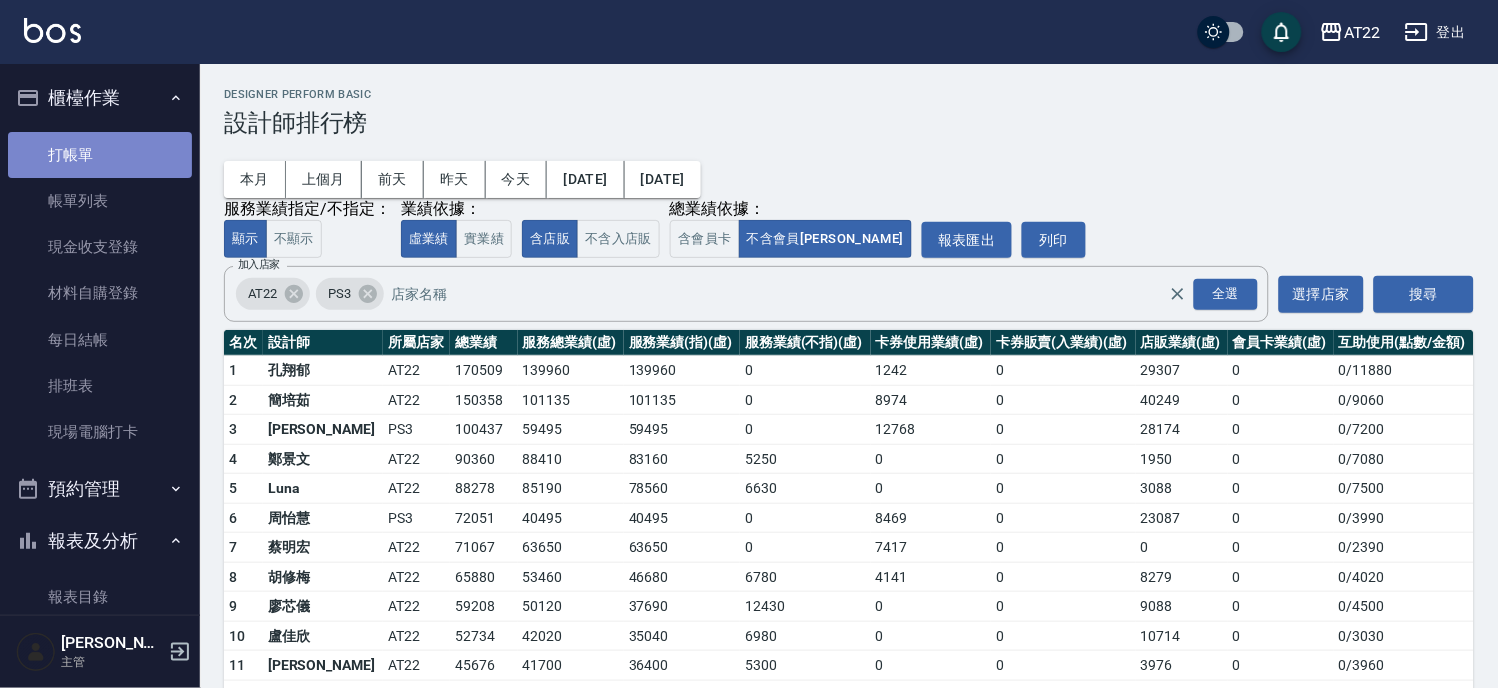 click on "打帳單" at bounding box center (100, 155) 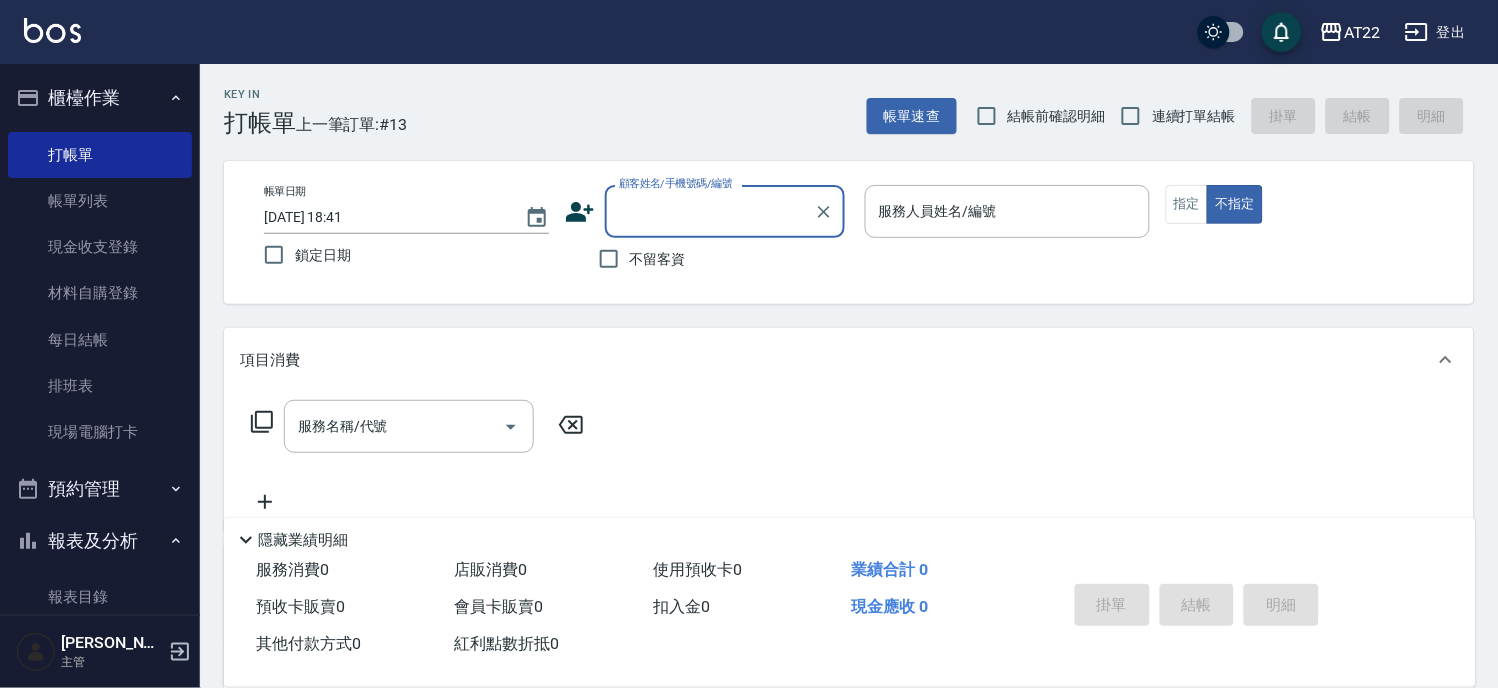 click on "結帳前確認明細" at bounding box center [1057, 116] 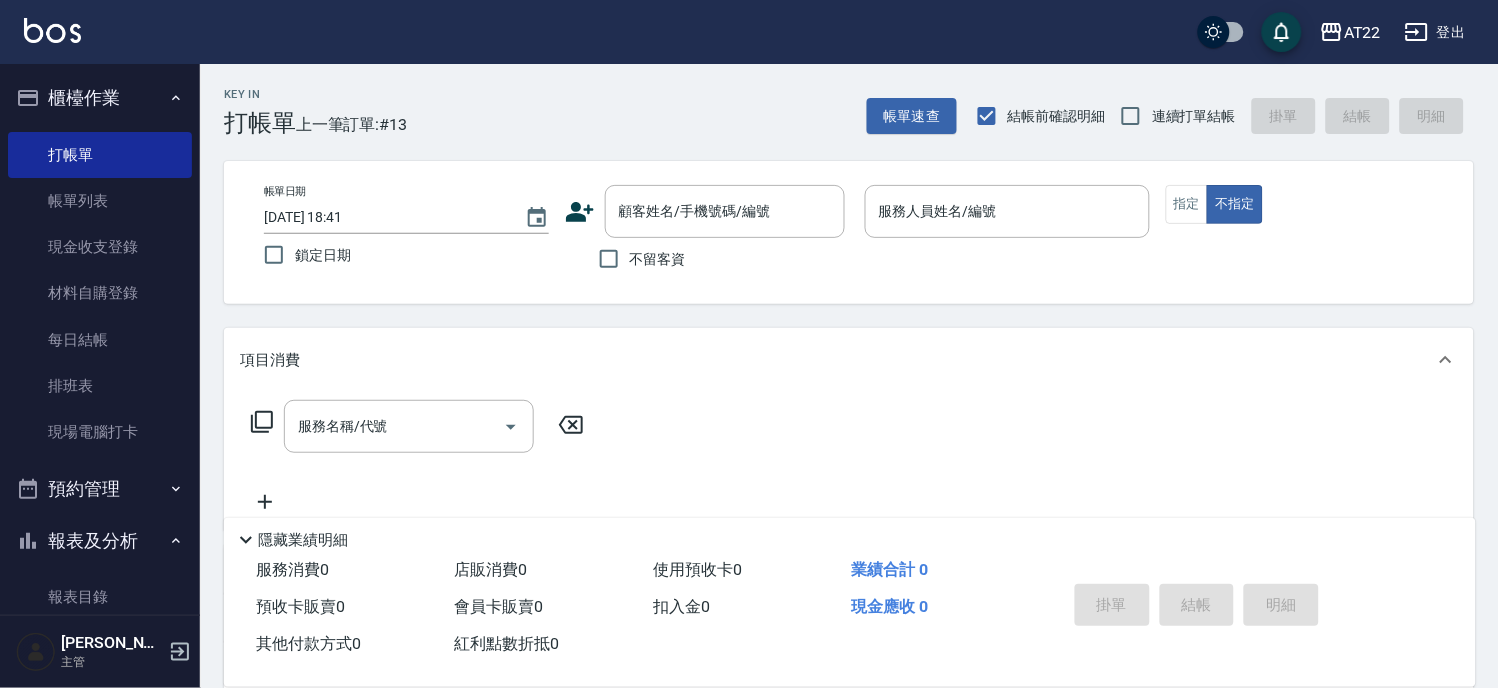 click on "連續打單結帳" at bounding box center [1194, 116] 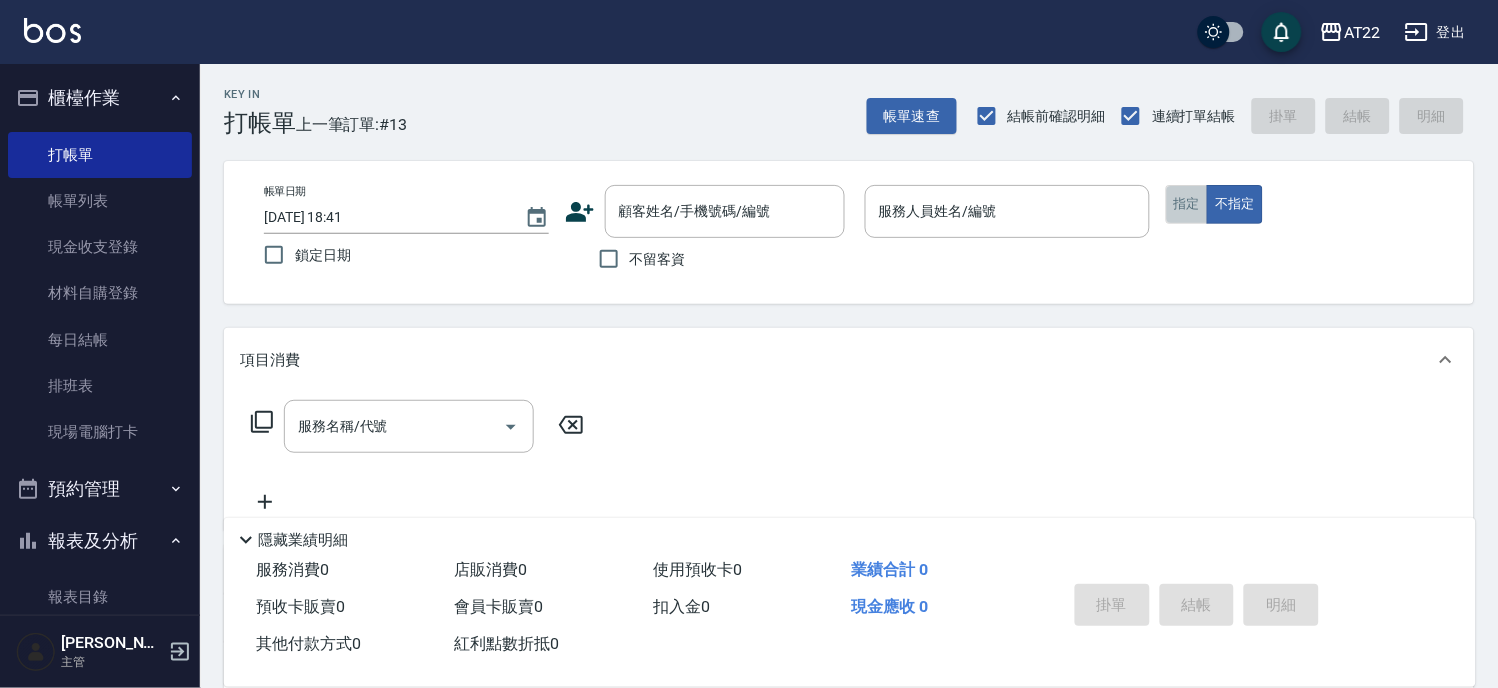 click on "指定" at bounding box center (1187, 204) 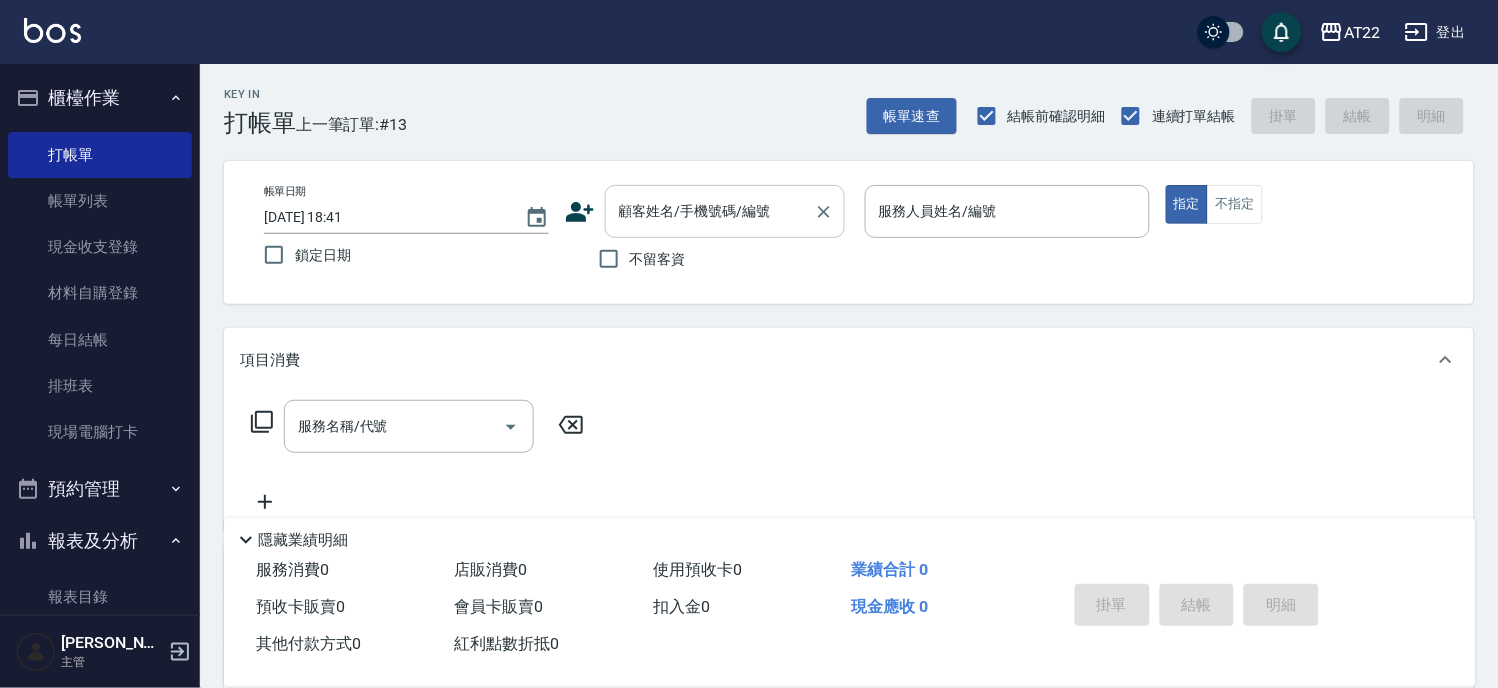 click on "顧客姓名/手機號碼/編號" at bounding box center [725, 211] 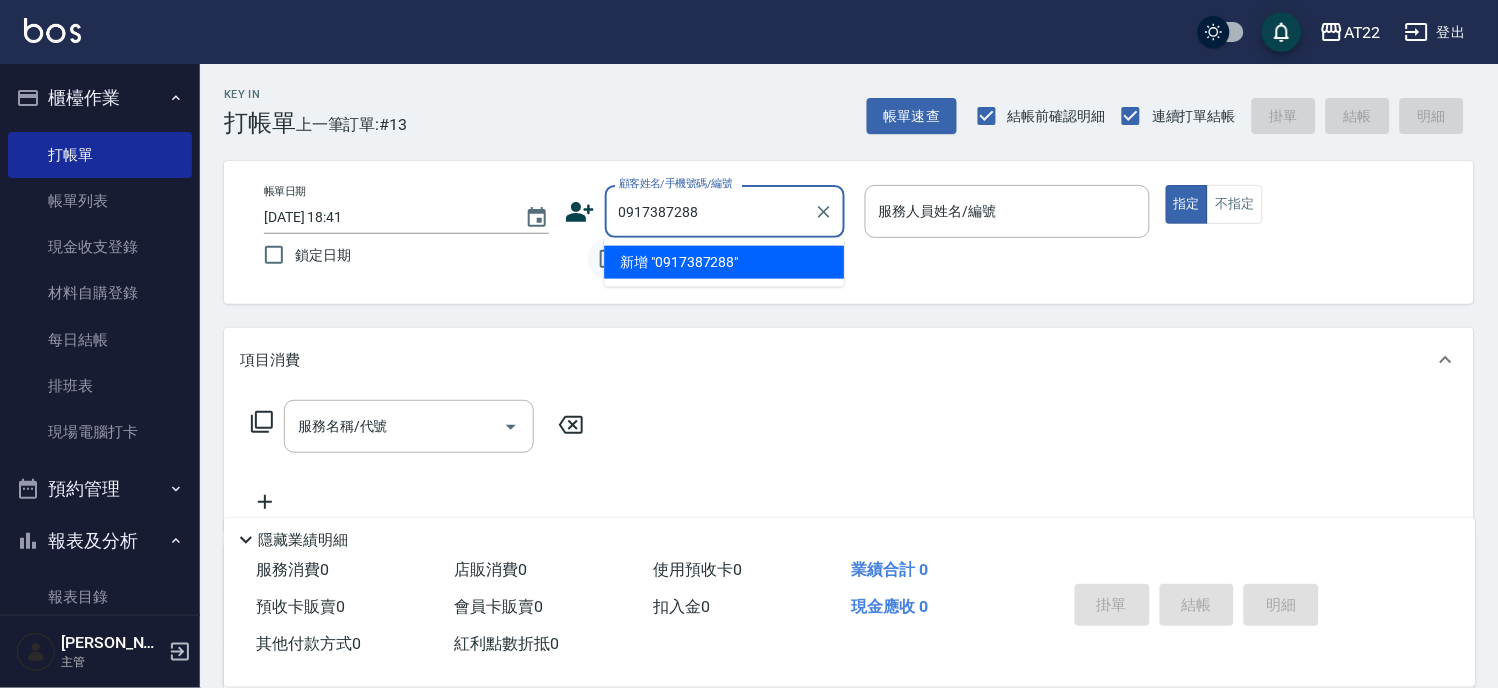 type on "0917387288" 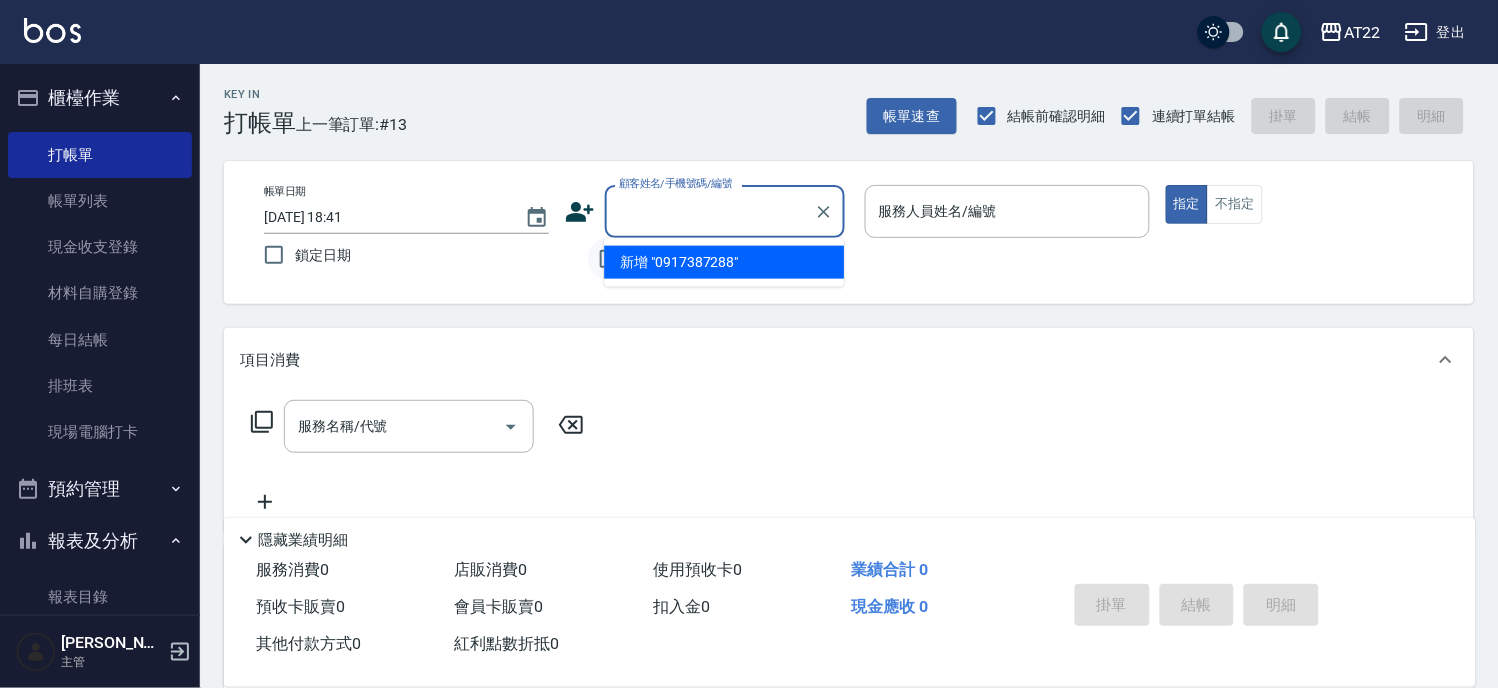 click on "不留客資" at bounding box center [609, 259] 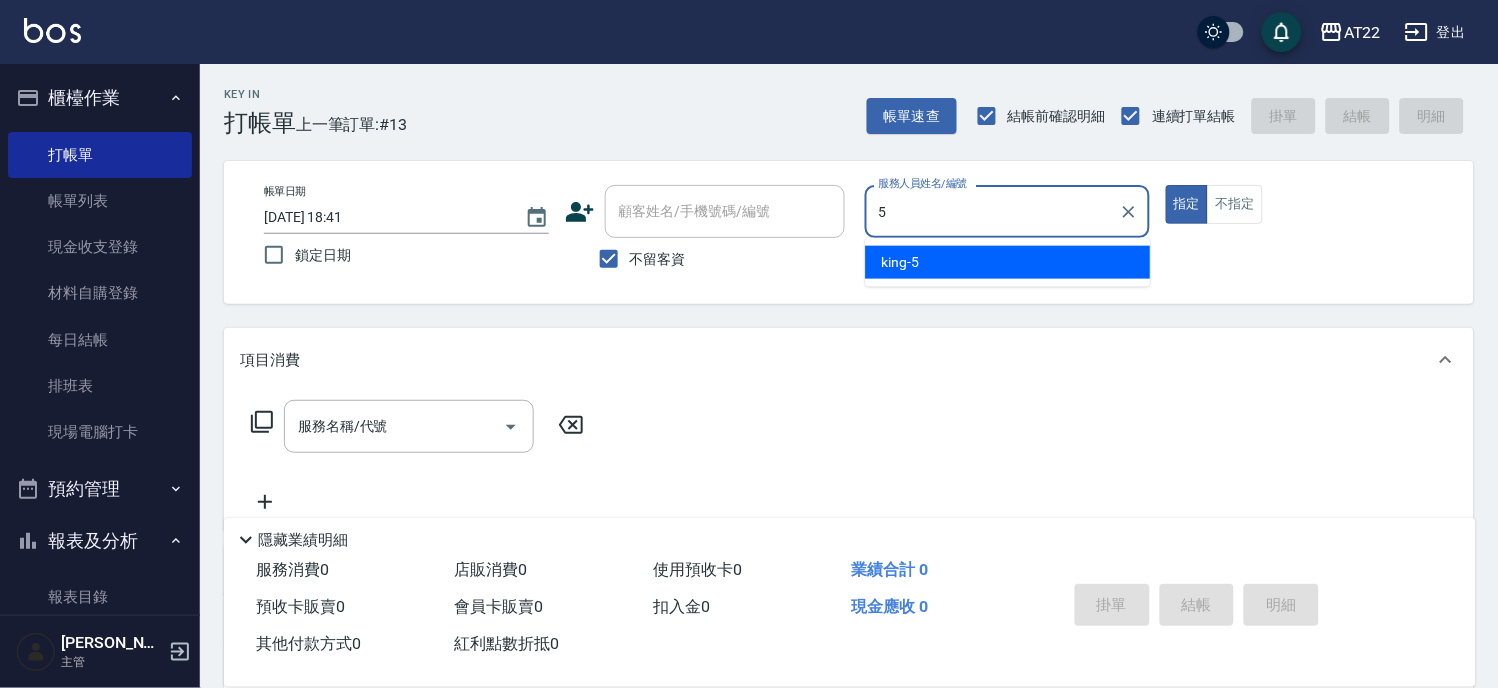 type on "king-5" 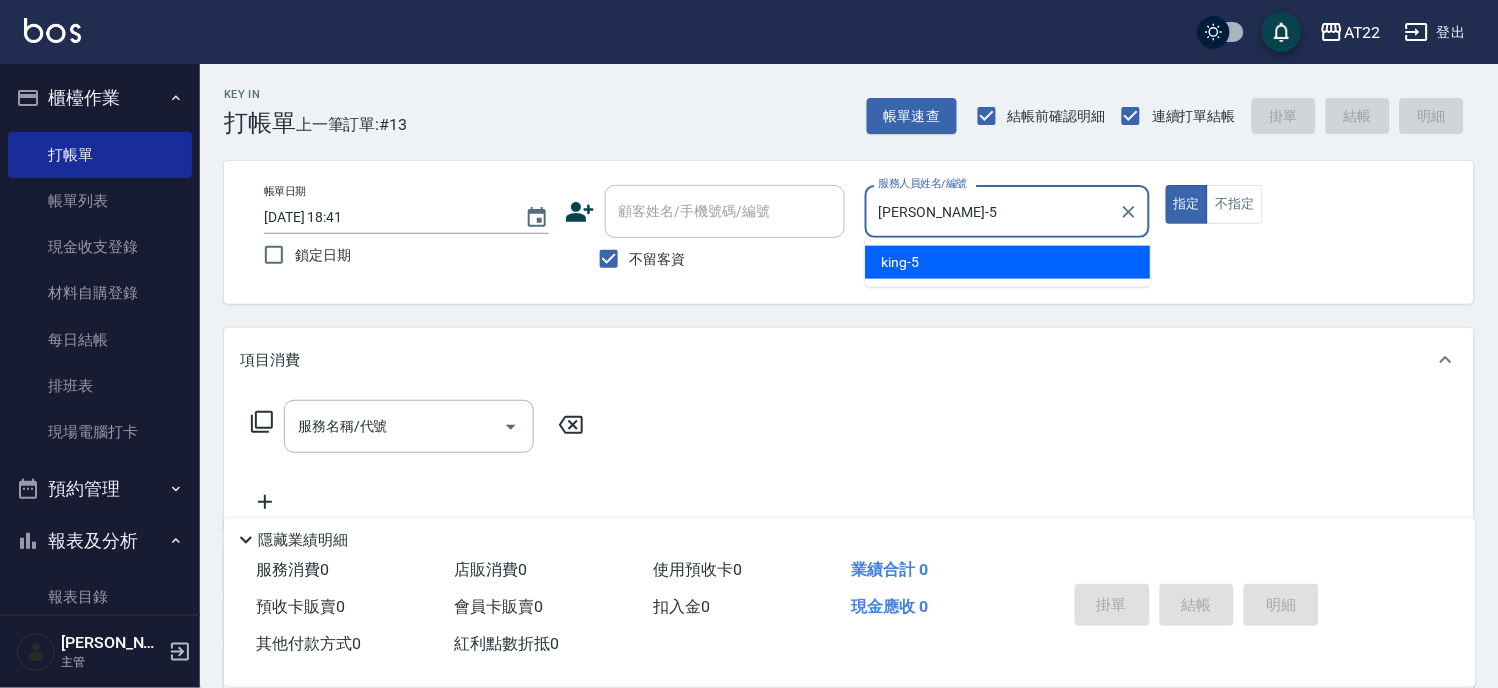 type on "true" 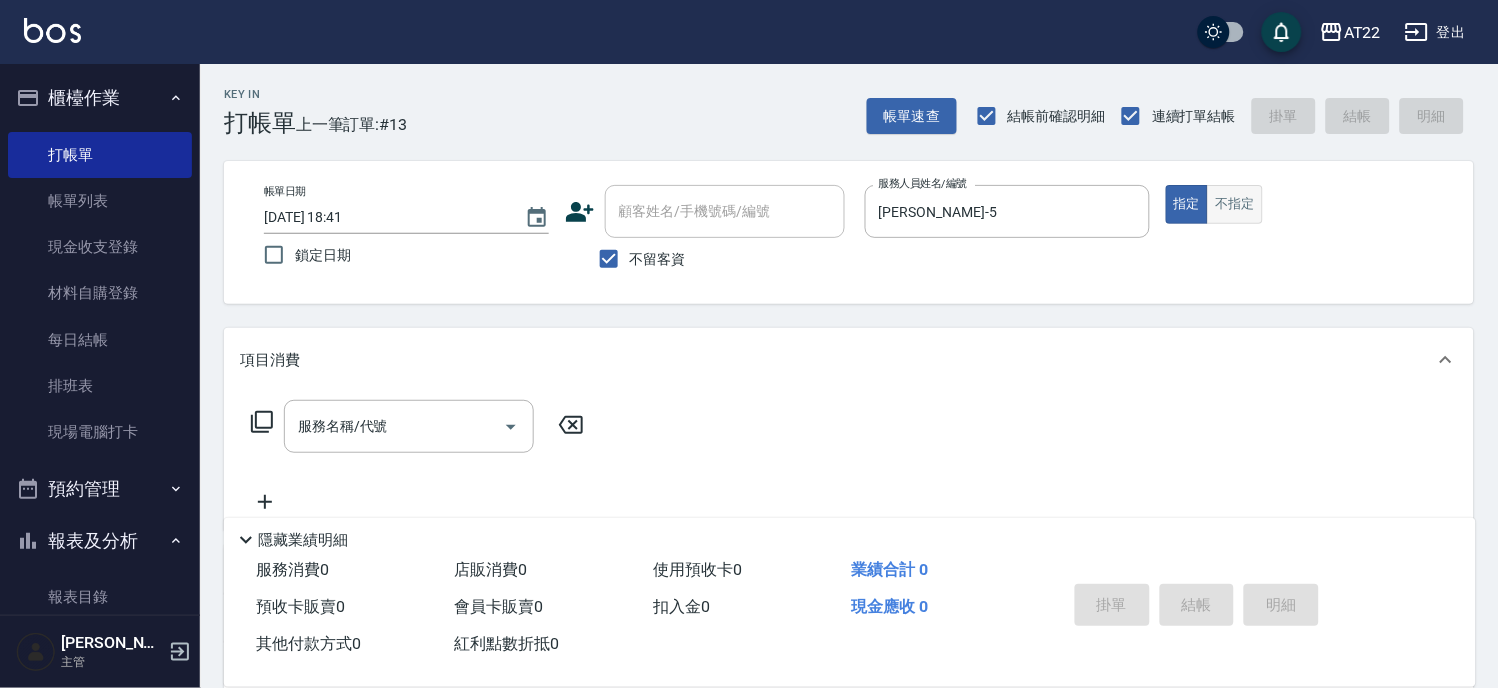 click on "不指定" at bounding box center (1235, 204) 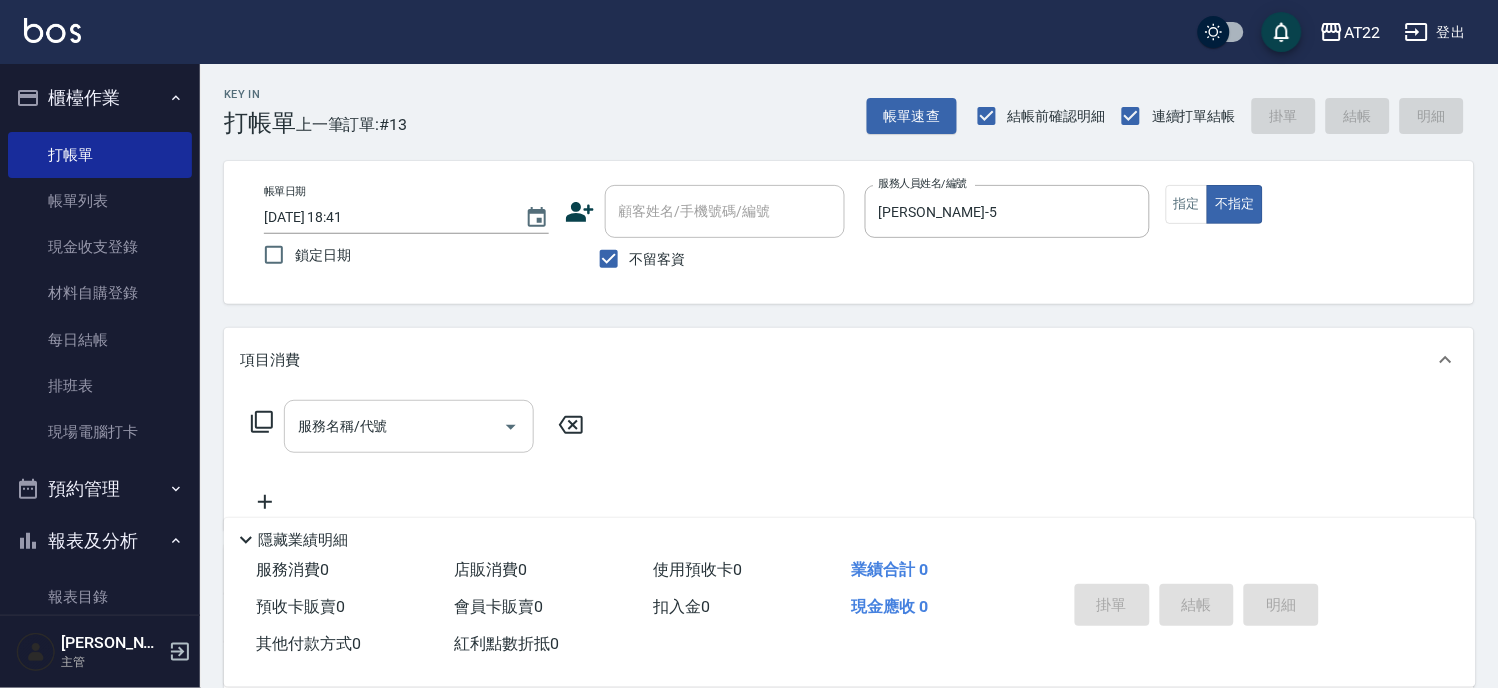click on "服務名稱/代號 服務名稱/代號" at bounding box center (409, 426) 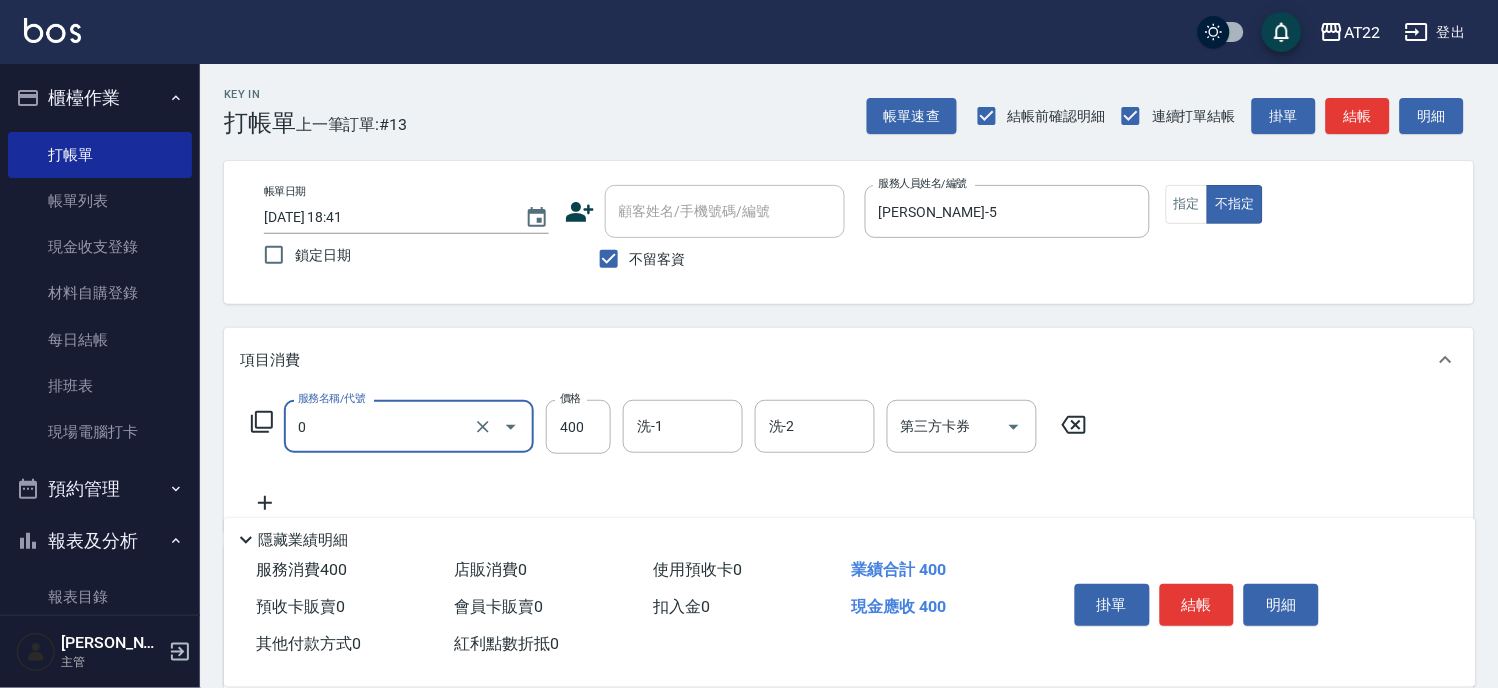 type on "有機洗髮(0)" 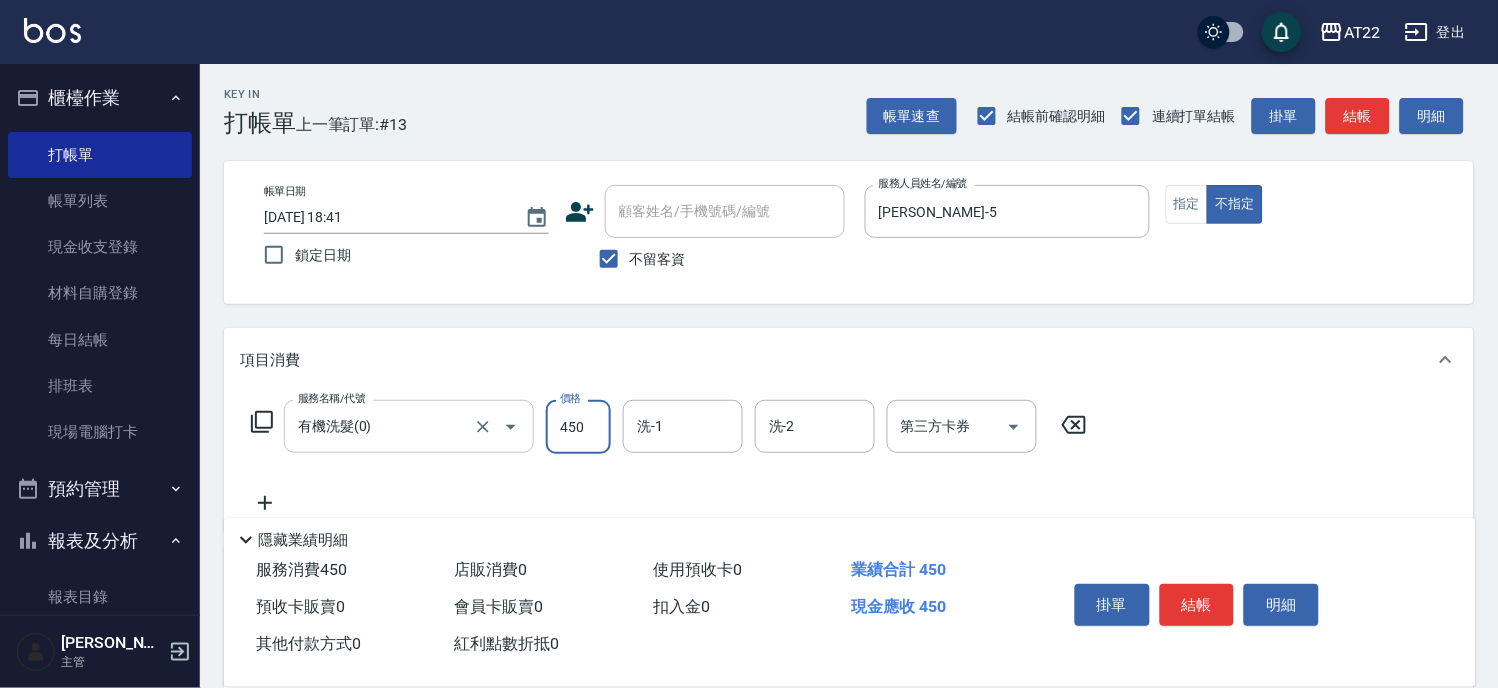 type on "450" 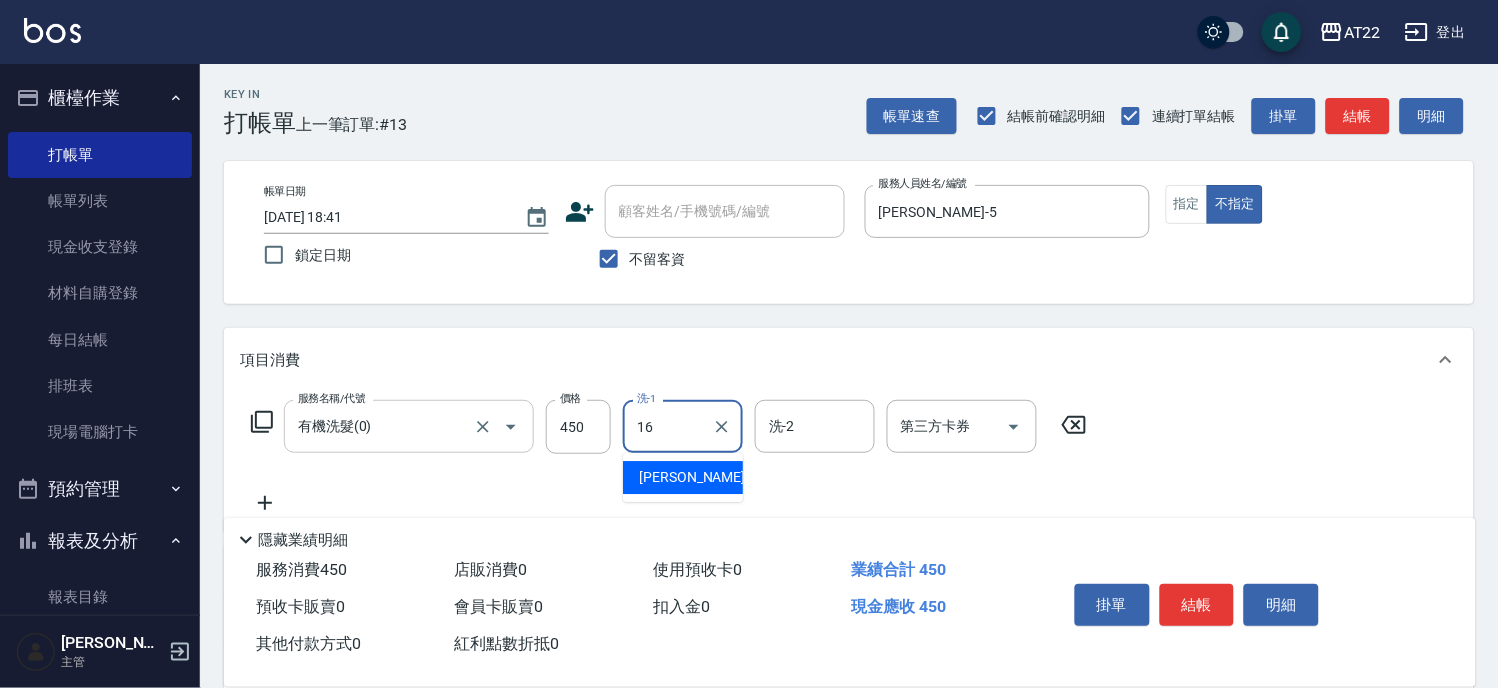 type on "Joe-16" 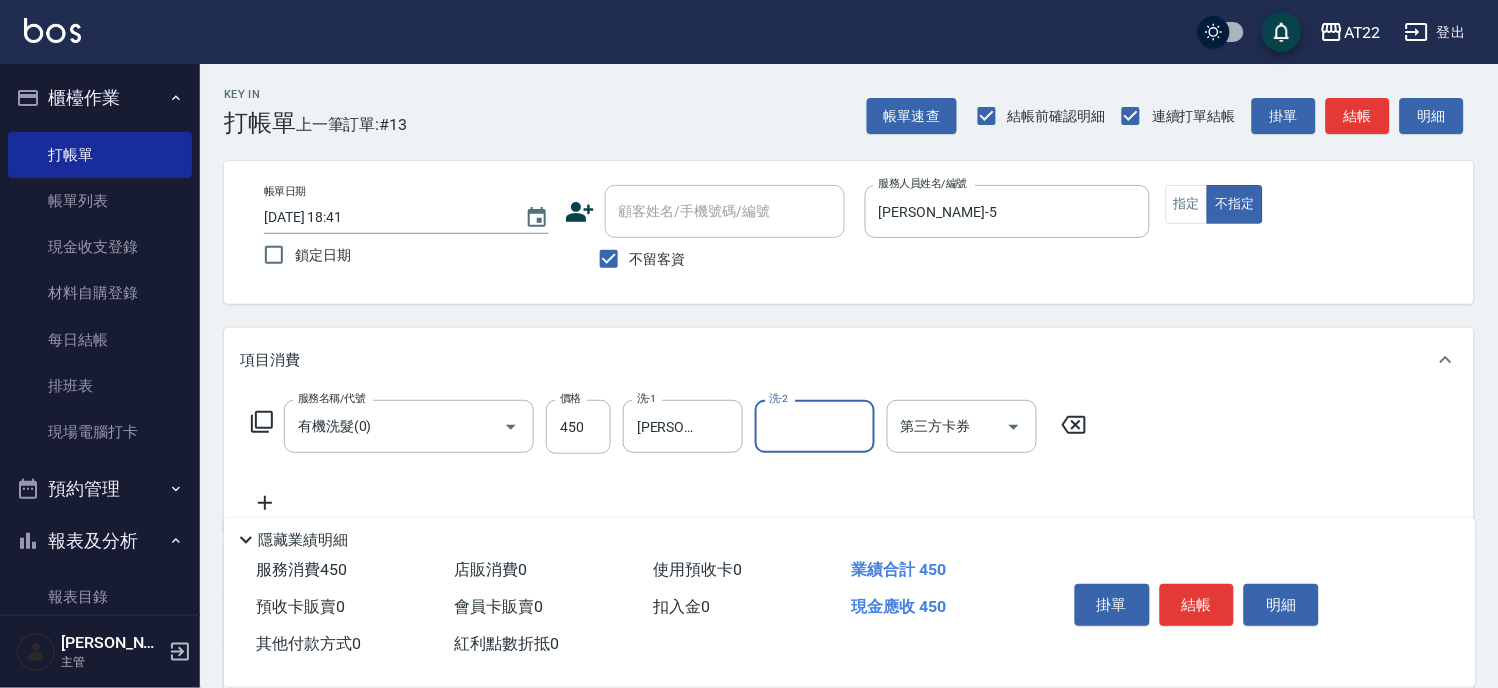 click 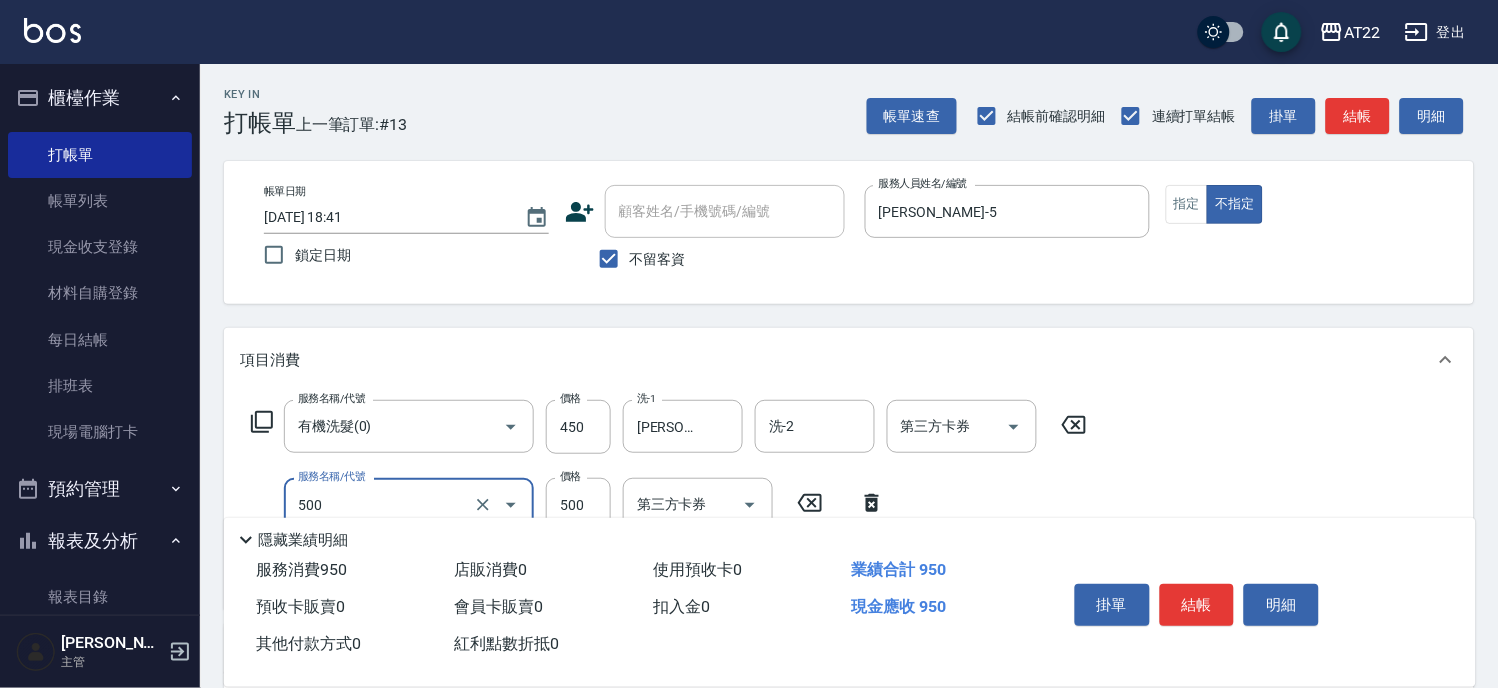 type on "剪髮(500)" 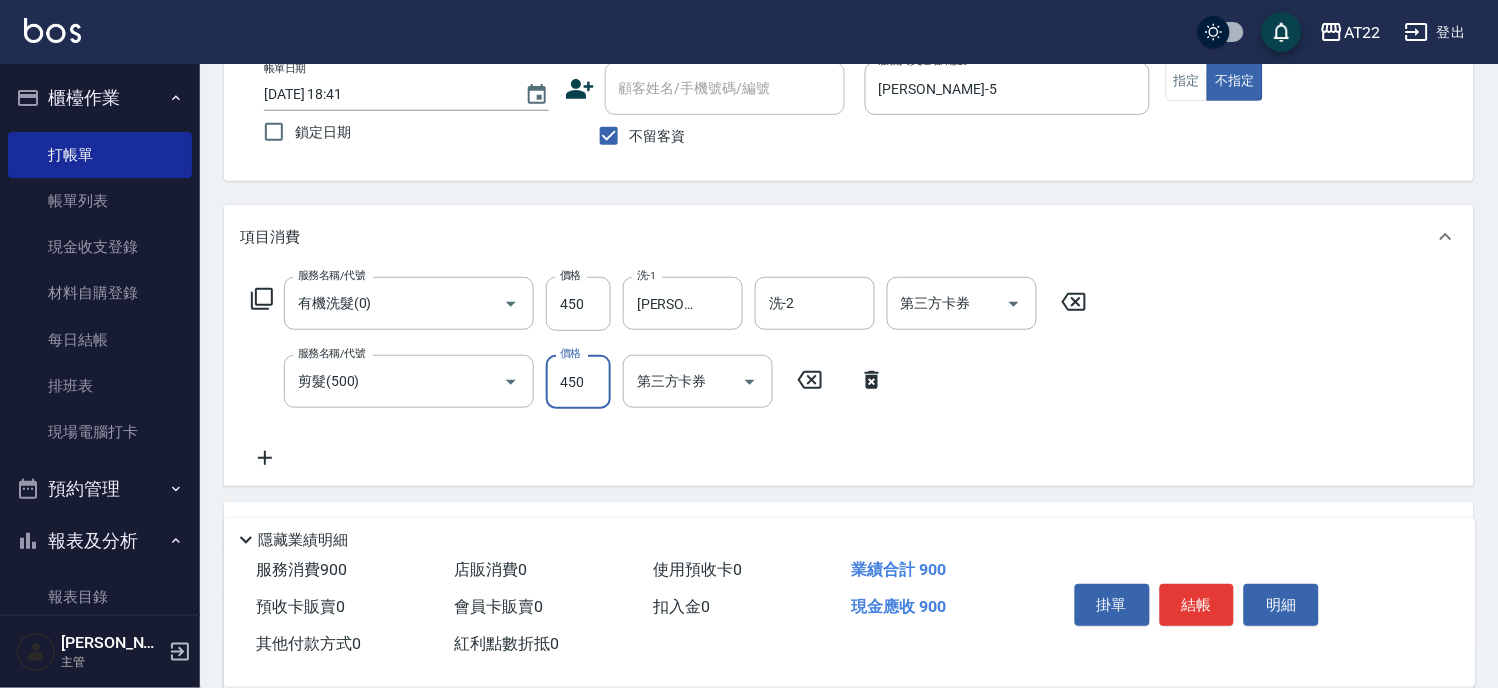 scroll, scrollTop: 317, scrollLeft: 0, axis: vertical 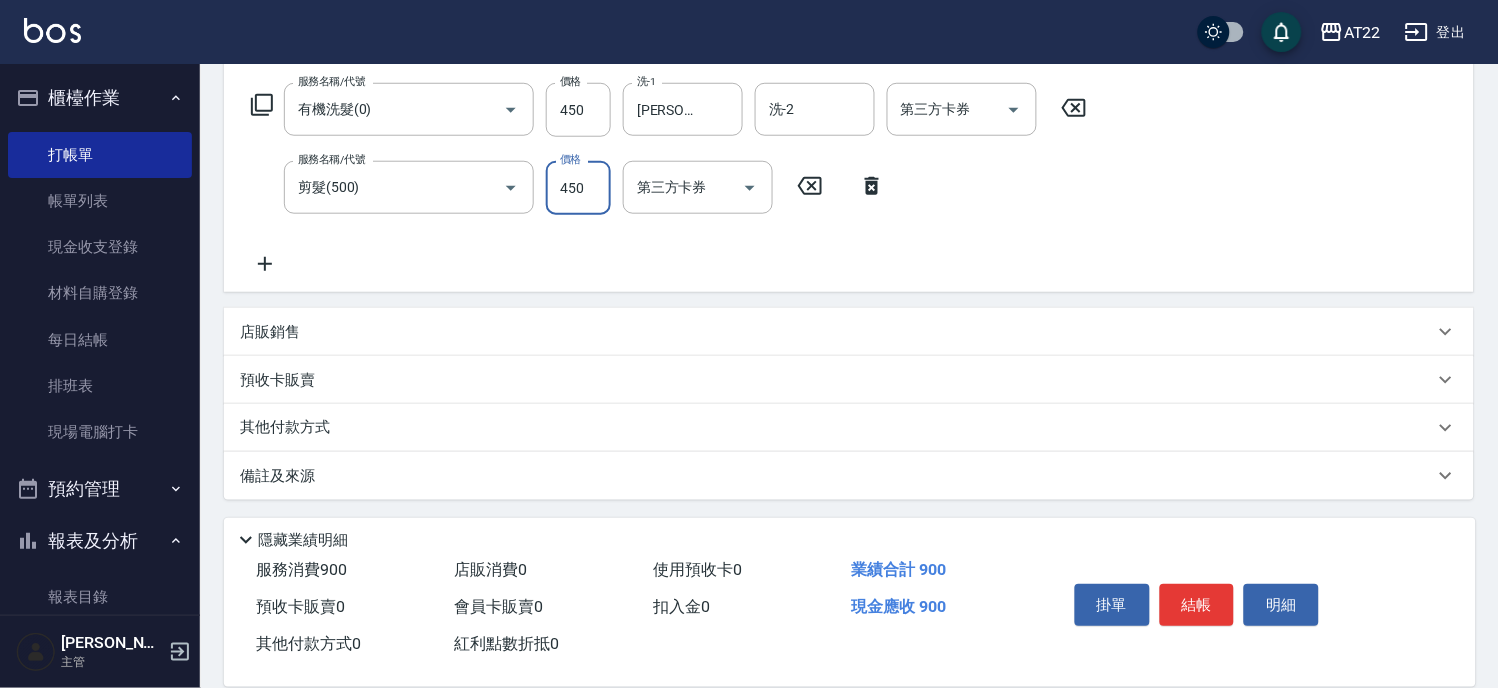 type on "450" 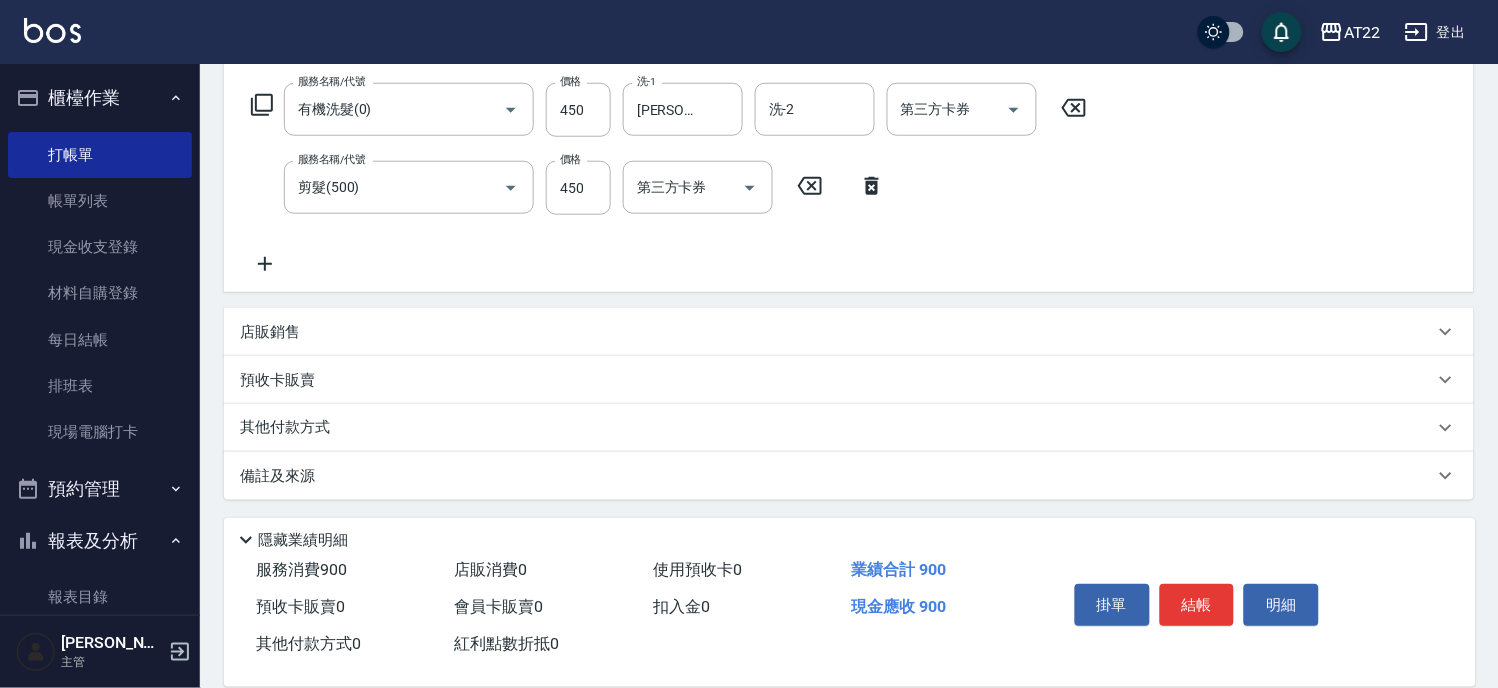 click on "服務名稱/代號 有機洗髮(0) 服務名稱/代號 價格 450 價格 洗-1 Joe-16 洗-1 洗-2 洗-2 第三方卡券 第三方卡券 服務名稱/代號 剪髮(500) 服務名稱/代號 價格 450 價格 第三方卡券 第三方卡券" at bounding box center [669, 179] 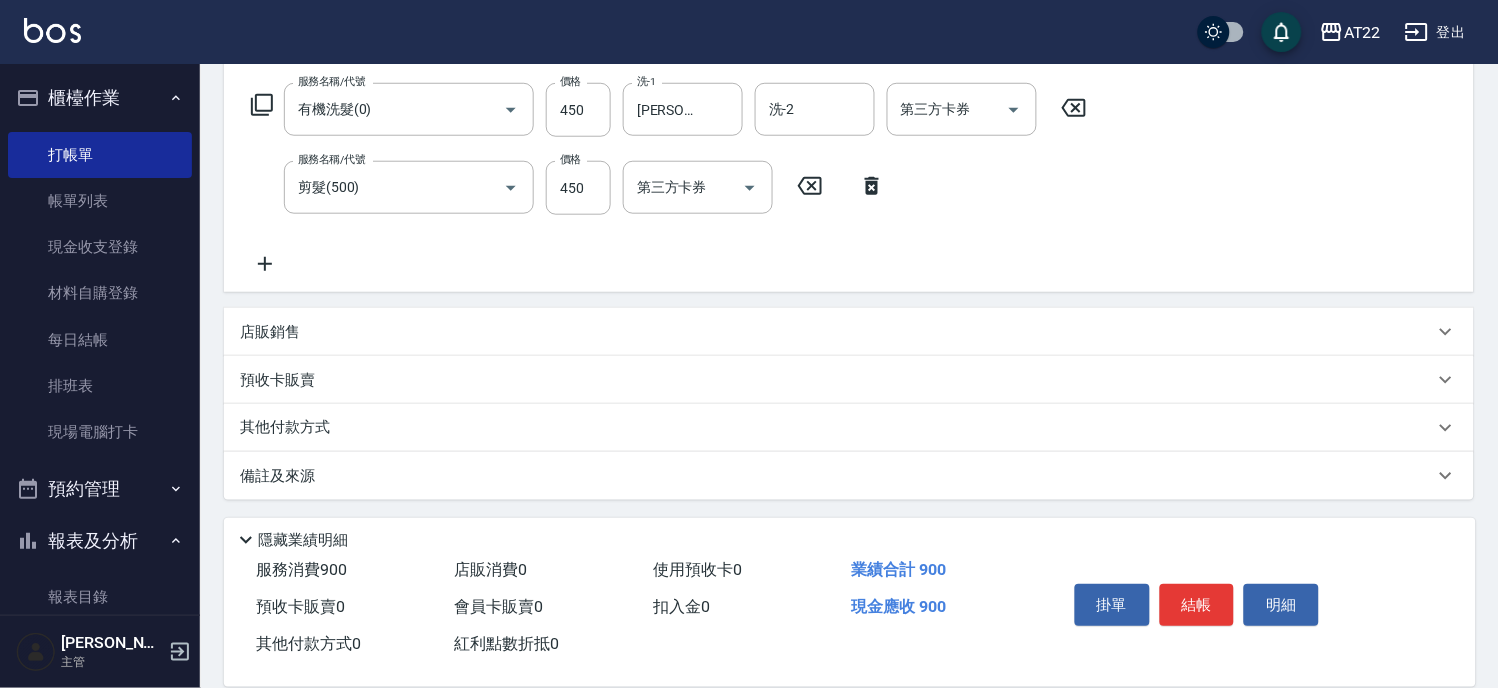 click 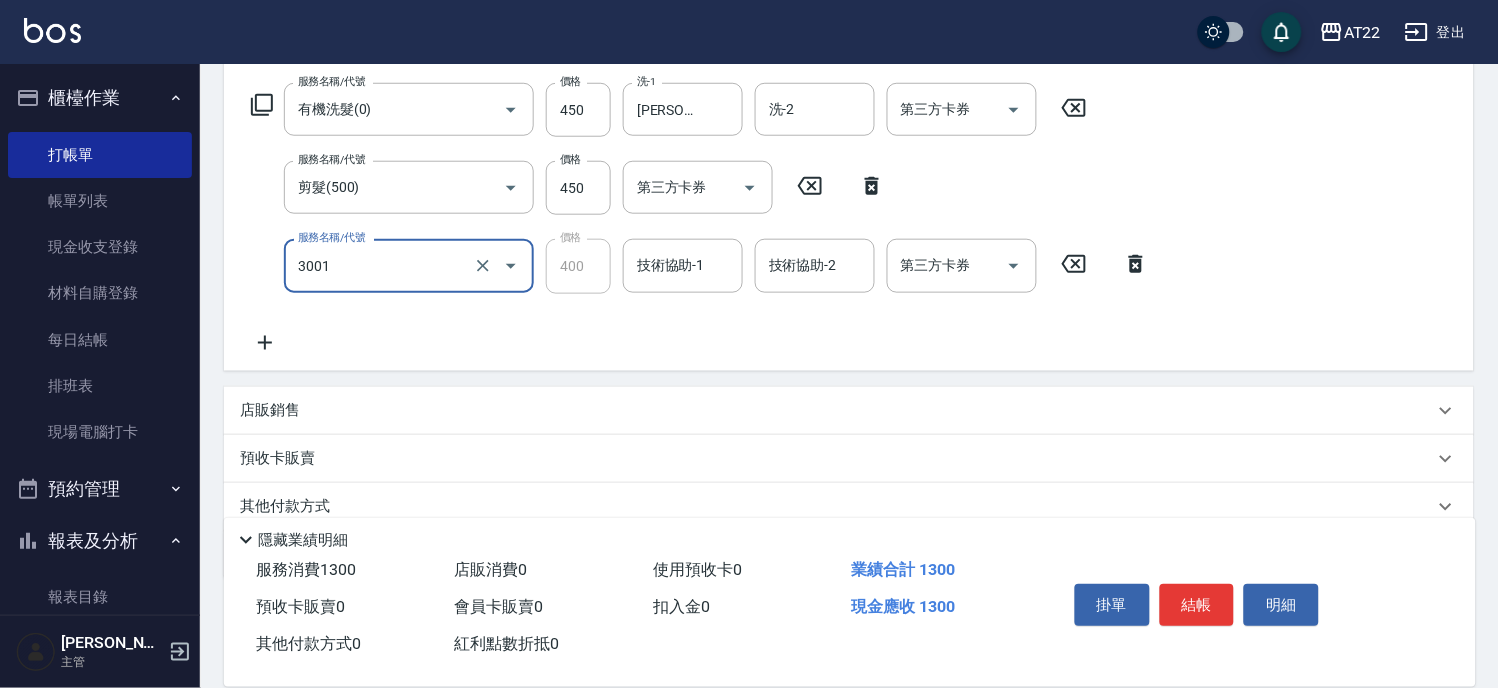 type on "側邊燙貼(3001)" 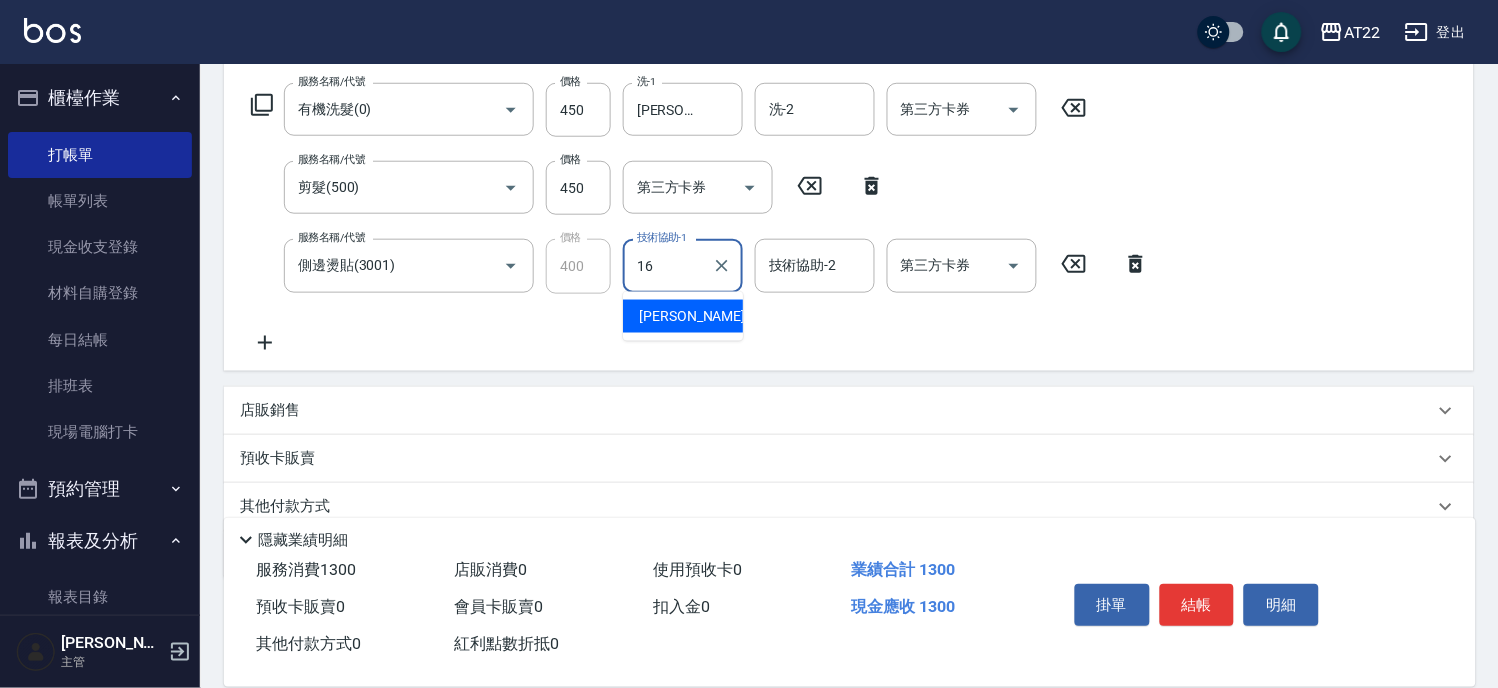 type on "Joe-16" 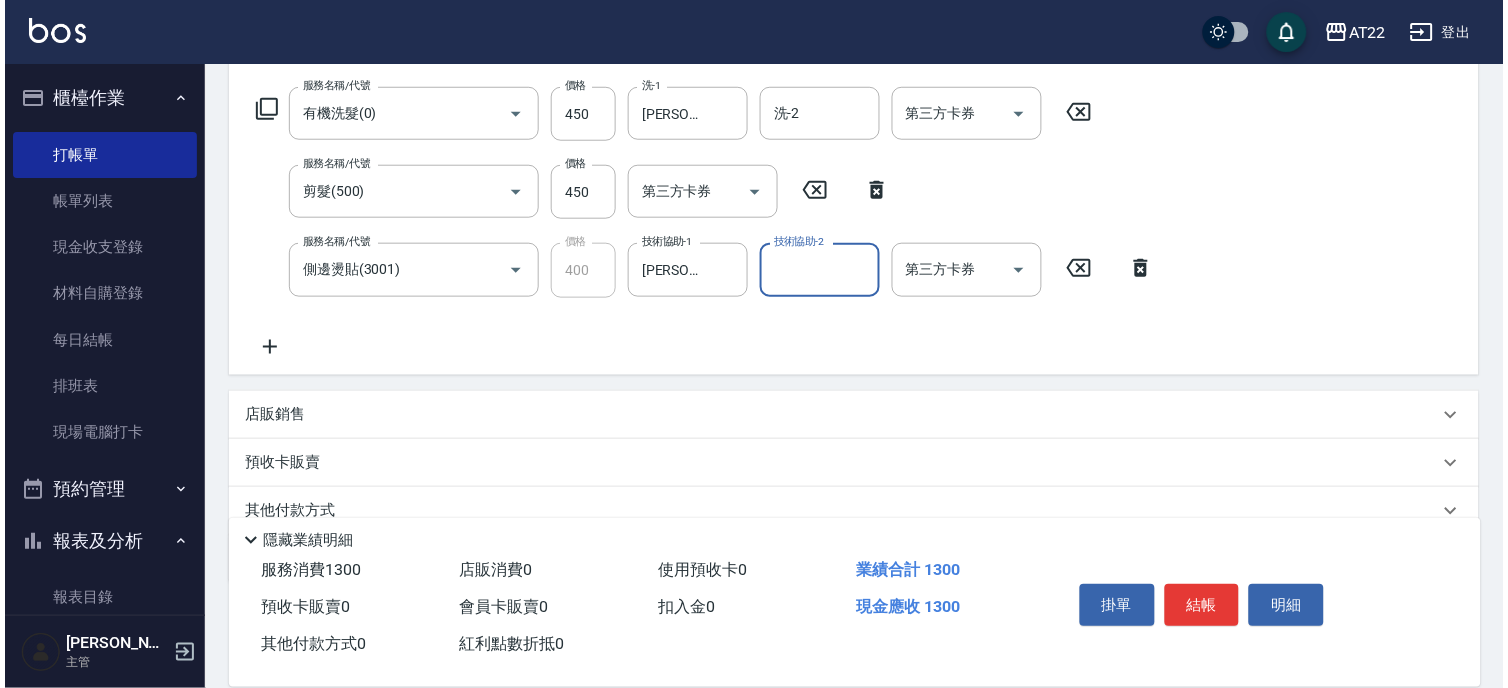 scroll, scrollTop: 0, scrollLeft: 0, axis: both 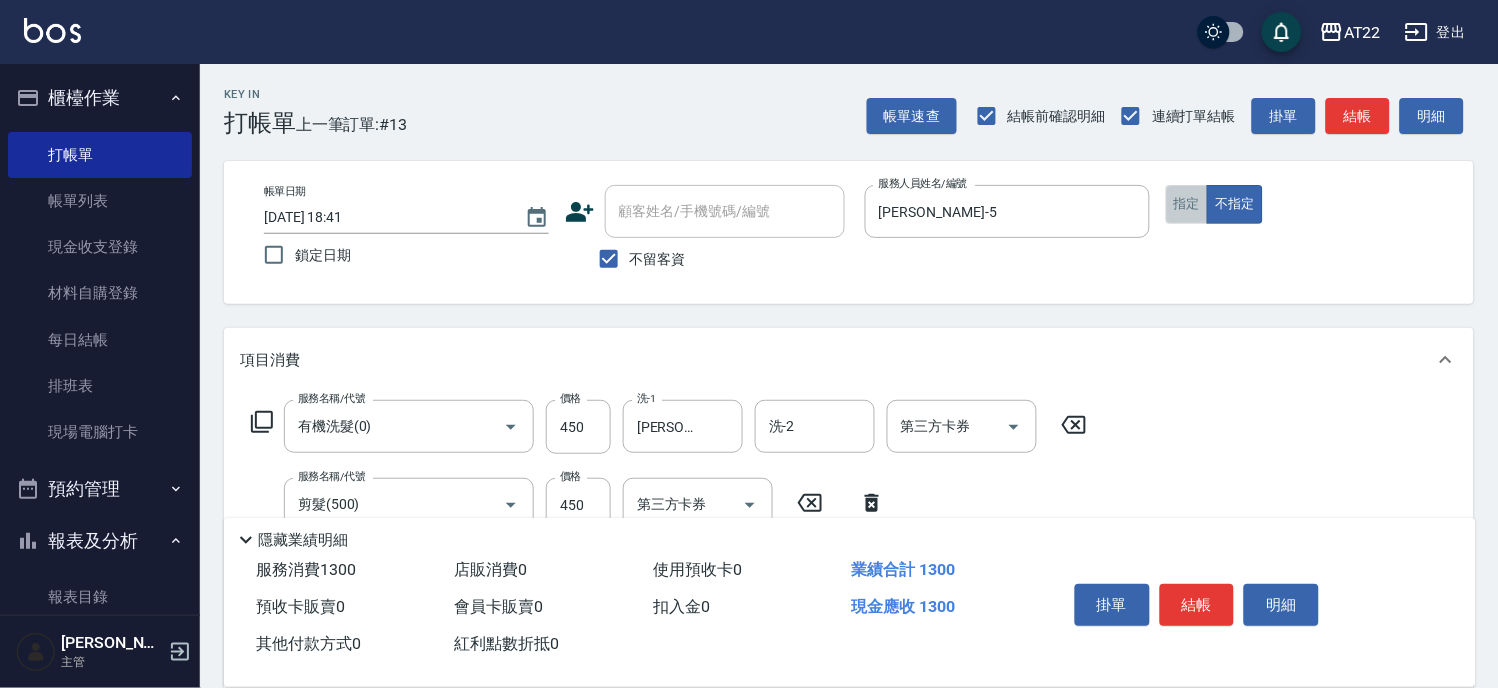 click on "指定" at bounding box center (1187, 204) 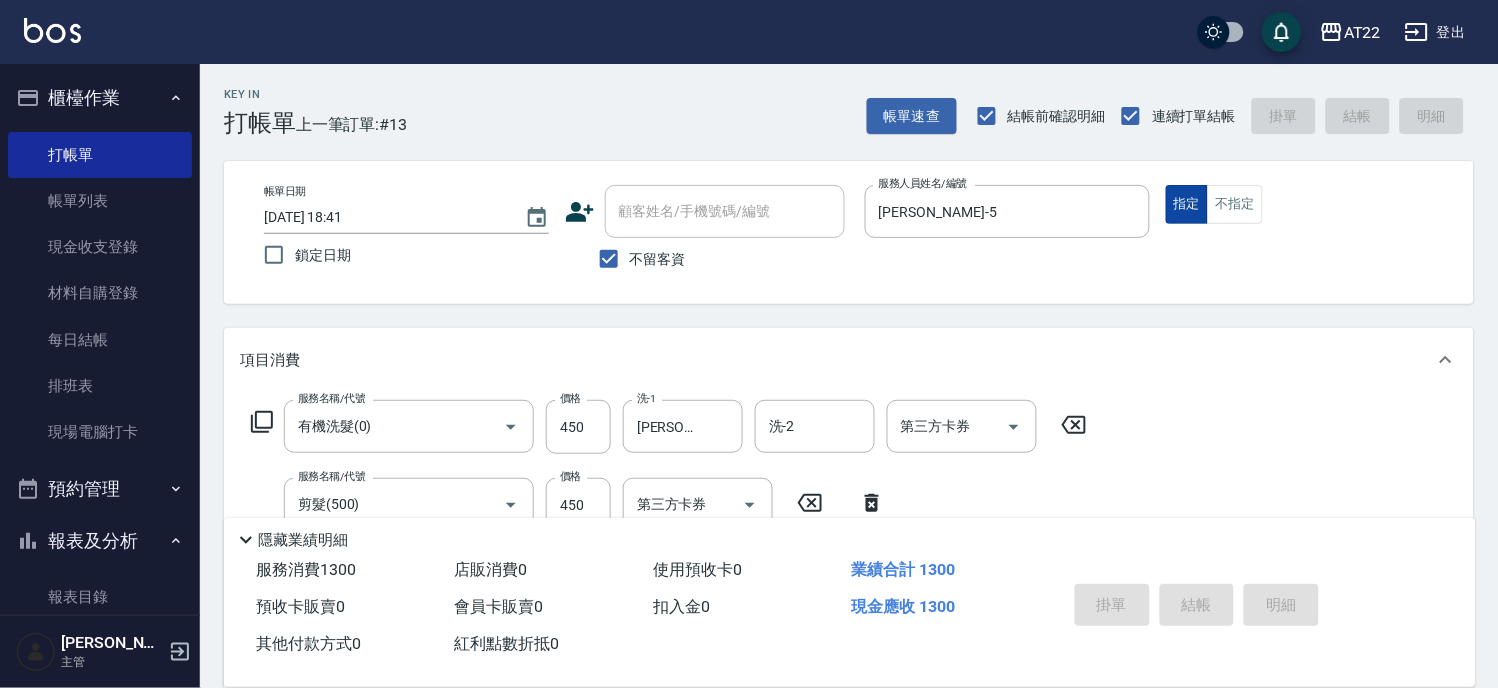 type on "2025/07/14 18:43" 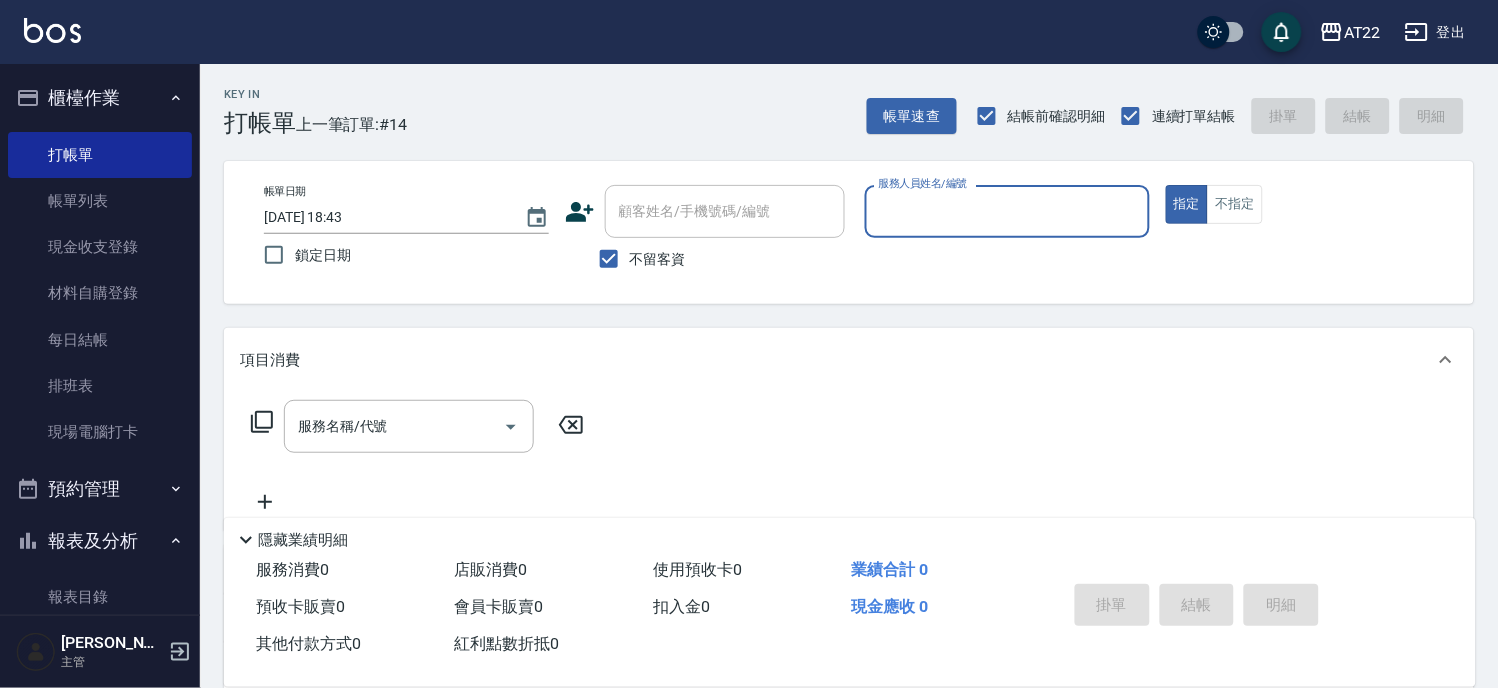 click on "不留客資" at bounding box center [658, 259] 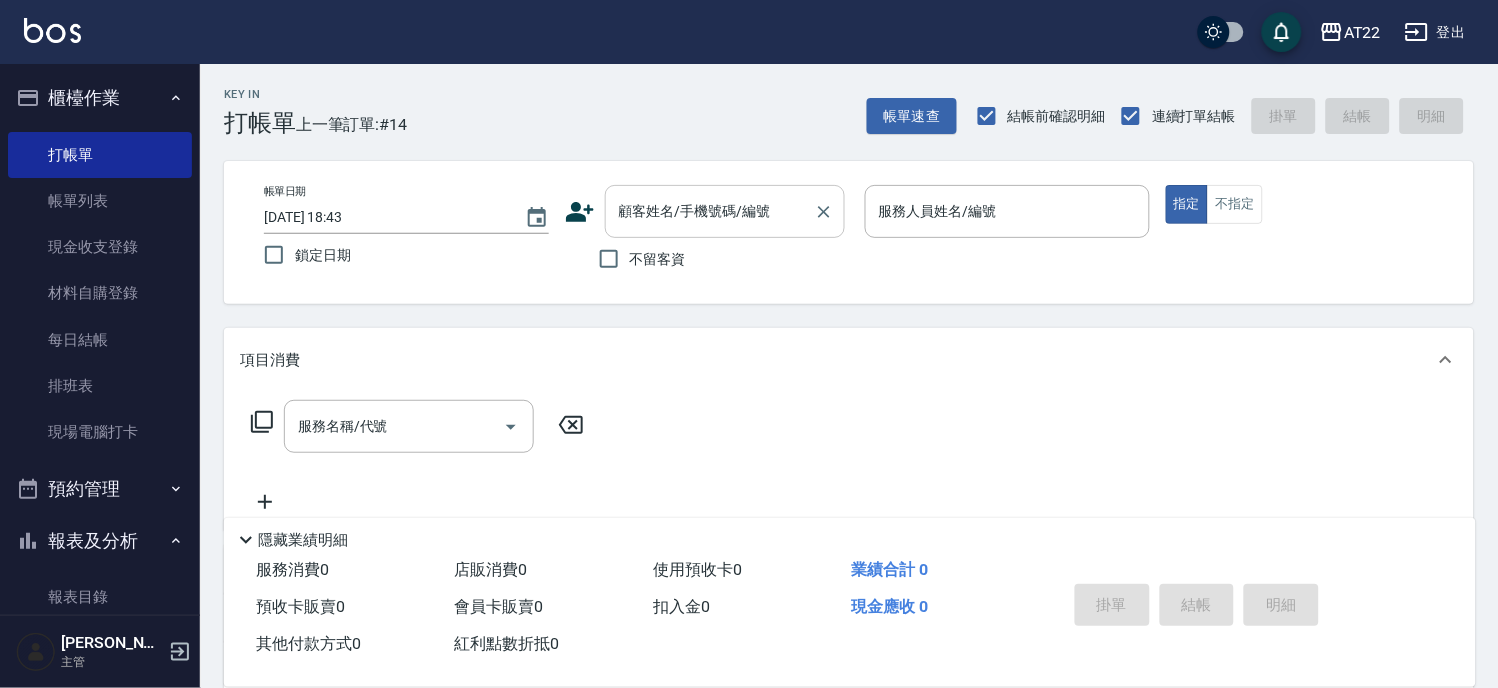 click on "顧客姓名/手機號碼/編號" at bounding box center (710, 211) 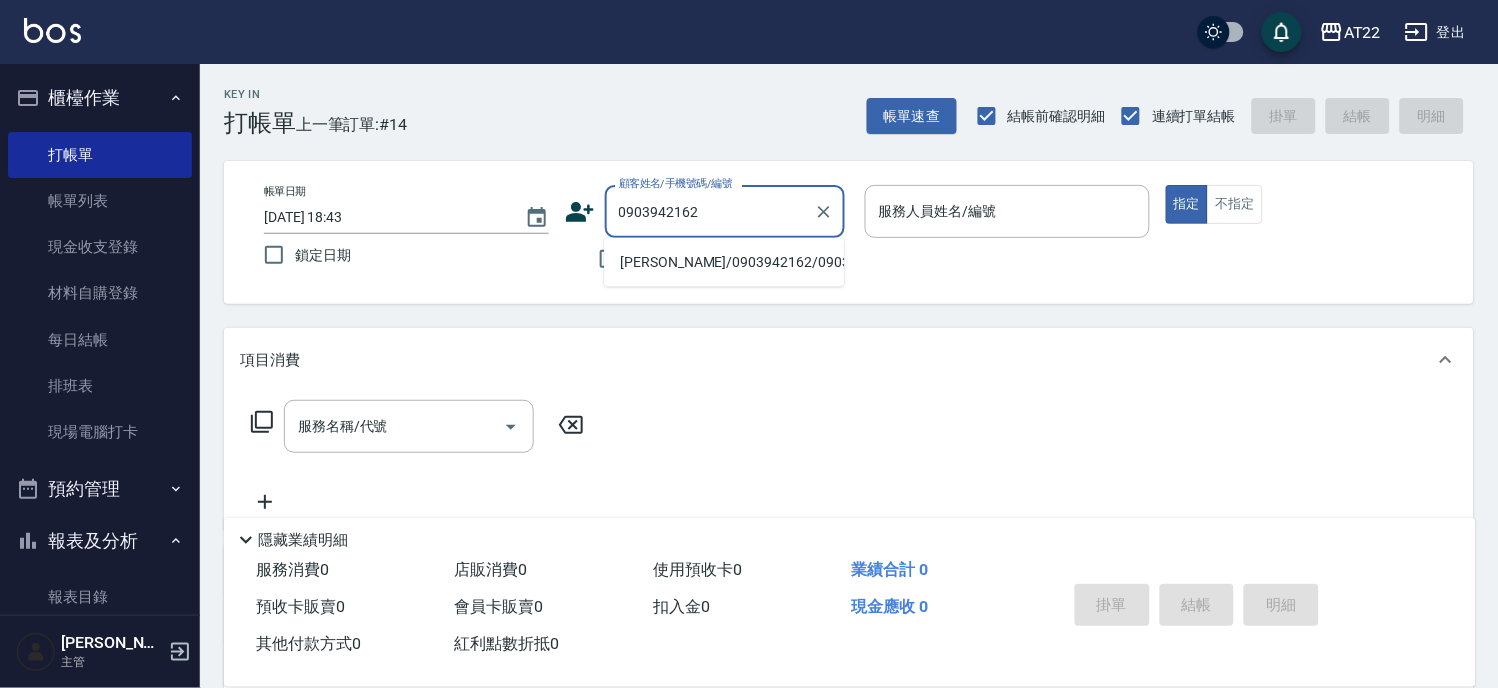 click on "鄭智薰/0903942162/0903942162" at bounding box center (724, 262) 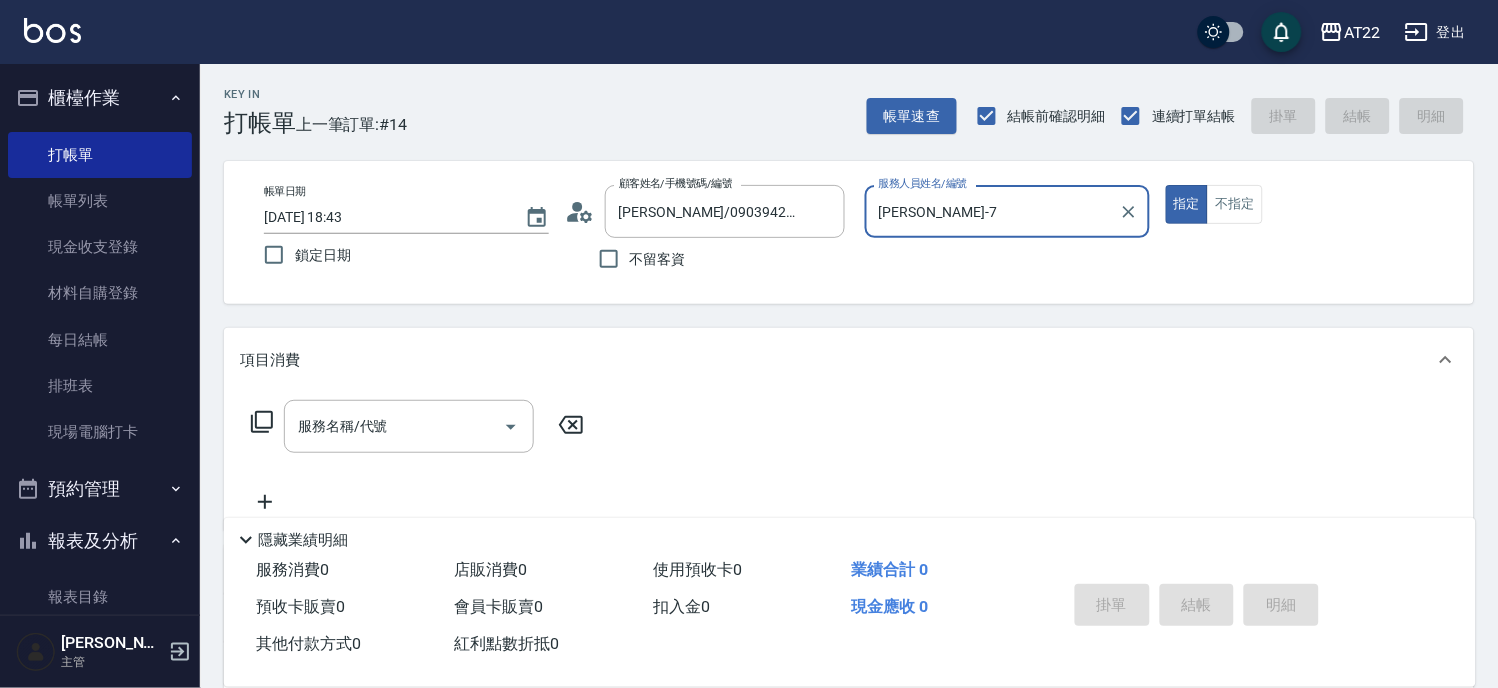 click on "Allen-7" at bounding box center (992, 211) 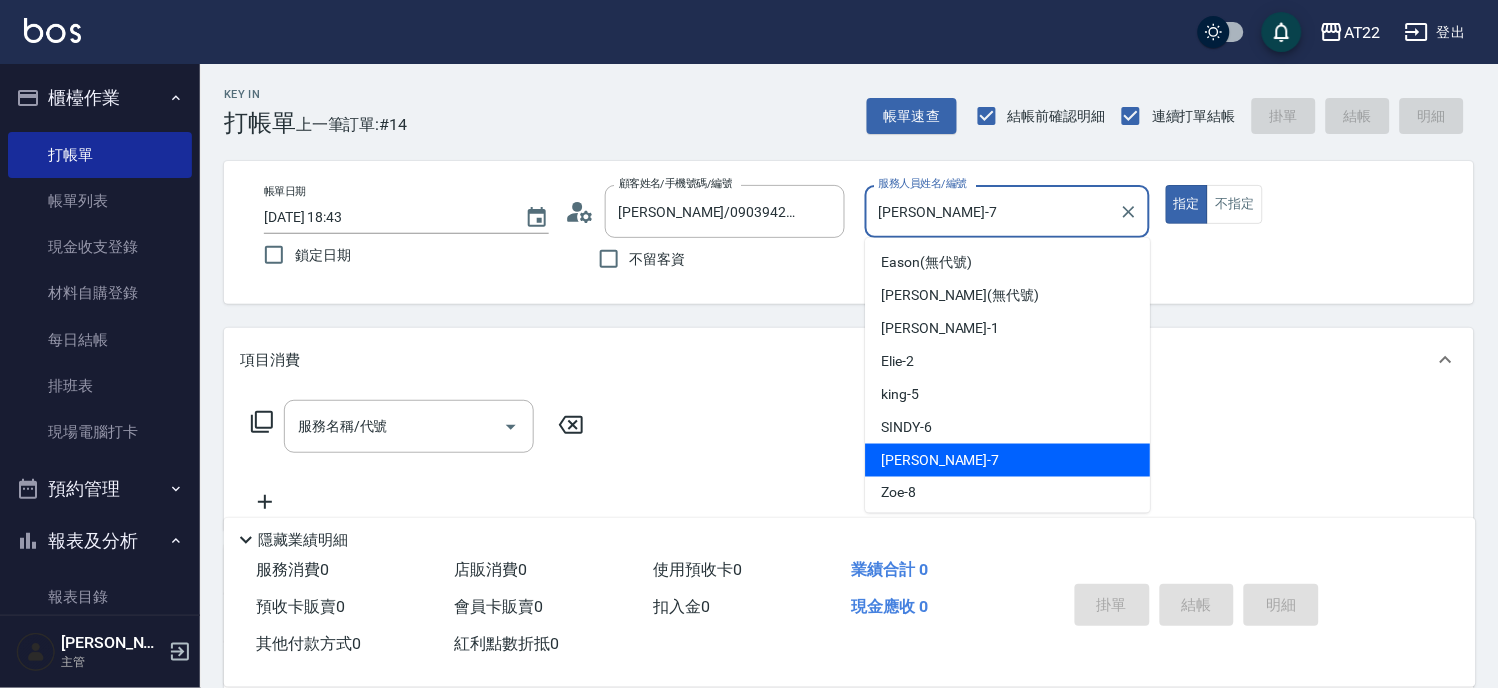 click on "Allen-7" at bounding box center (992, 211) 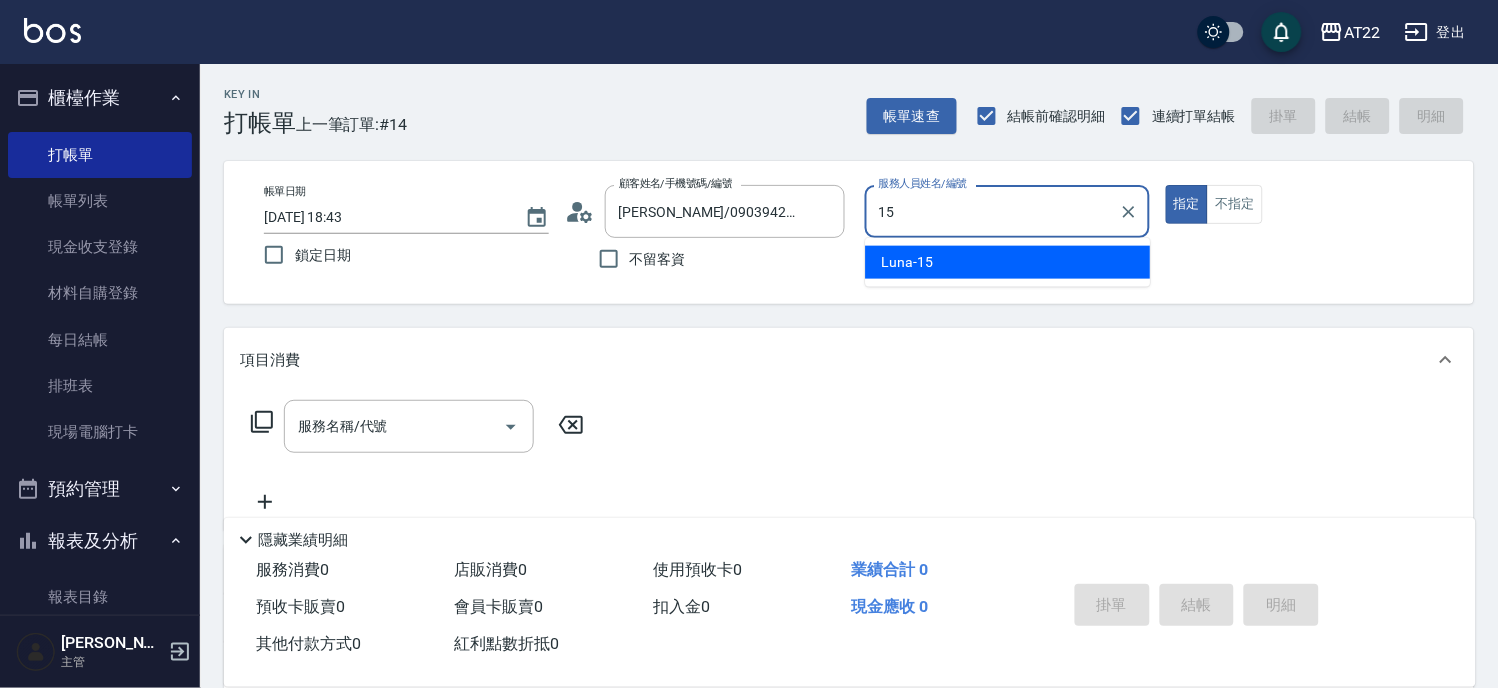 type on "Luna-15" 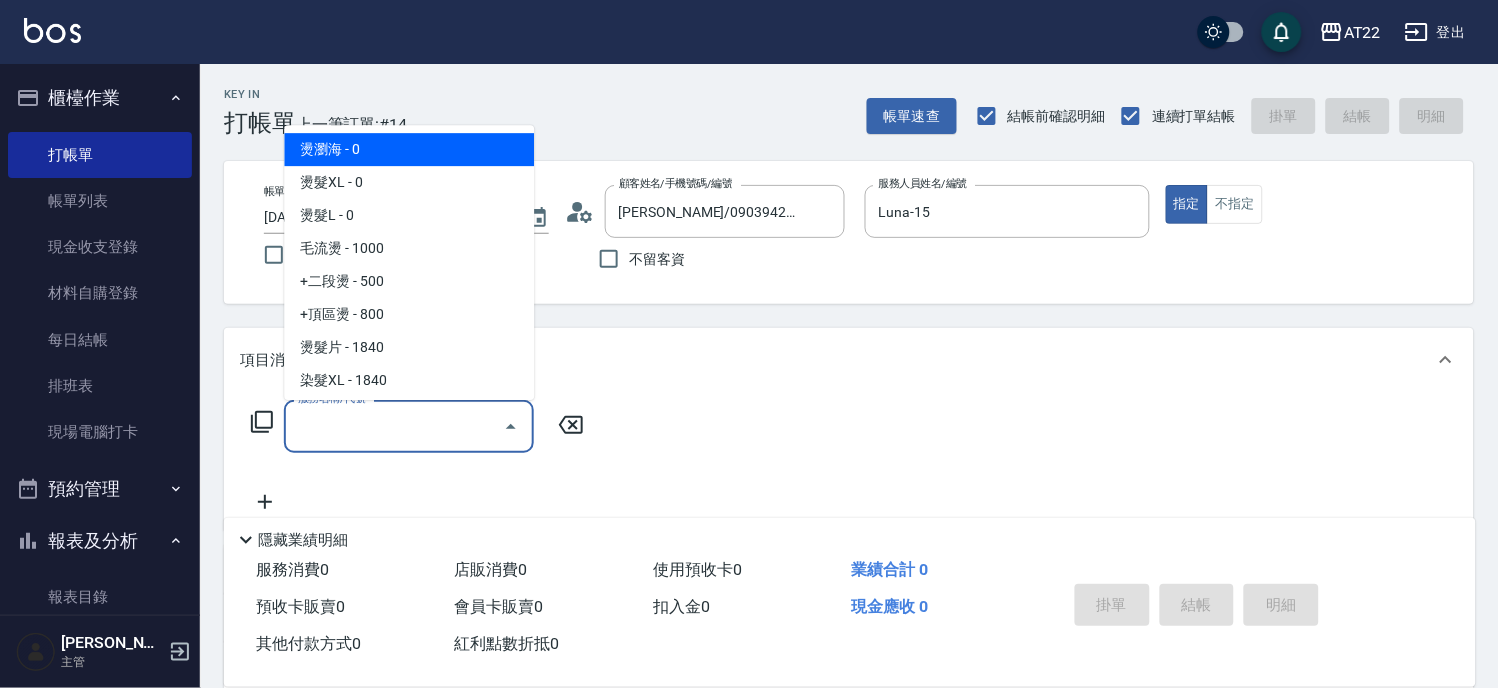 click on "服務名稱/代號" at bounding box center [394, 426] 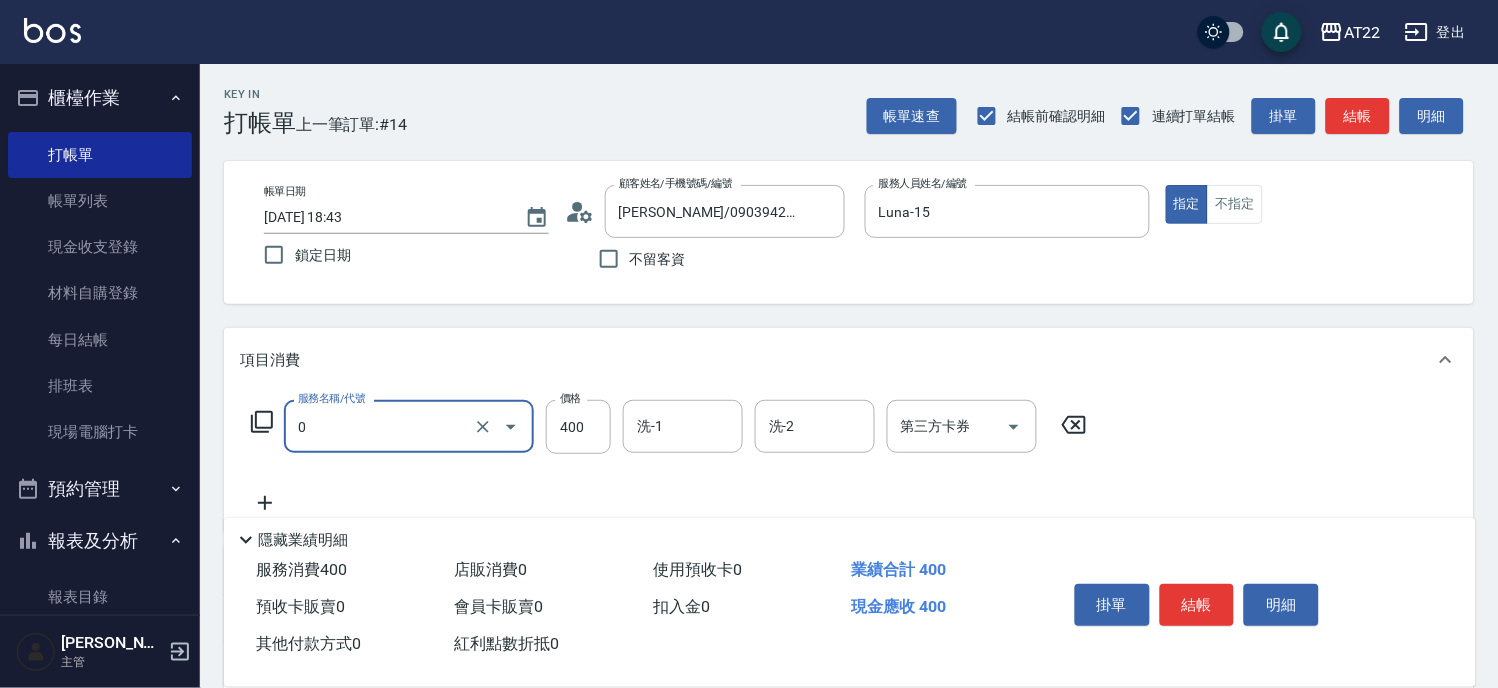 type on "有機洗髮(0)" 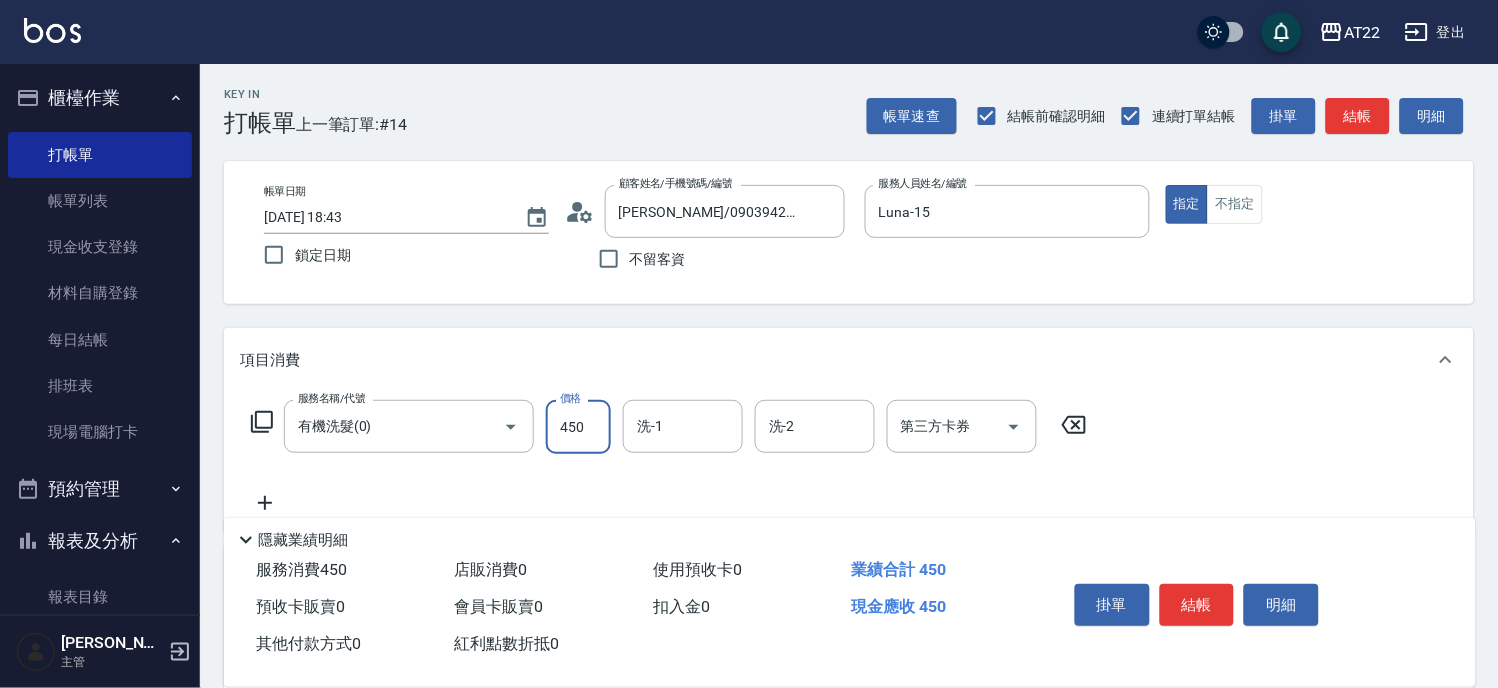 type on "450" 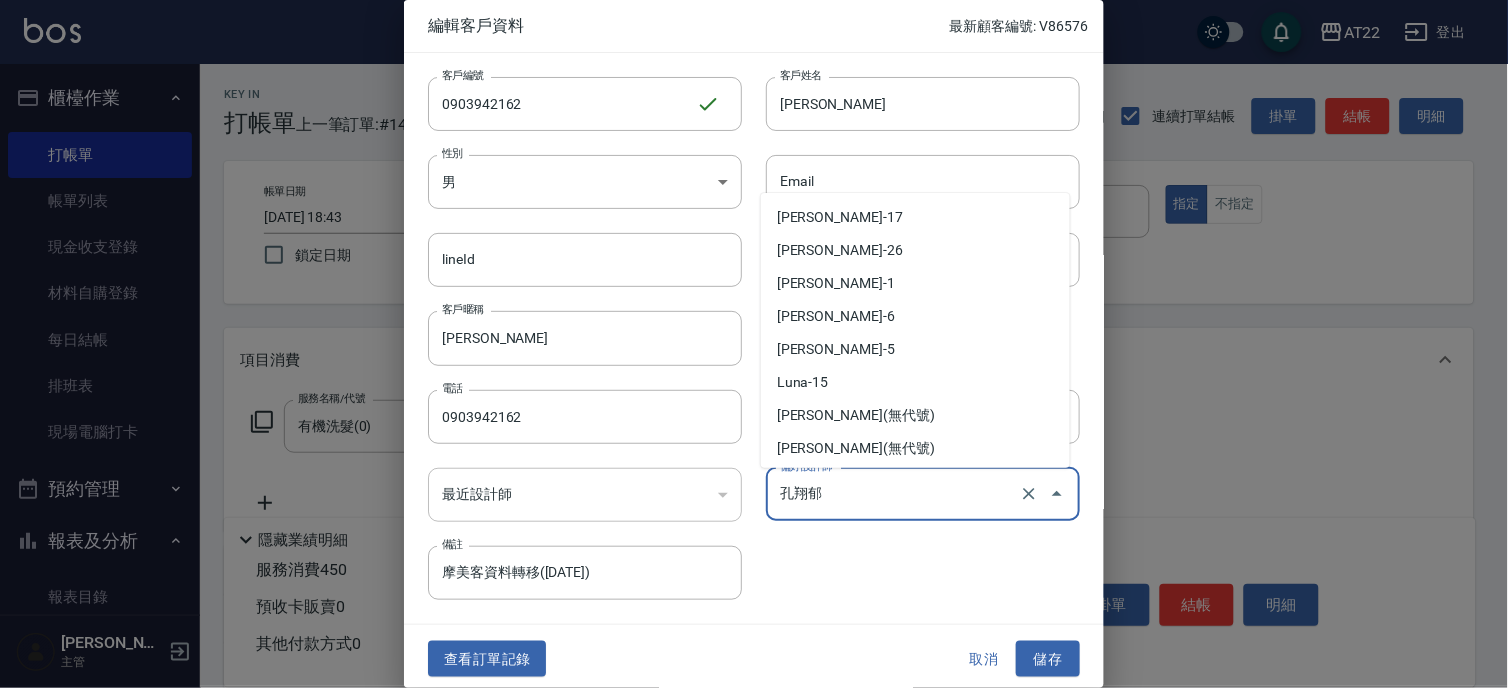 click on "孔翔郁" at bounding box center [895, 494] 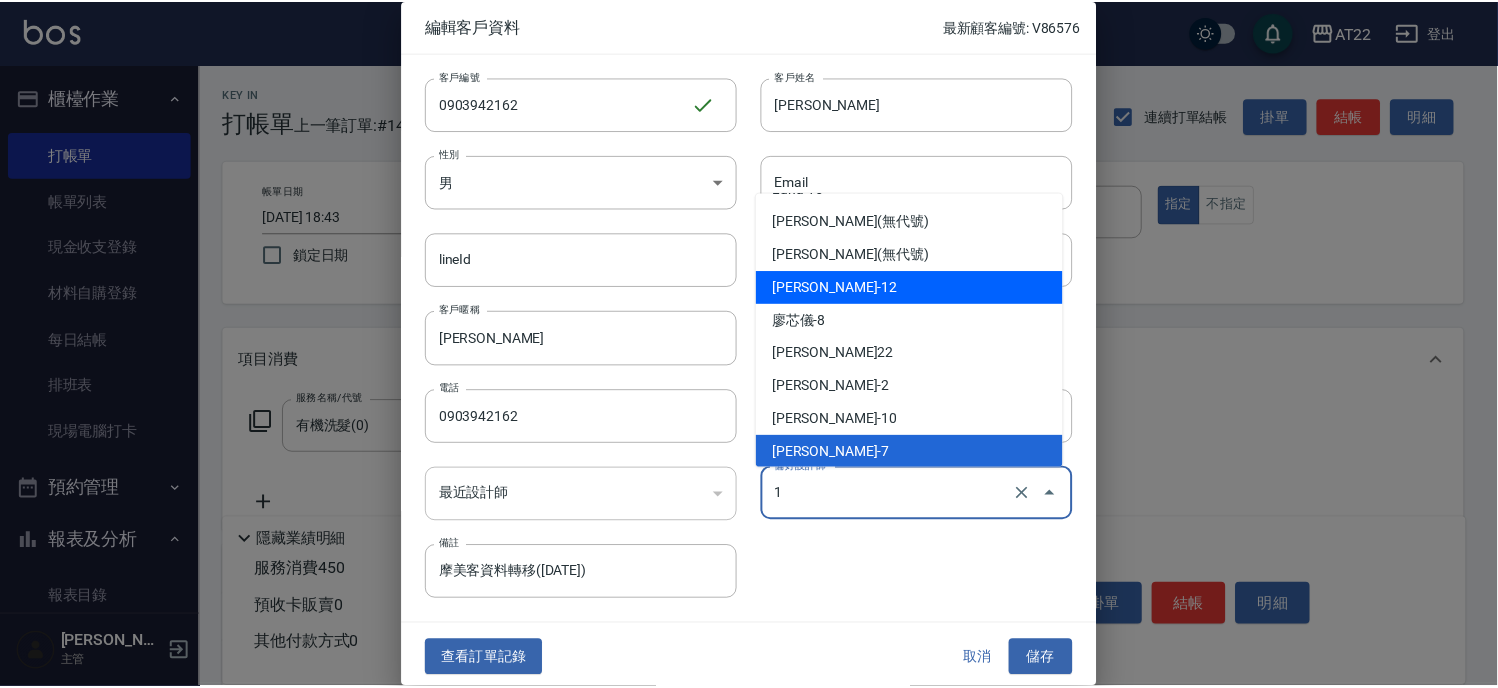 scroll, scrollTop: 0, scrollLeft: 0, axis: both 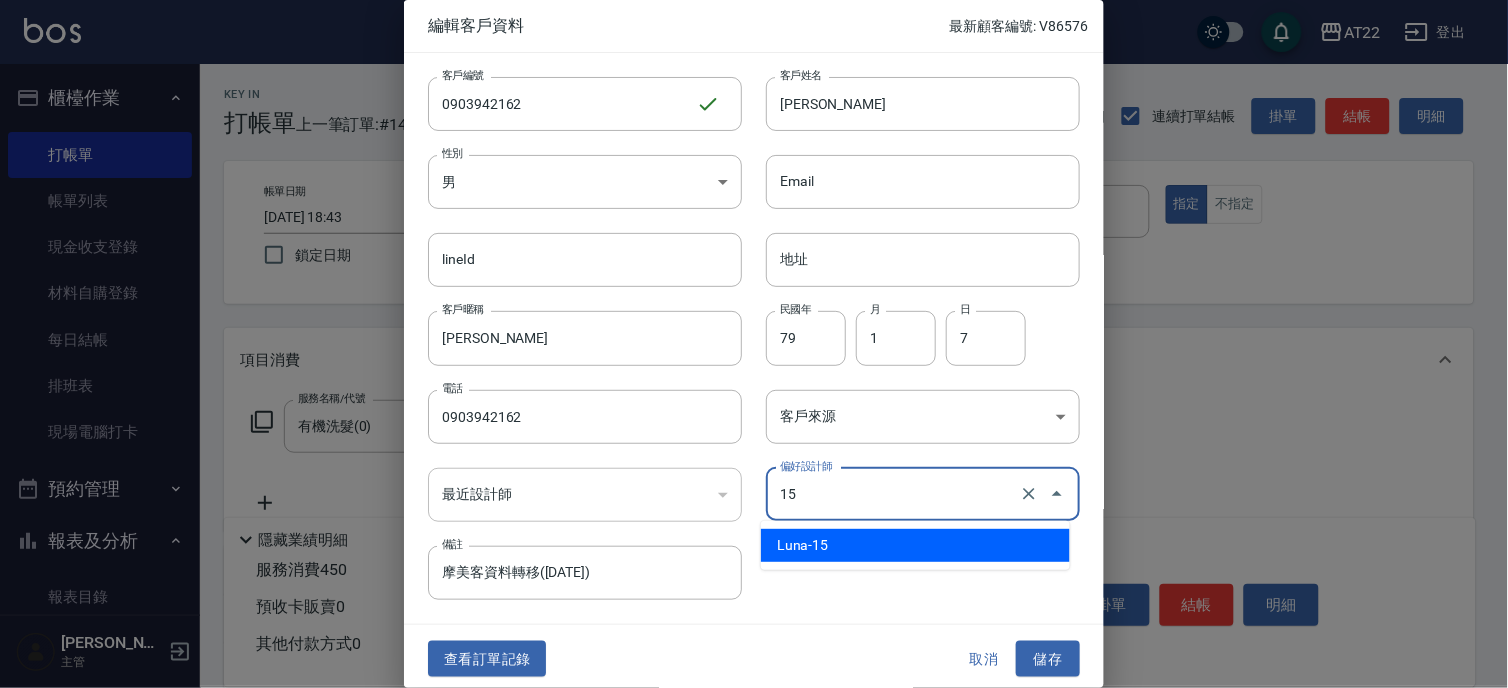 type on "Luna" 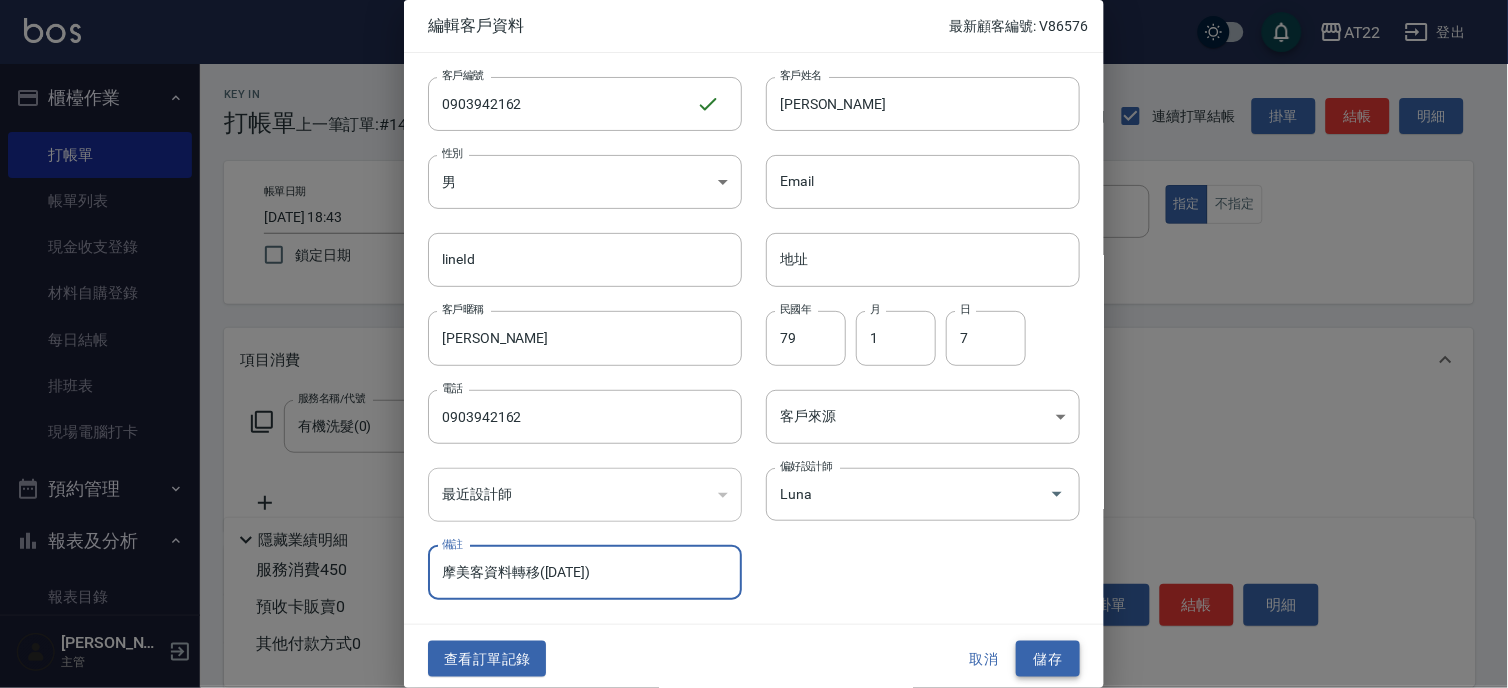 click on "儲存" at bounding box center (1048, 659) 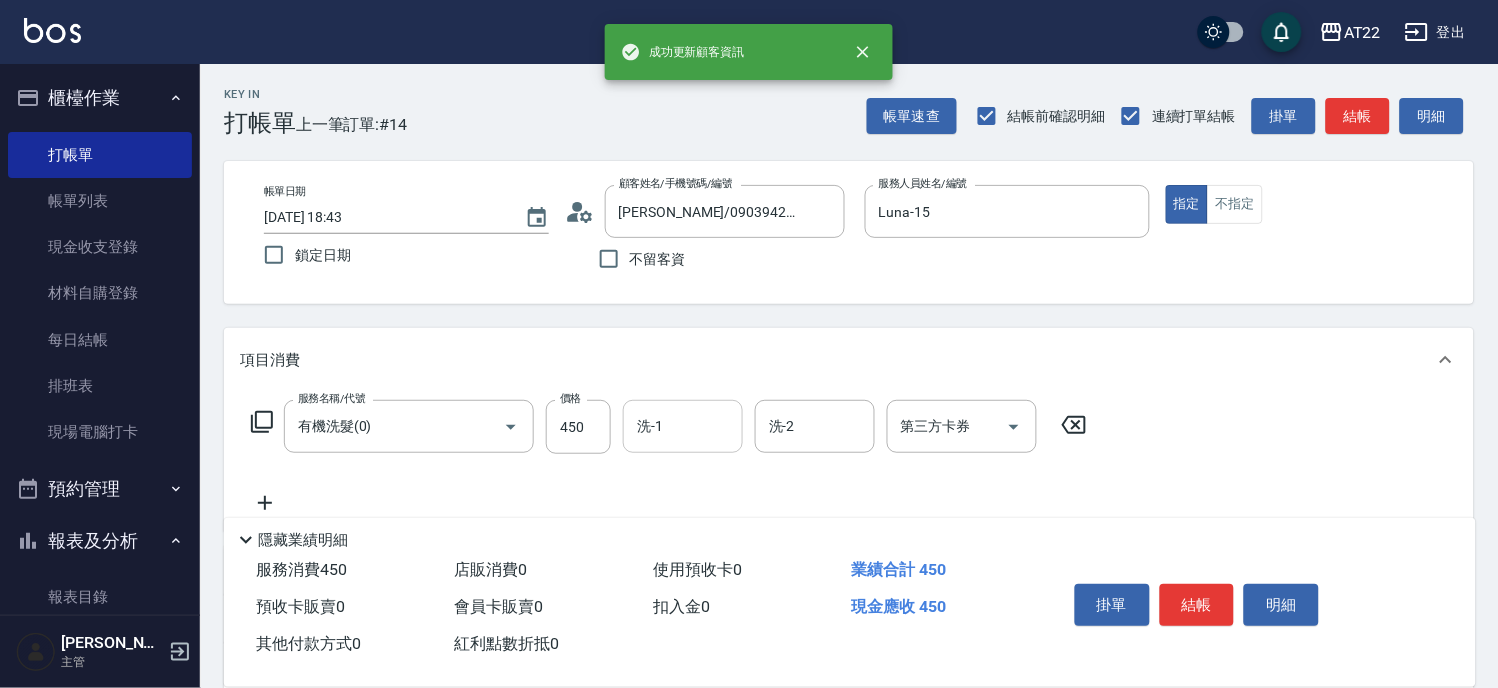 click on "洗-1" at bounding box center [683, 426] 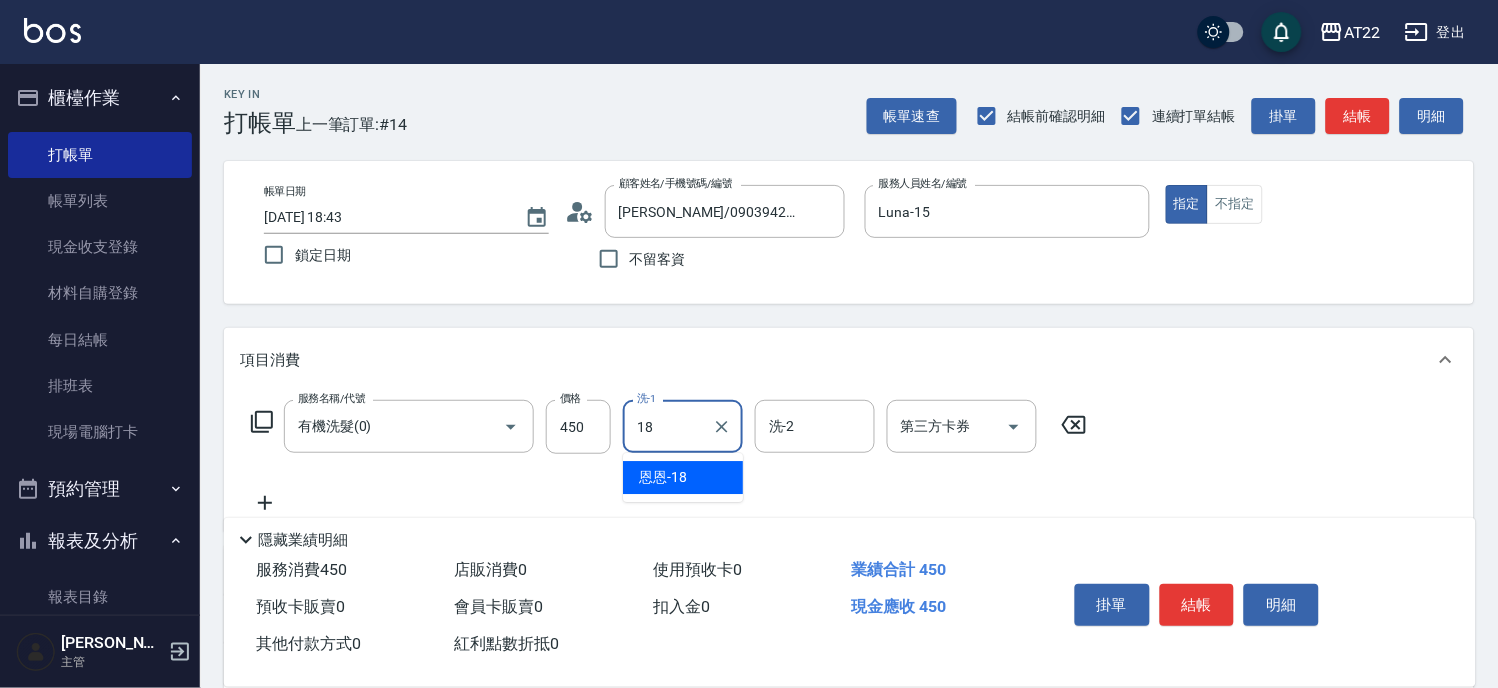 type on "恩恩-18" 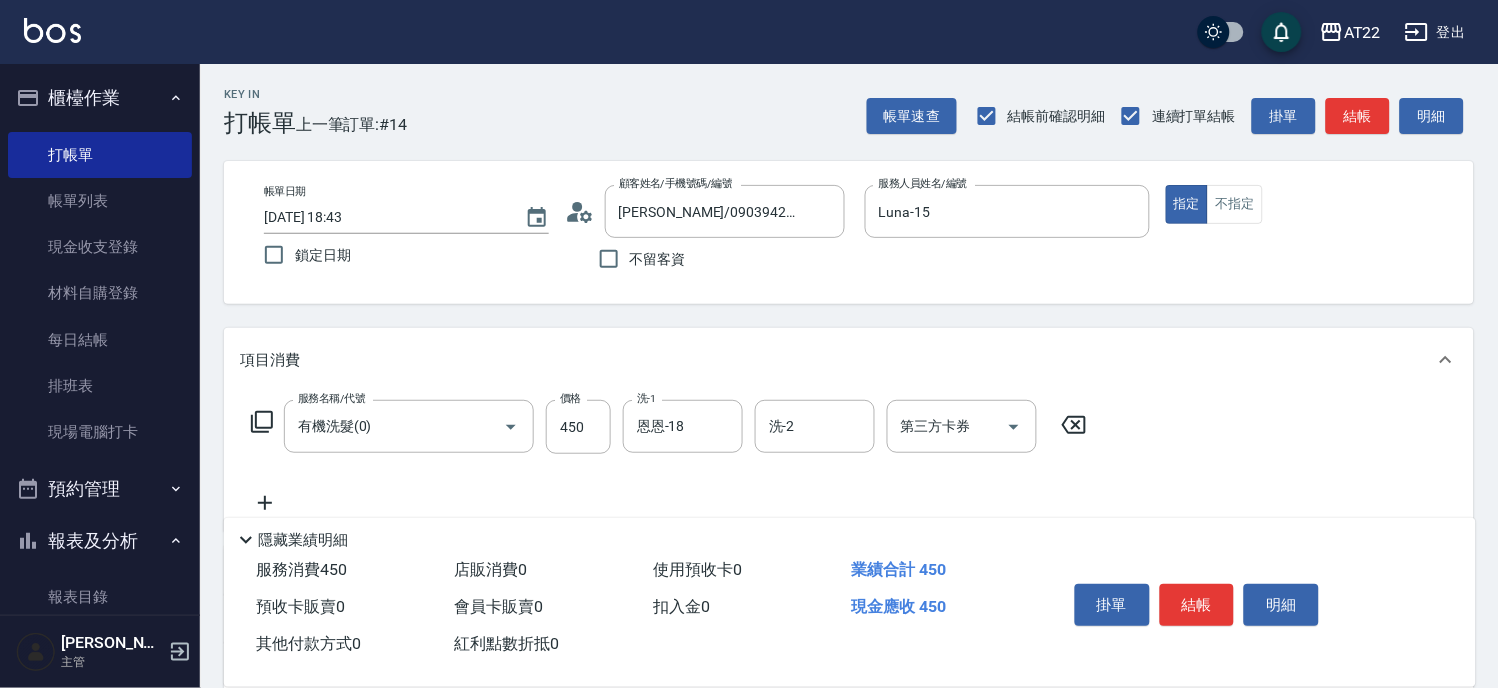 click 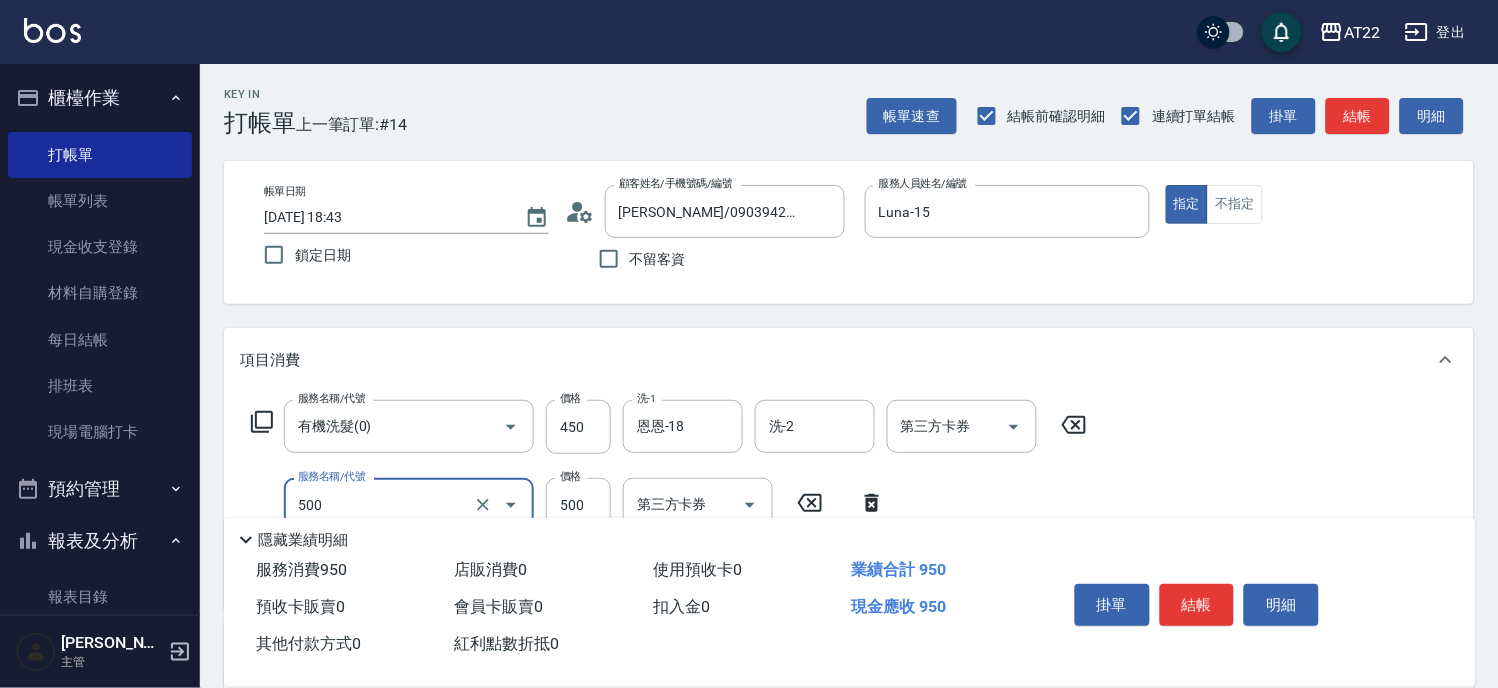 type on "剪髮(500)" 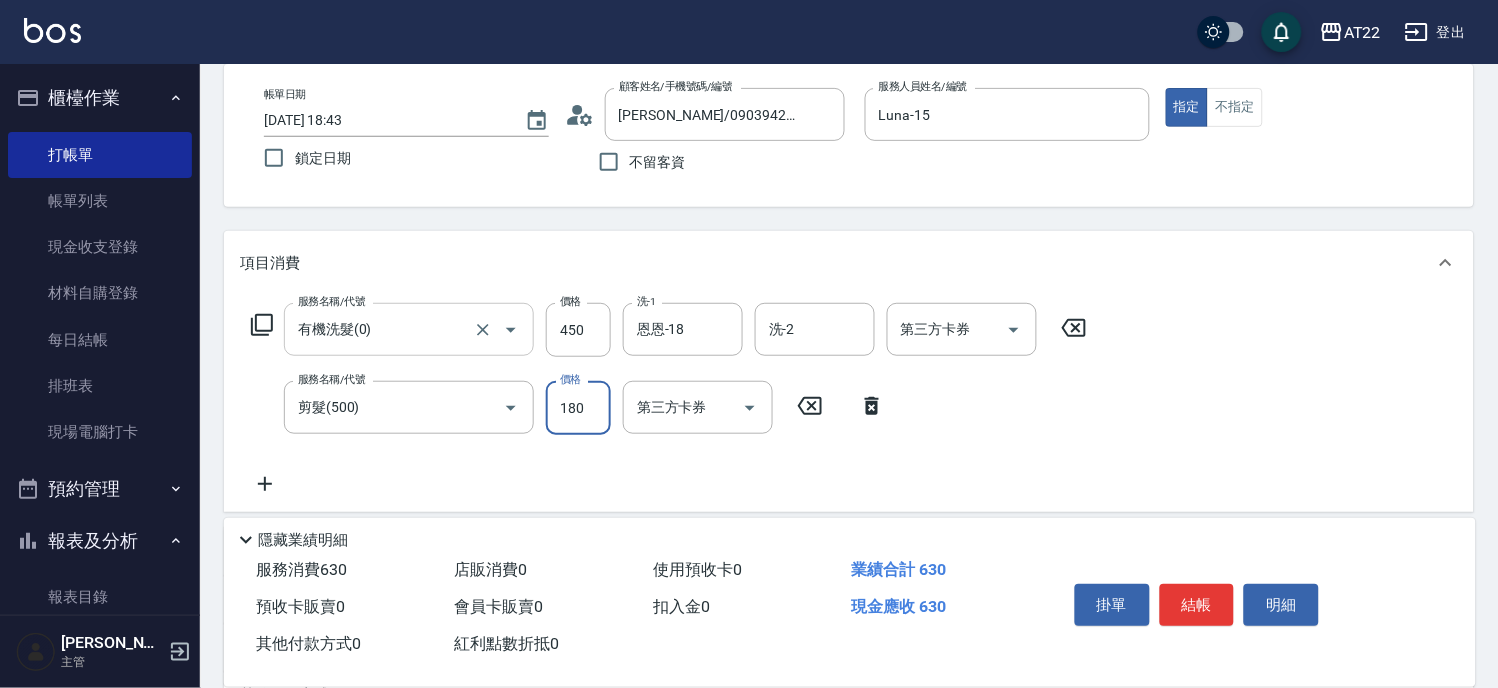 scroll, scrollTop: 222, scrollLeft: 0, axis: vertical 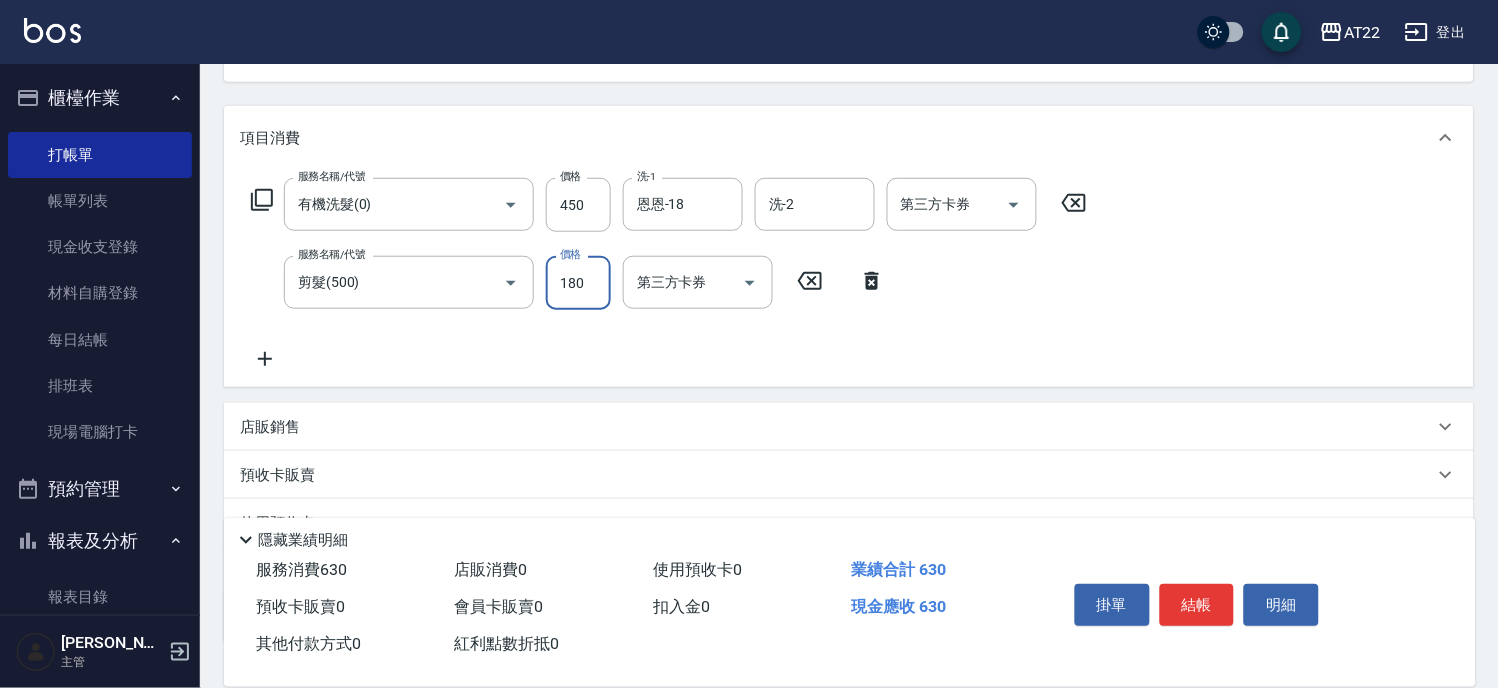 type on "180" 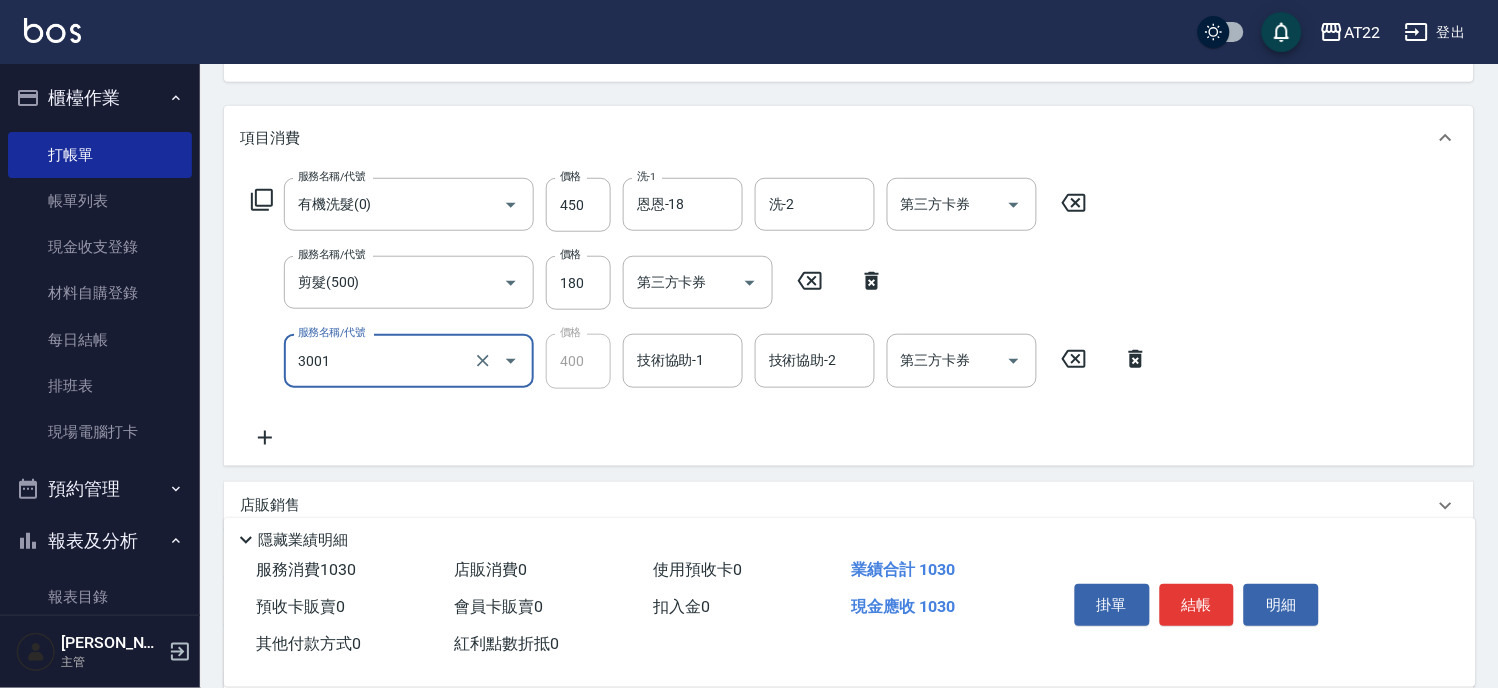 type on "側邊燙貼(3001)" 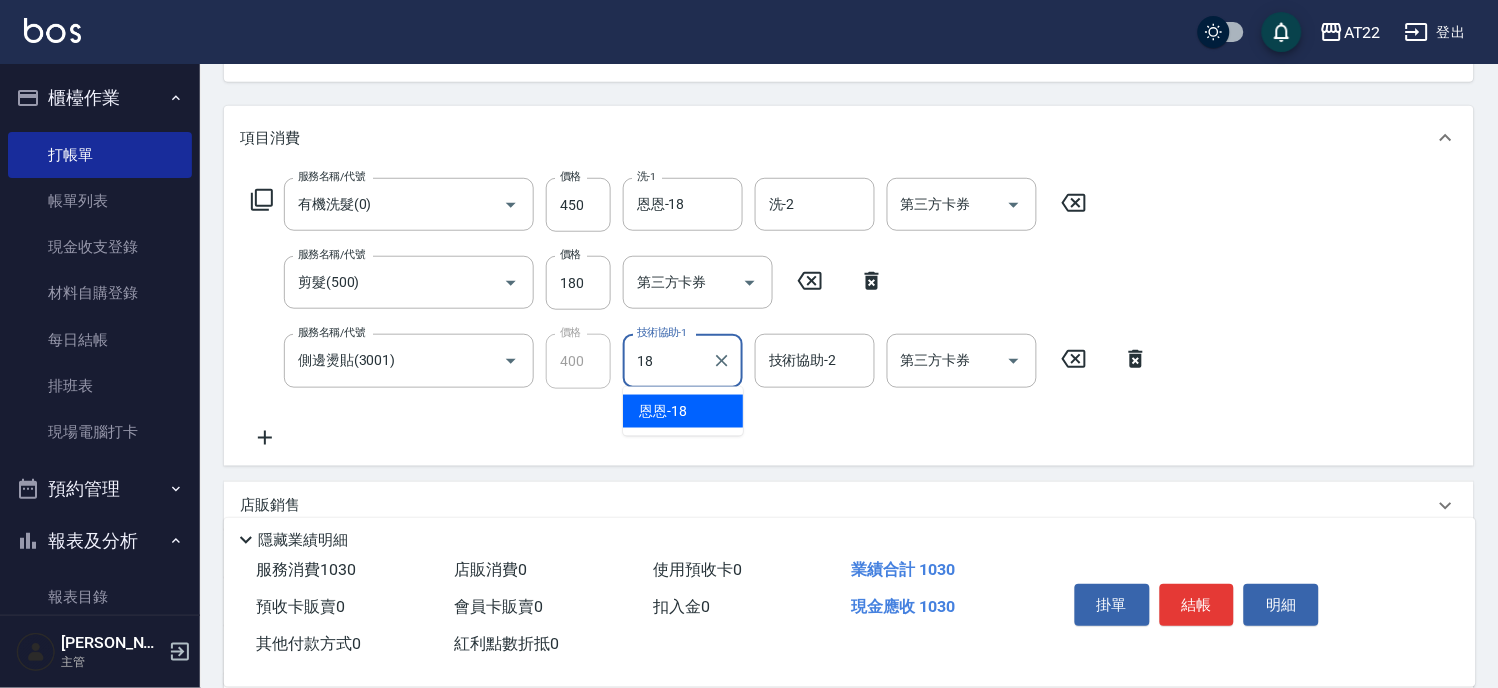type on "恩恩-18" 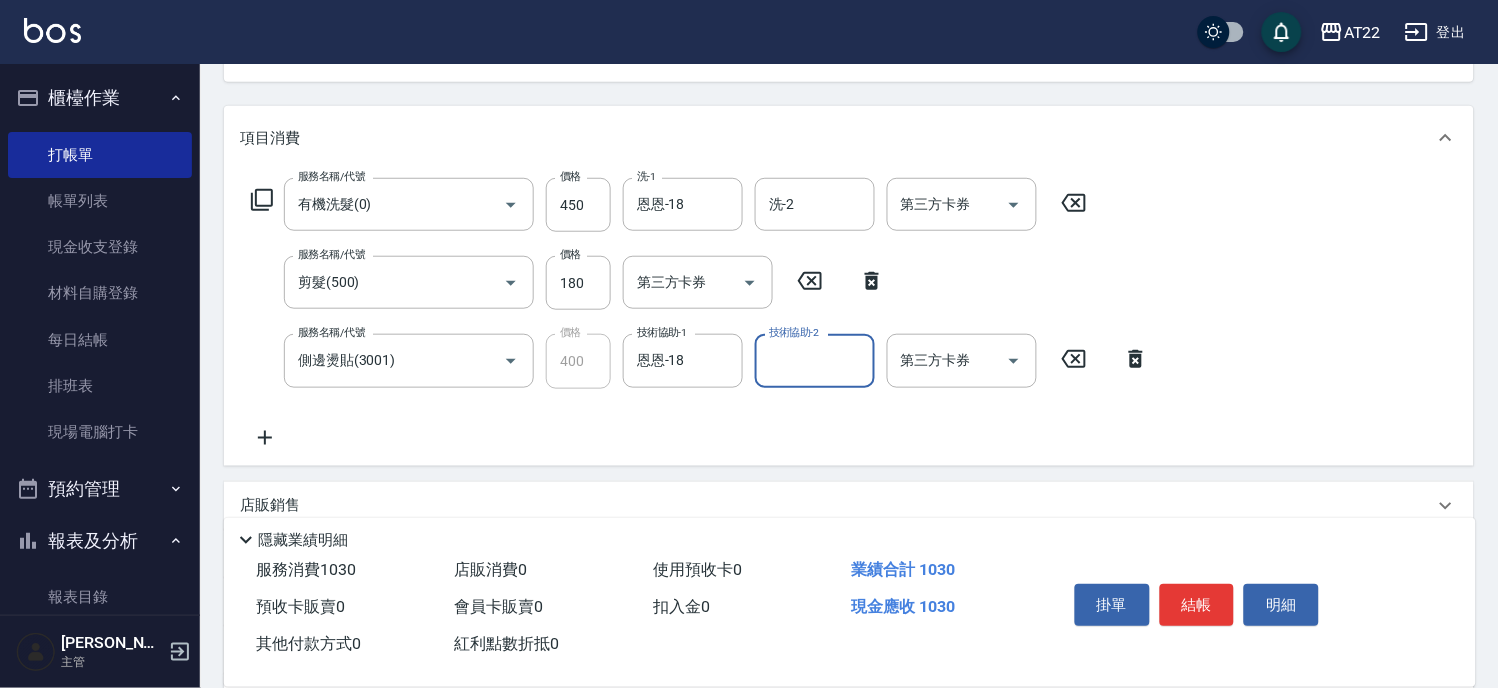 click 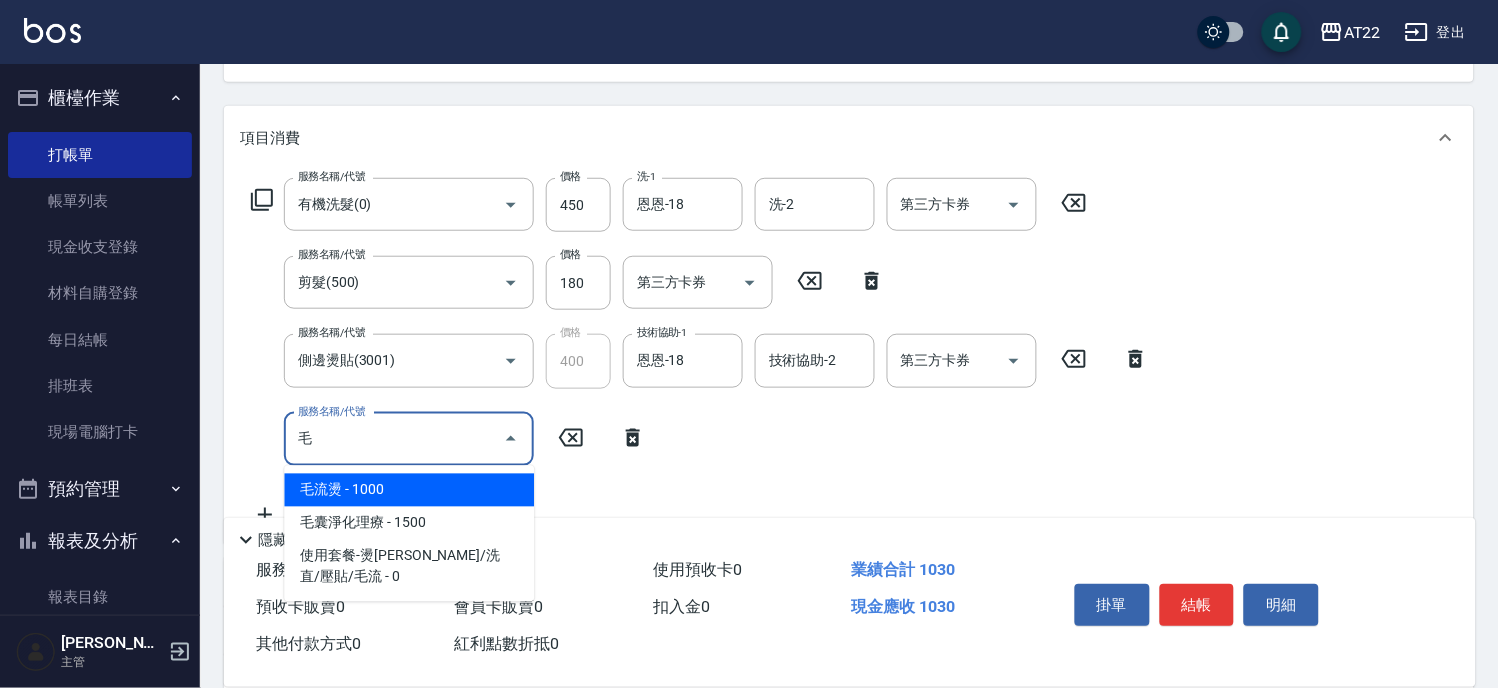 click on "毛流燙 - 1000" at bounding box center (409, 490) 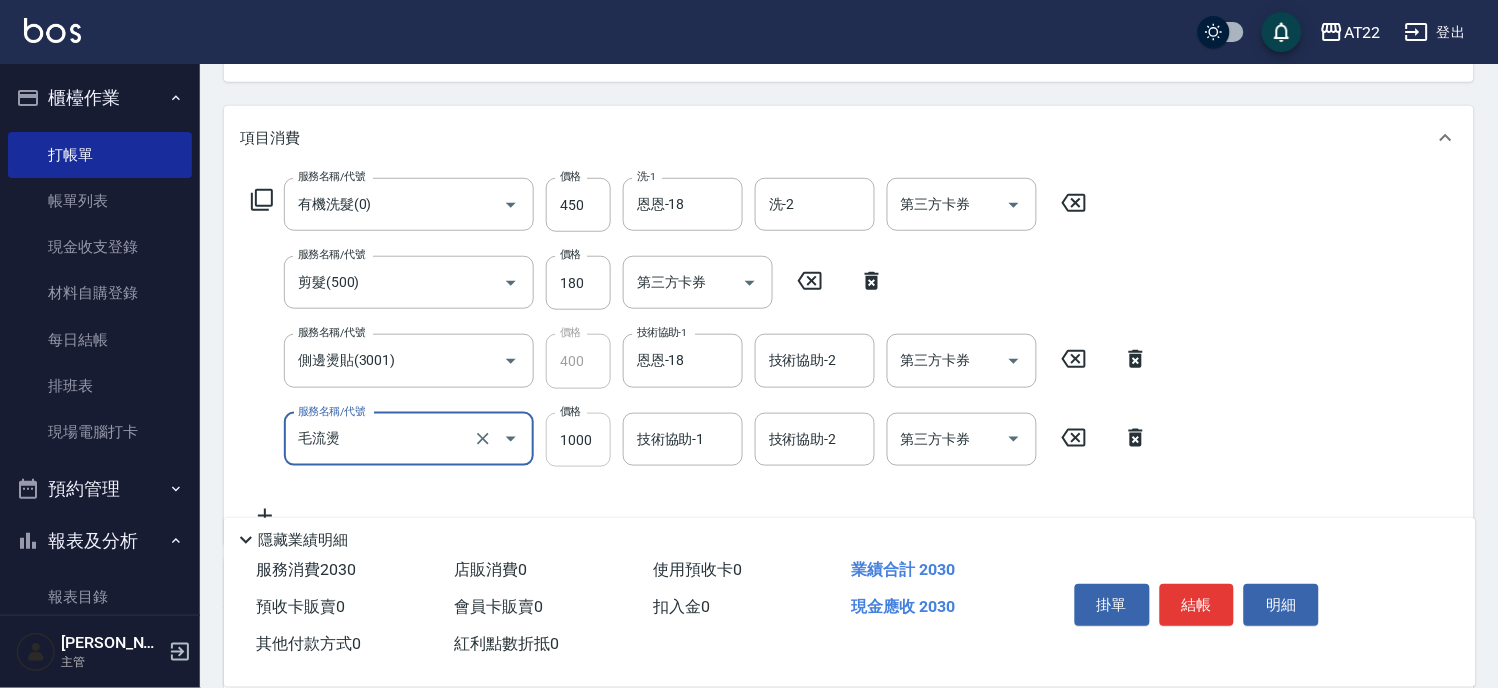 type on "毛流燙" 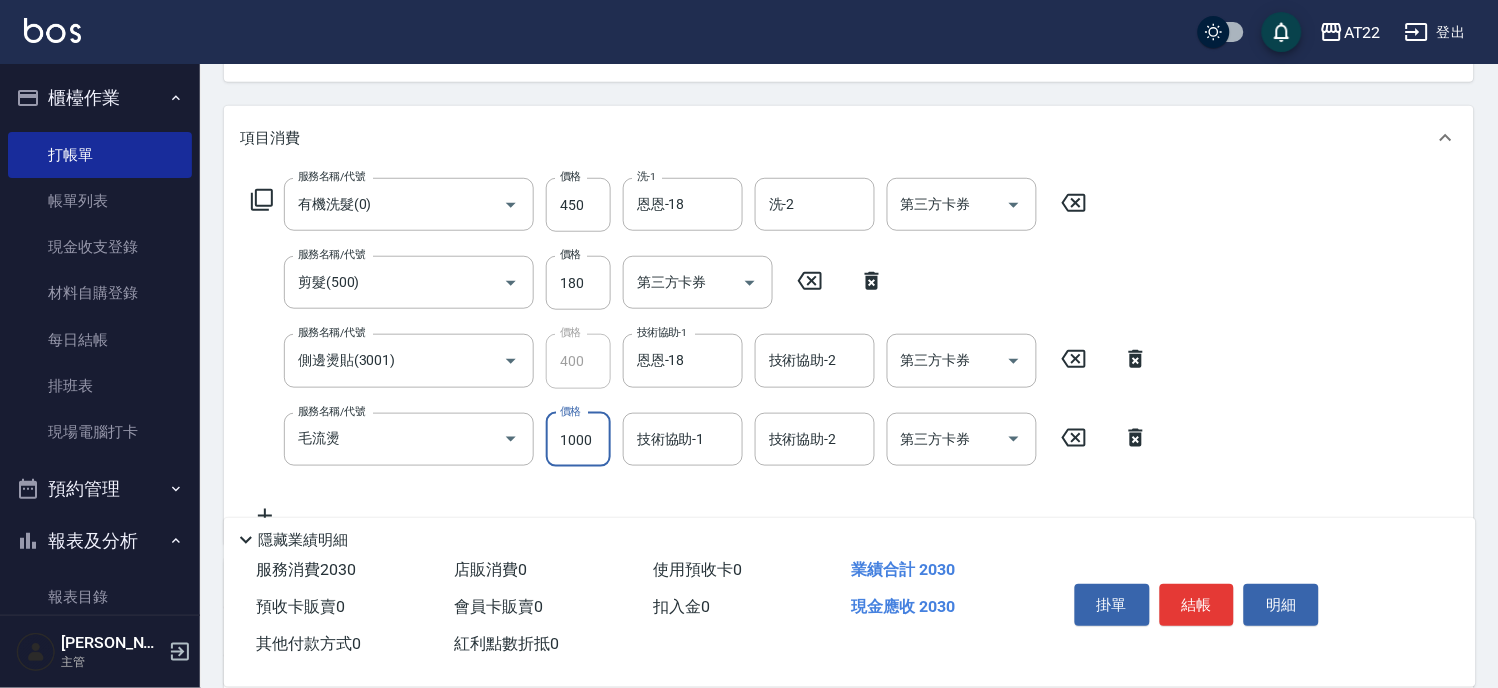click on "1000" at bounding box center [578, 440] 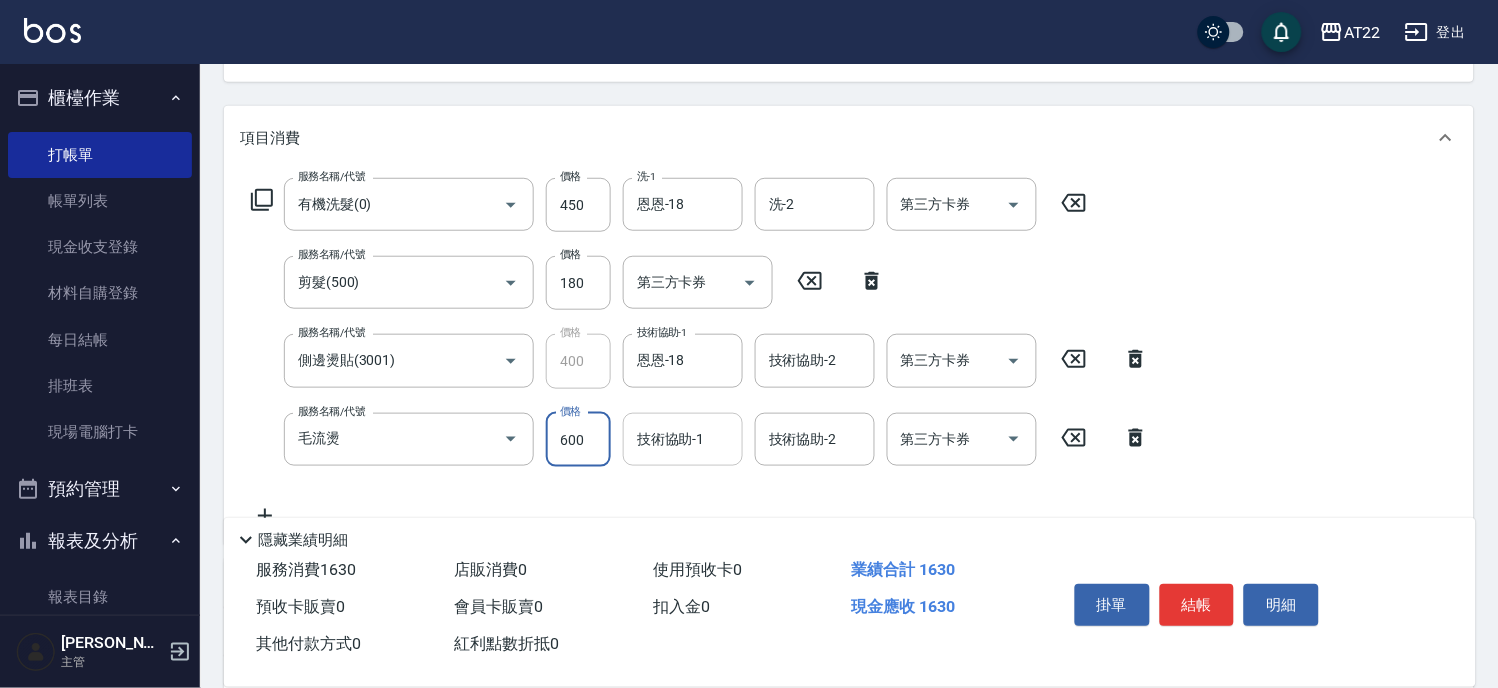 type on "600" 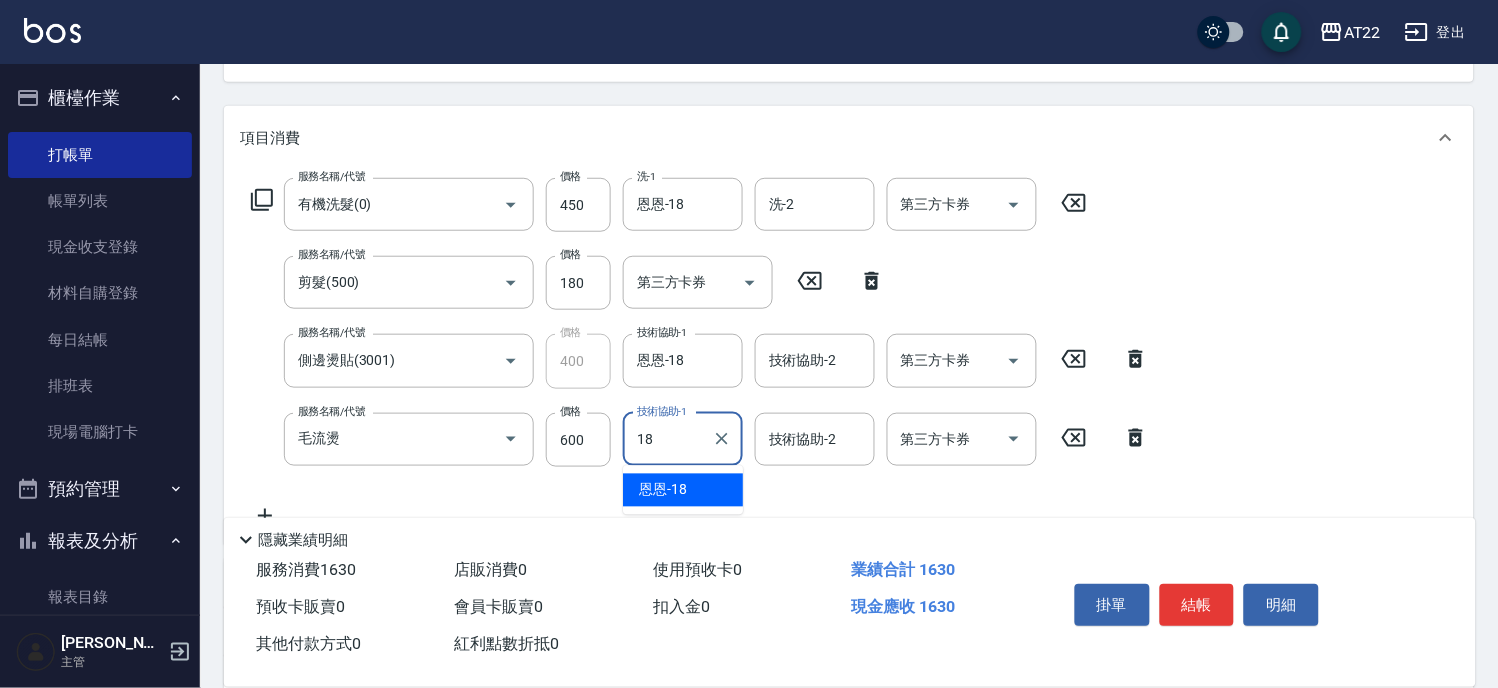type on "恩恩-18" 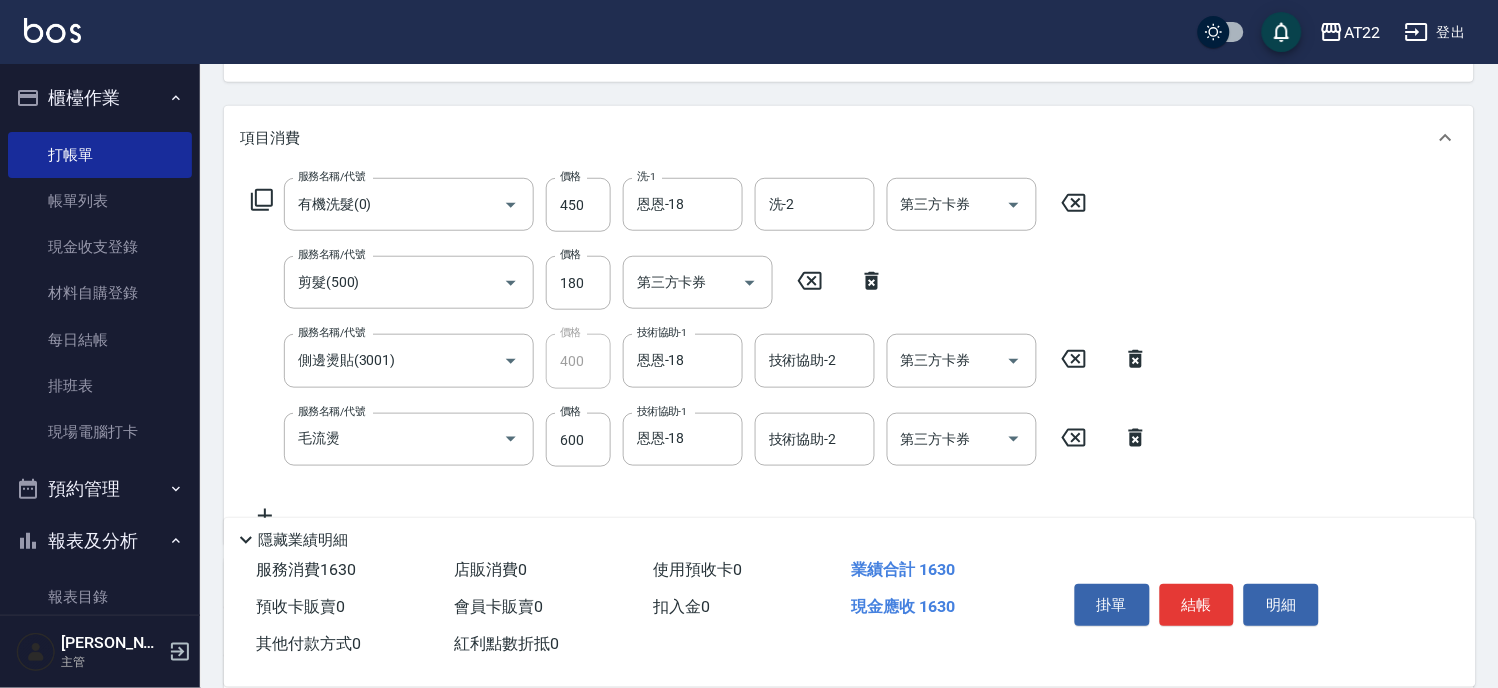 click 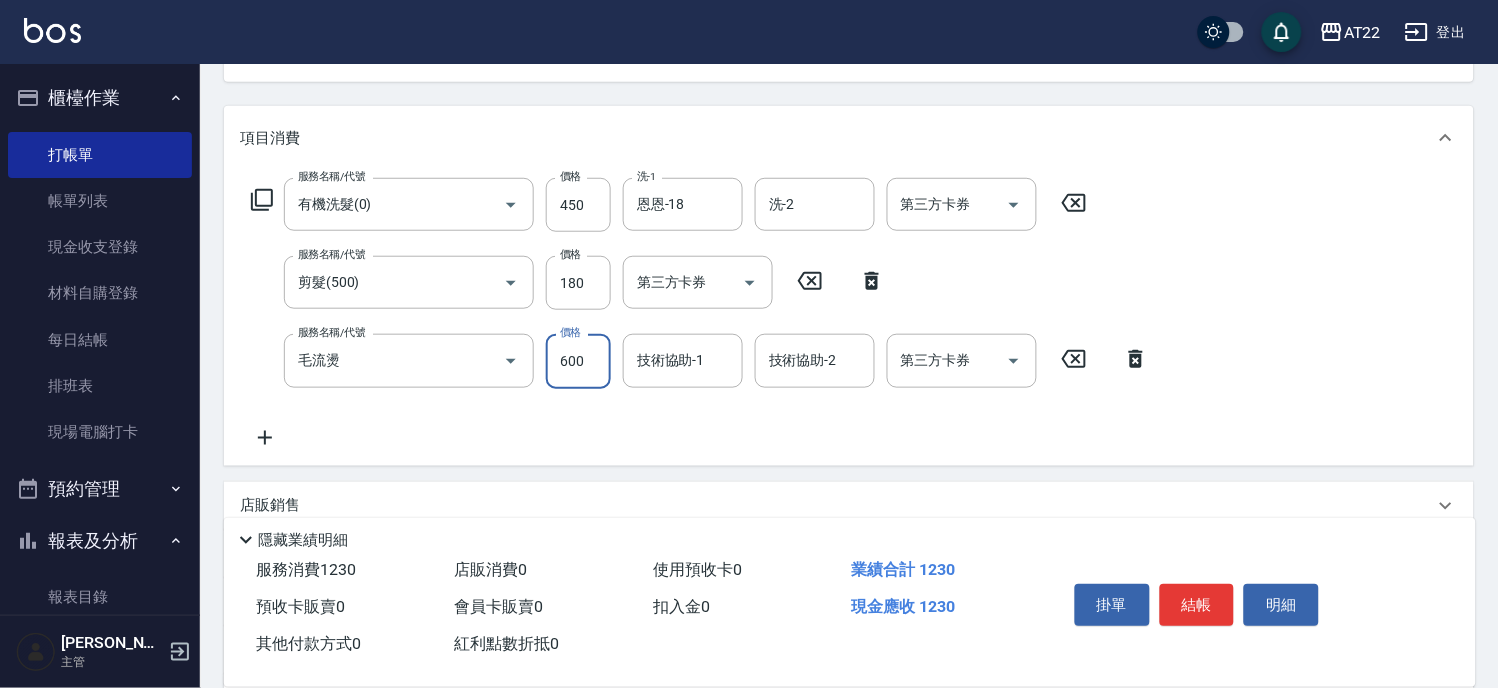 click on "600" at bounding box center (578, 361) 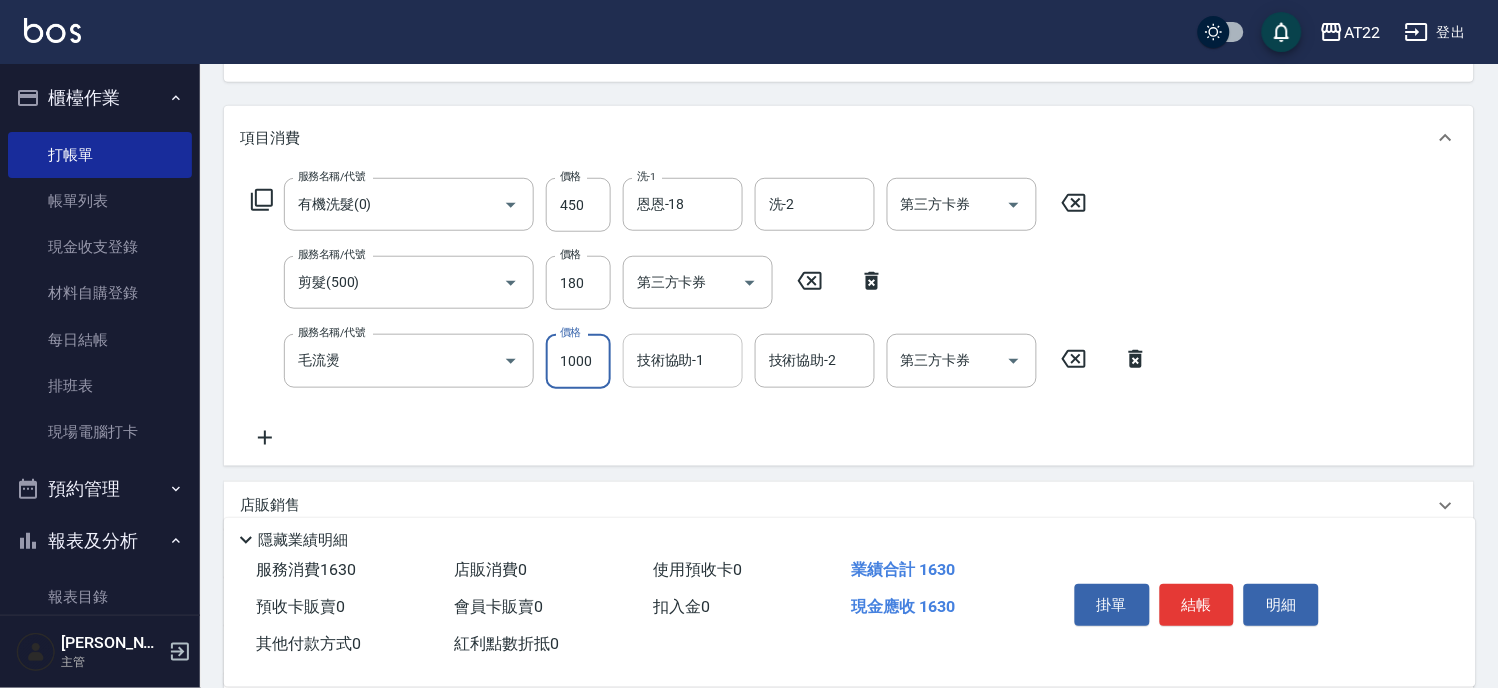 type on "1000" 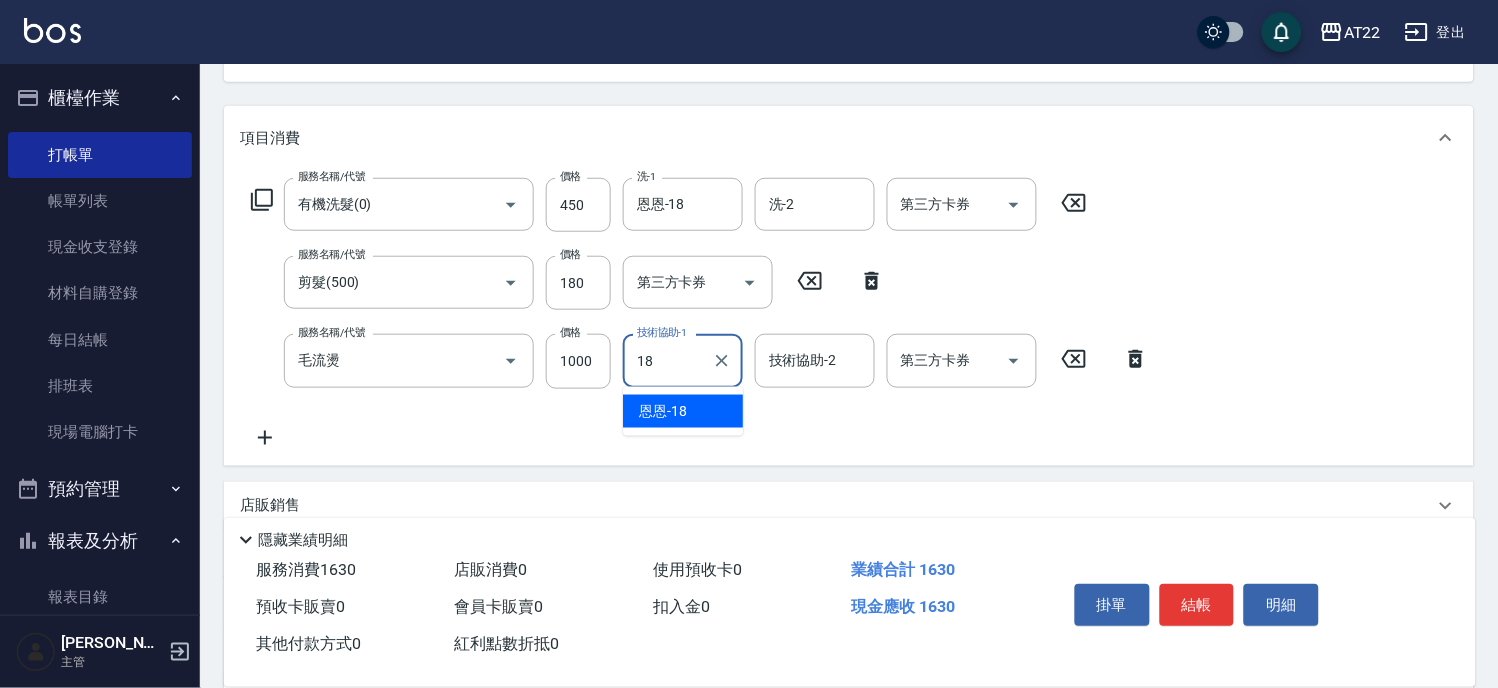 type on "恩恩-18" 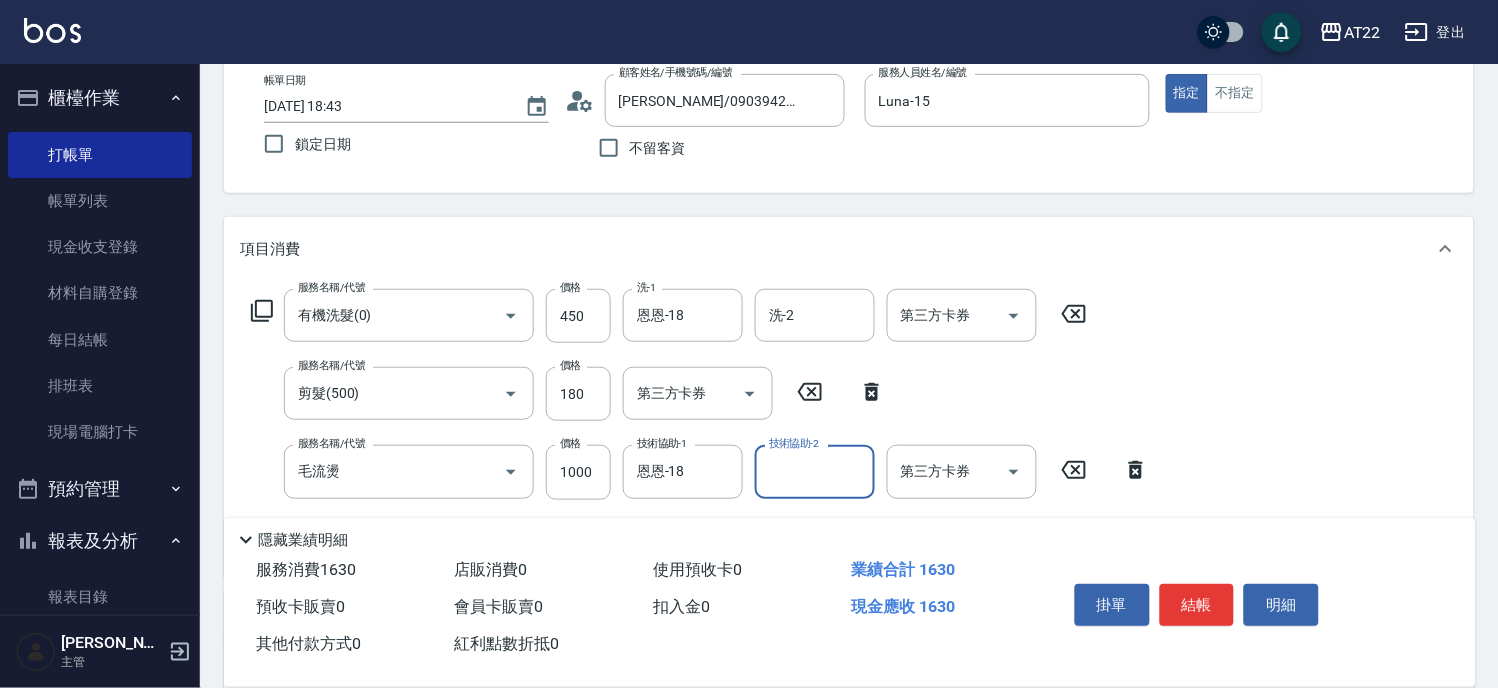 scroll, scrollTop: 0, scrollLeft: 0, axis: both 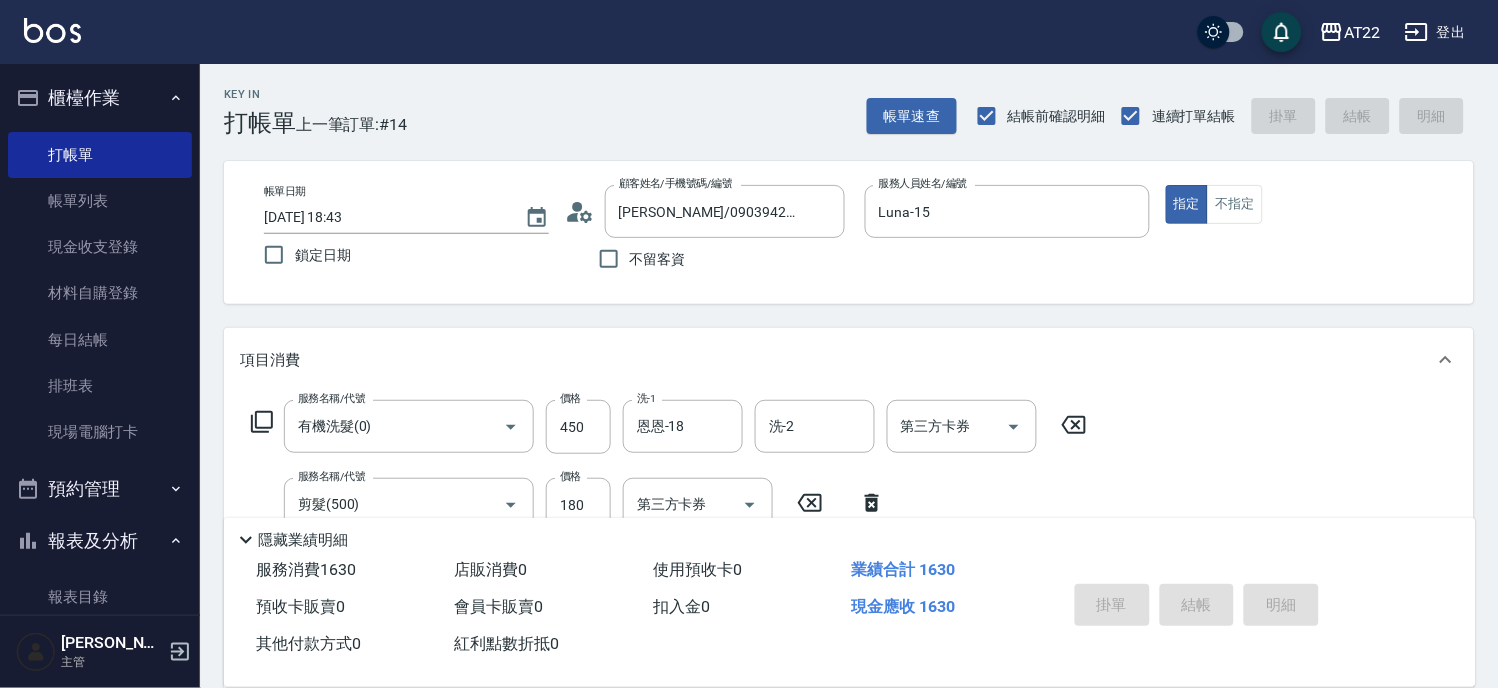 type on "2025/07/14 18:46" 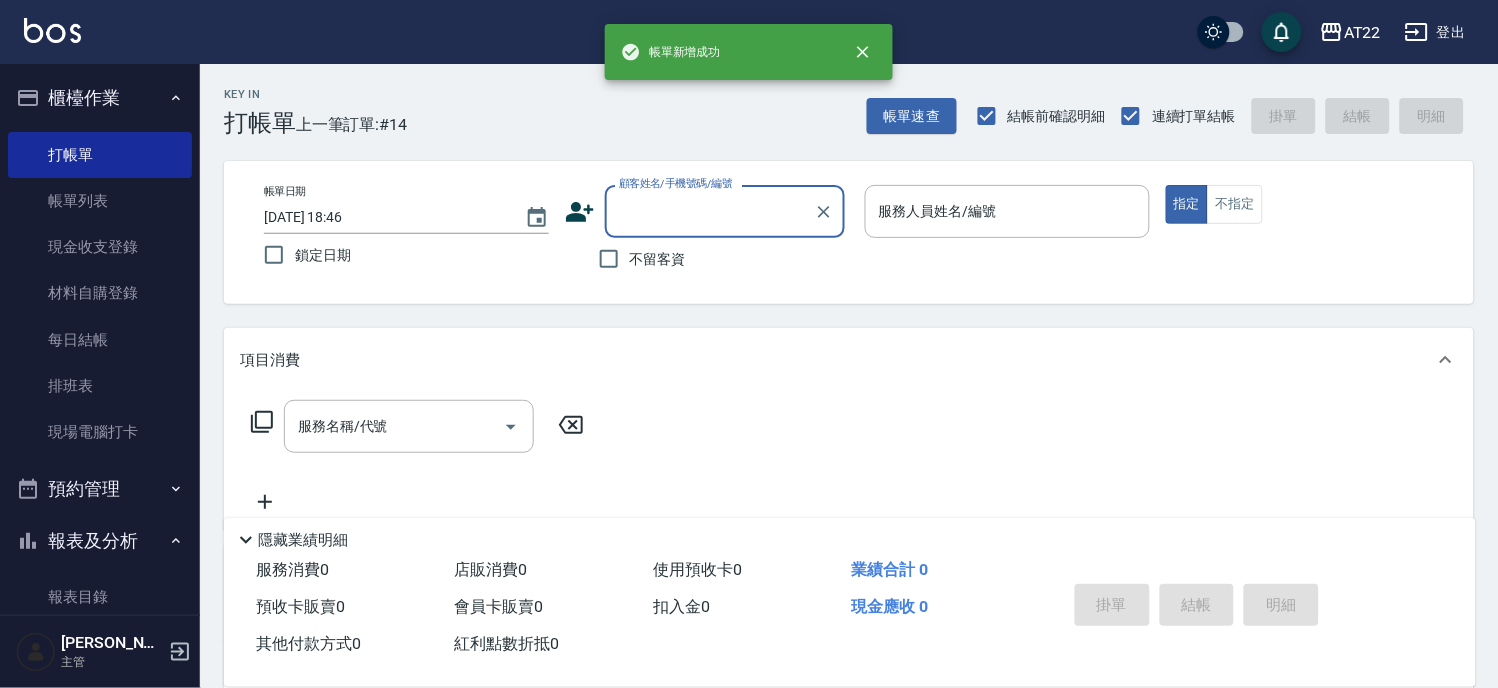 scroll, scrollTop: 0, scrollLeft: 0, axis: both 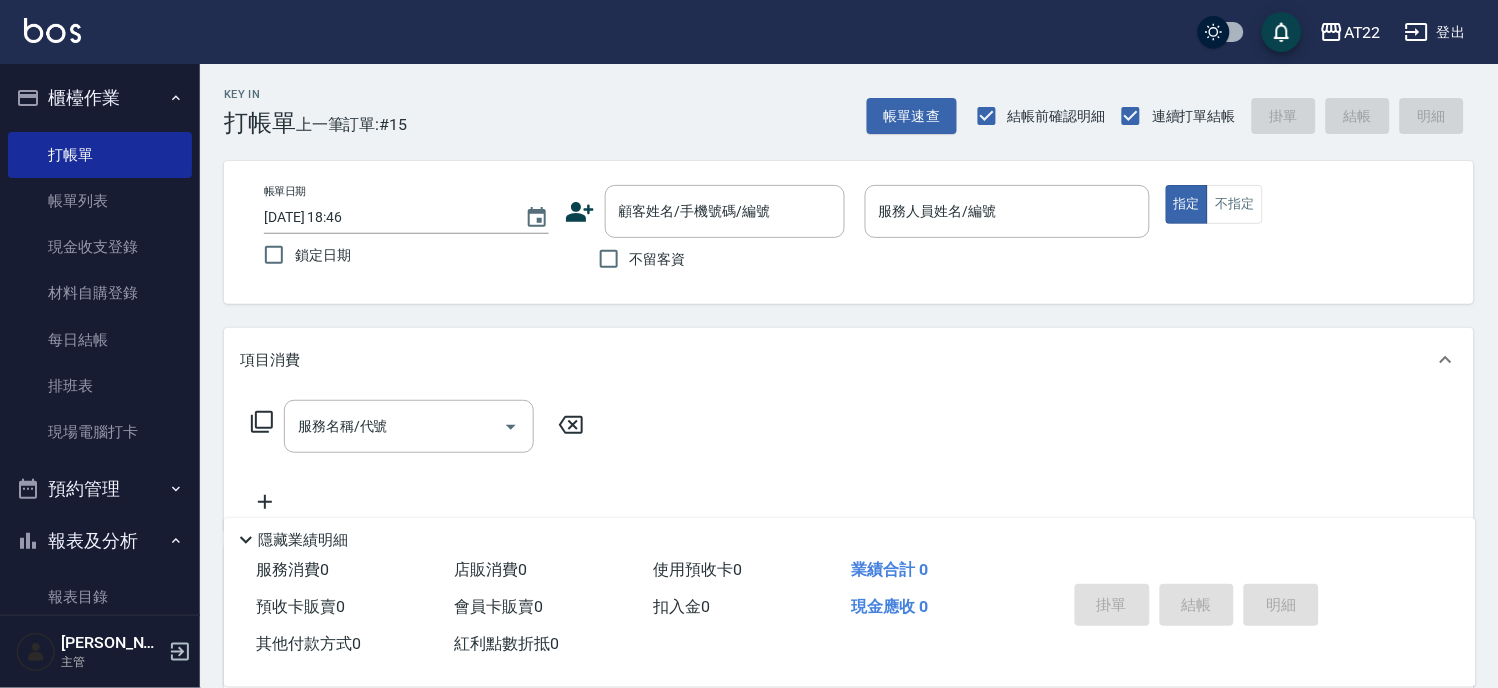 click 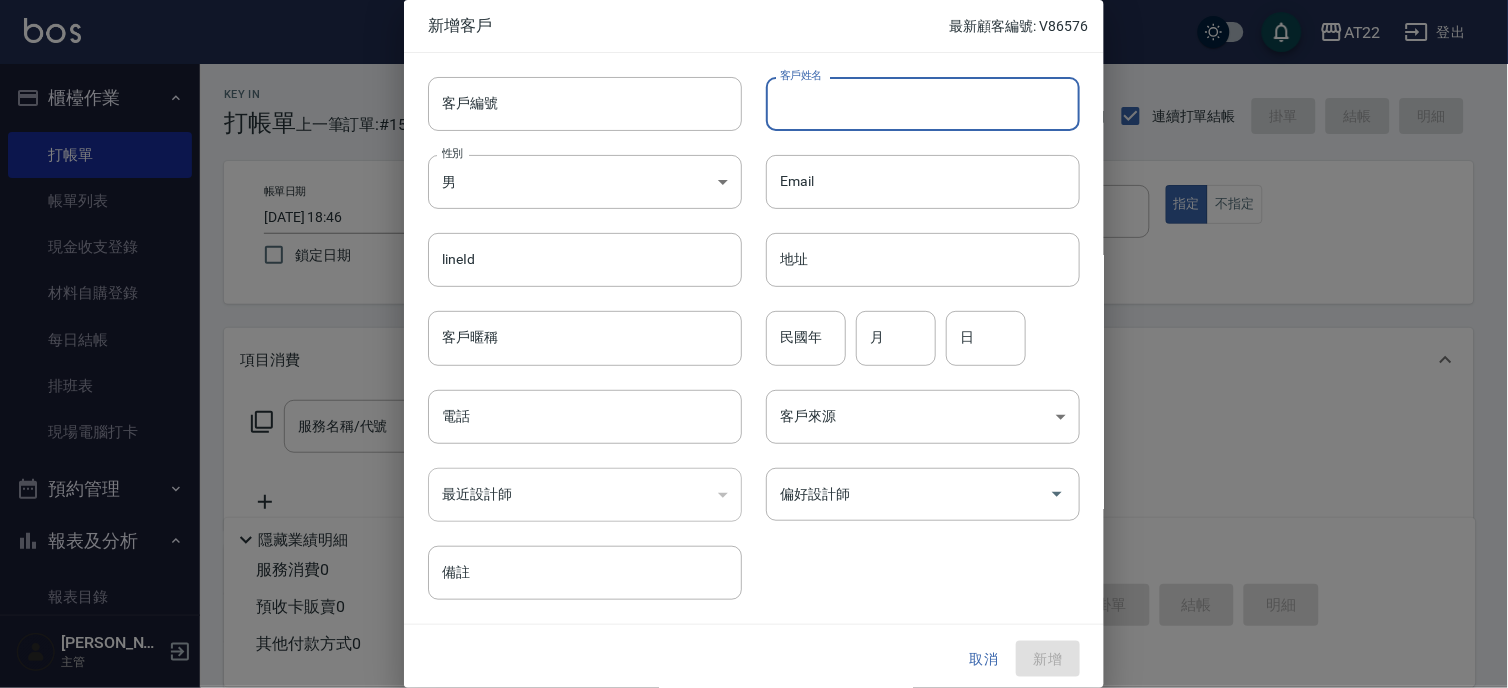 click on "客戶姓名" at bounding box center (923, 104) 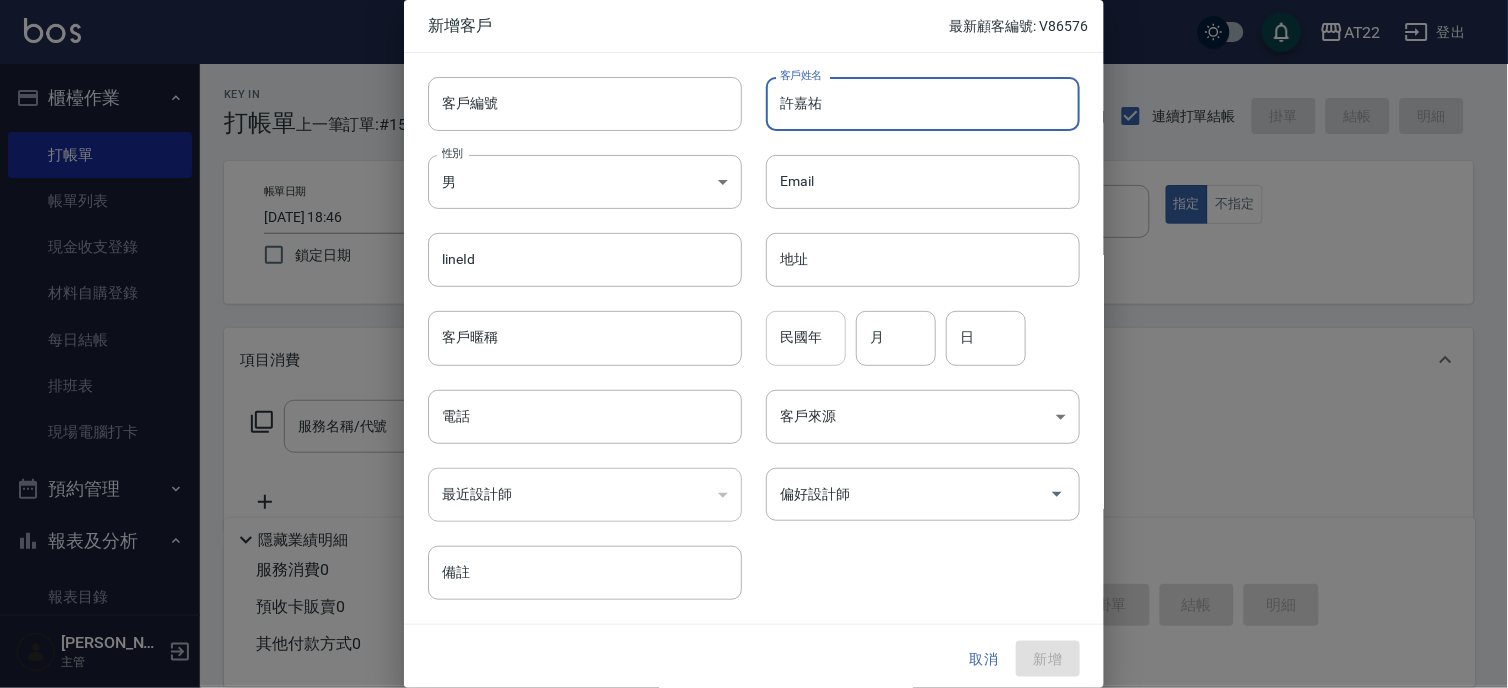 type on "許嘉祐" 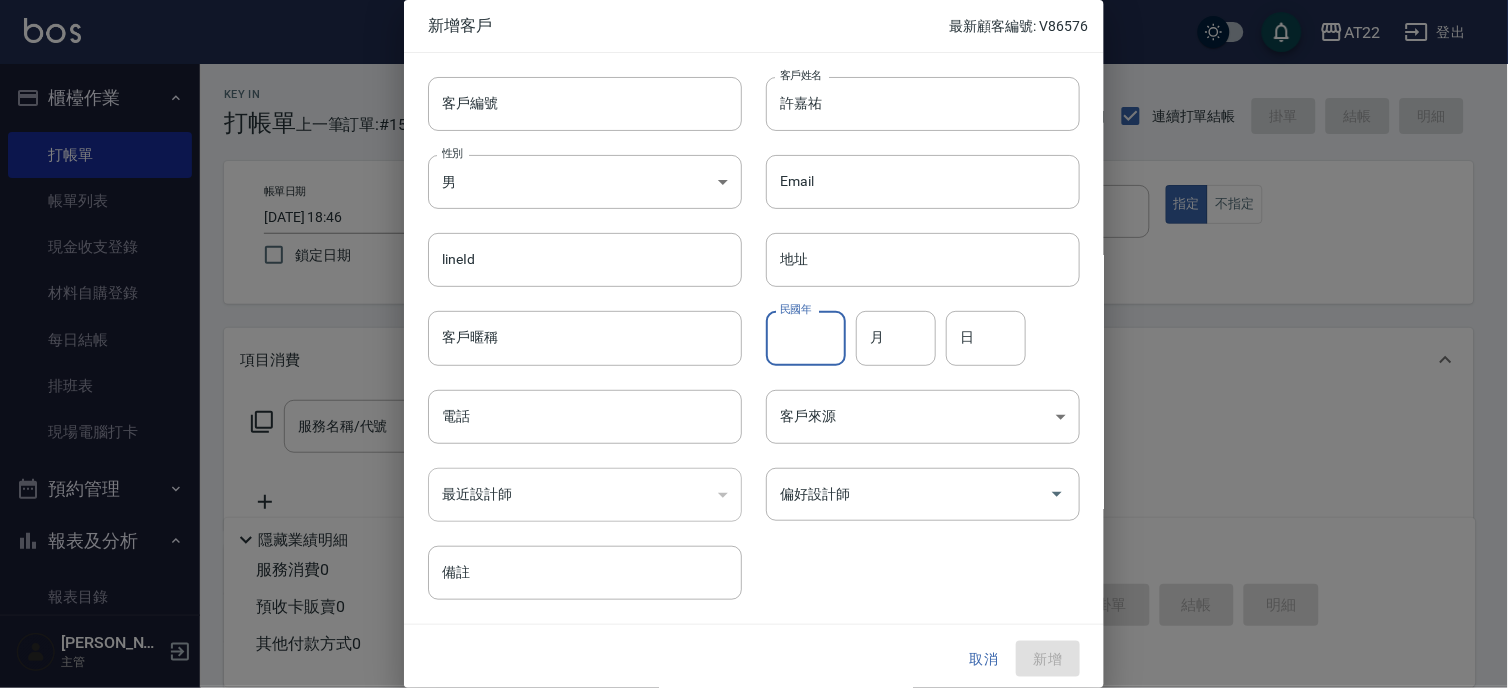 type on "7" 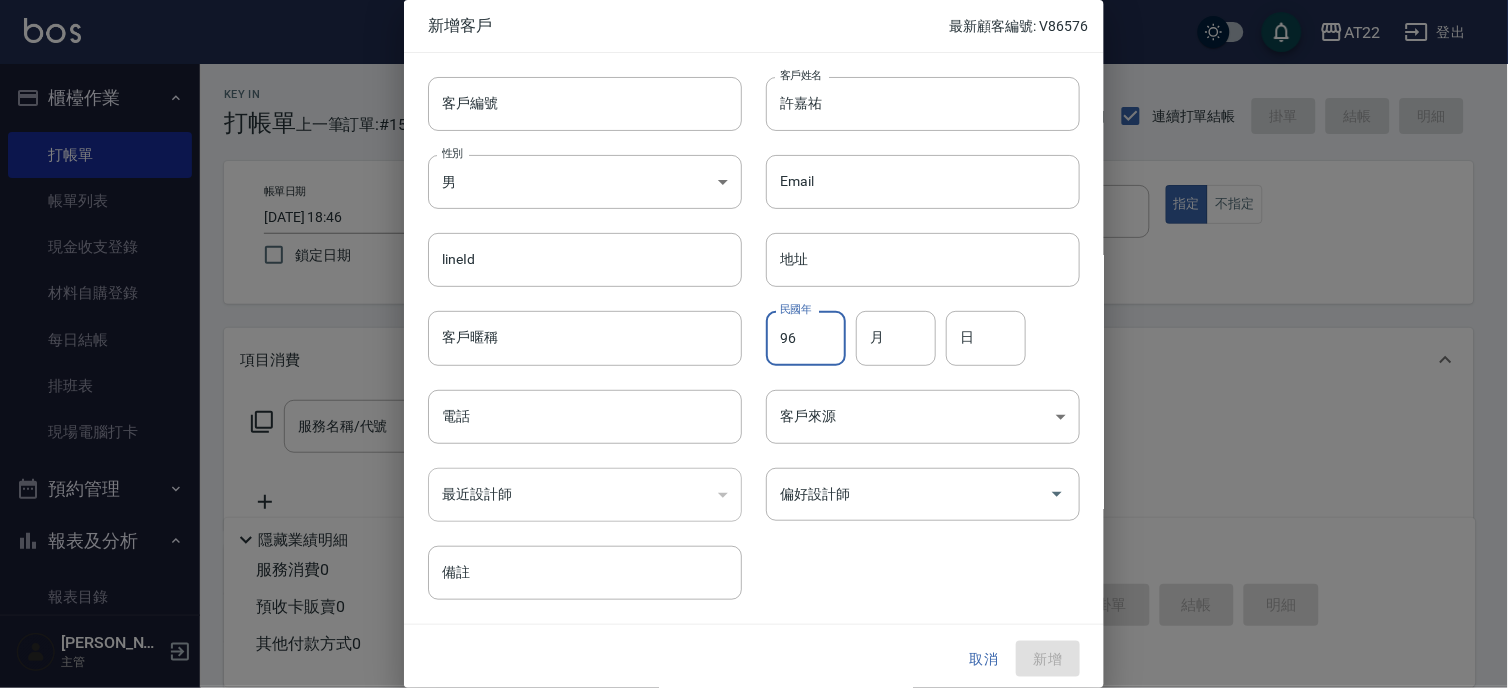 type on "96" 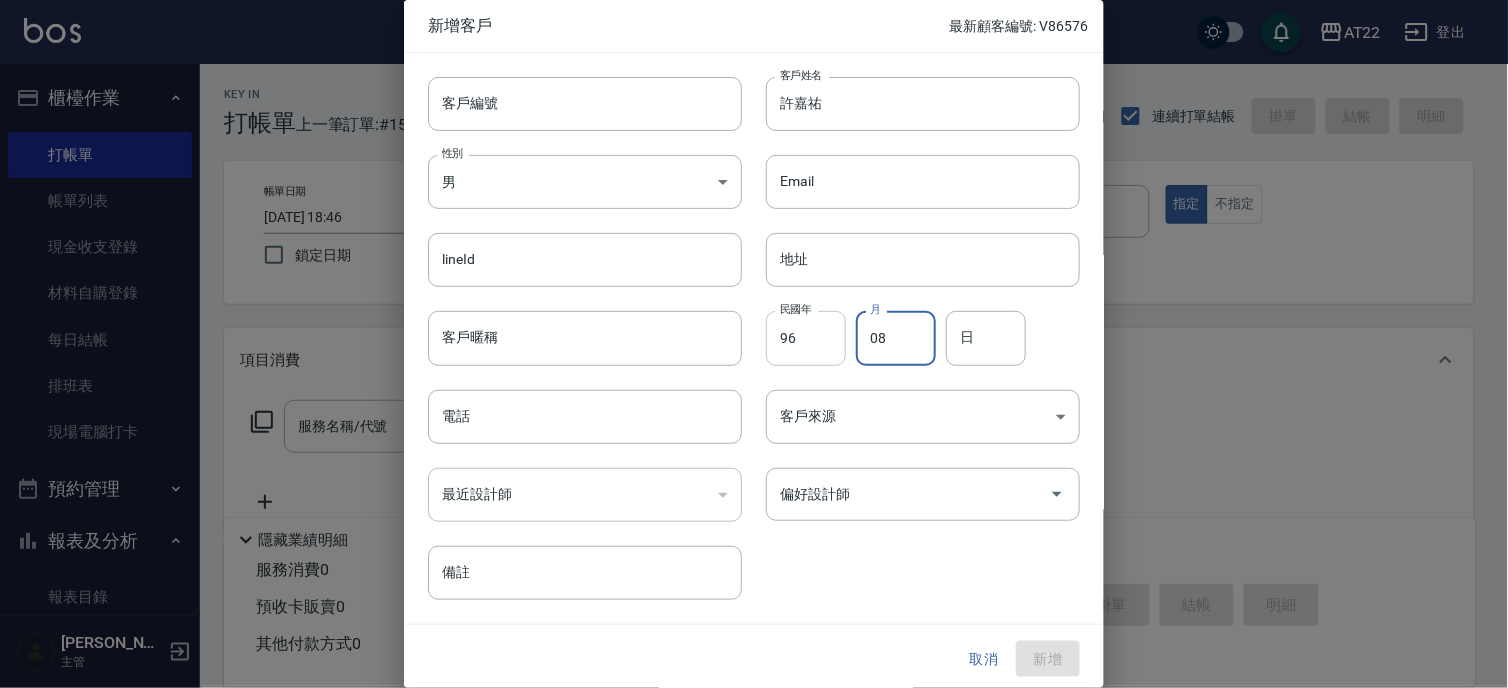 type on "08" 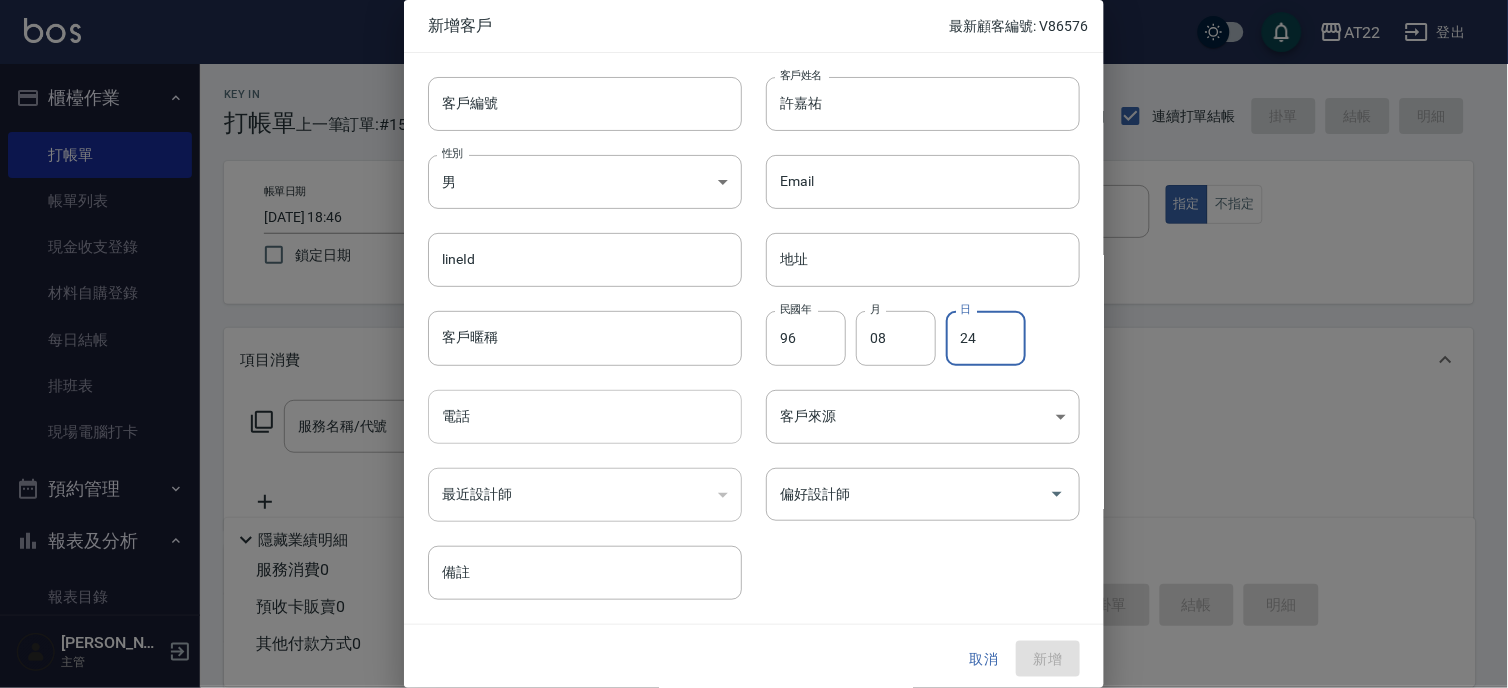 type on "24" 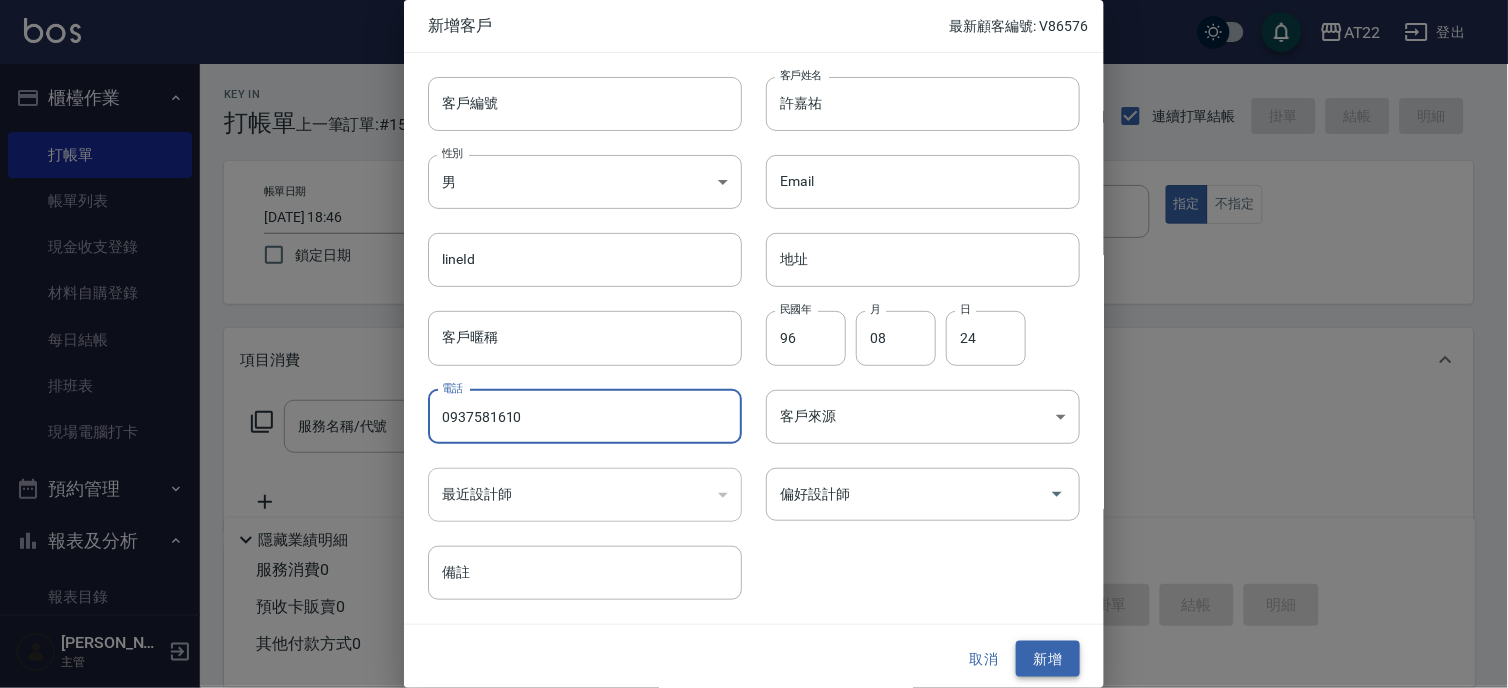 type on "0937581610" 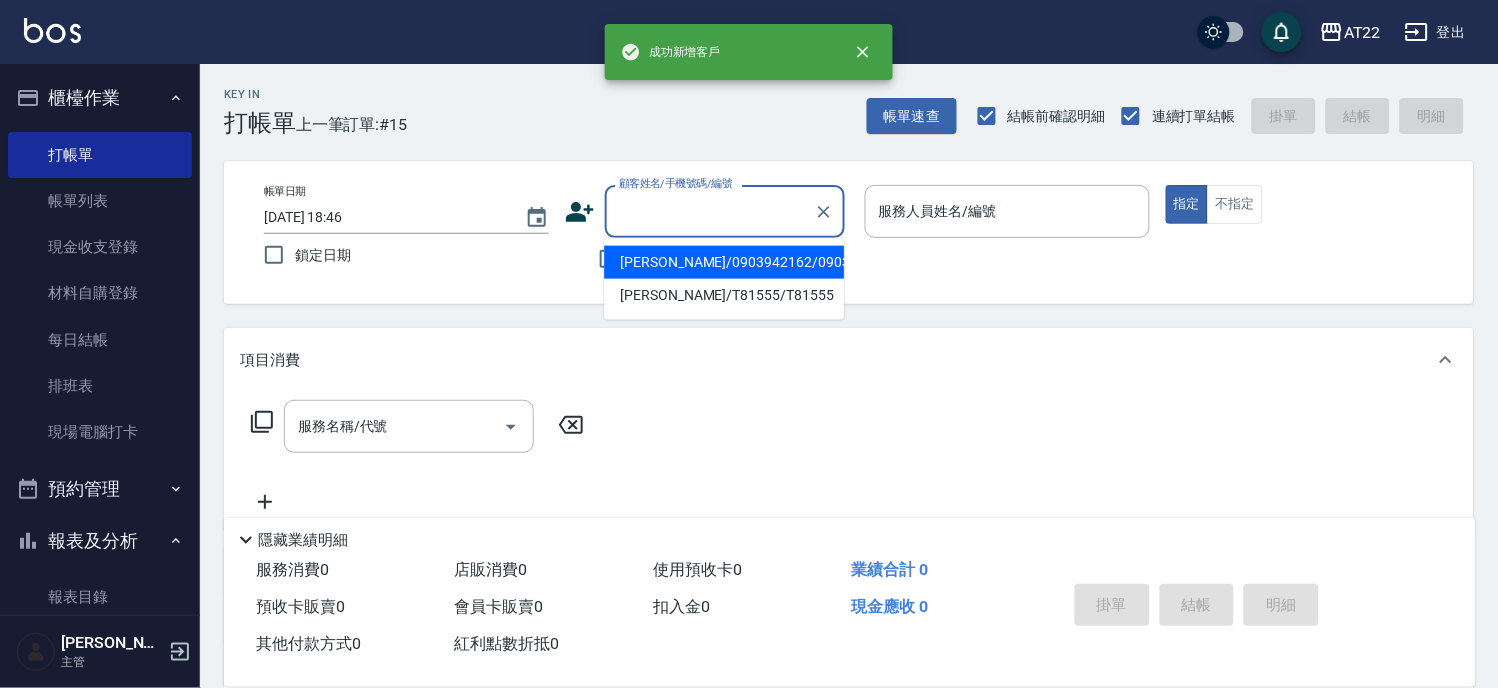 click on "顧客姓名/手機號碼/編號" at bounding box center (710, 211) 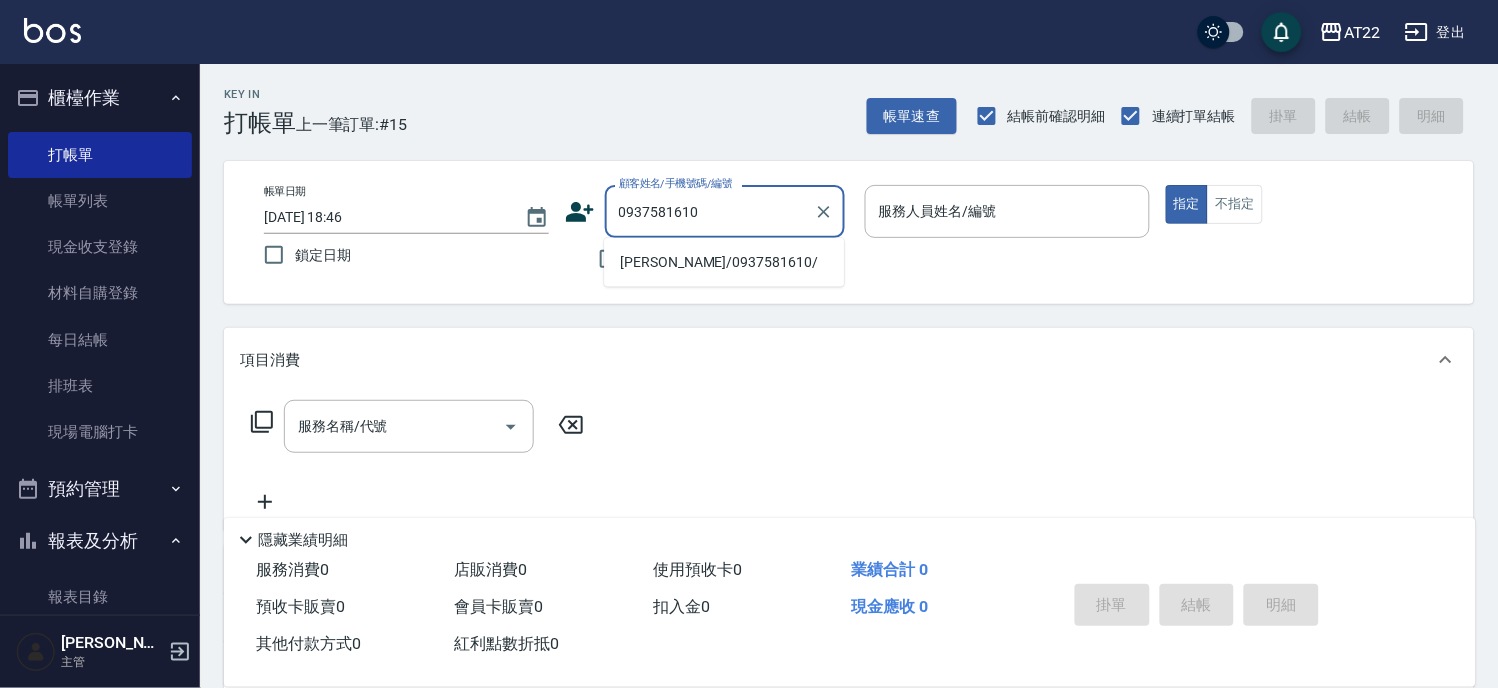 click on "許嘉祐/0937581610/" at bounding box center (724, 262) 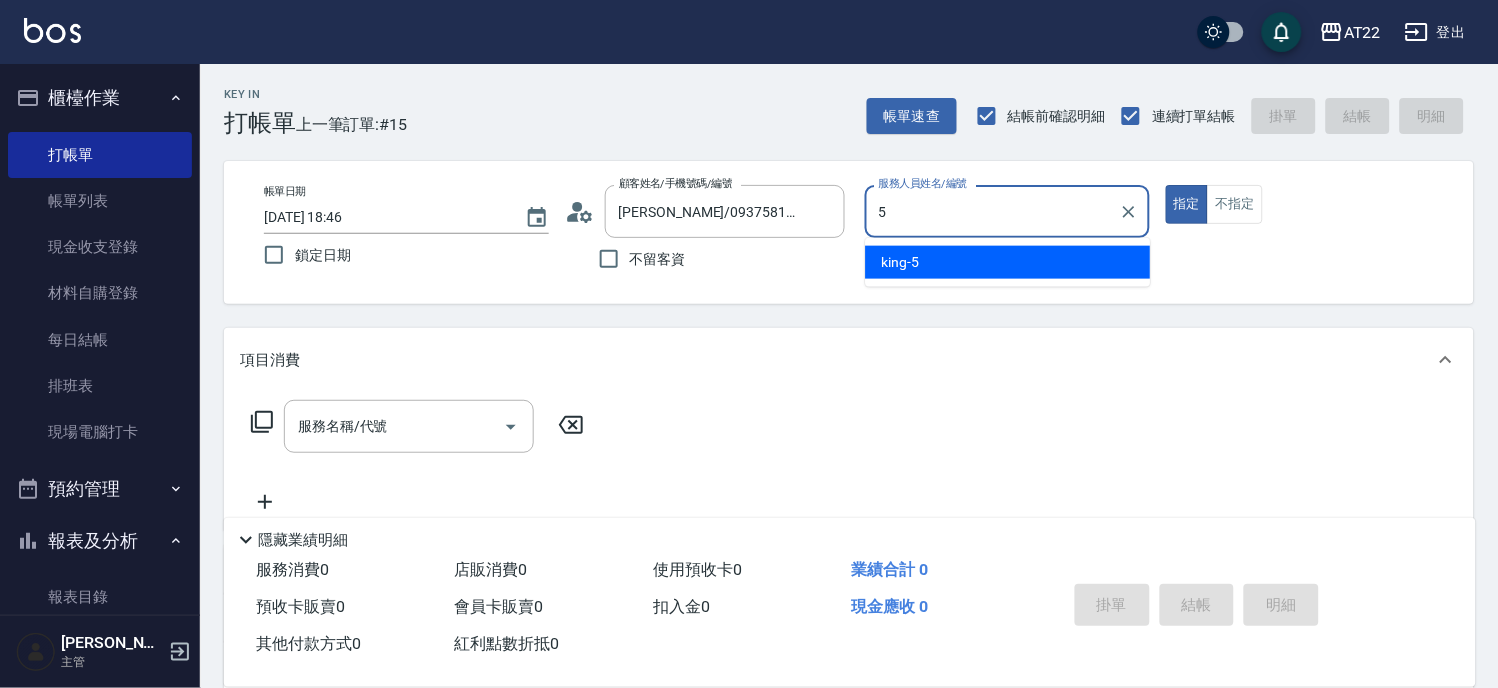 type on "king-5" 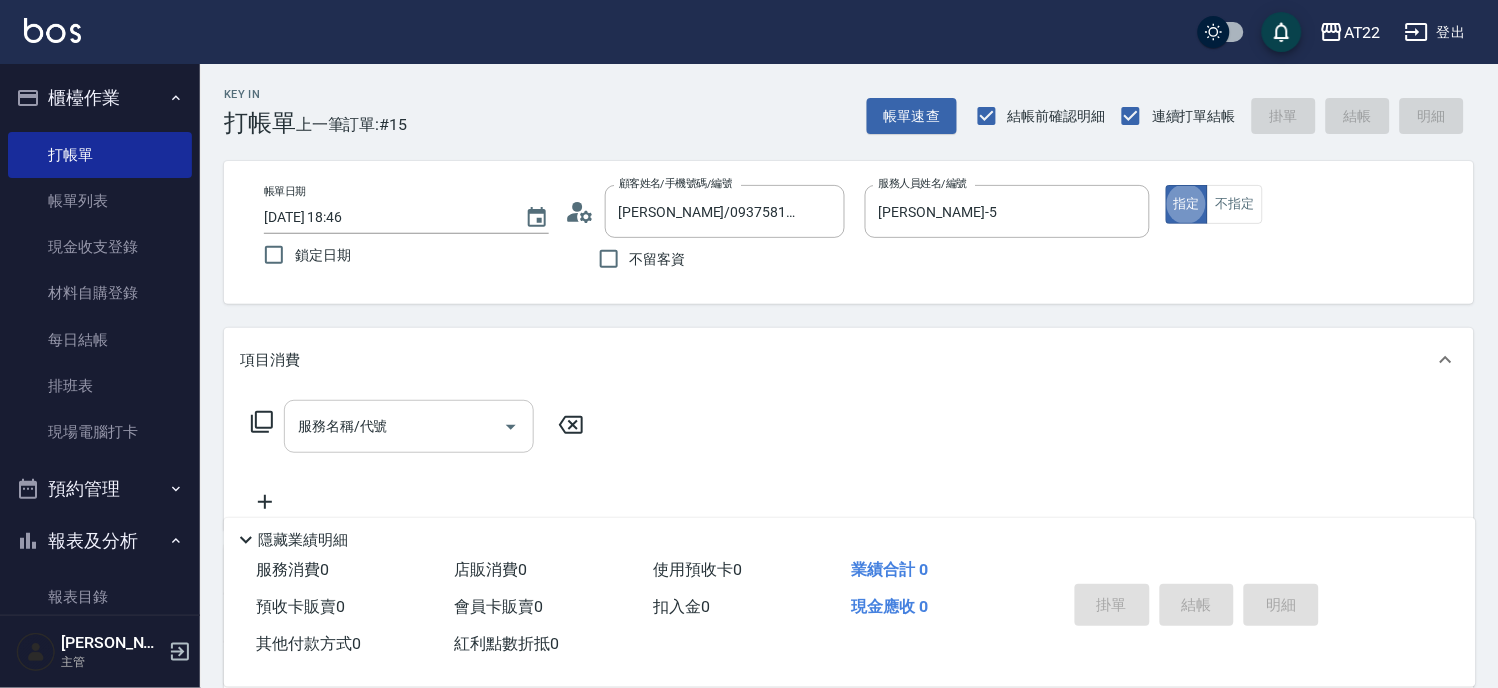 click on "服務名稱/代號" at bounding box center (394, 426) 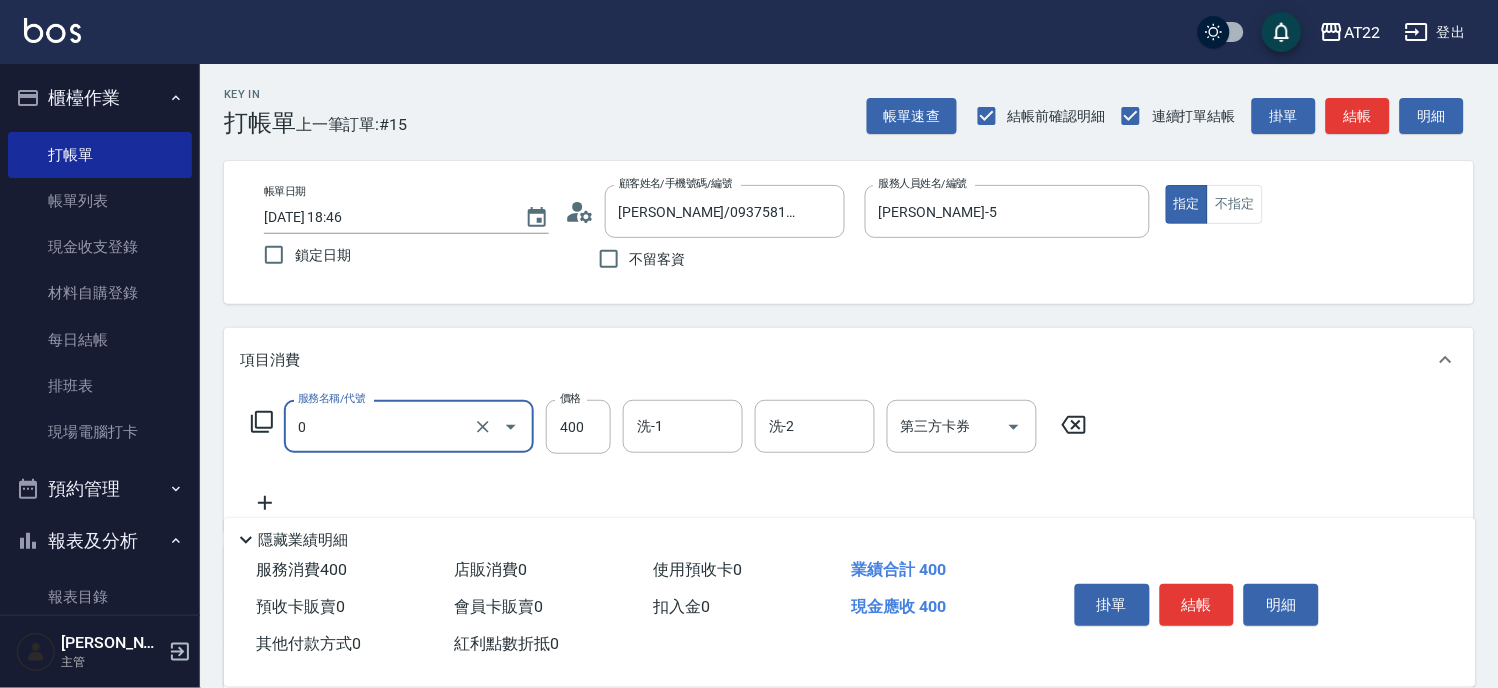 type on "有機洗髮(0)" 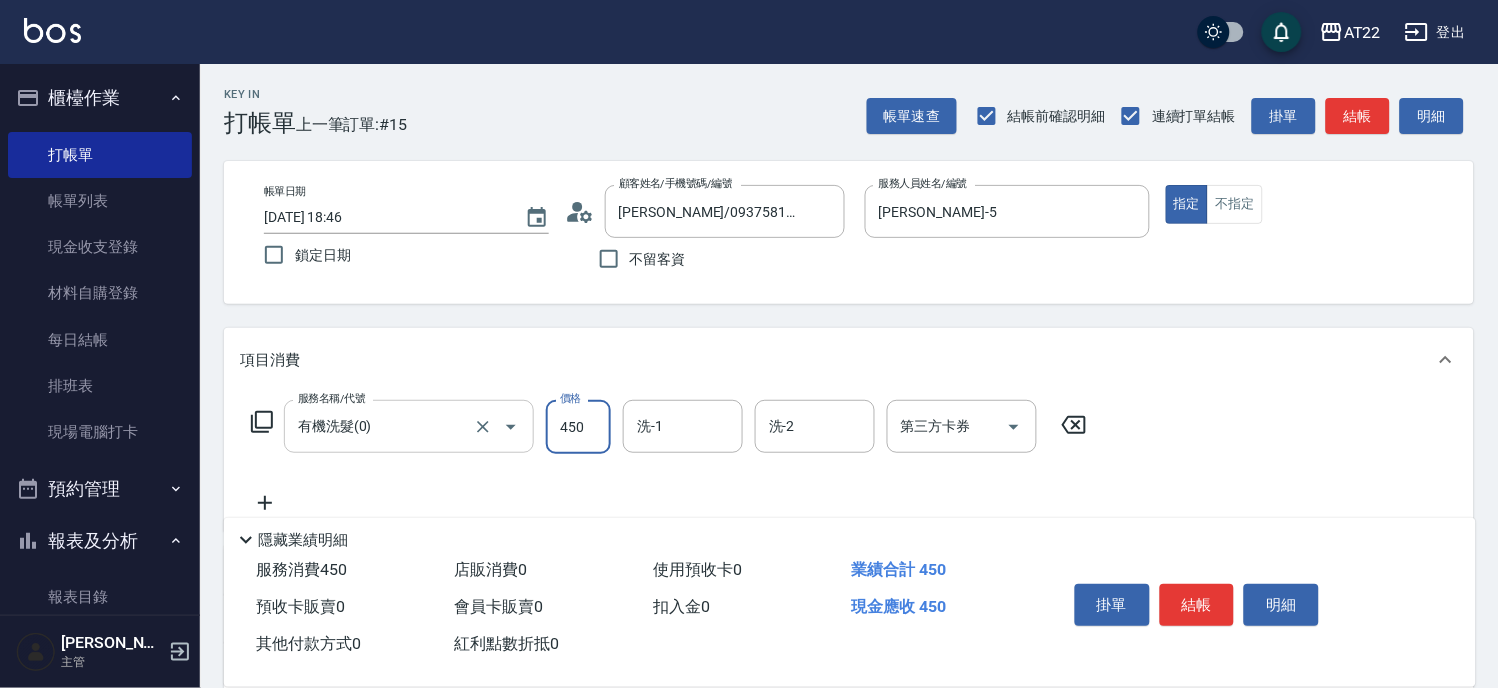 type on "450" 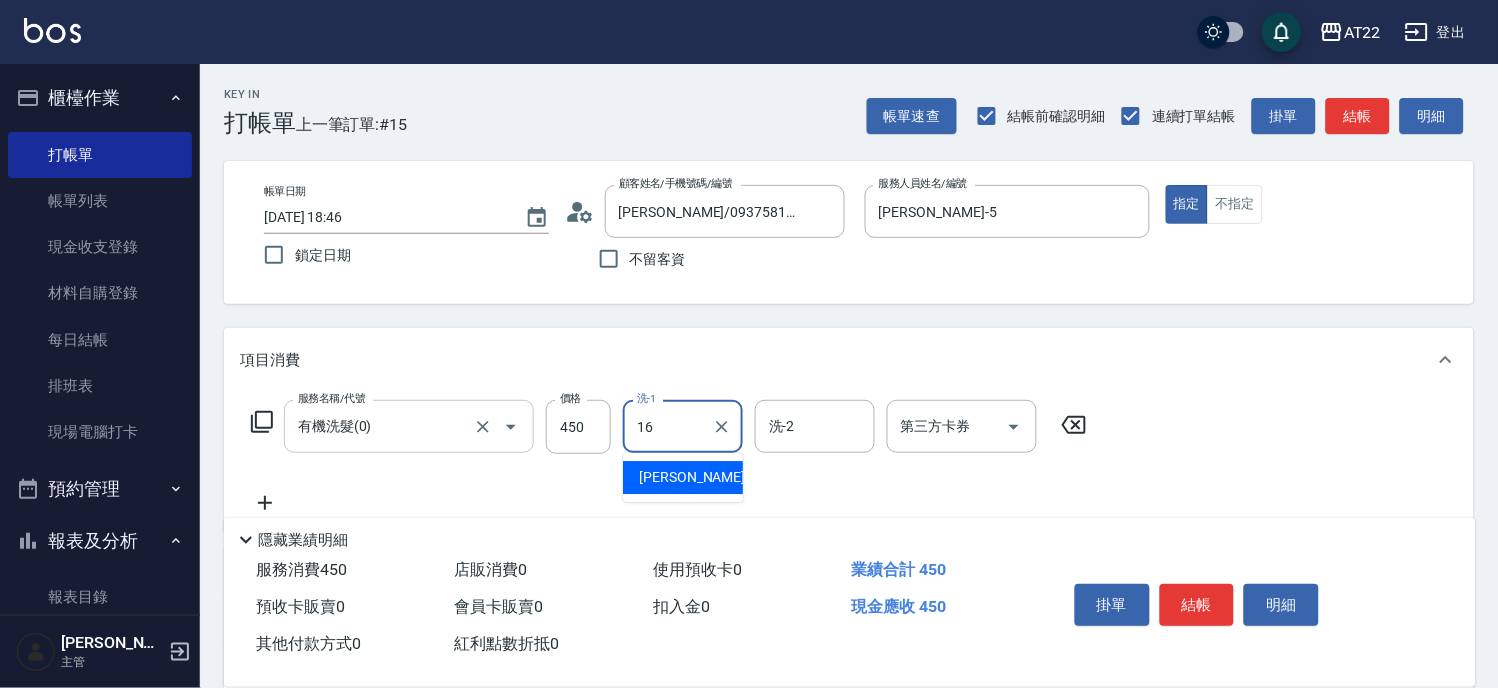 type on "Joe-16" 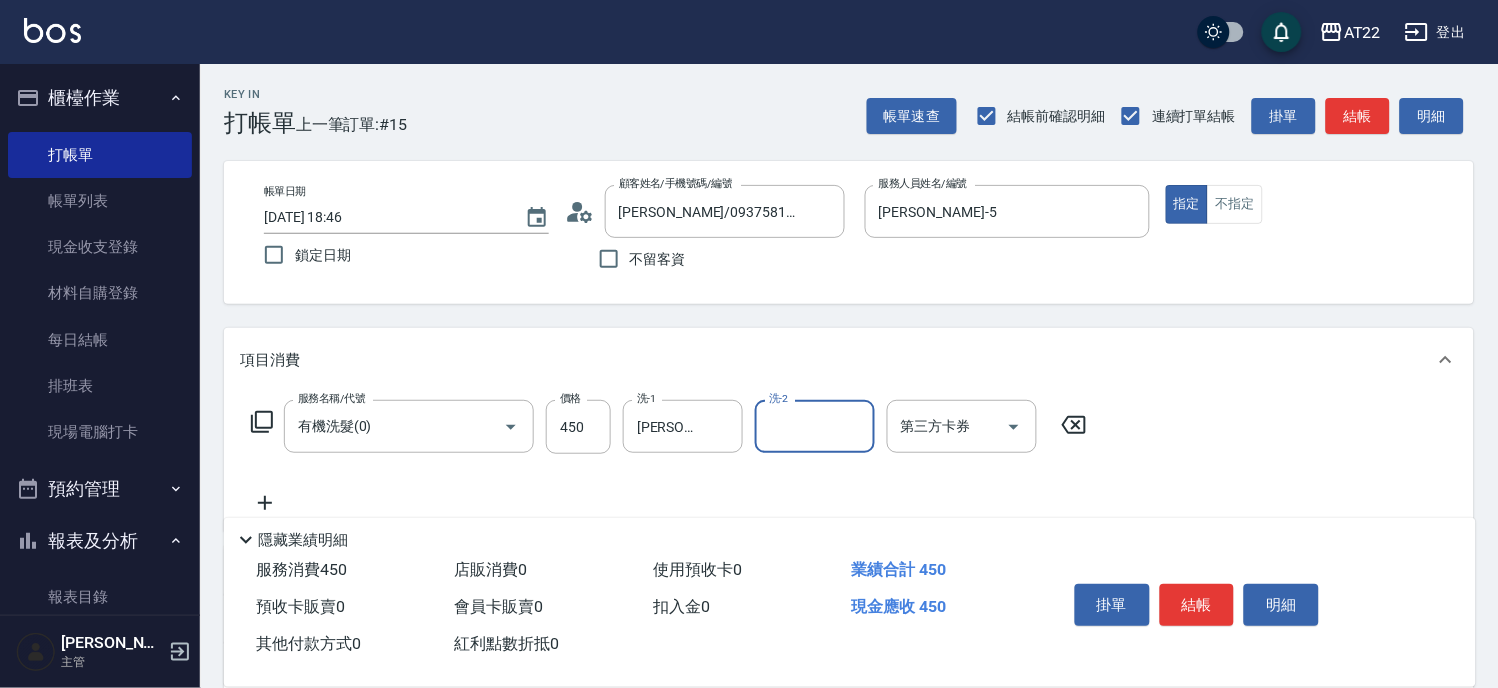 click 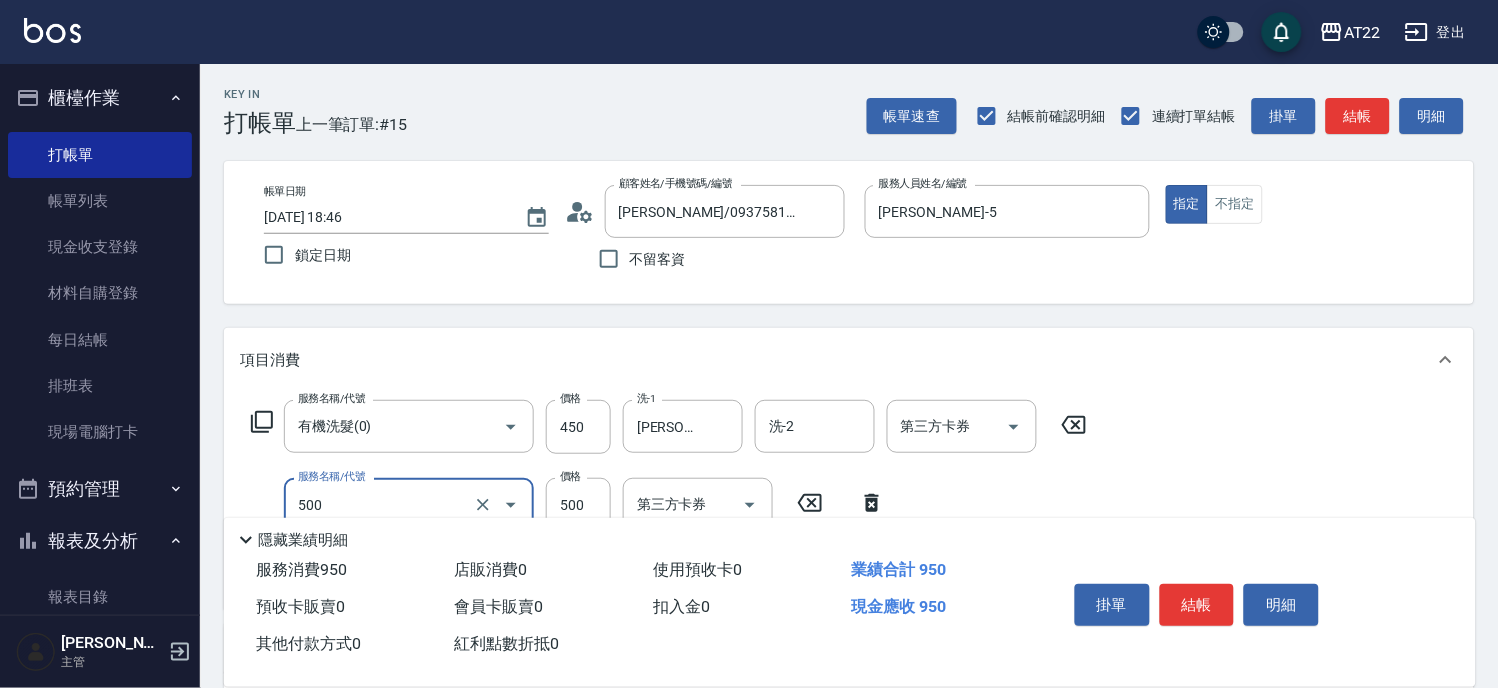 type on "剪髮(500)" 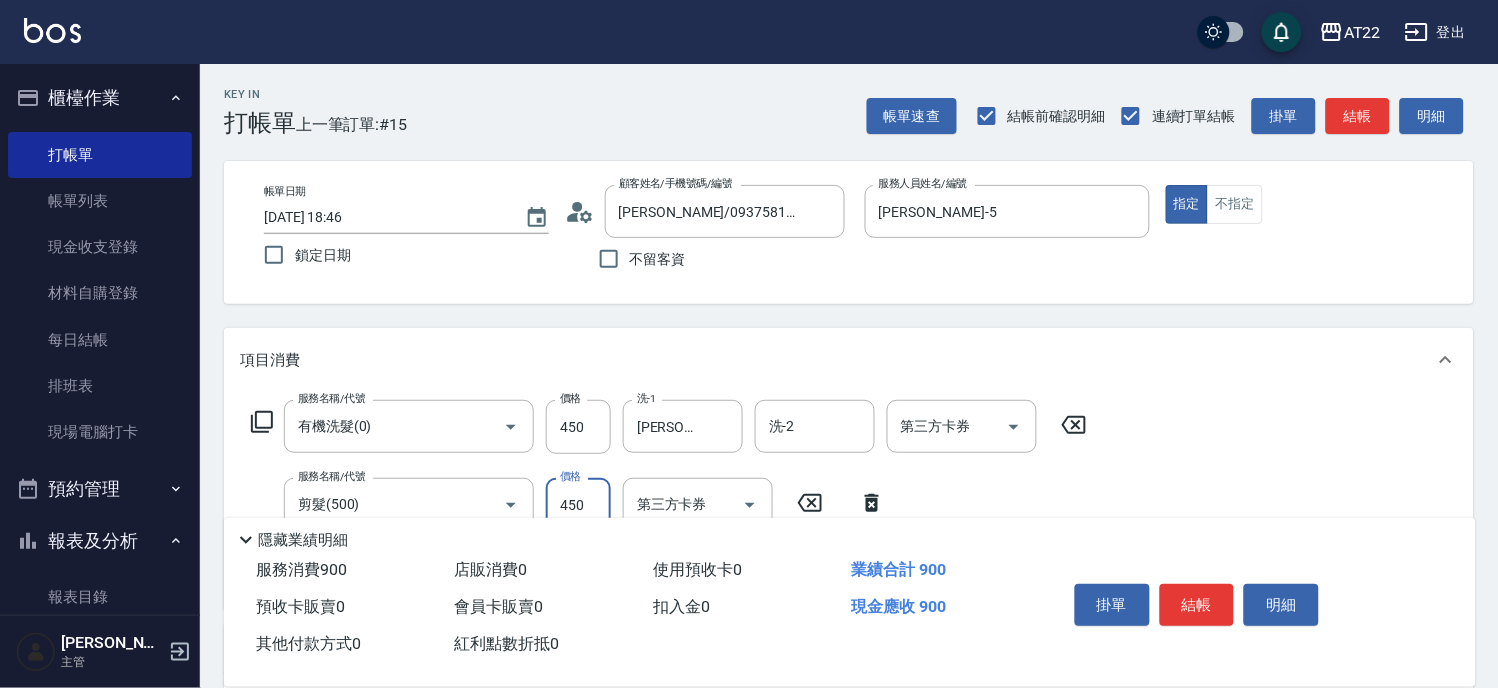 type on "450" 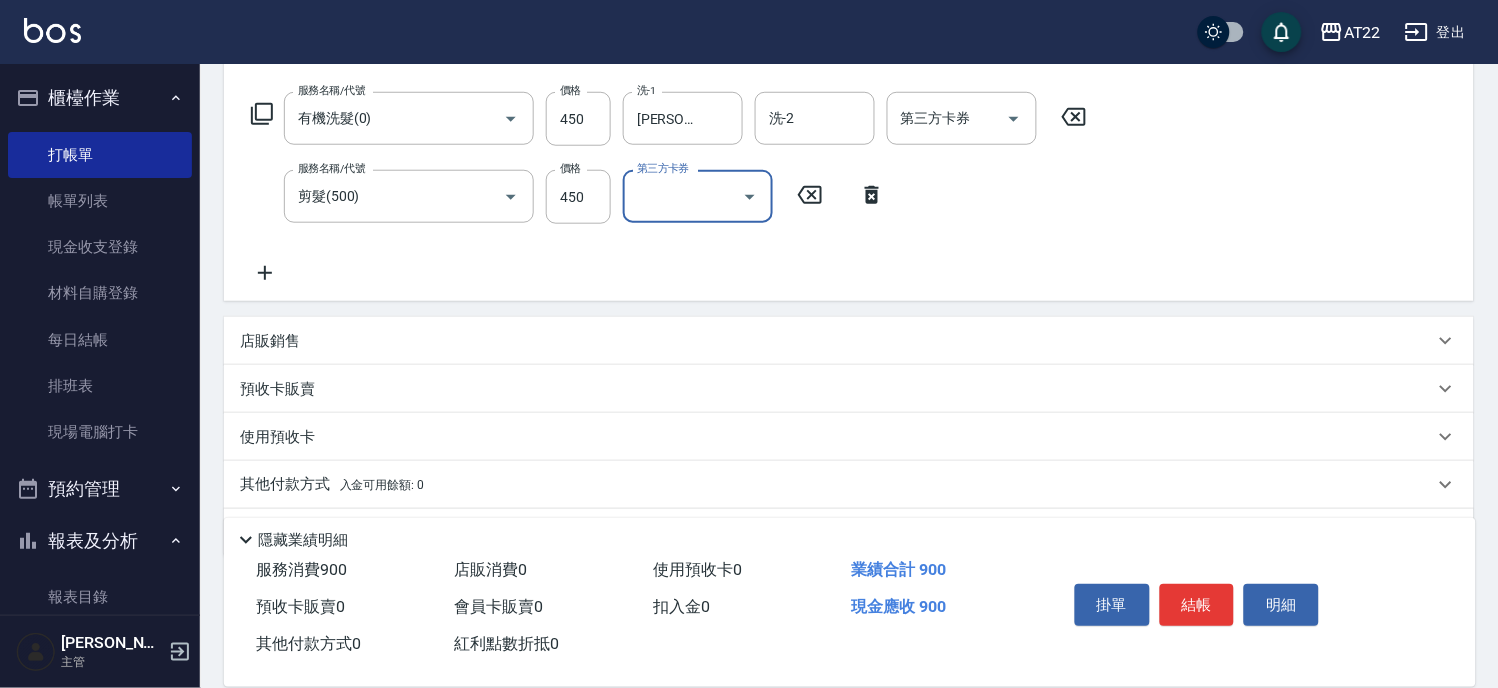 scroll, scrollTop: 333, scrollLeft: 0, axis: vertical 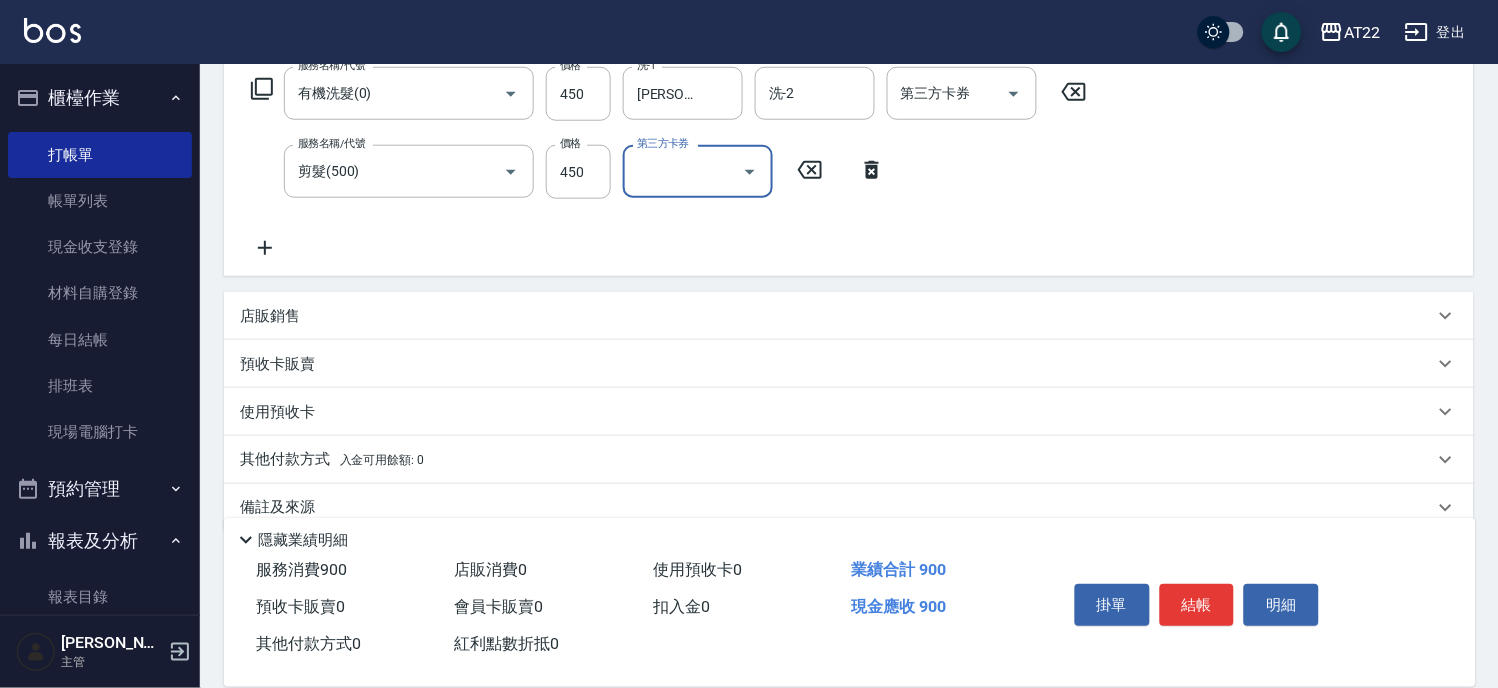 click 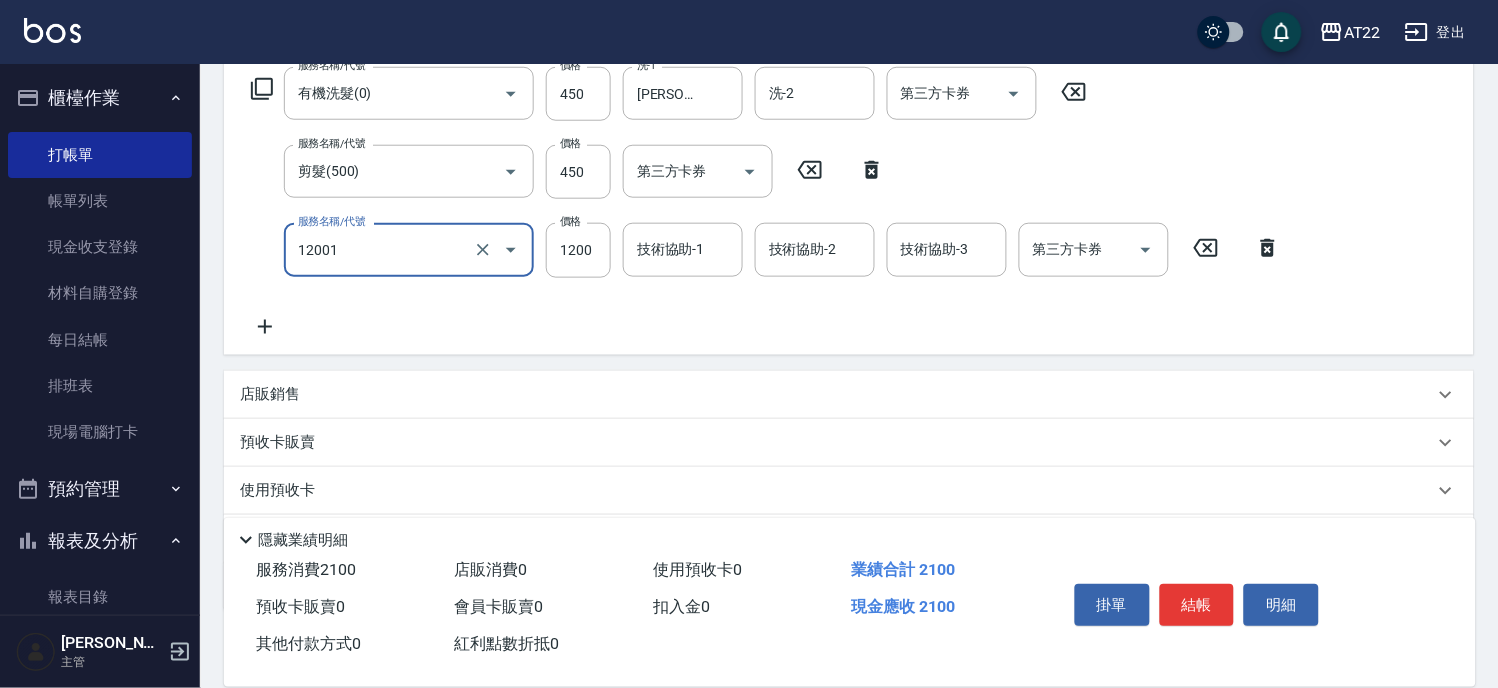 type on "燙髮S(12001)" 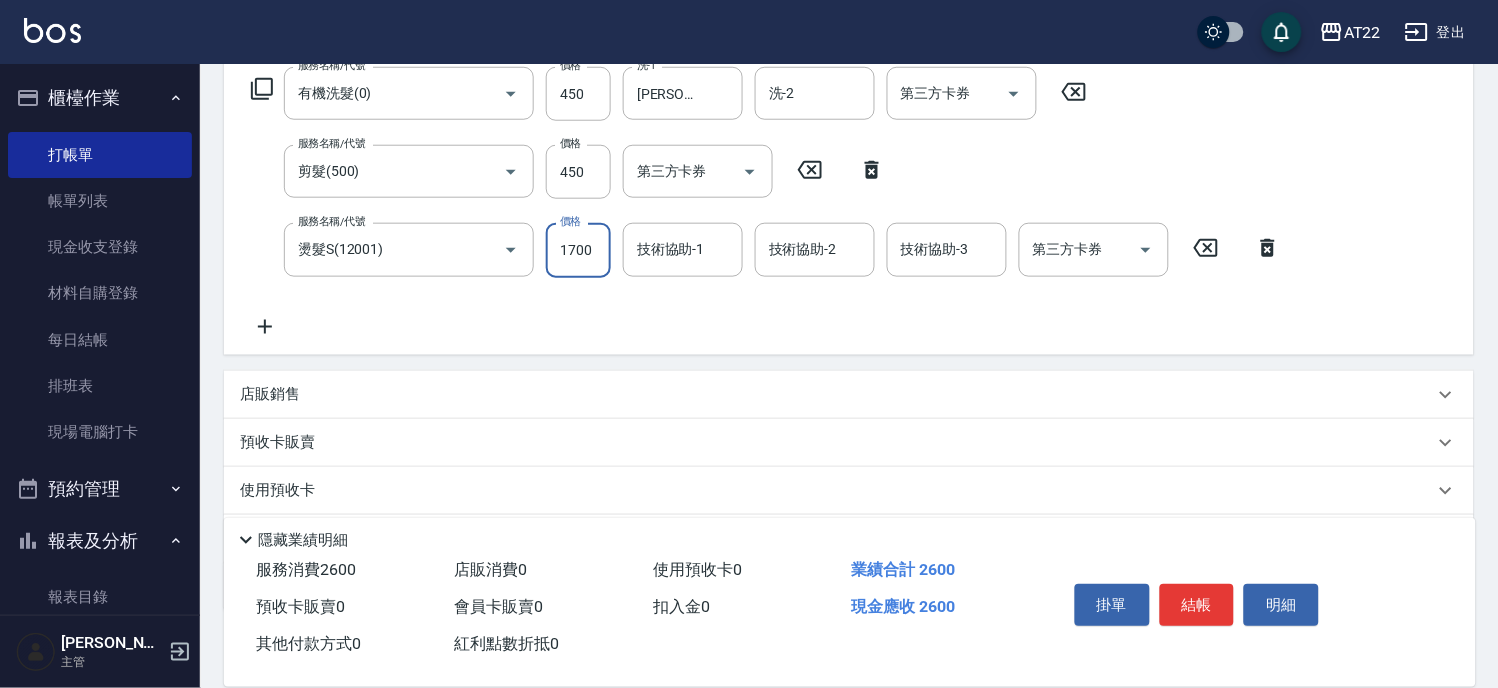 type on "1700" 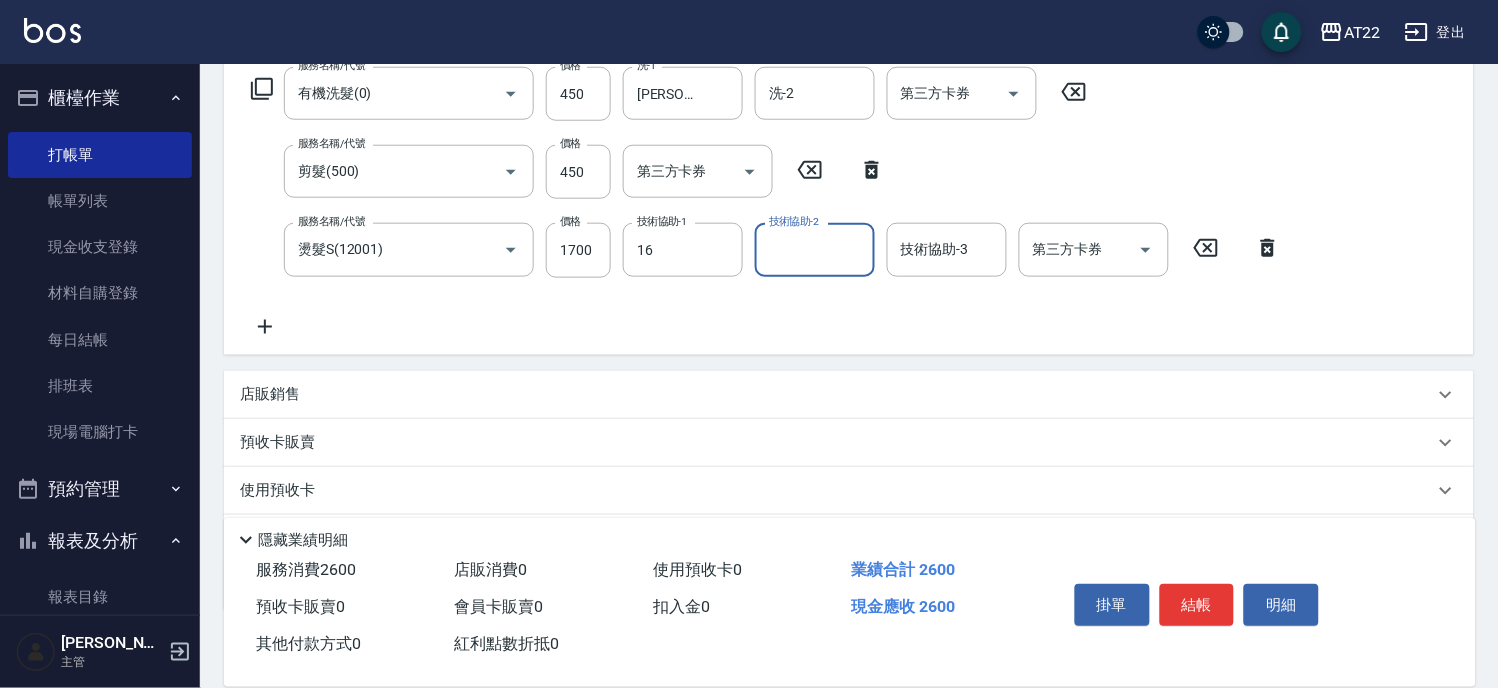 type on "Joe-16" 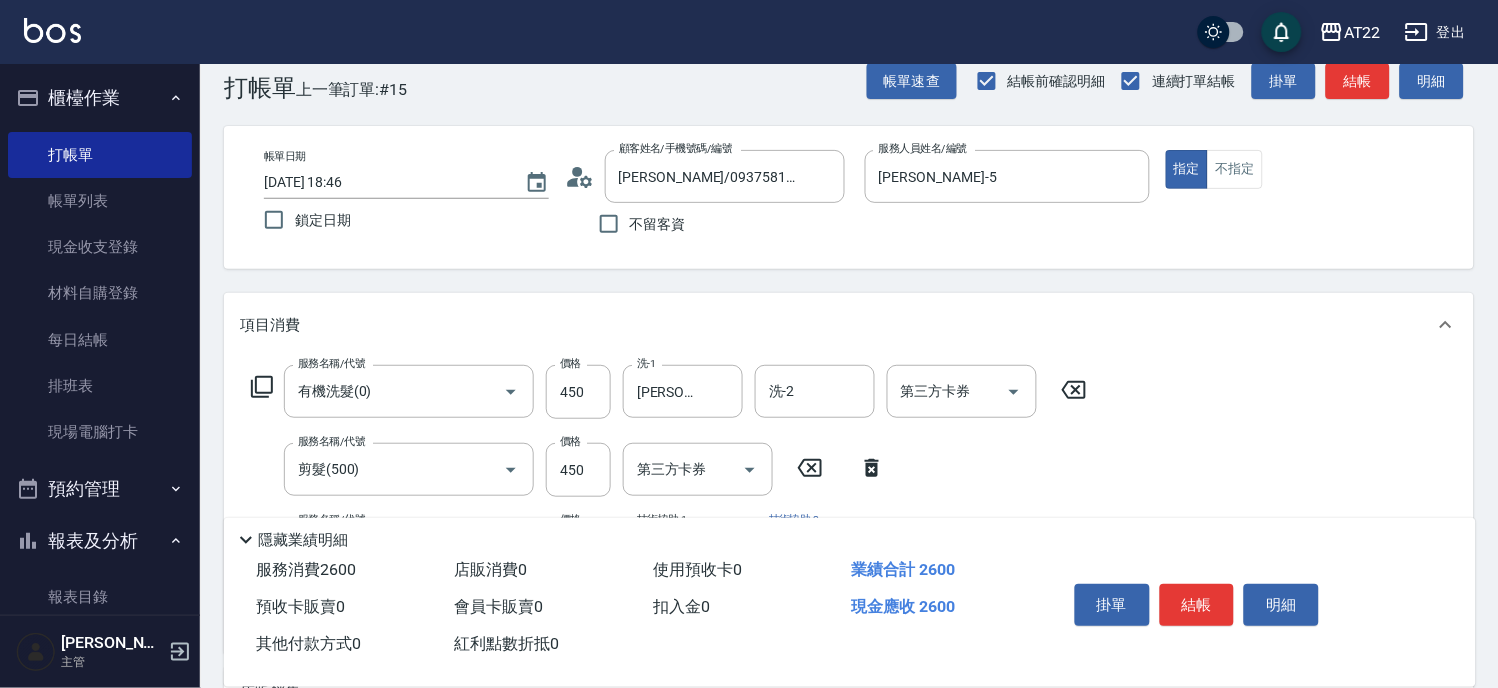 scroll, scrollTop: 0, scrollLeft: 0, axis: both 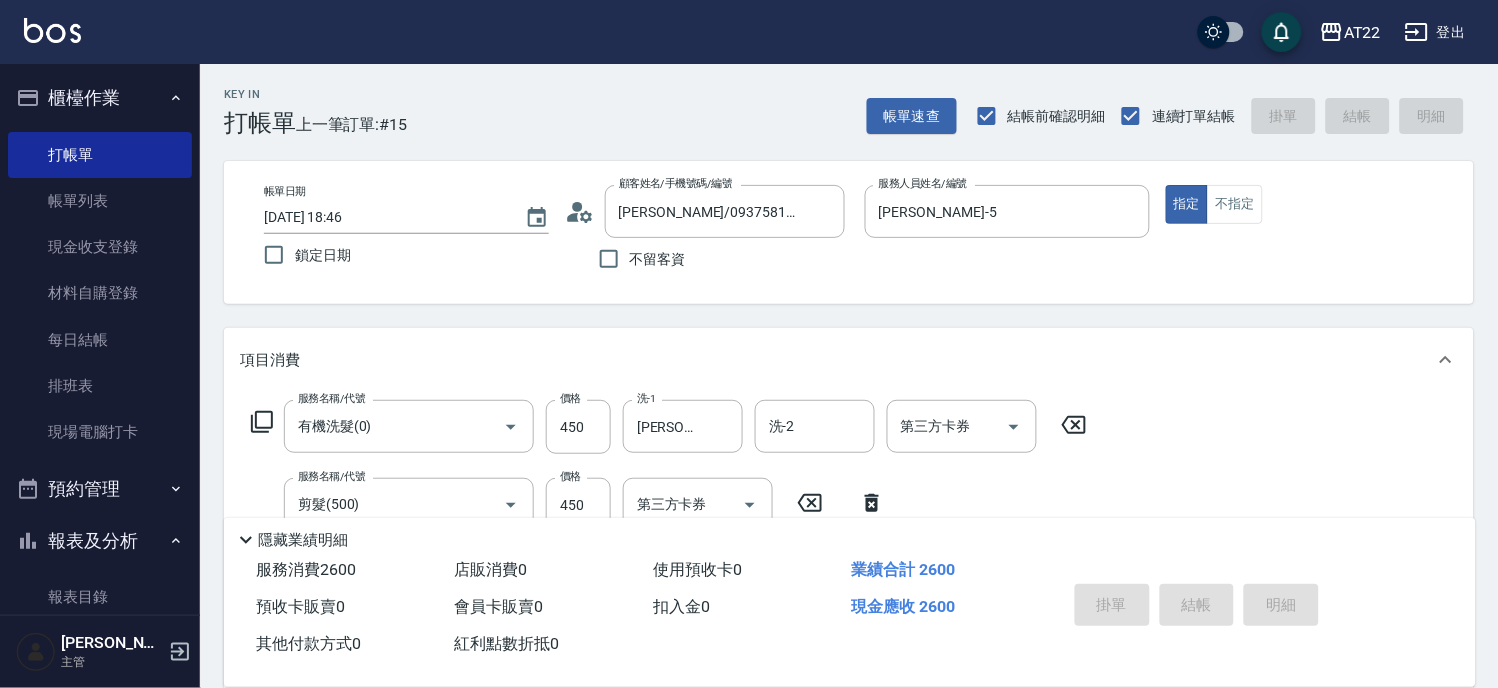 type on "2025/07/14 18:47" 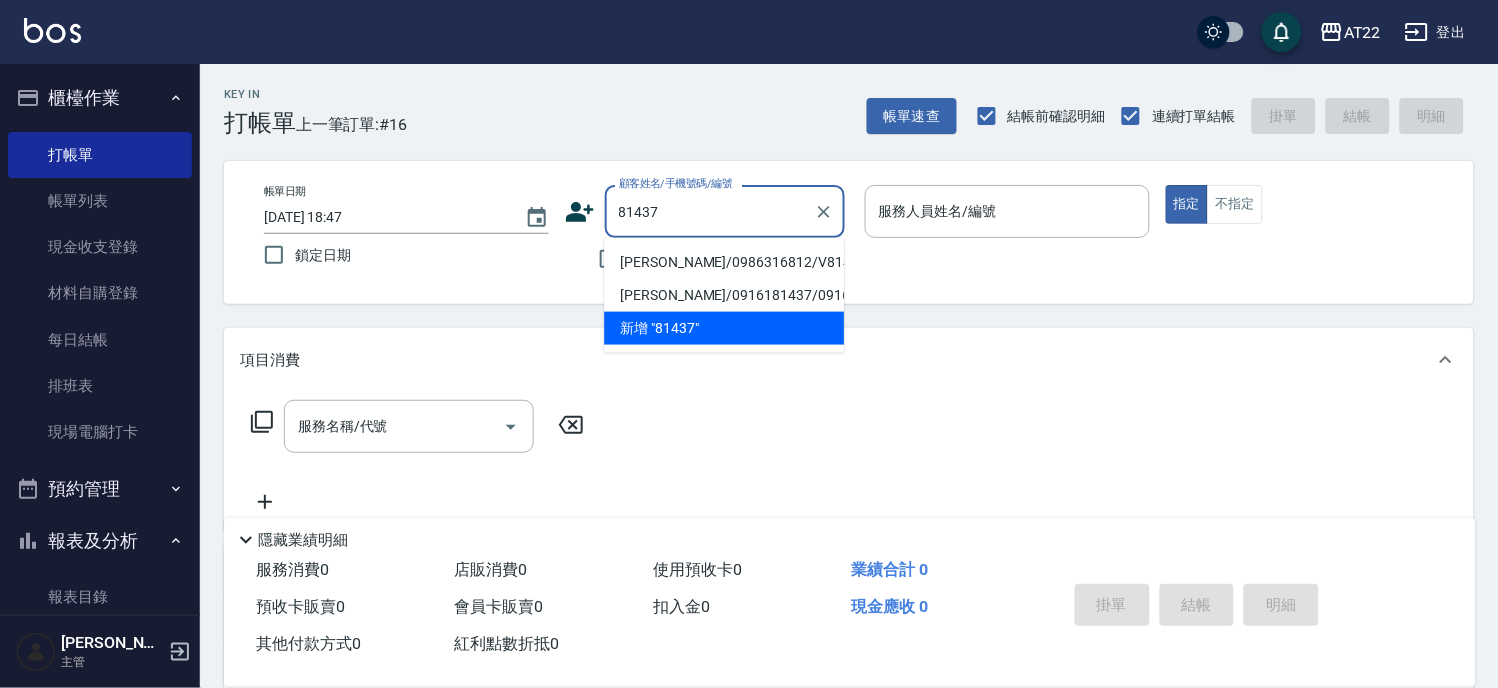 click on "薛家誠/0986316812/V81437" at bounding box center (724, 262) 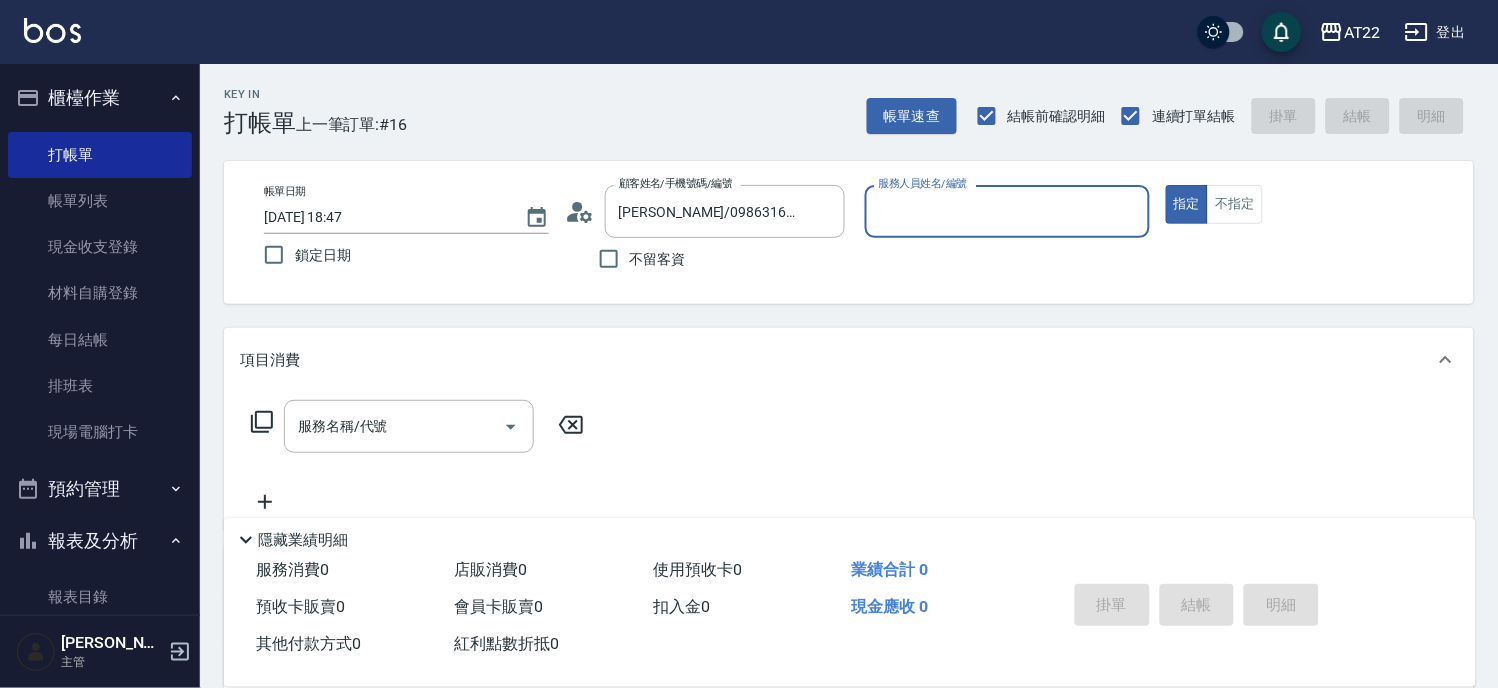 type on "Luna-15" 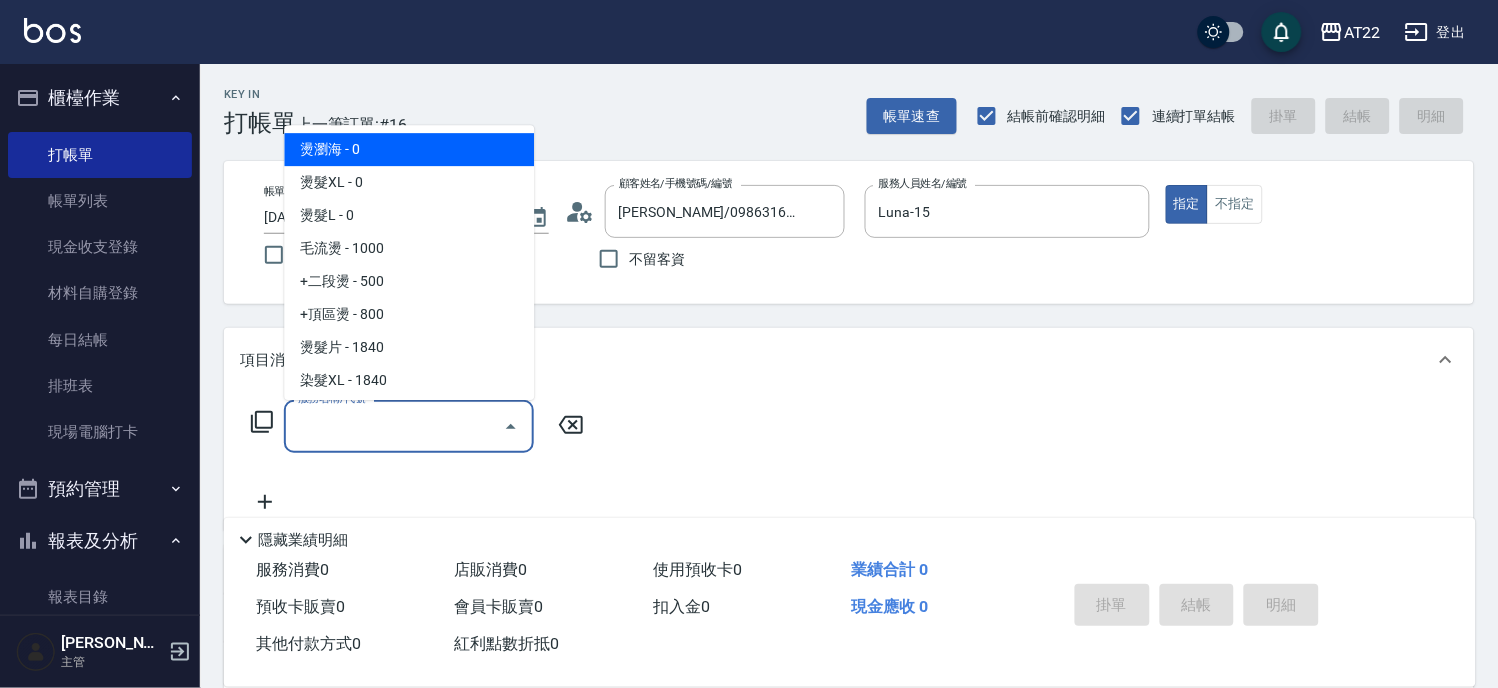 click on "服務名稱/代號" at bounding box center [394, 426] 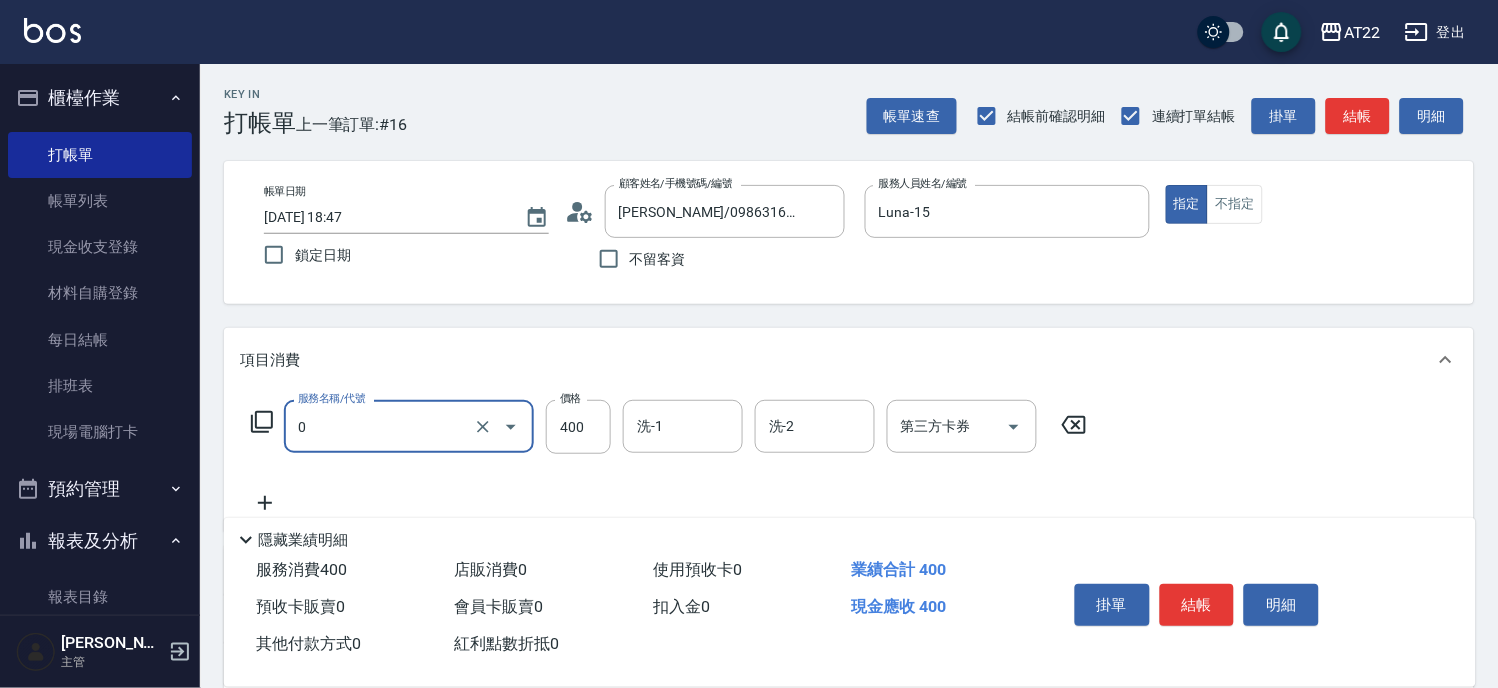 type on "有機洗髮(0)" 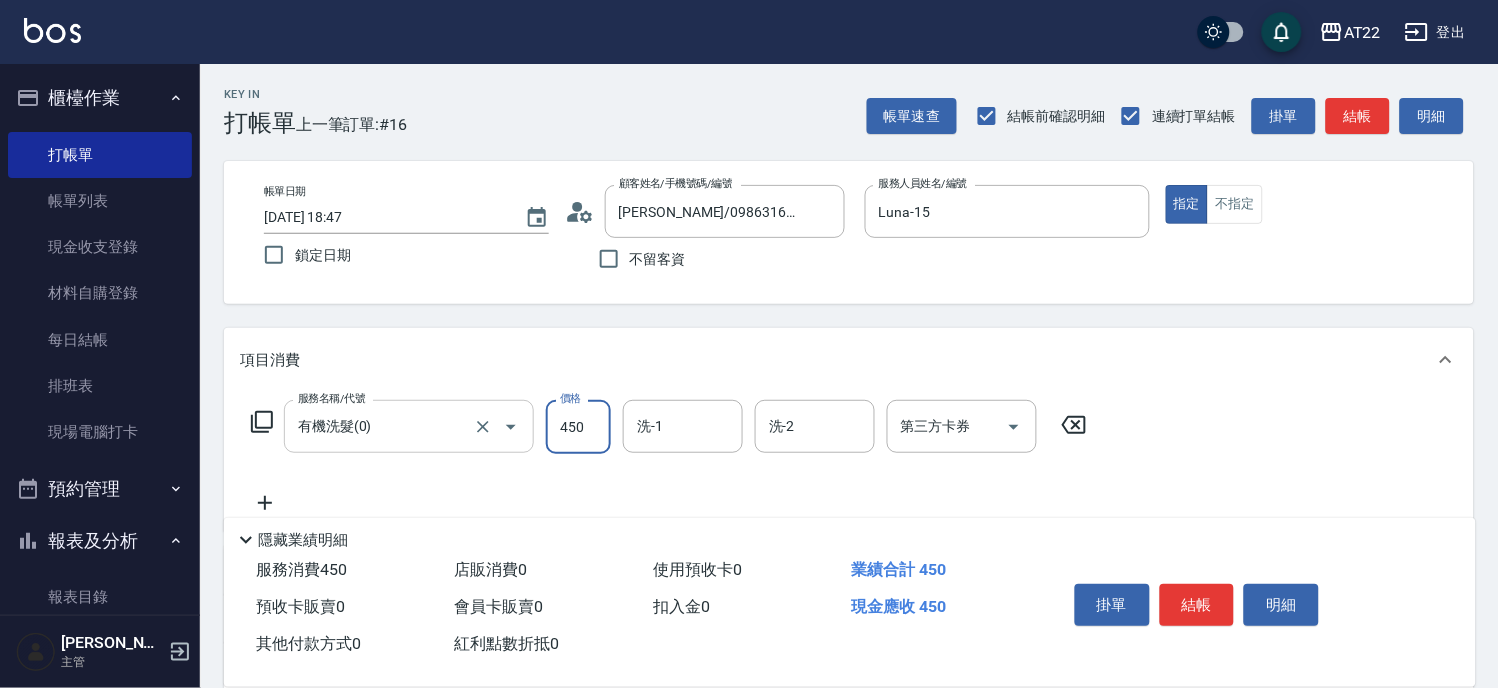 type on "450" 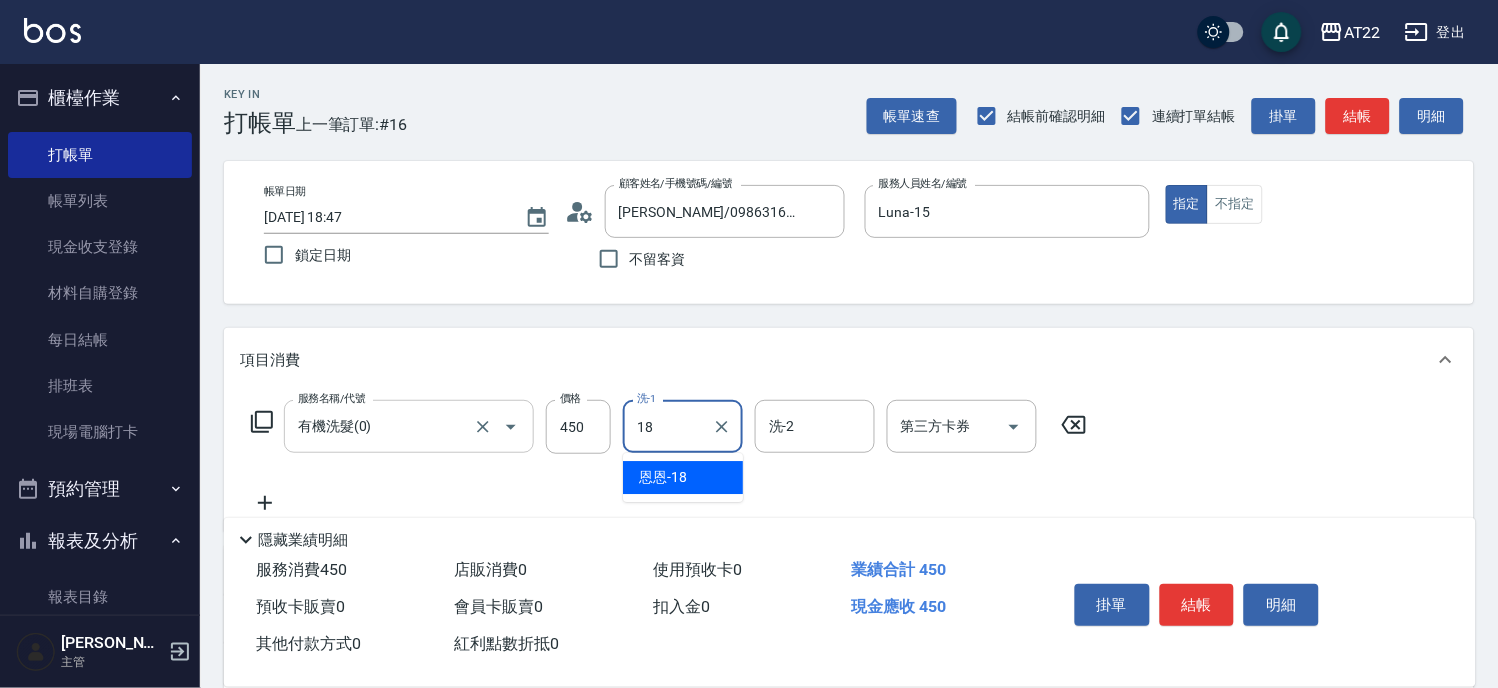 type on "恩恩-18" 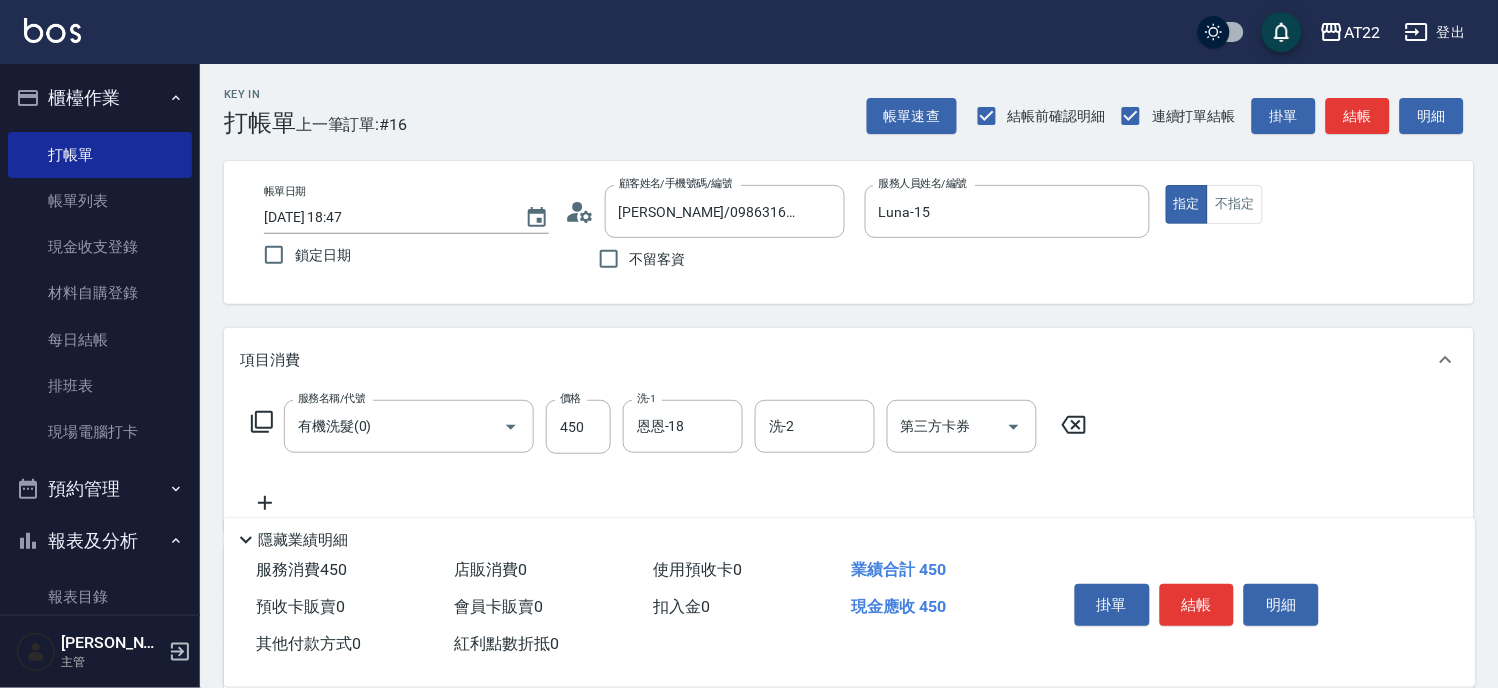 click 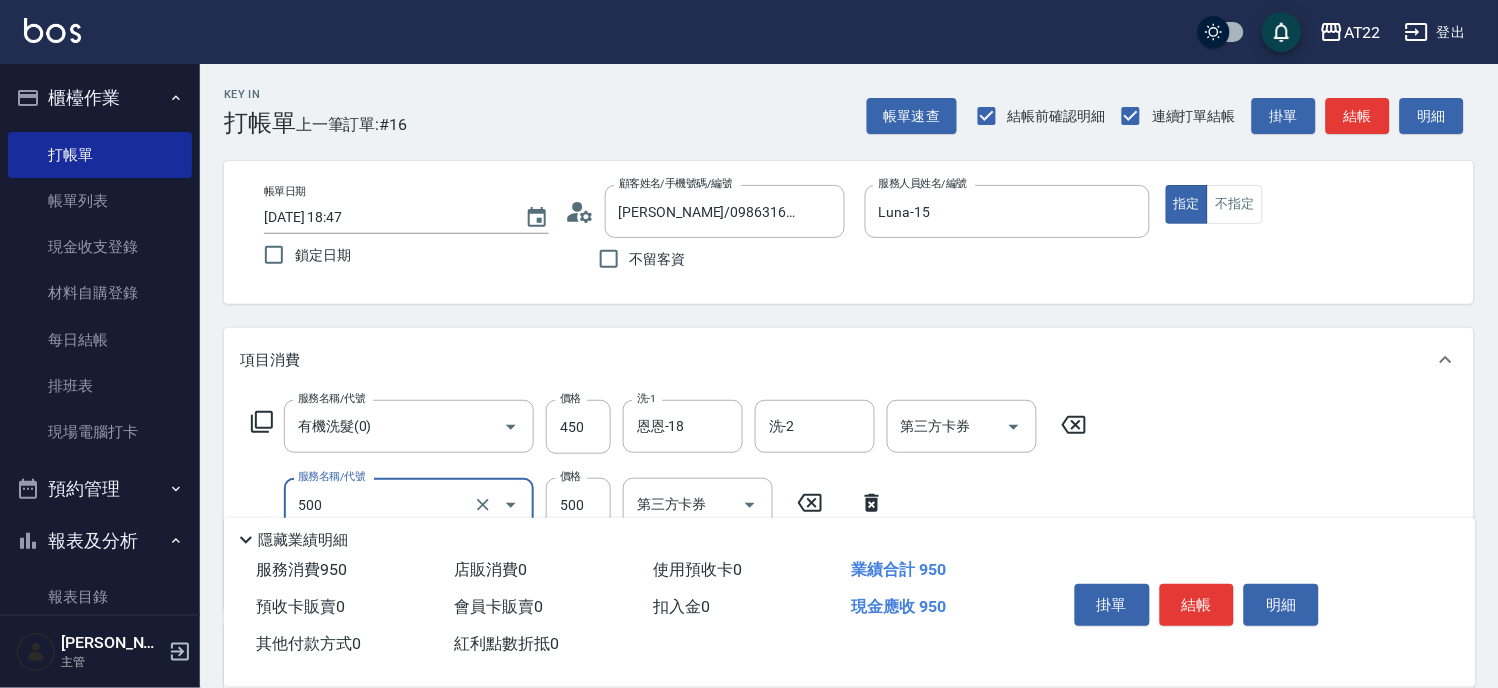 type on "剪髮(500)" 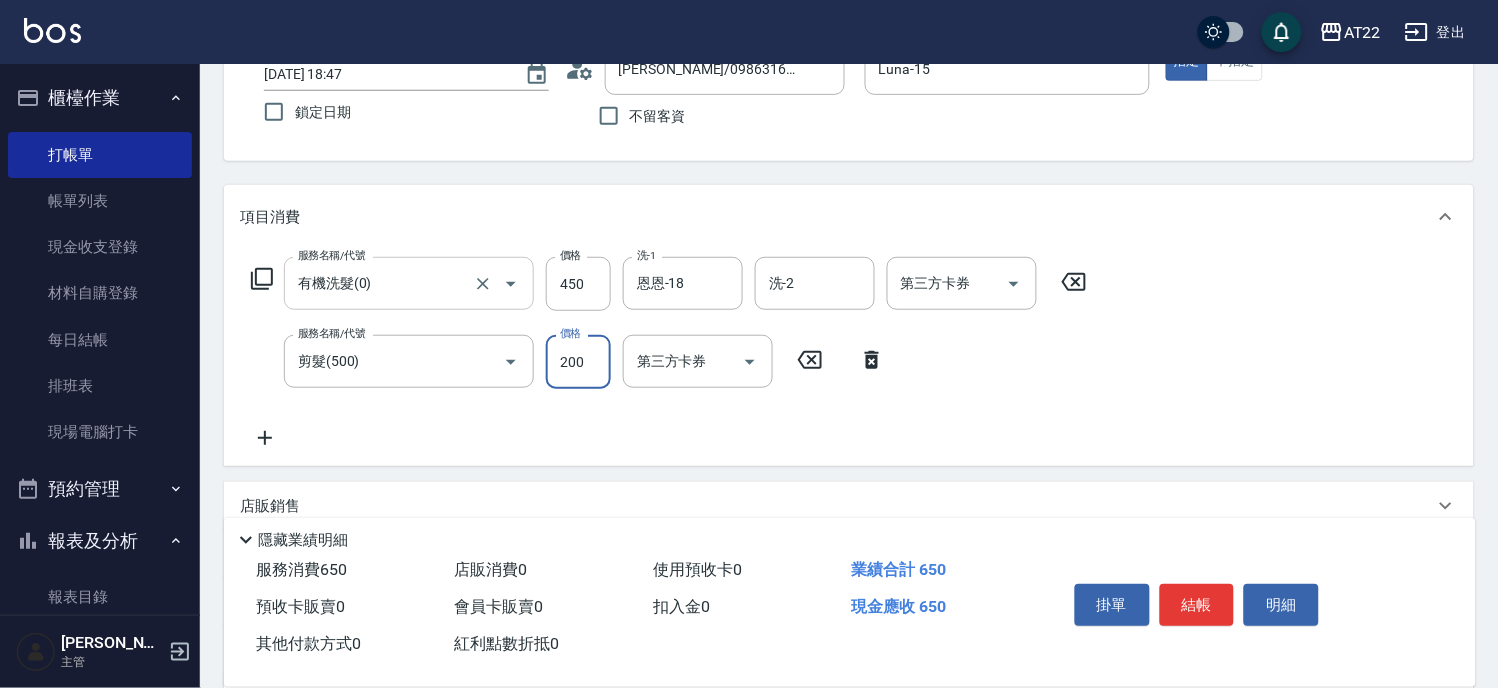 scroll, scrollTop: 333, scrollLeft: 0, axis: vertical 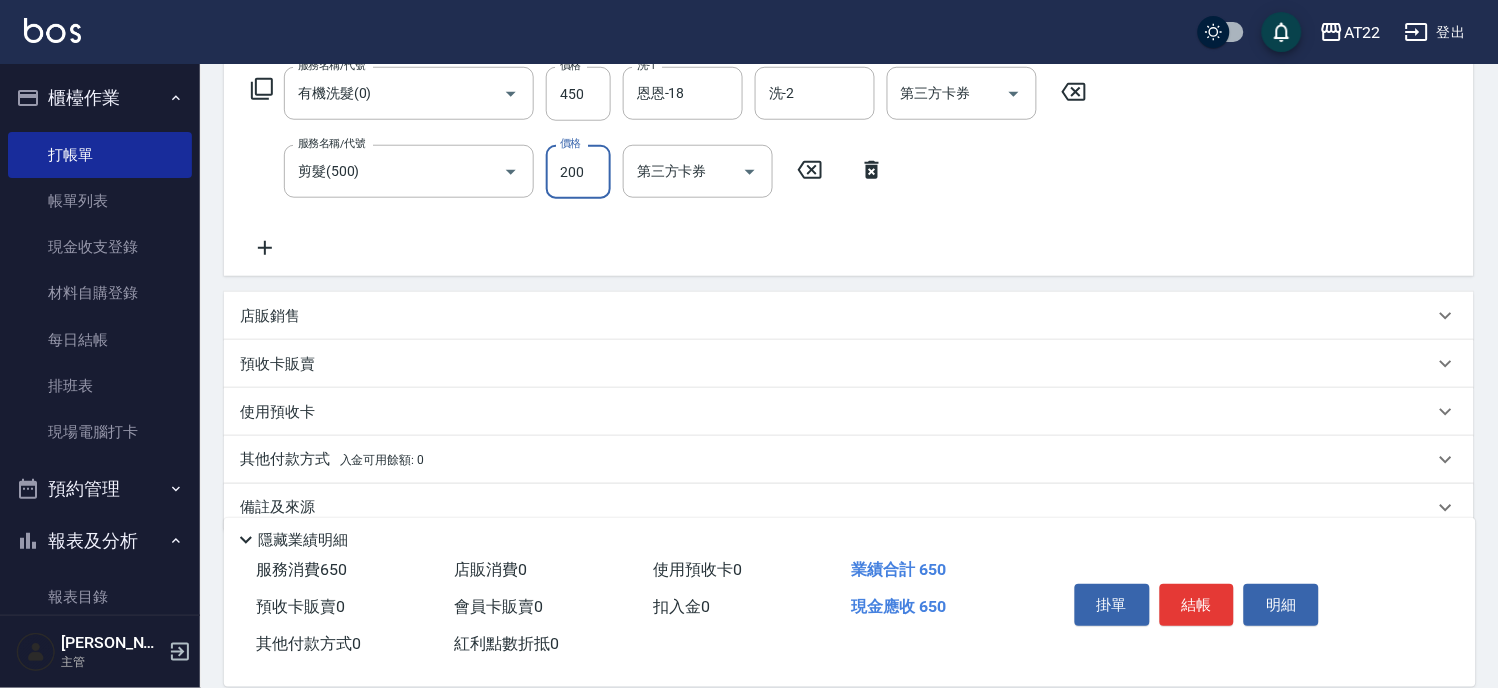 type on "200" 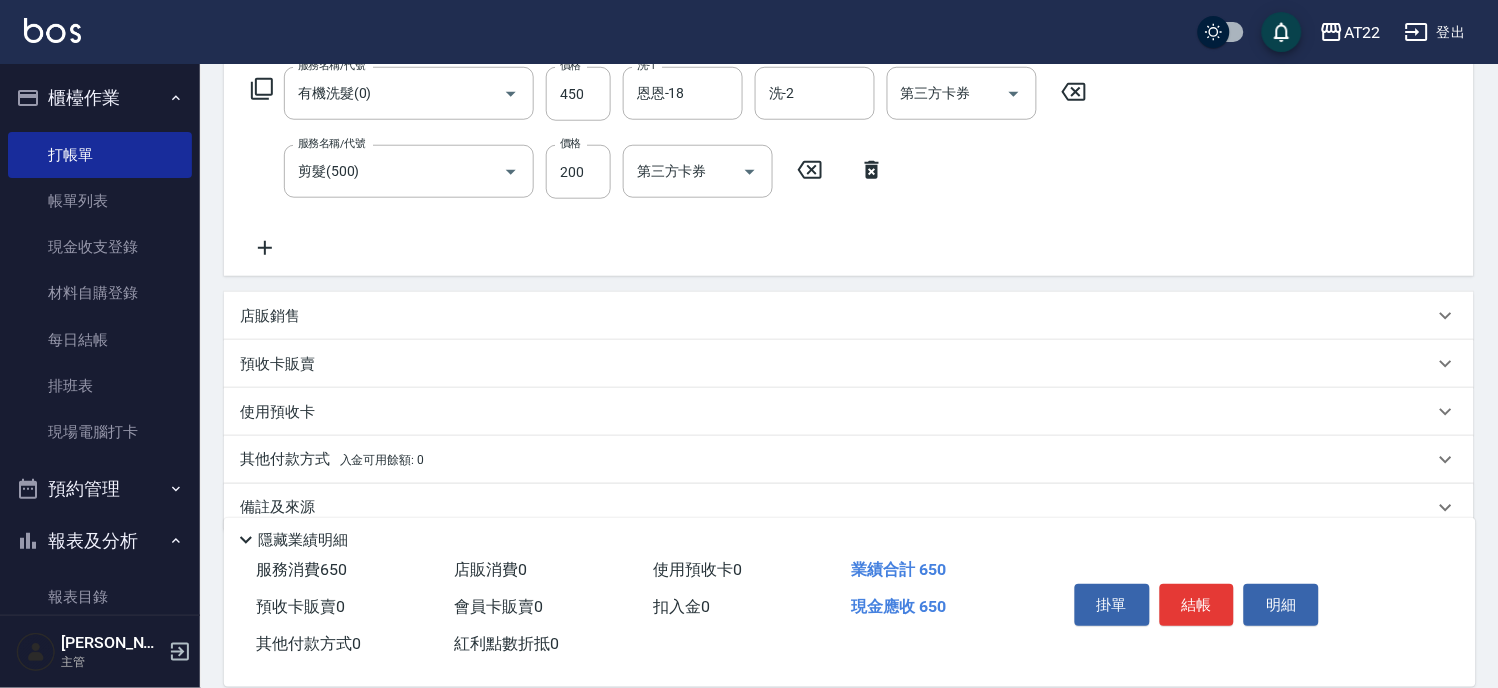 click on "服務名稱/代號 有機洗髮(0) 服務名稱/代號 價格 450 價格 洗-1 恩恩-18 洗-1 洗-2 洗-2 第三方卡券 第三方卡券 服務名稱/代號 剪髮(500) 服務名稱/代號 價格 200 價格 第三方卡券 第三方卡券" at bounding box center [669, 163] 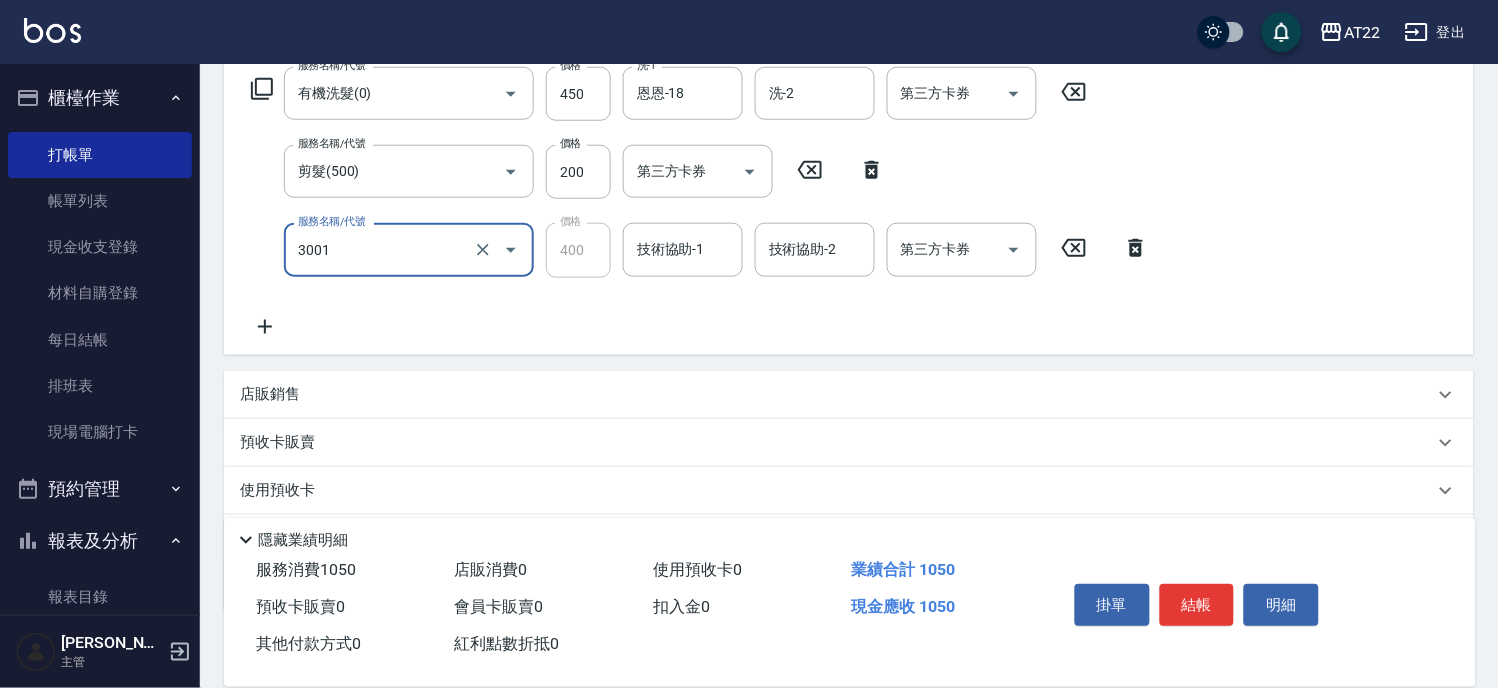 type on "側邊燙貼(3001)" 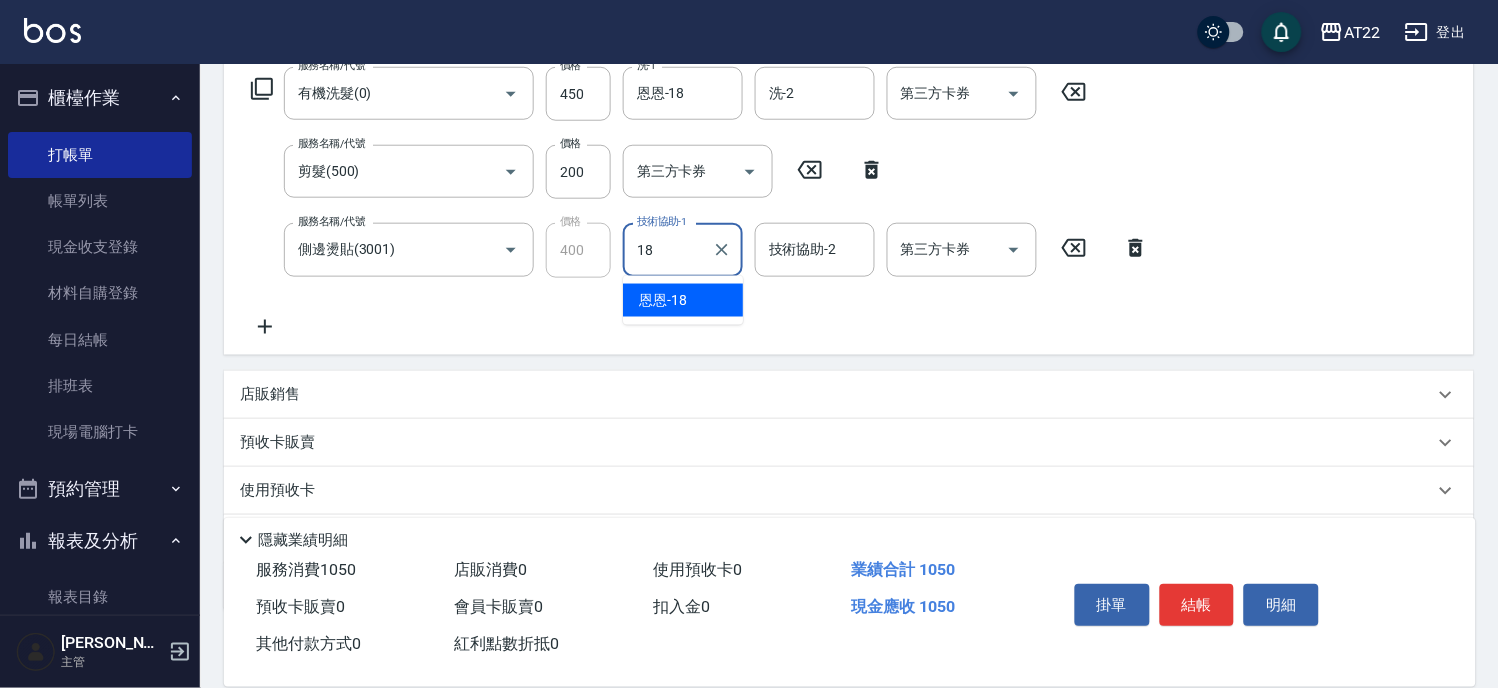 type on "恩恩-18" 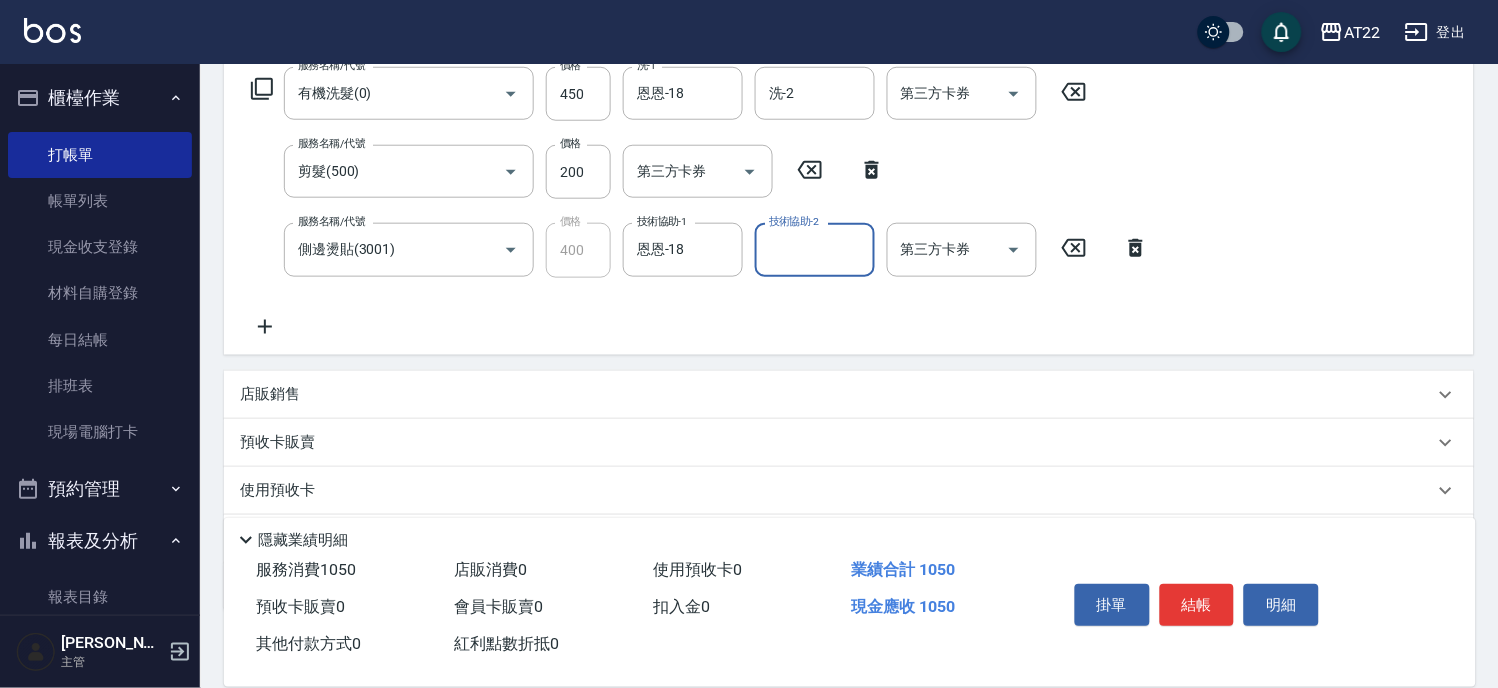 scroll, scrollTop: 0, scrollLeft: 0, axis: both 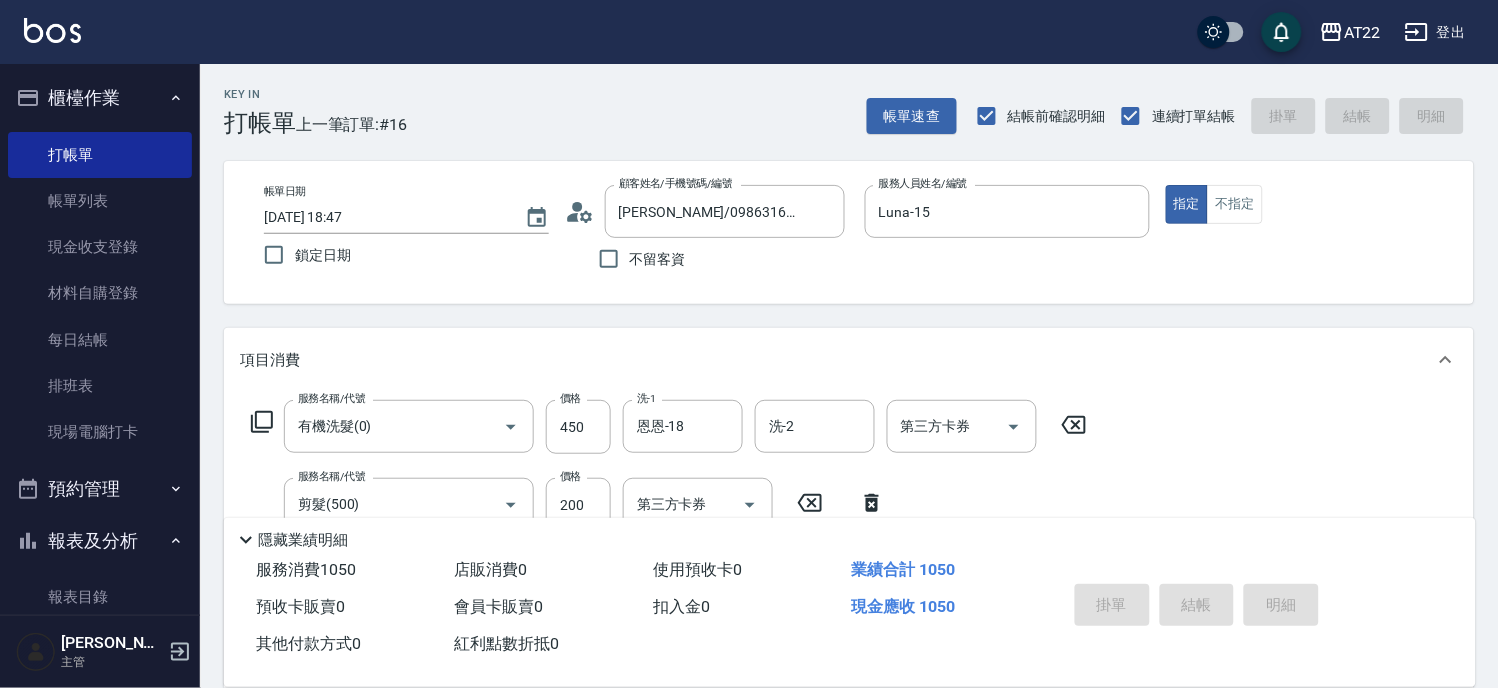 type on "2025/07/14 18:48" 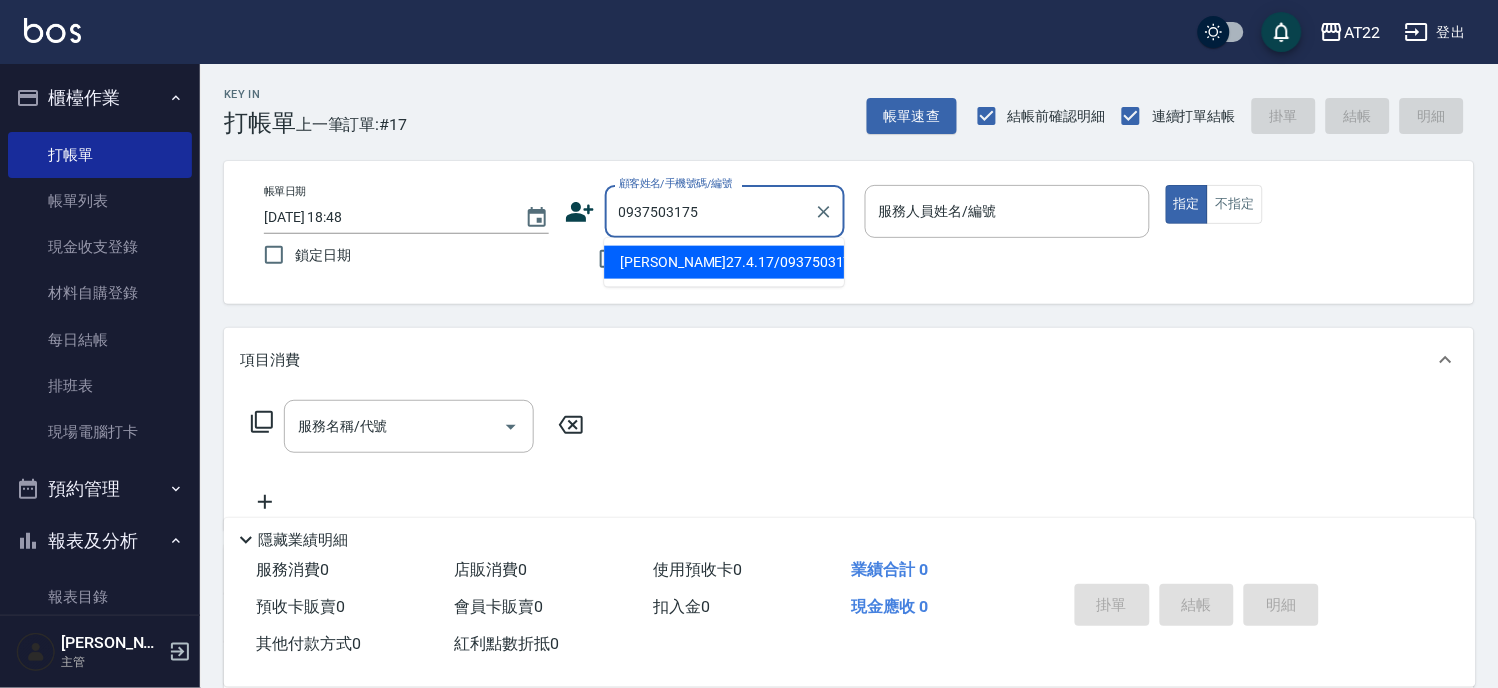 type on "王志強27.4.17/0937503175/T91300" 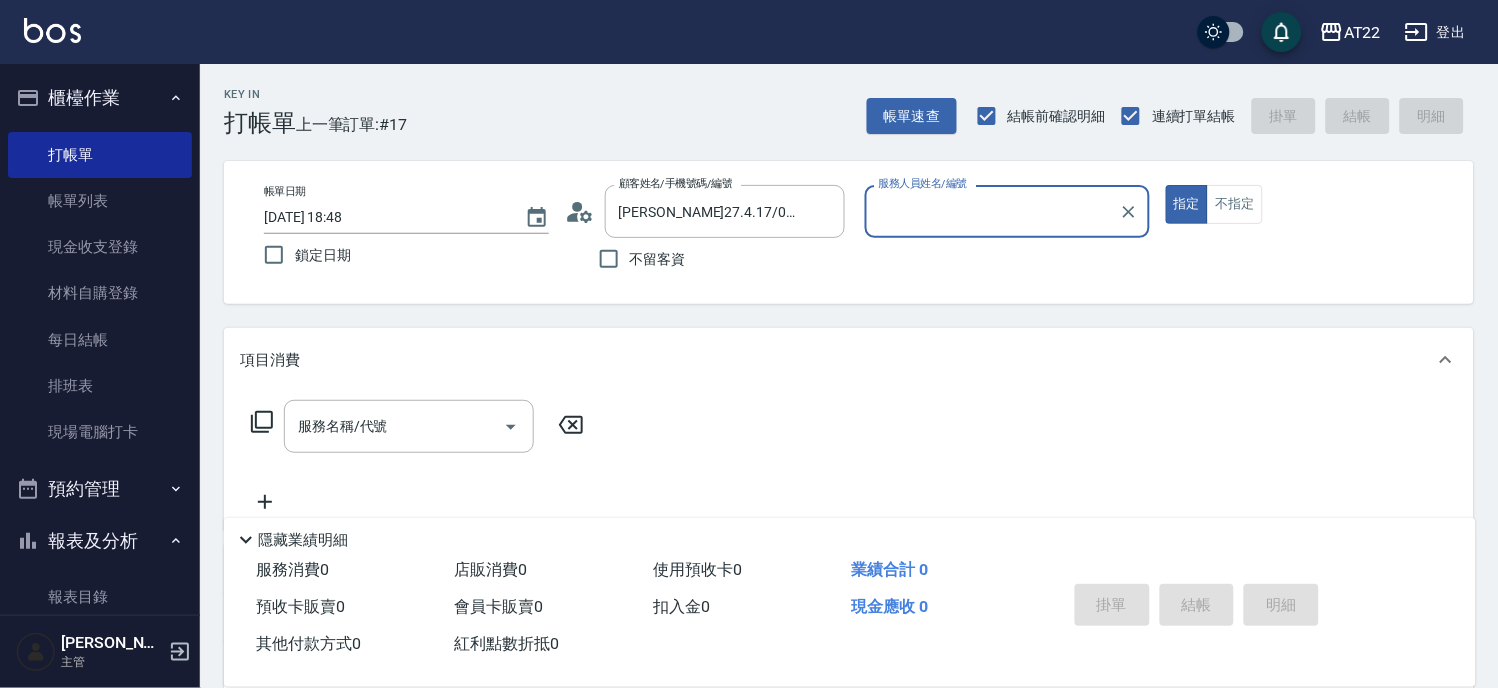 type on "Luna-15" 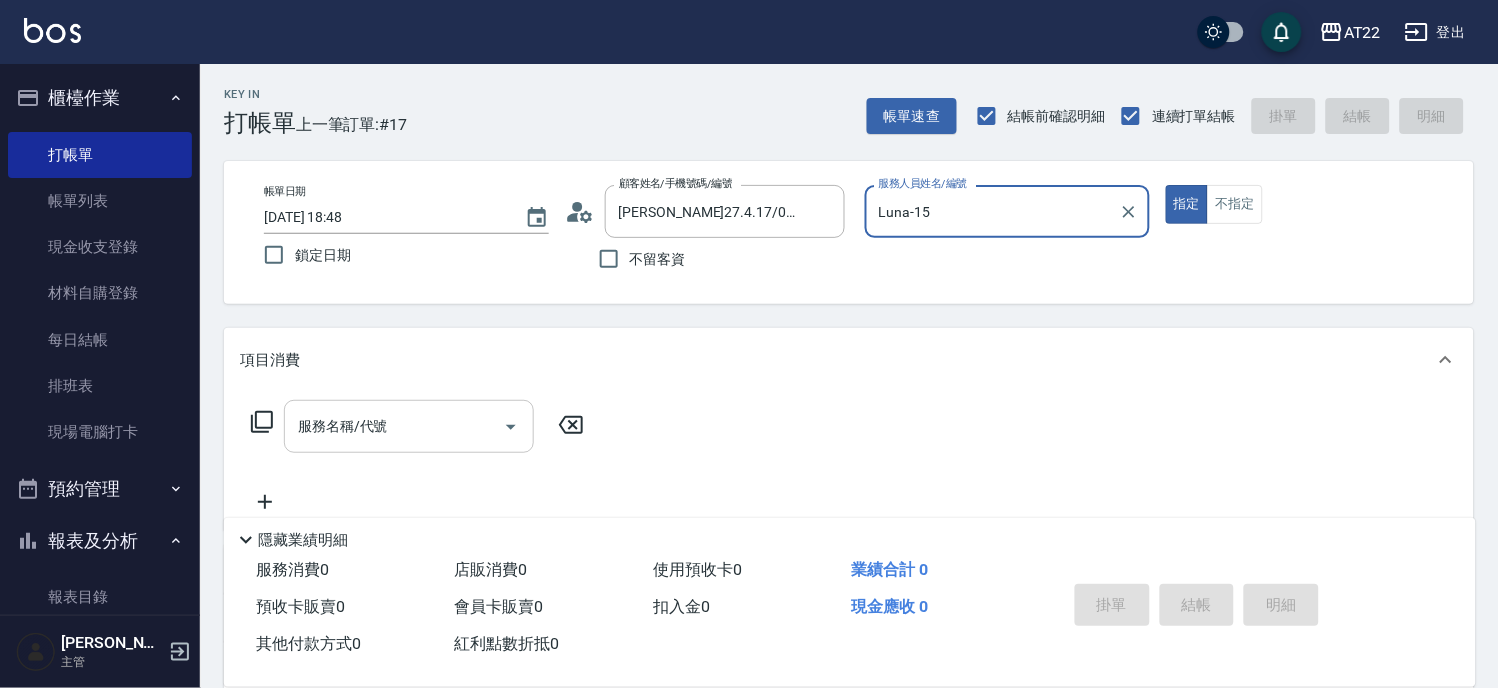 click on "服務名稱/代號" at bounding box center (394, 426) 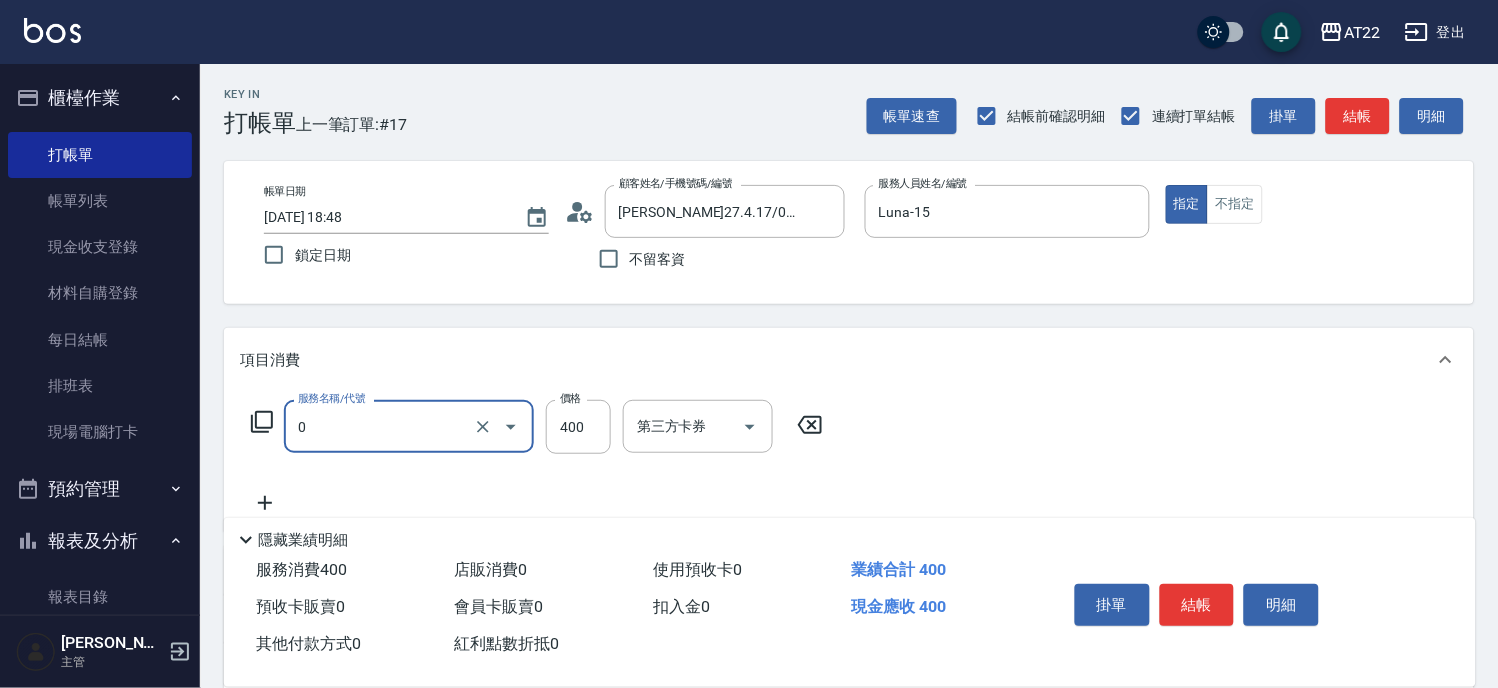 type on "有機洗髮(0)" 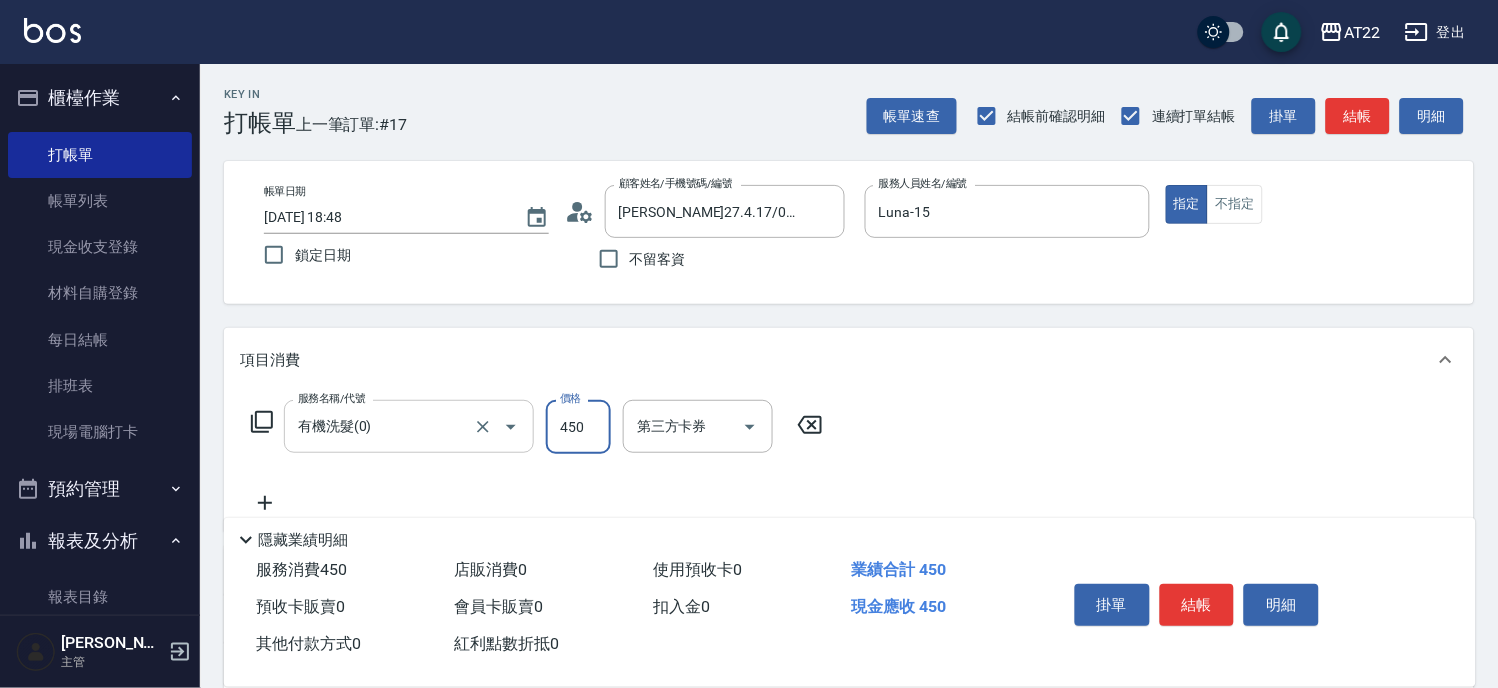 type on "450" 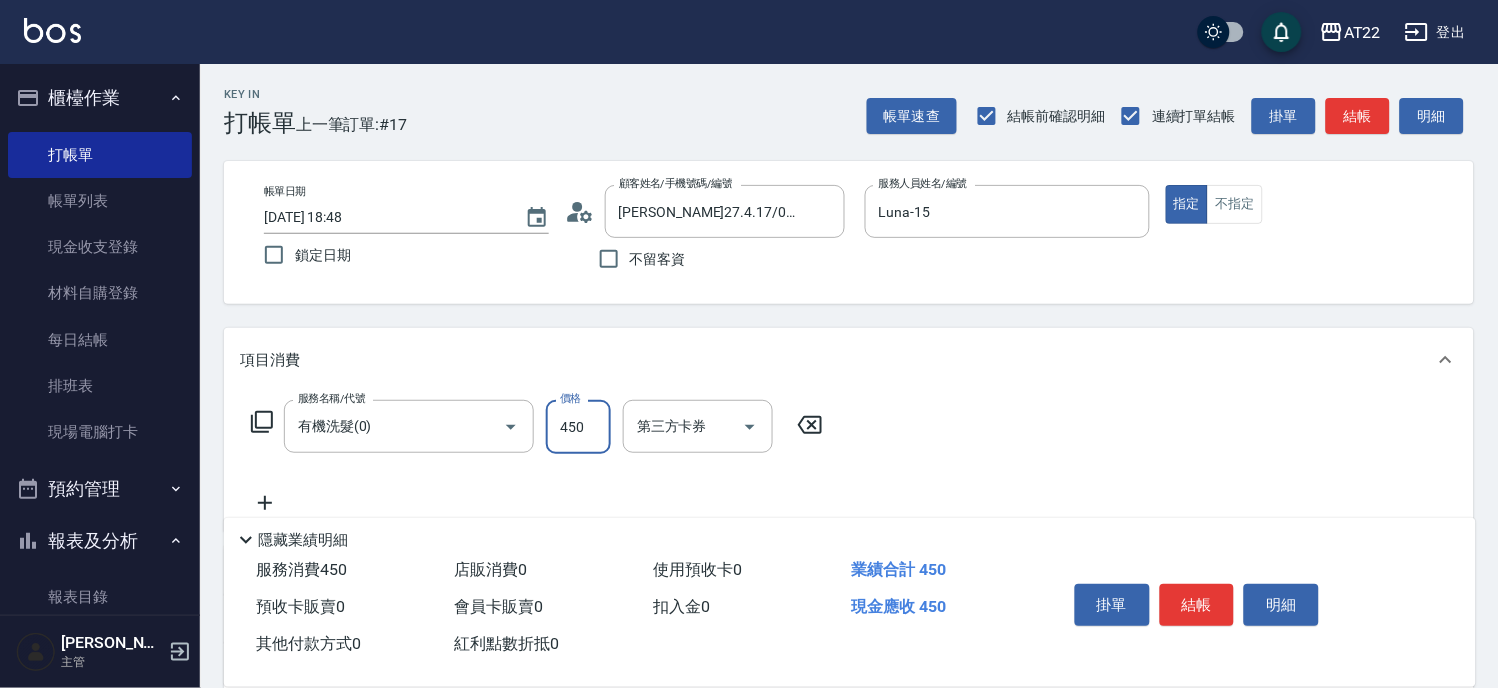 click 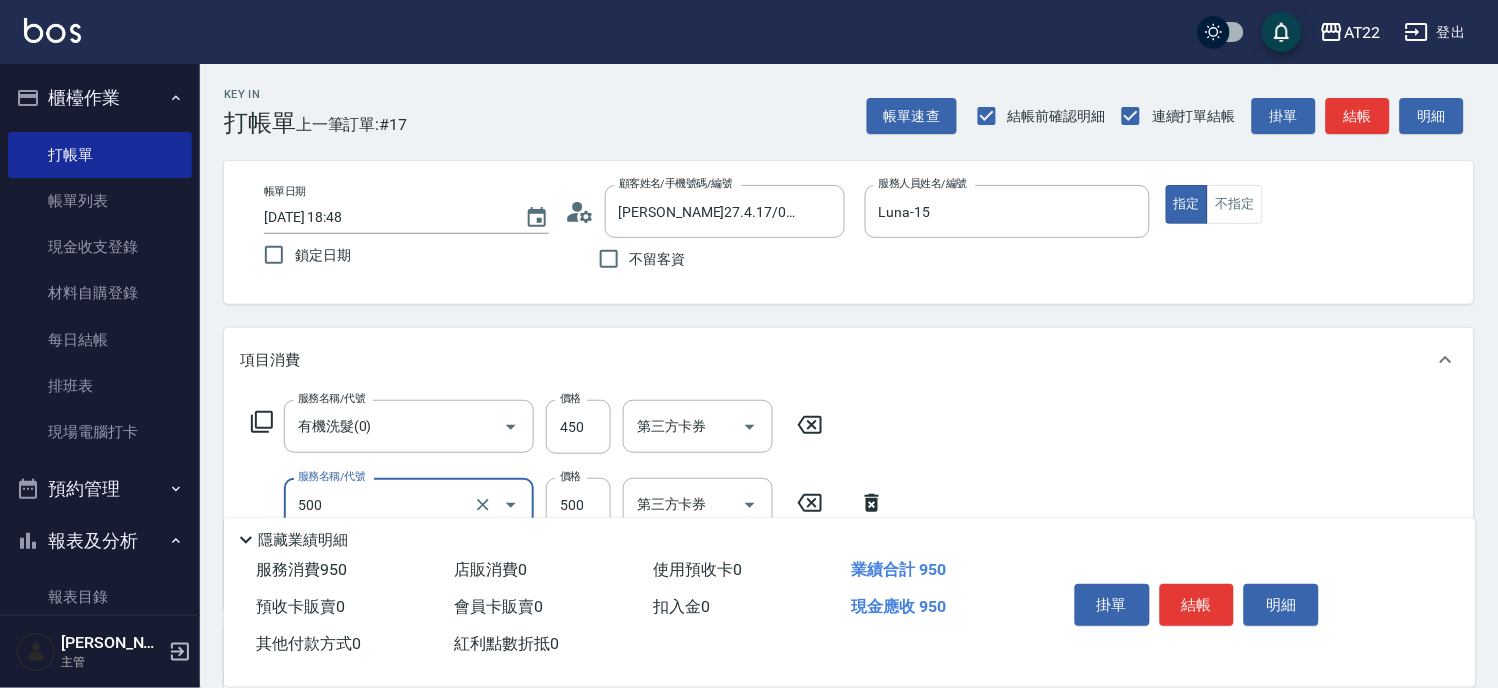 type on "剪髮(500)" 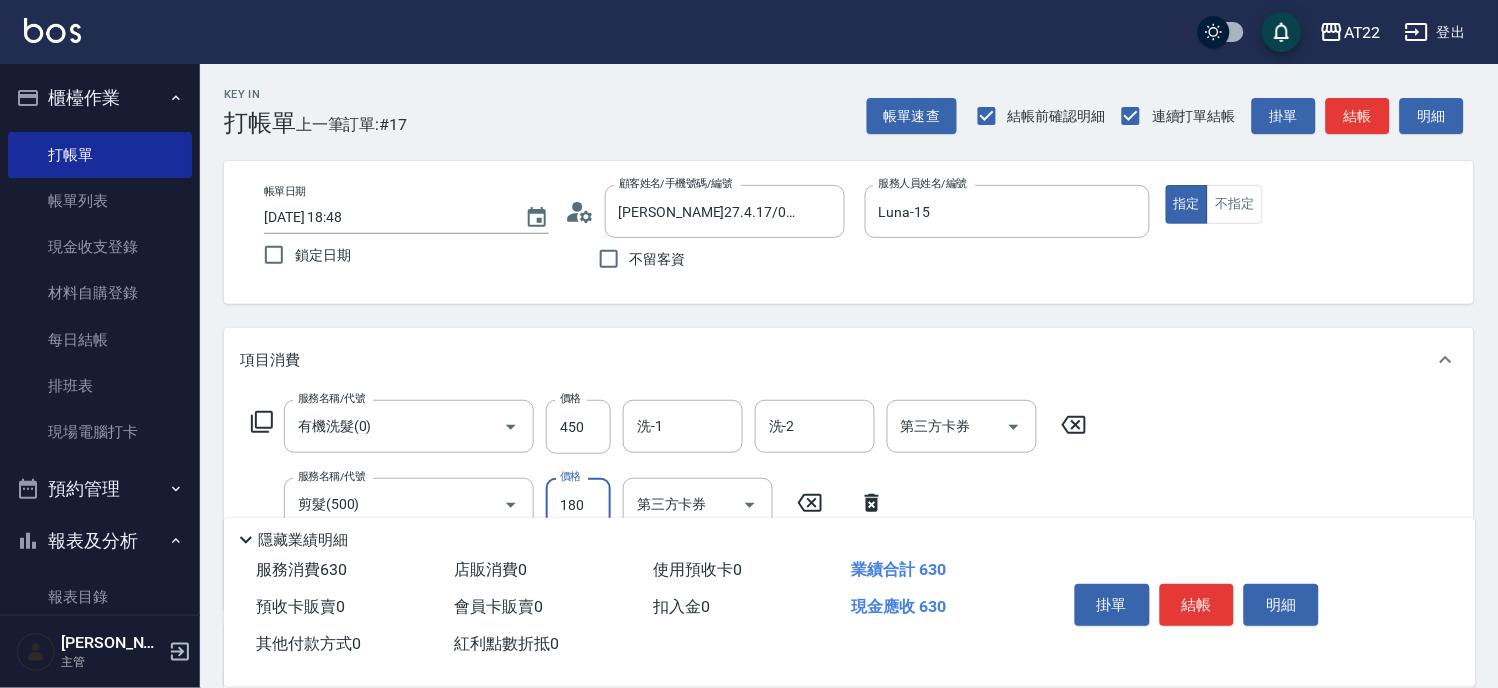 type on "180" 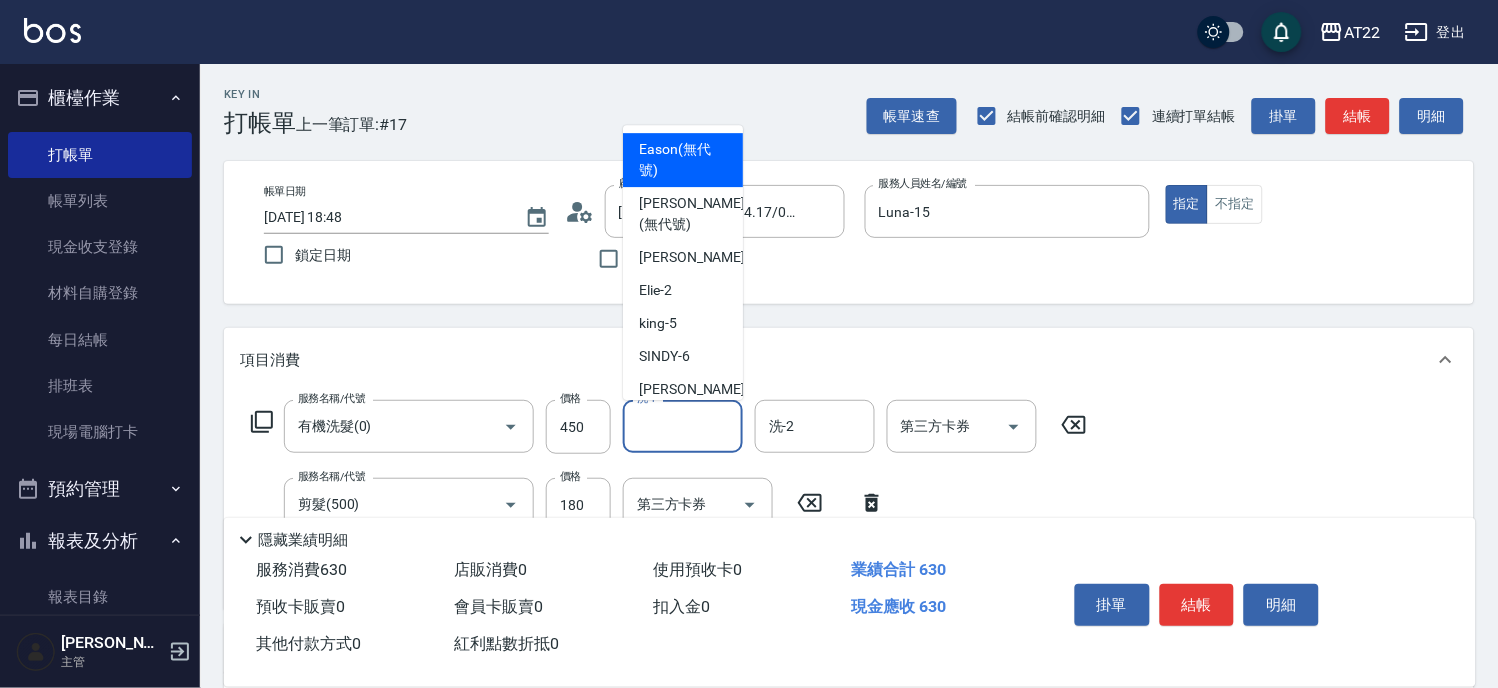 click on "洗-1" at bounding box center (683, 426) 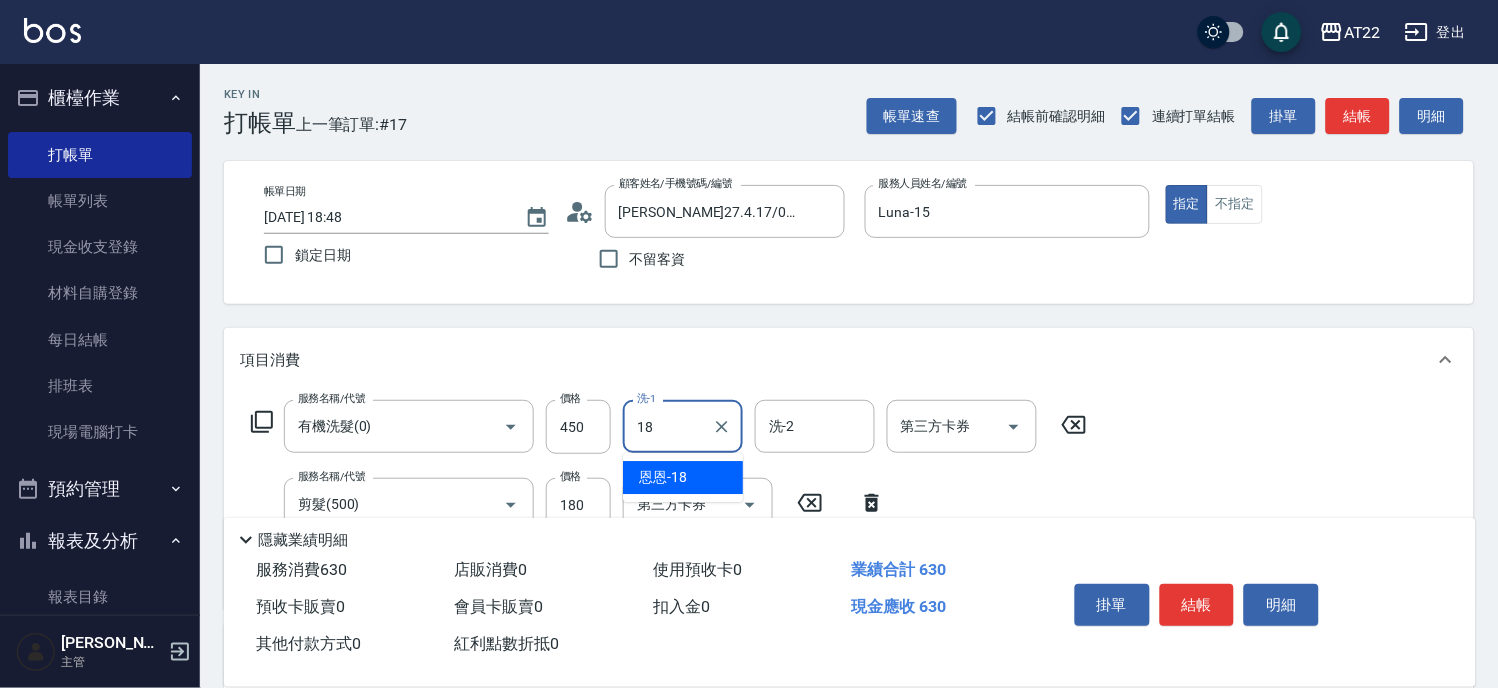 type on "恩恩-18" 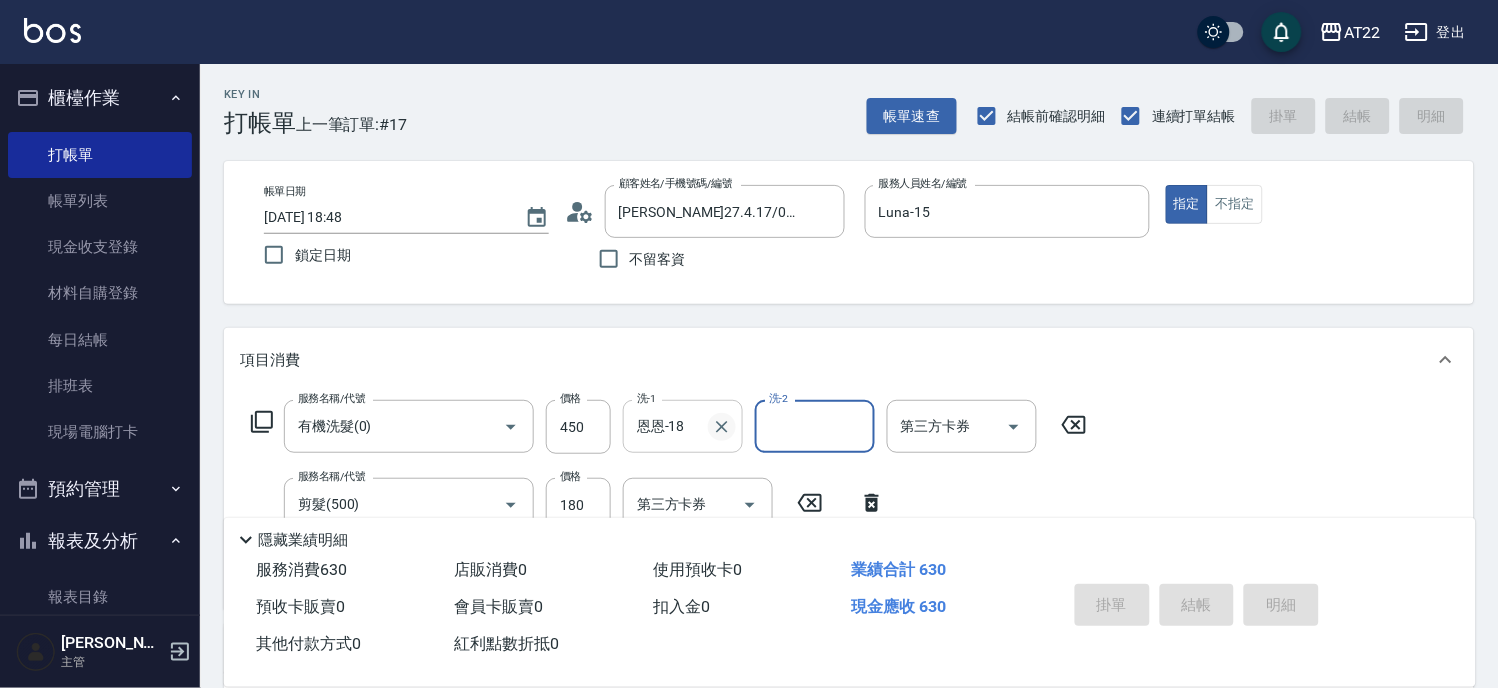 type 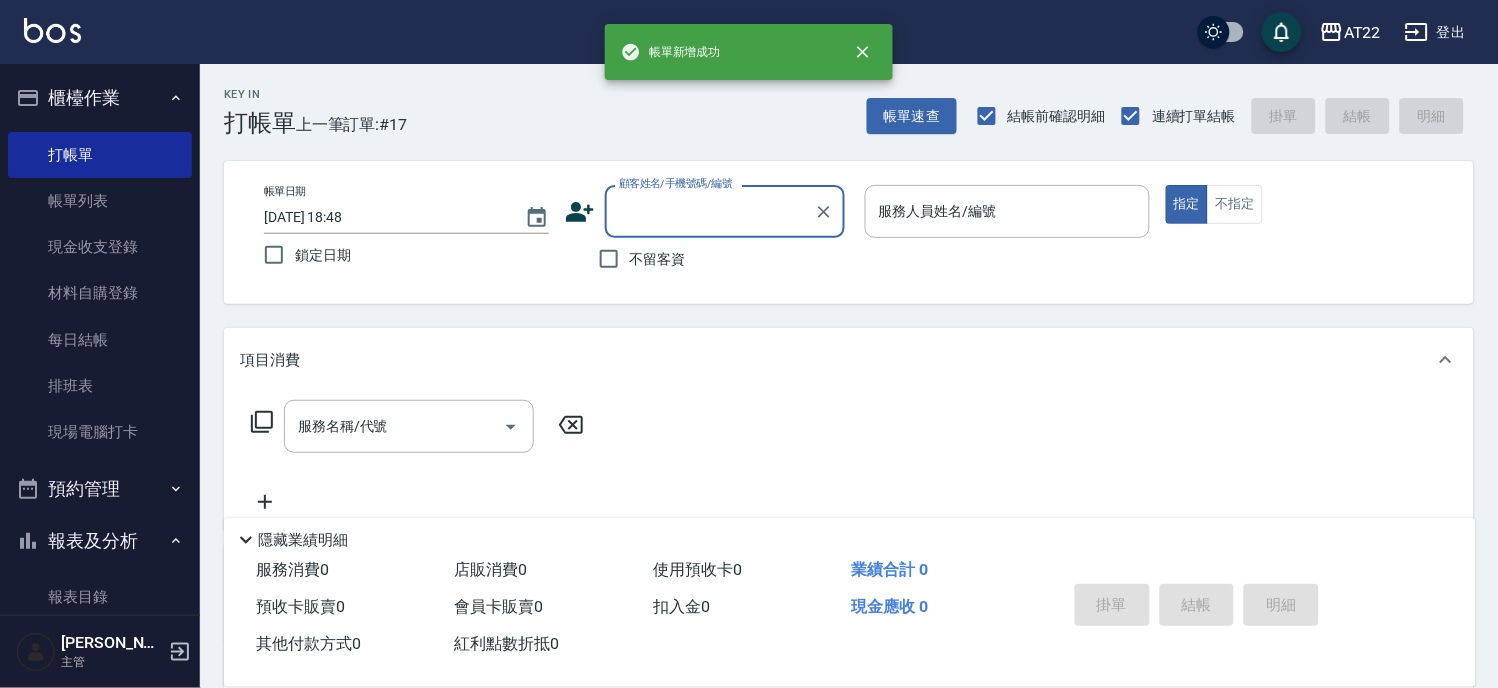 scroll, scrollTop: 0, scrollLeft: 0, axis: both 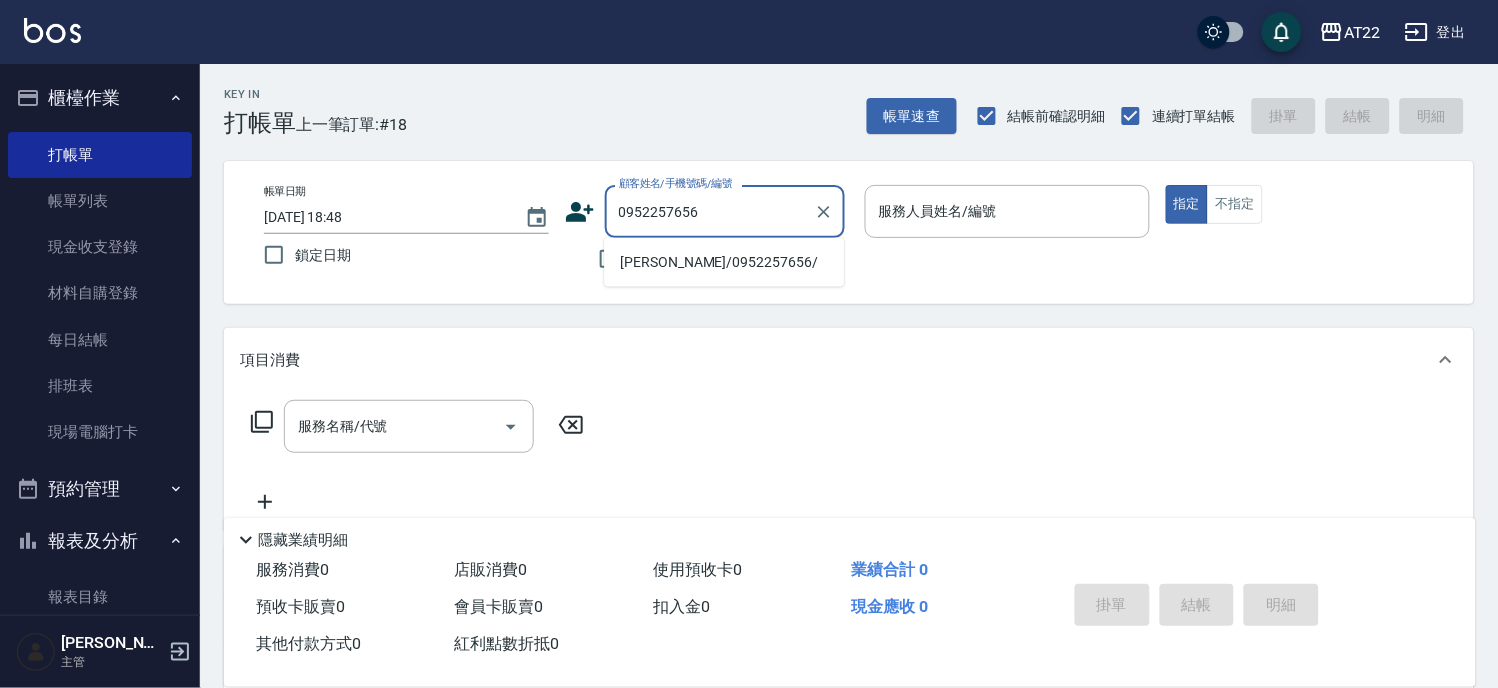 click on "王緒儒/0952257656/" at bounding box center [724, 262] 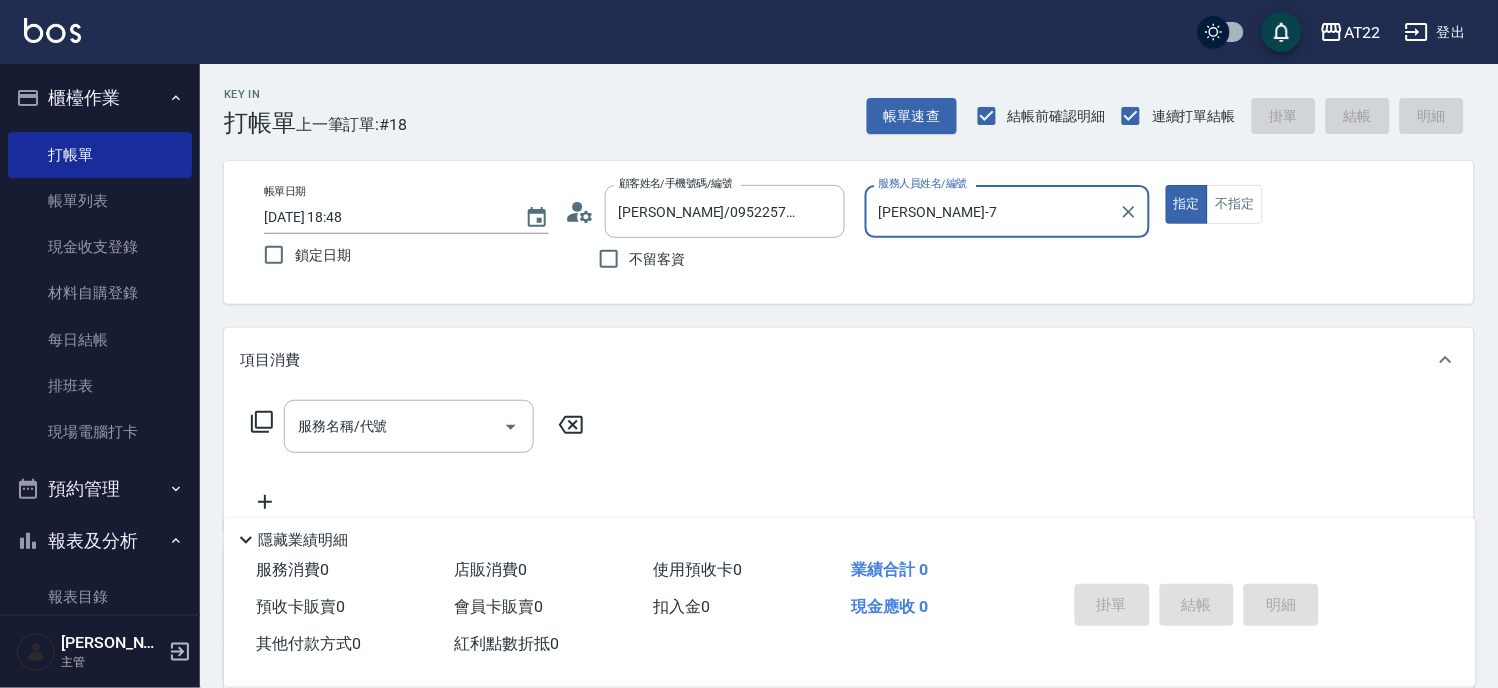 click on "Allen-7" at bounding box center (992, 211) 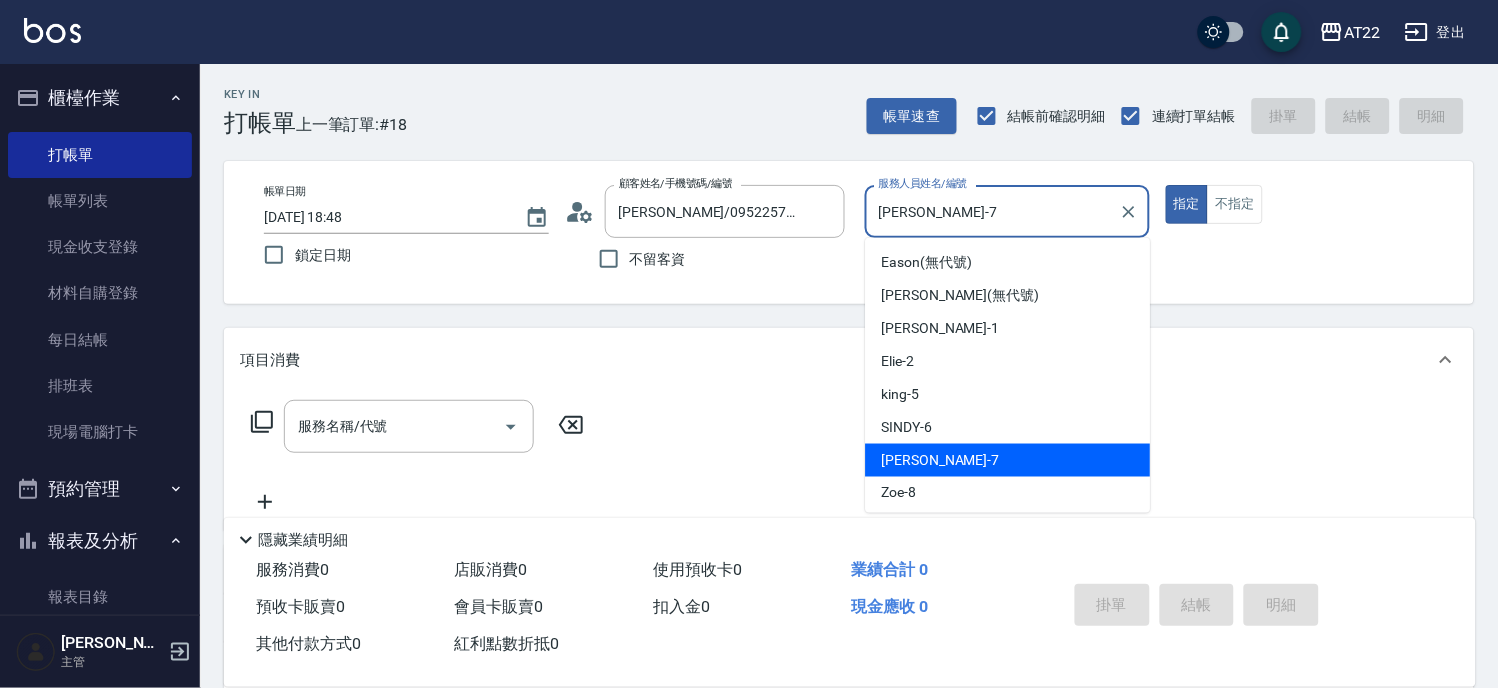 click on "Allen-7" at bounding box center (992, 211) 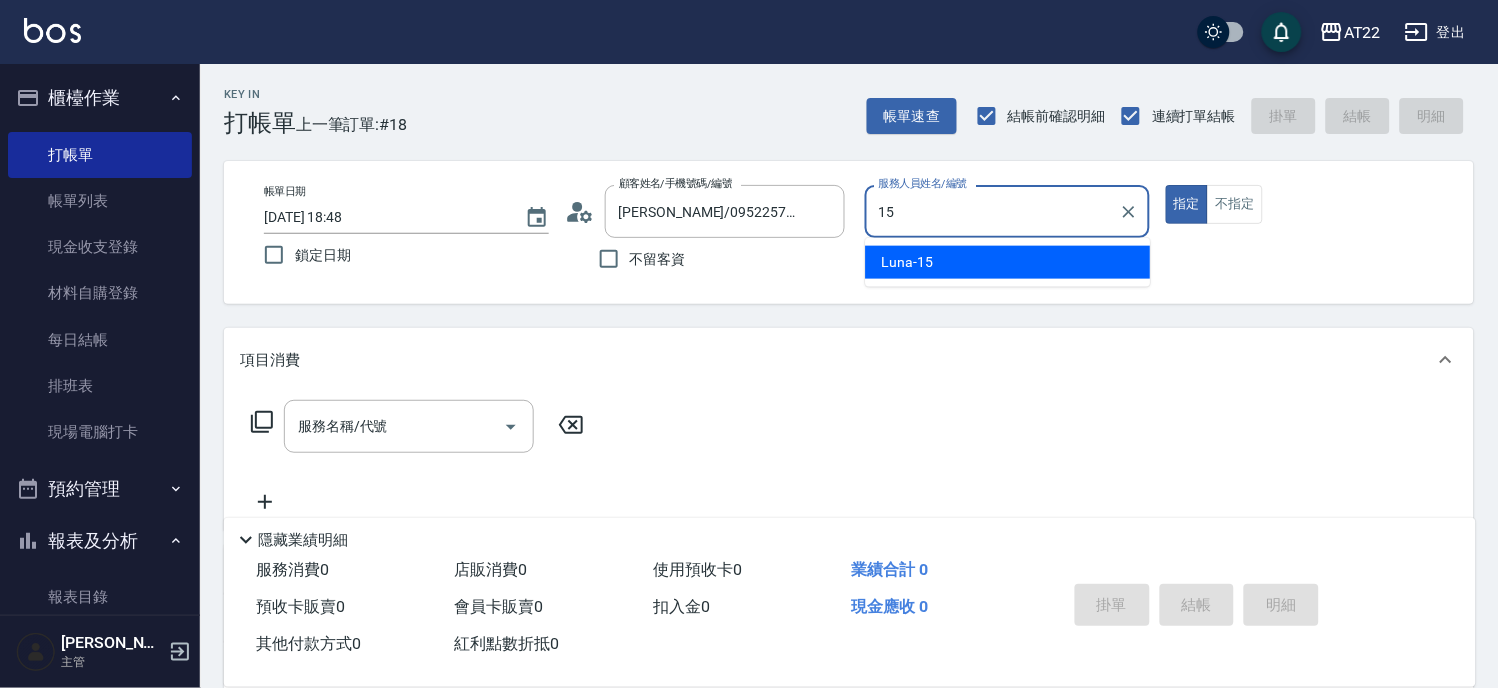 type on "Luna-15" 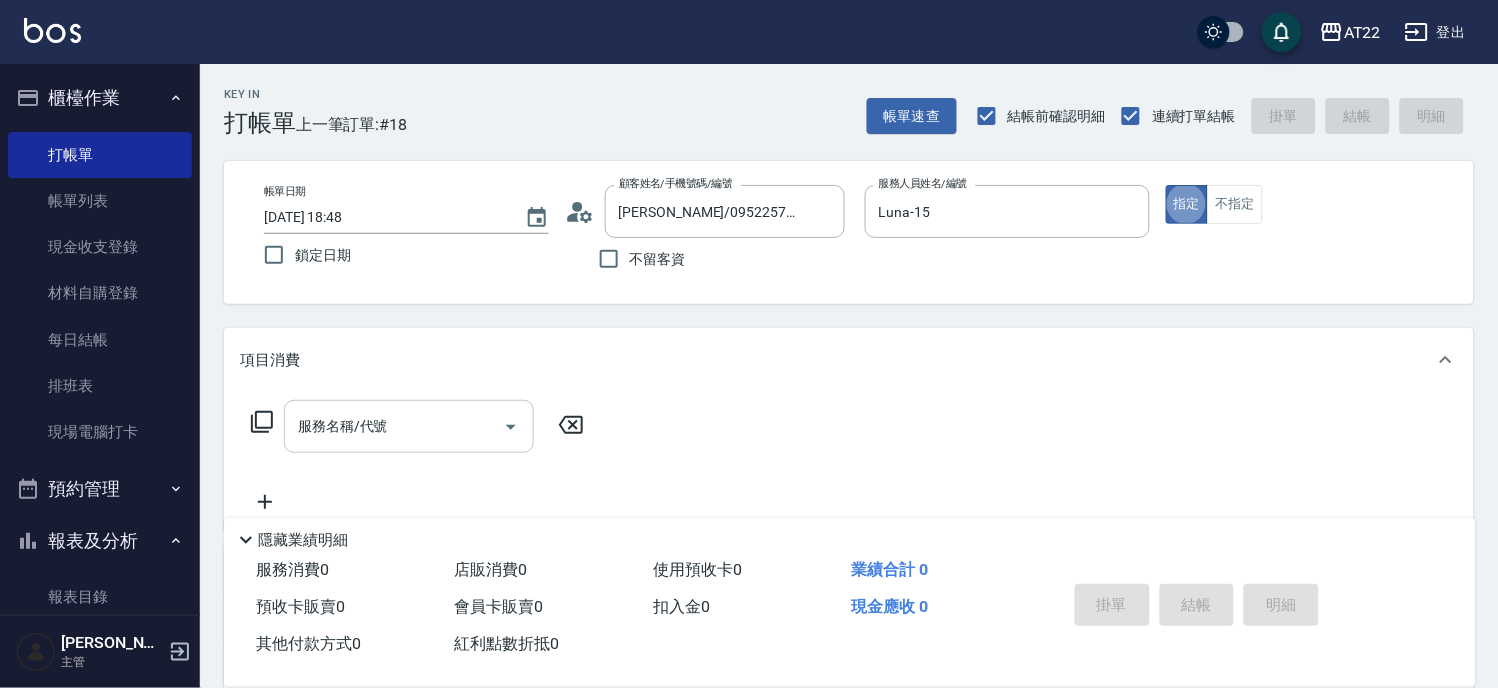 click on "服務名稱/代號" at bounding box center [394, 426] 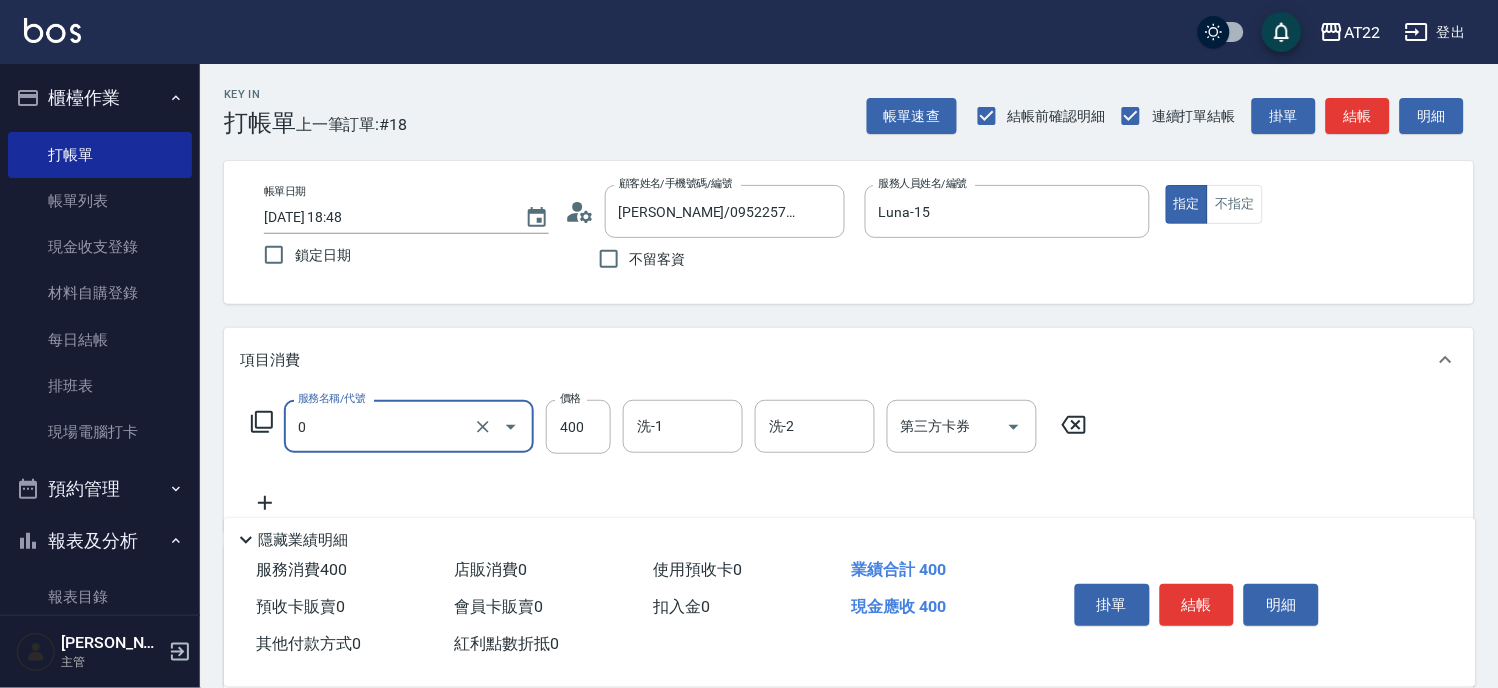 type on "有機洗髮(0)" 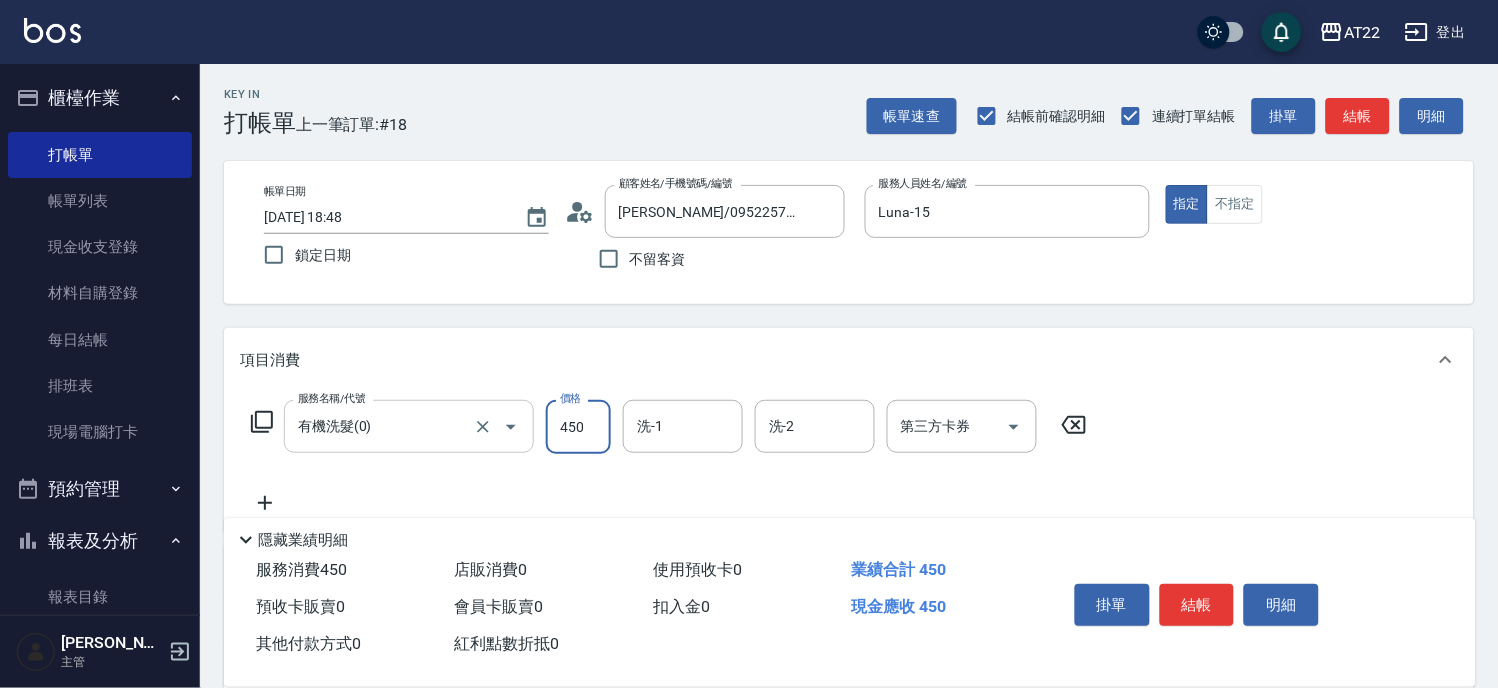 type on "450" 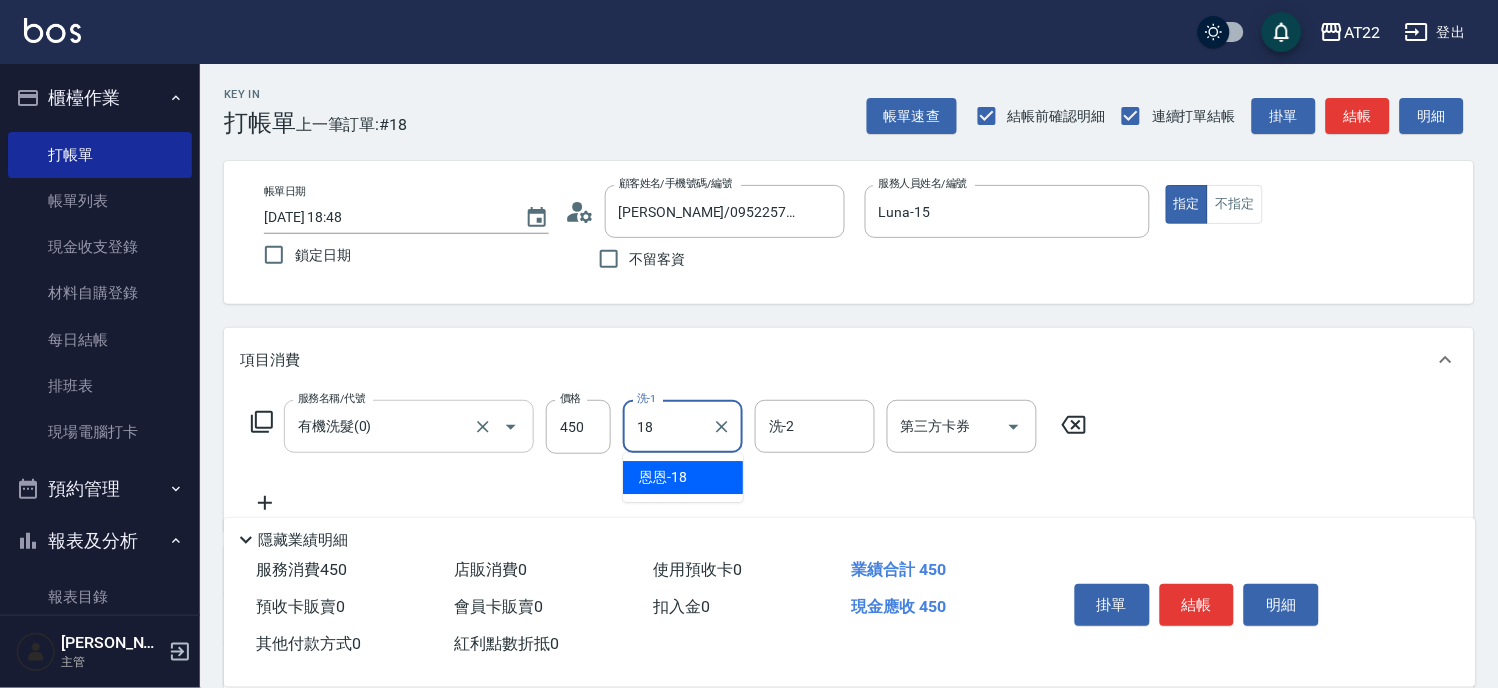 type on "恩恩-18" 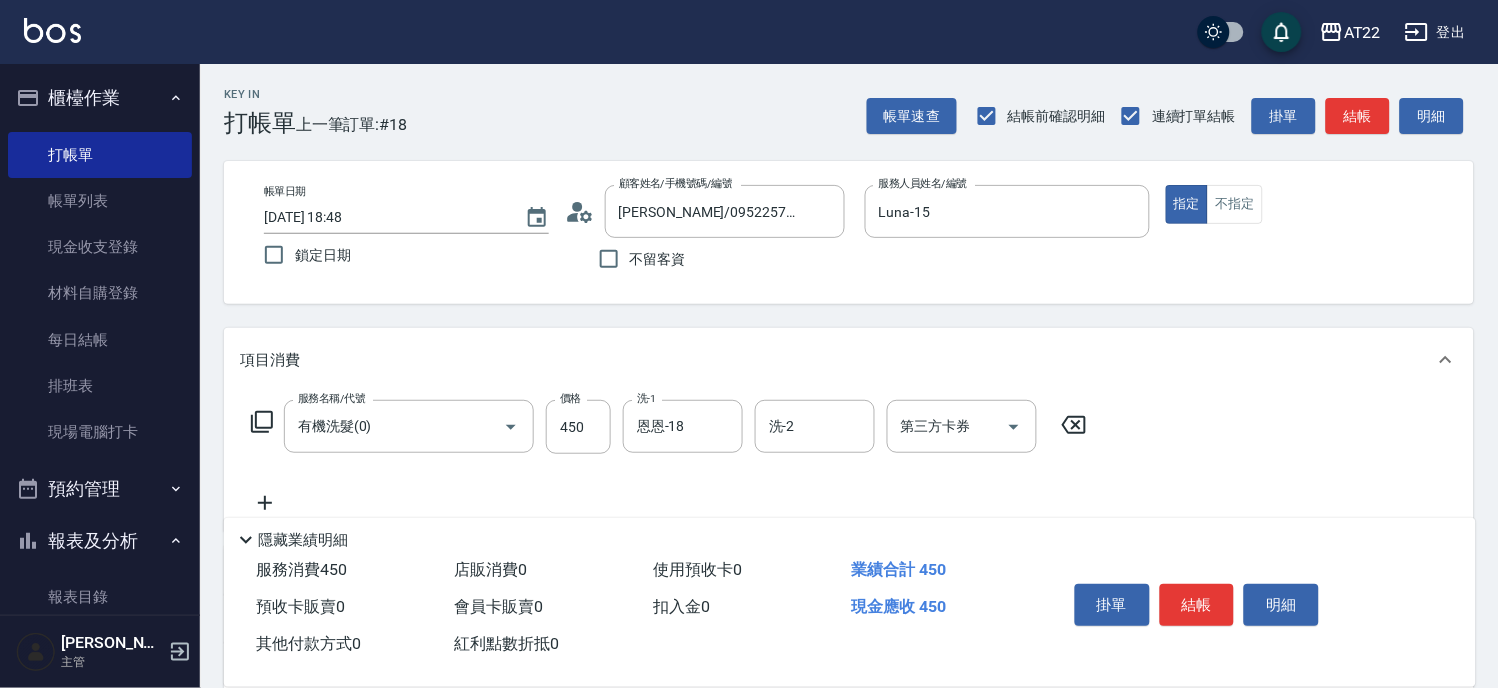 click 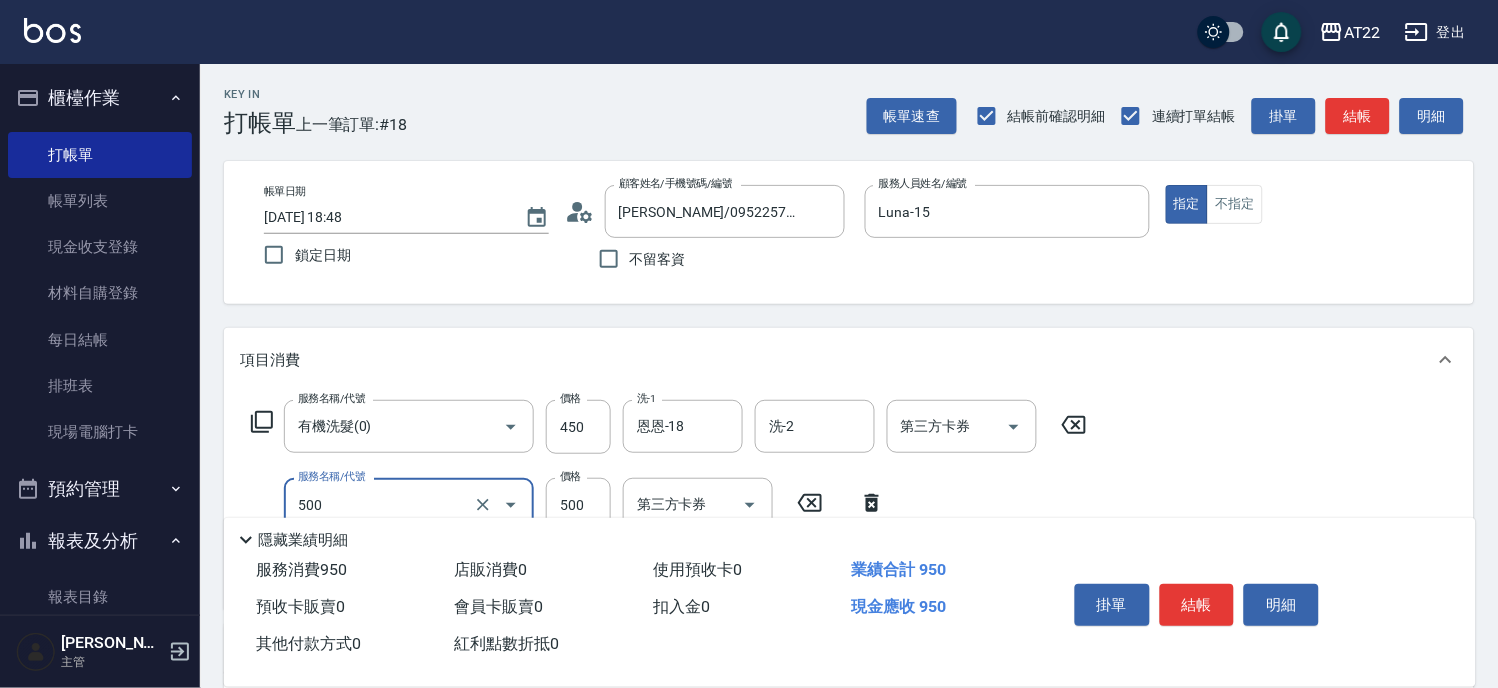 type on "剪髮(500)" 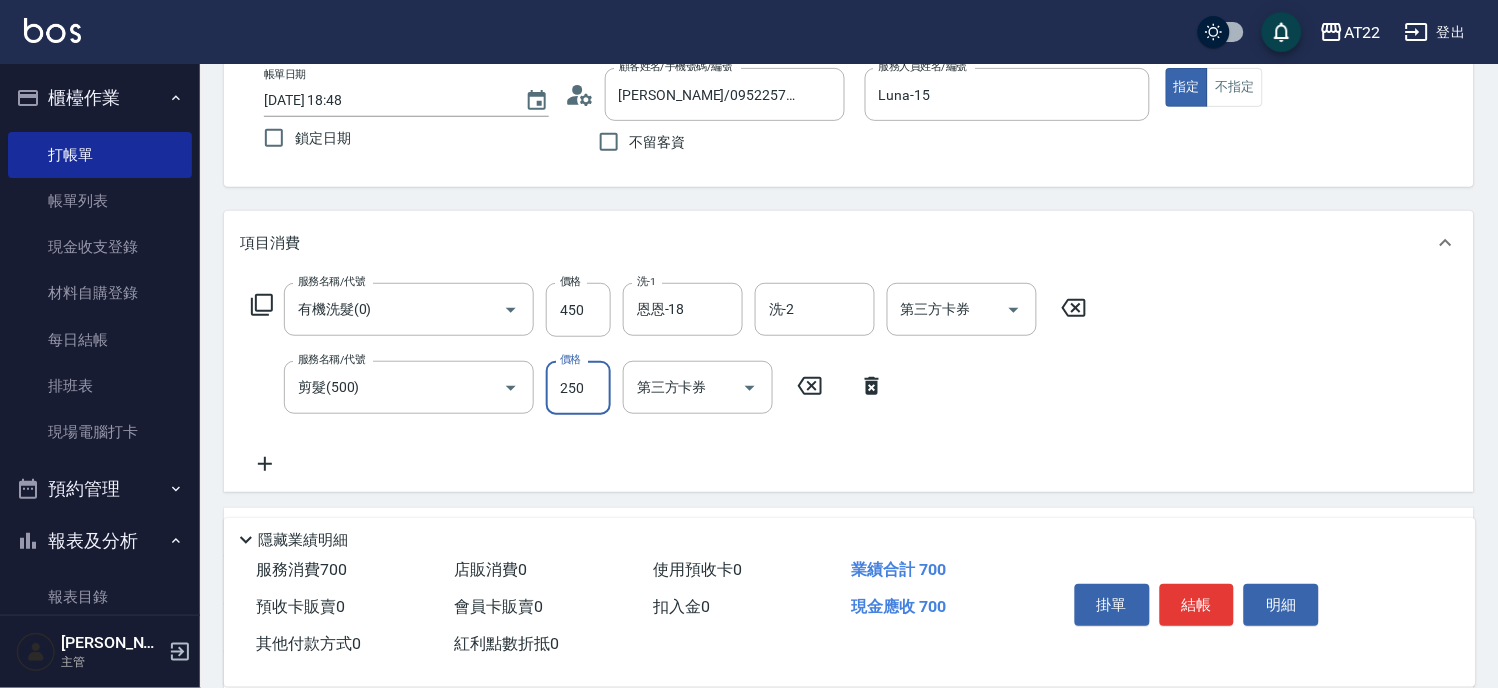 scroll, scrollTop: 333, scrollLeft: 0, axis: vertical 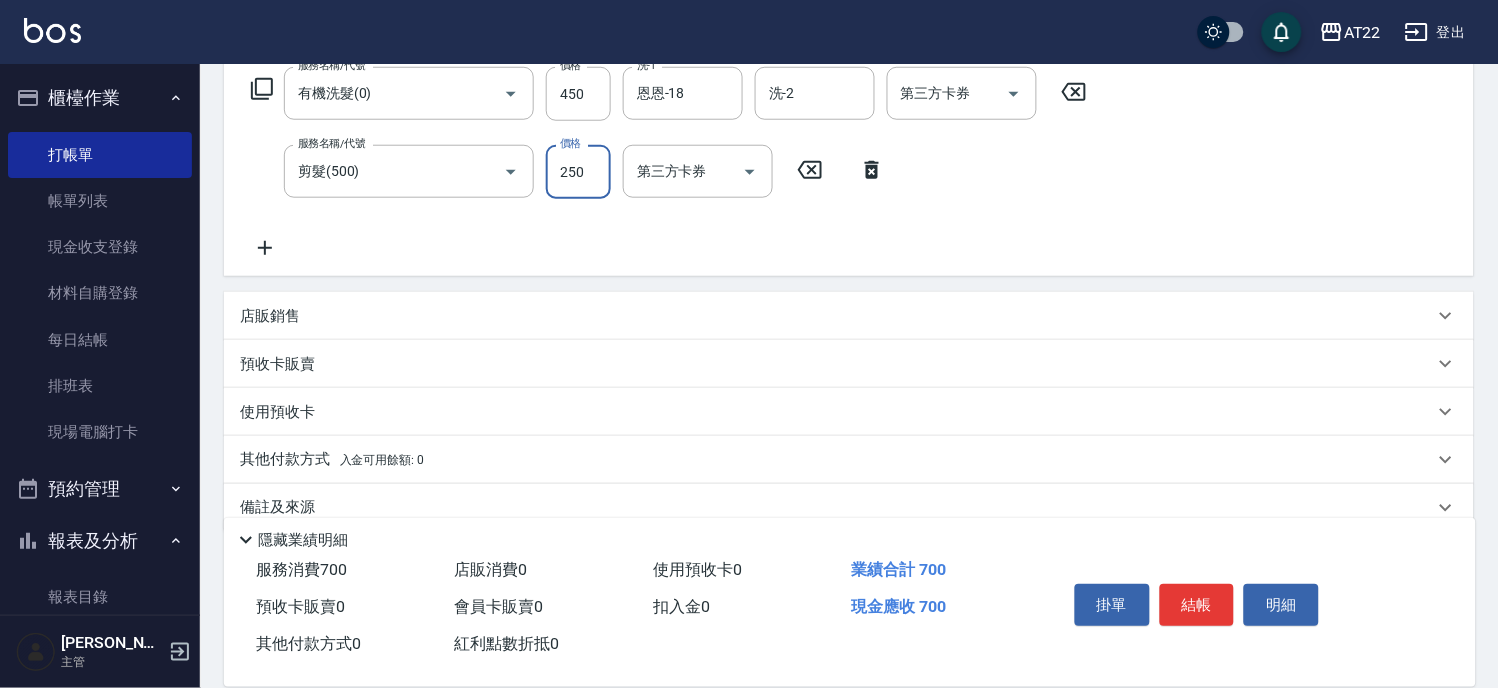 type on "250" 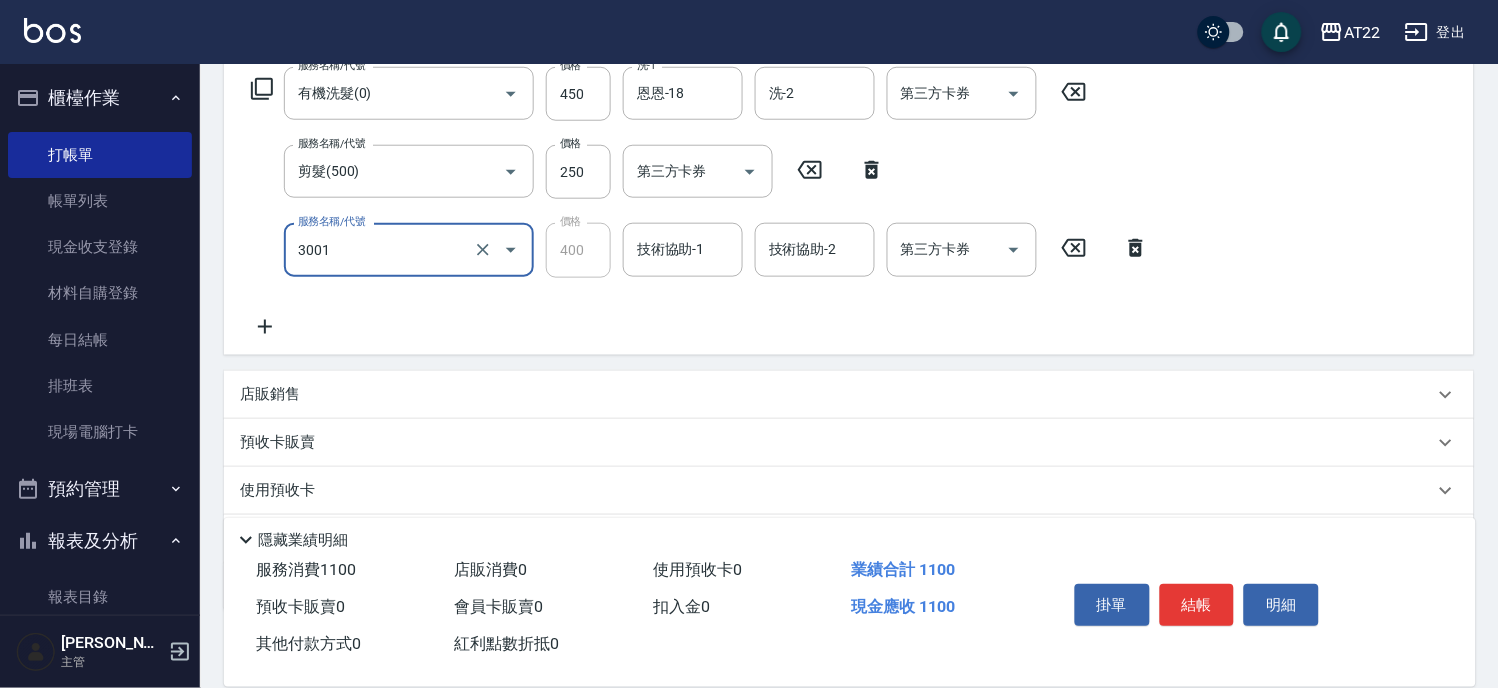 type on "側邊燙貼(3001)" 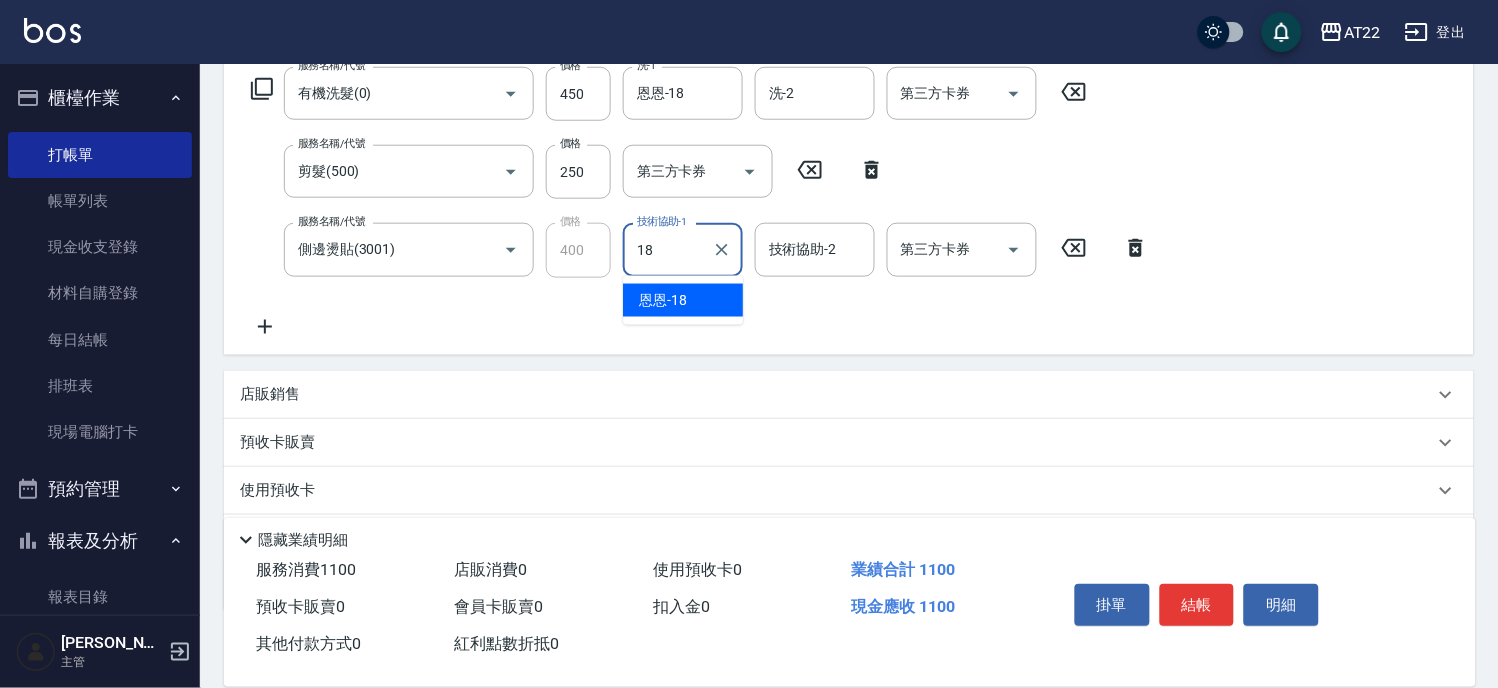 type on "恩恩-18" 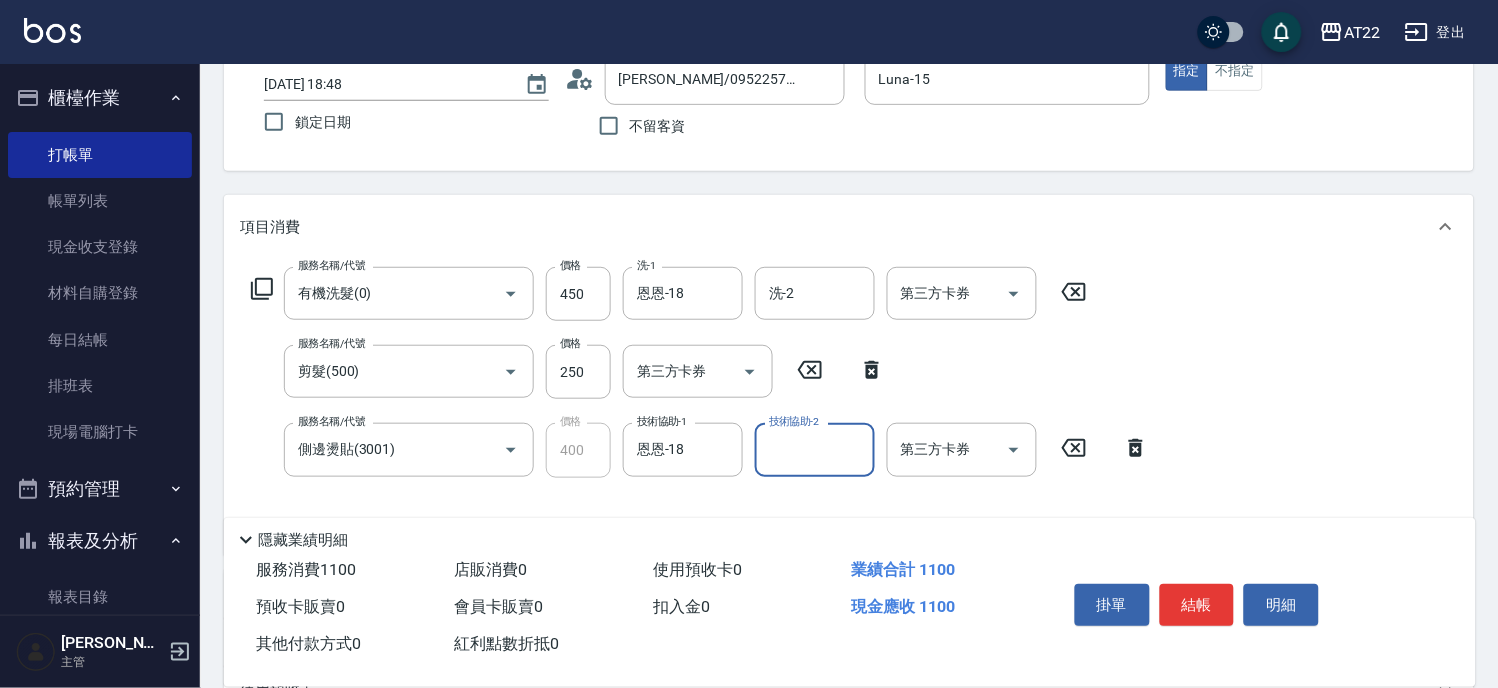 scroll, scrollTop: 0, scrollLeft: 0, axis: both 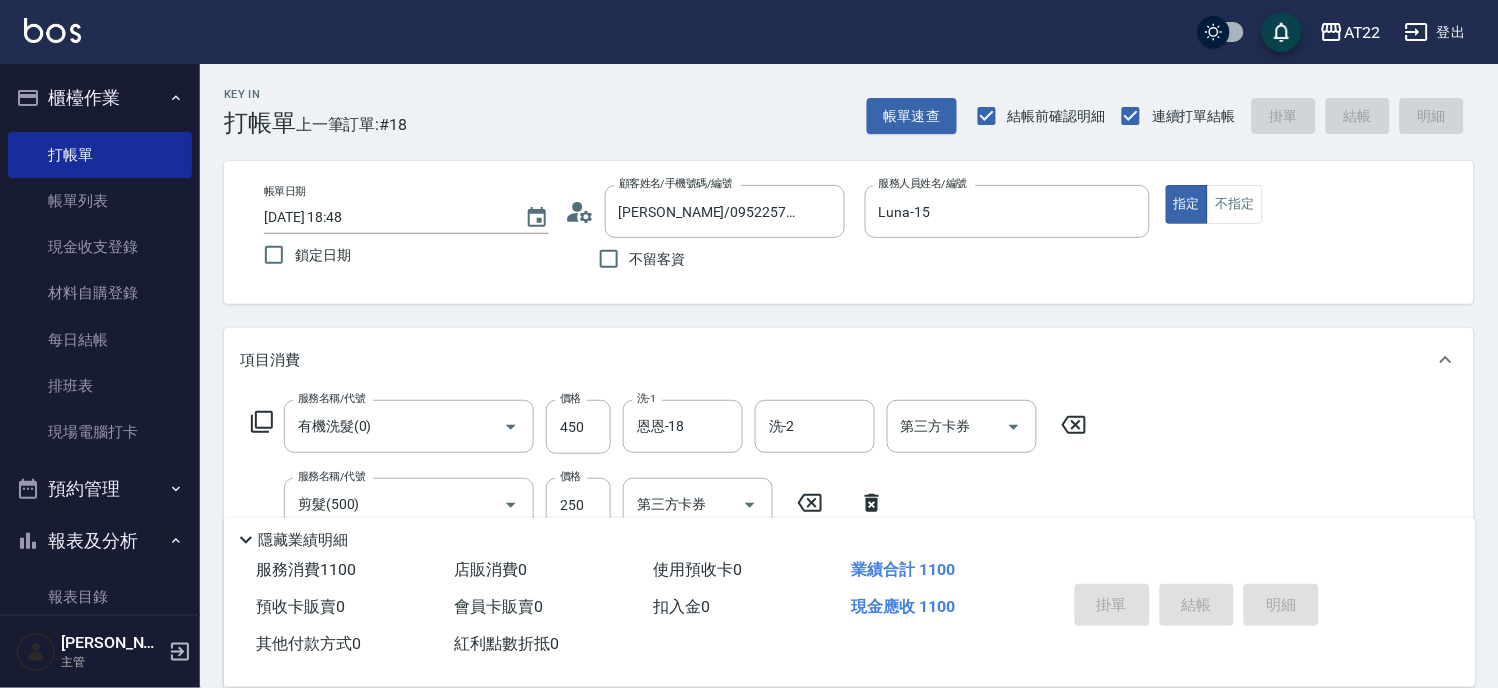 type 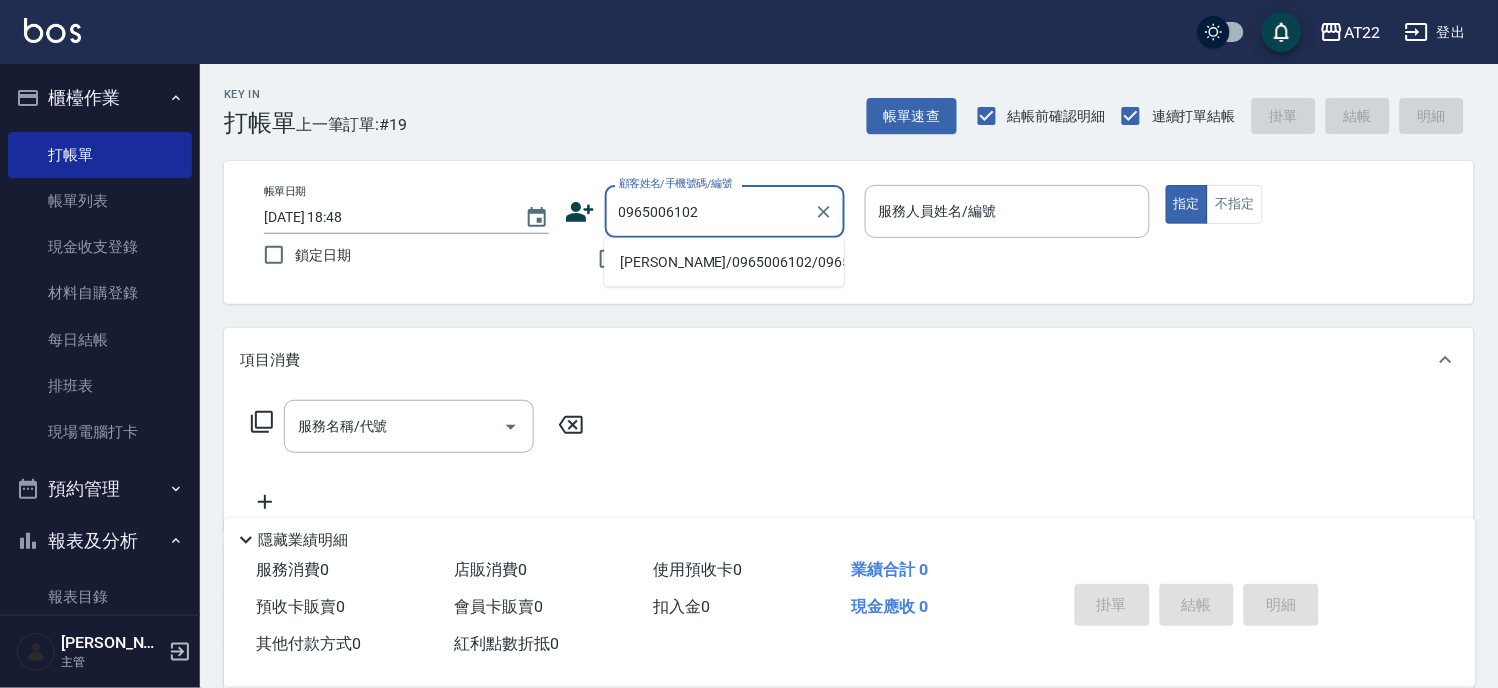 click on "龍昱璇/0965006102/0965006102" at bounding box center (724, 262) 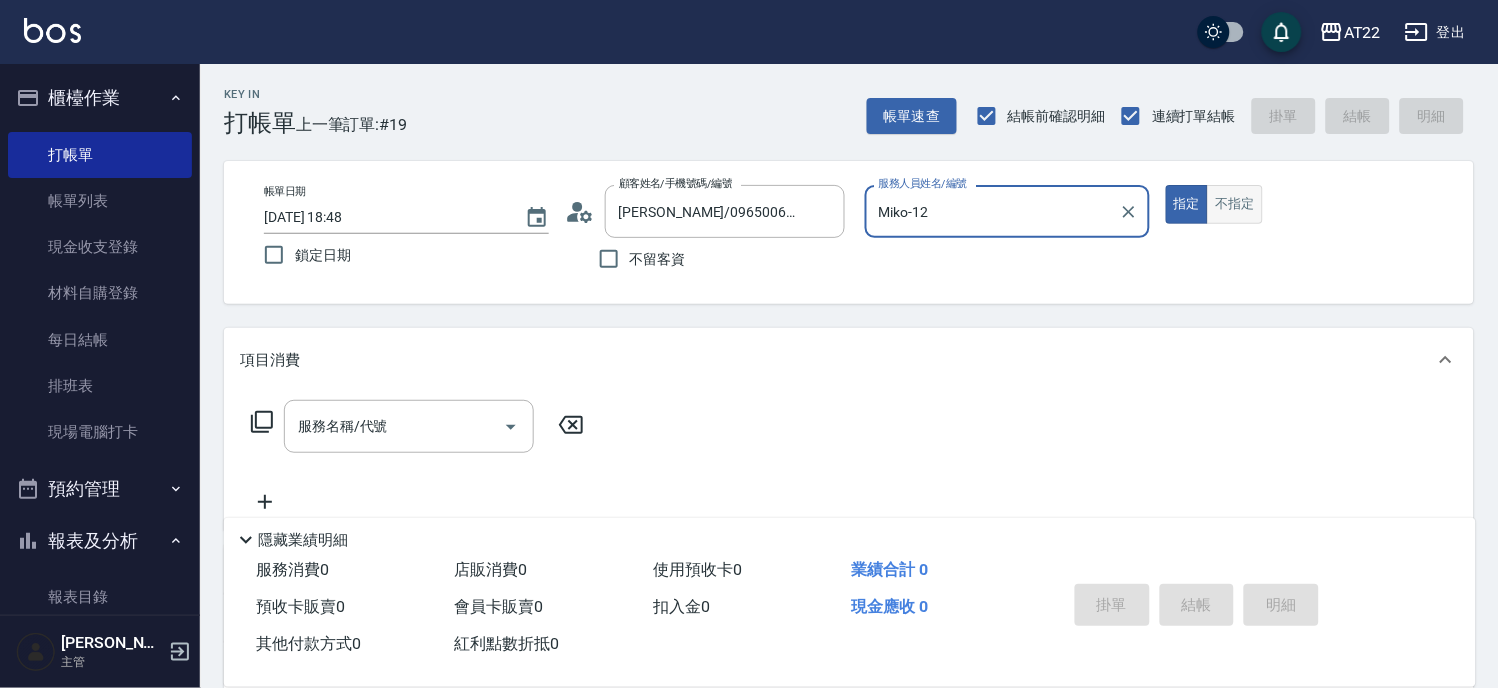click on "不指定" at bounding box center (1235, 204) 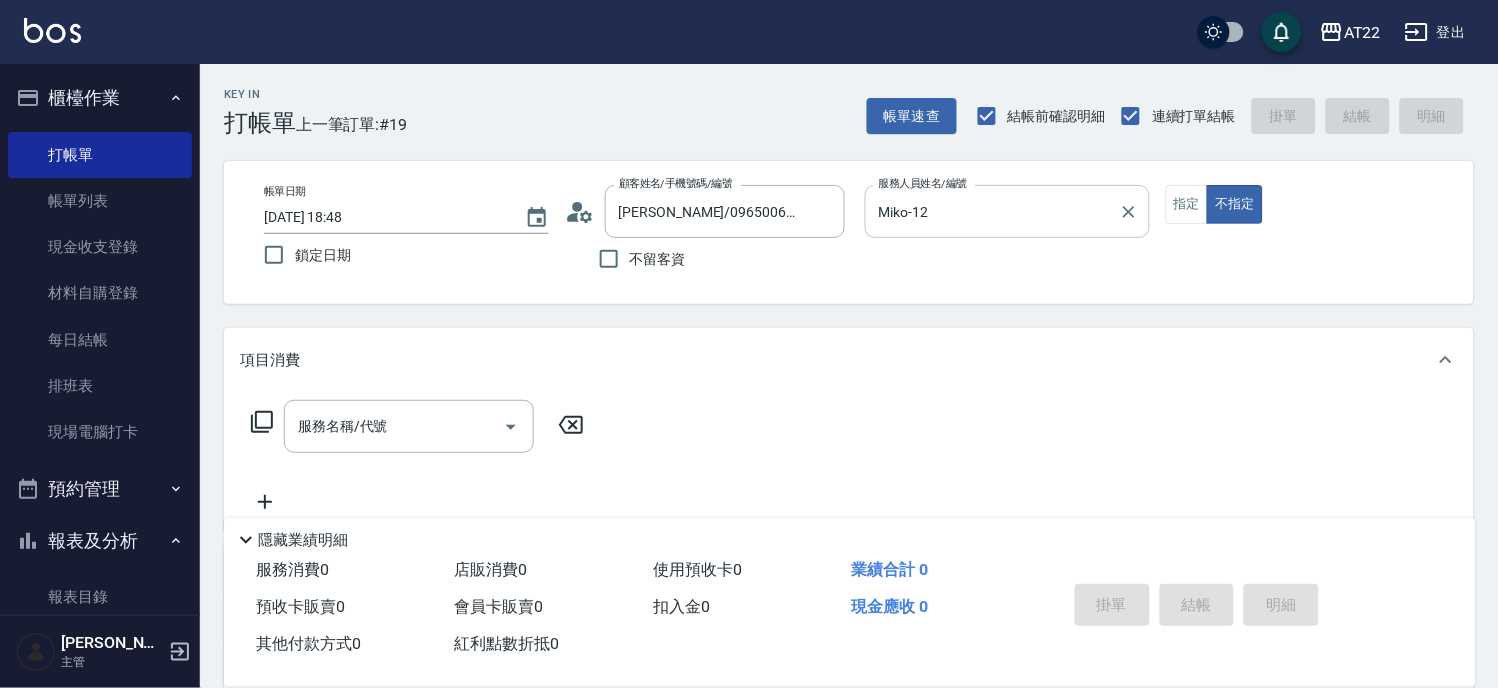 click on "Miko-12" at bounding box center [992, 211] 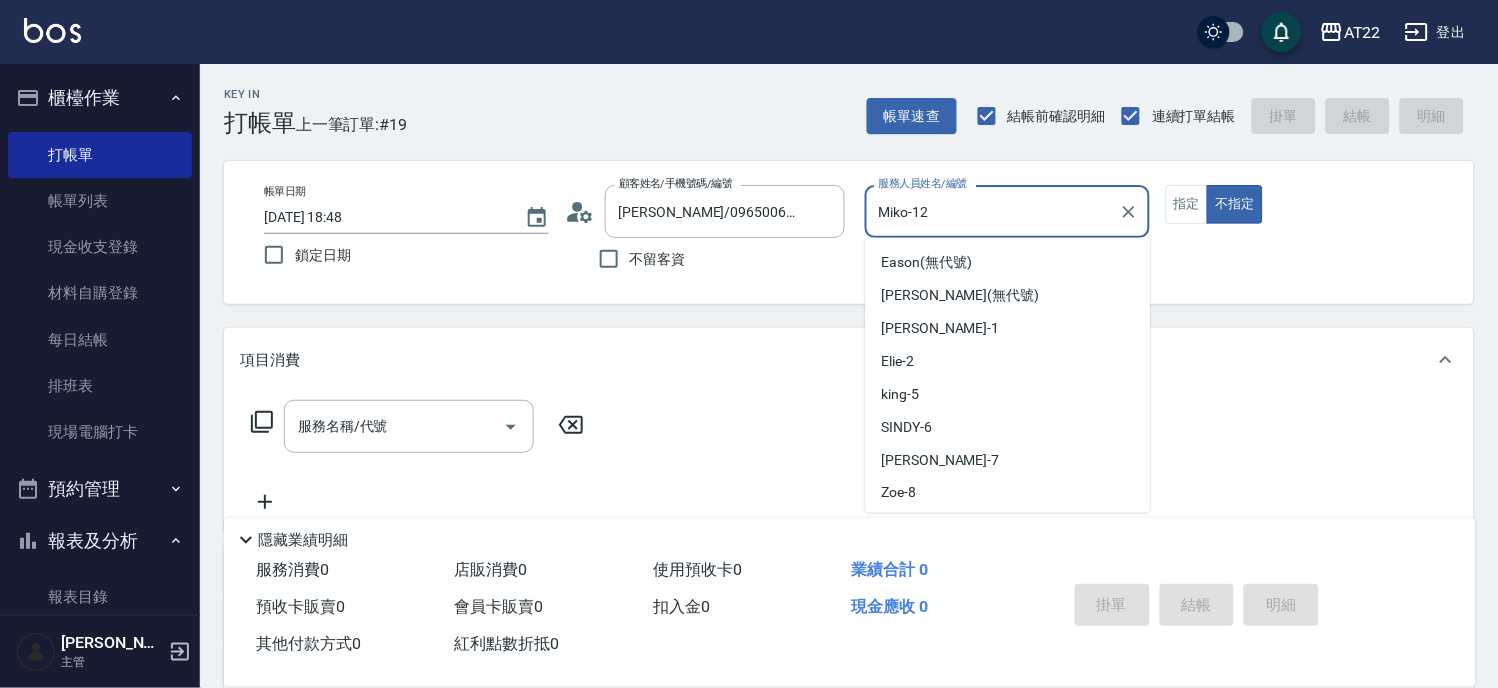 scroll, scrollTop: 62, scrollLeft: 0, axis: vertical 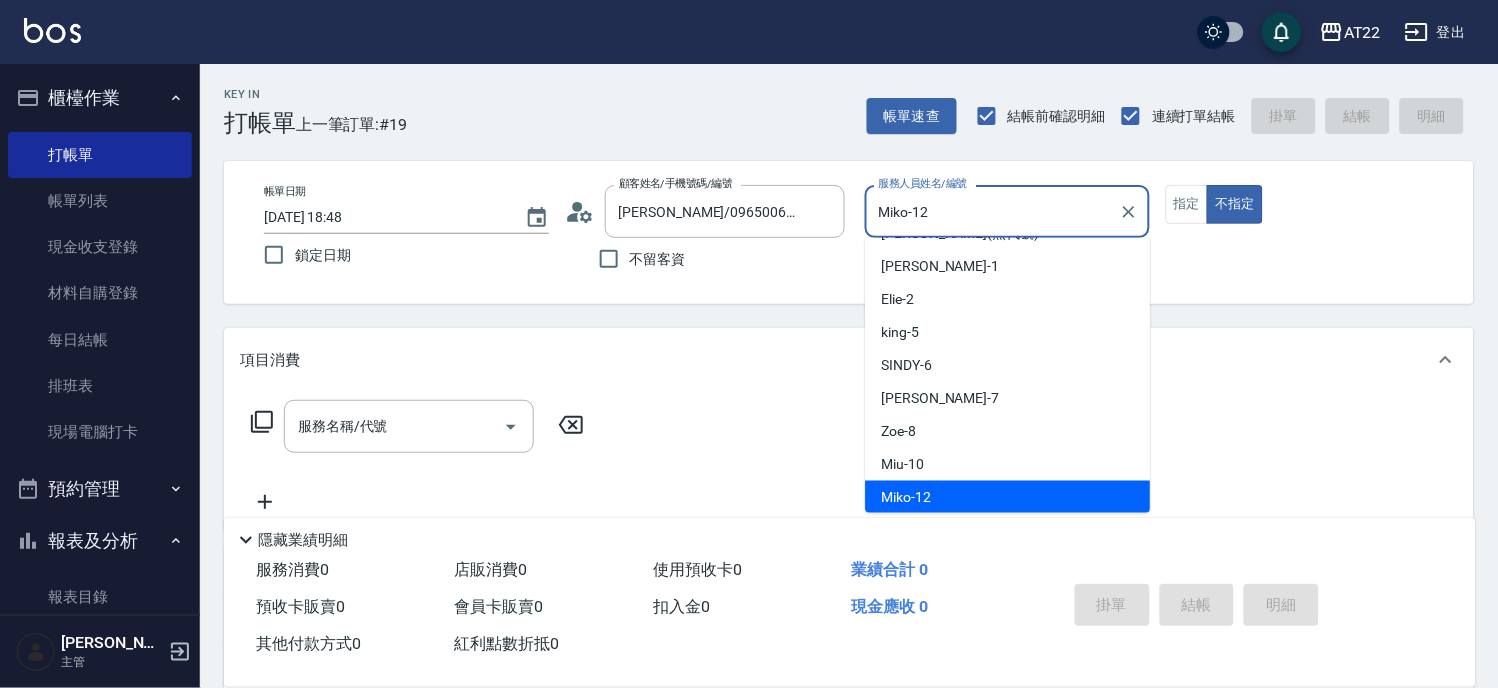 click on "Miko-12" at bounding box center [992, 211] 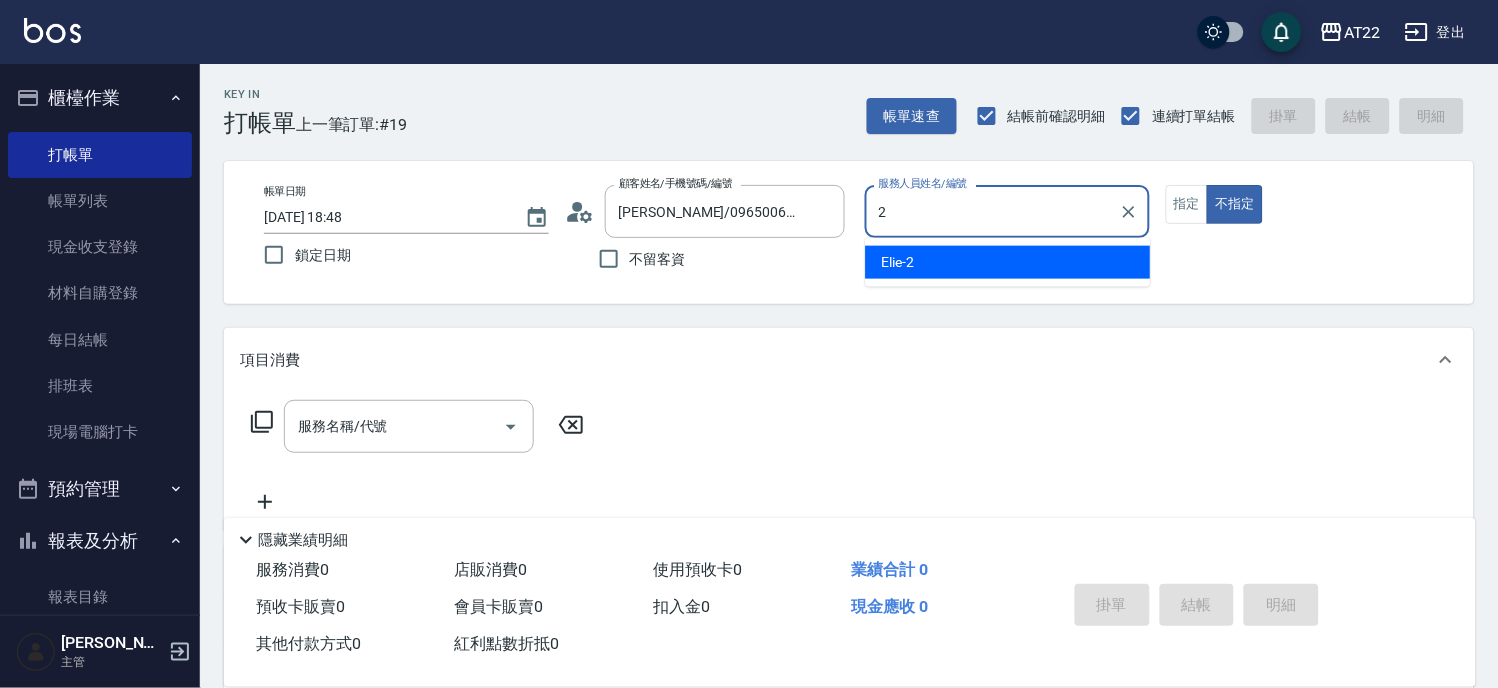 scroll, scrollTop: 0, scrollLeft: 0, axis: both 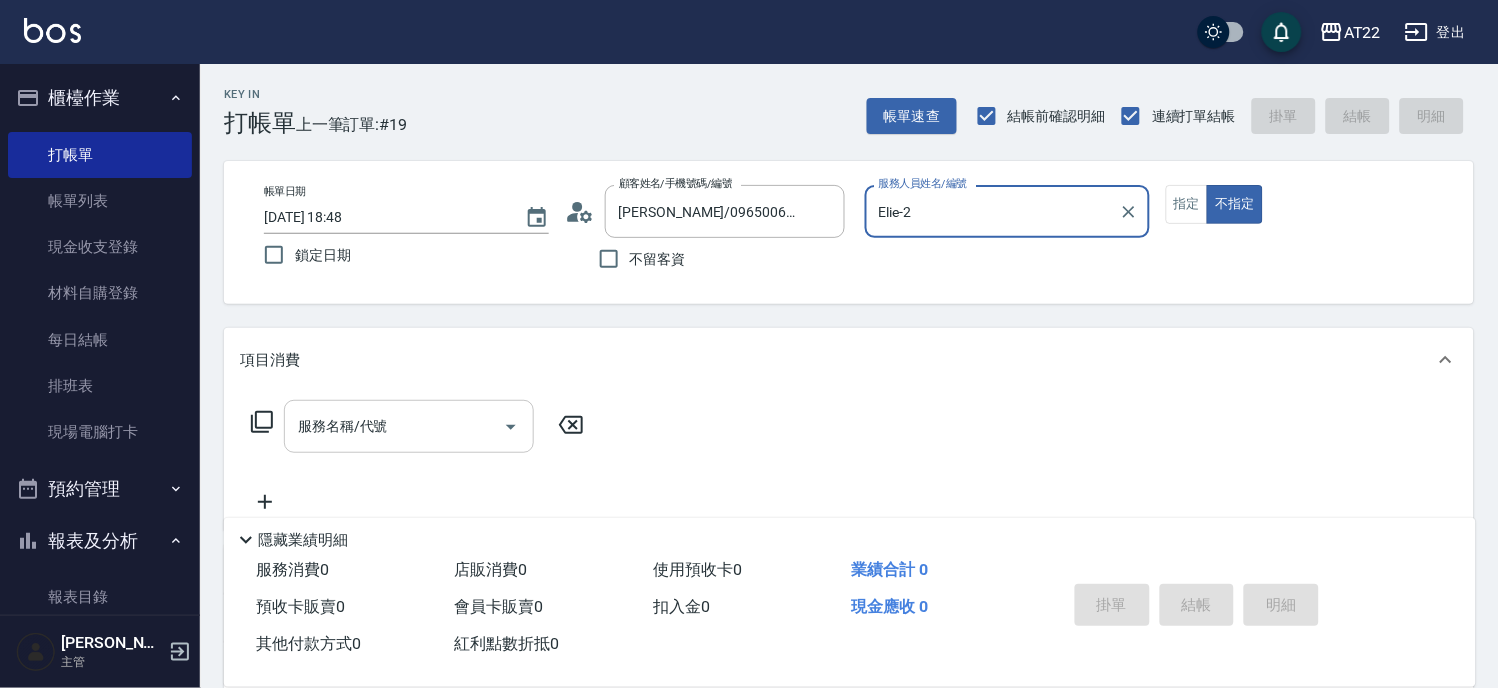 type on "Elie-2" 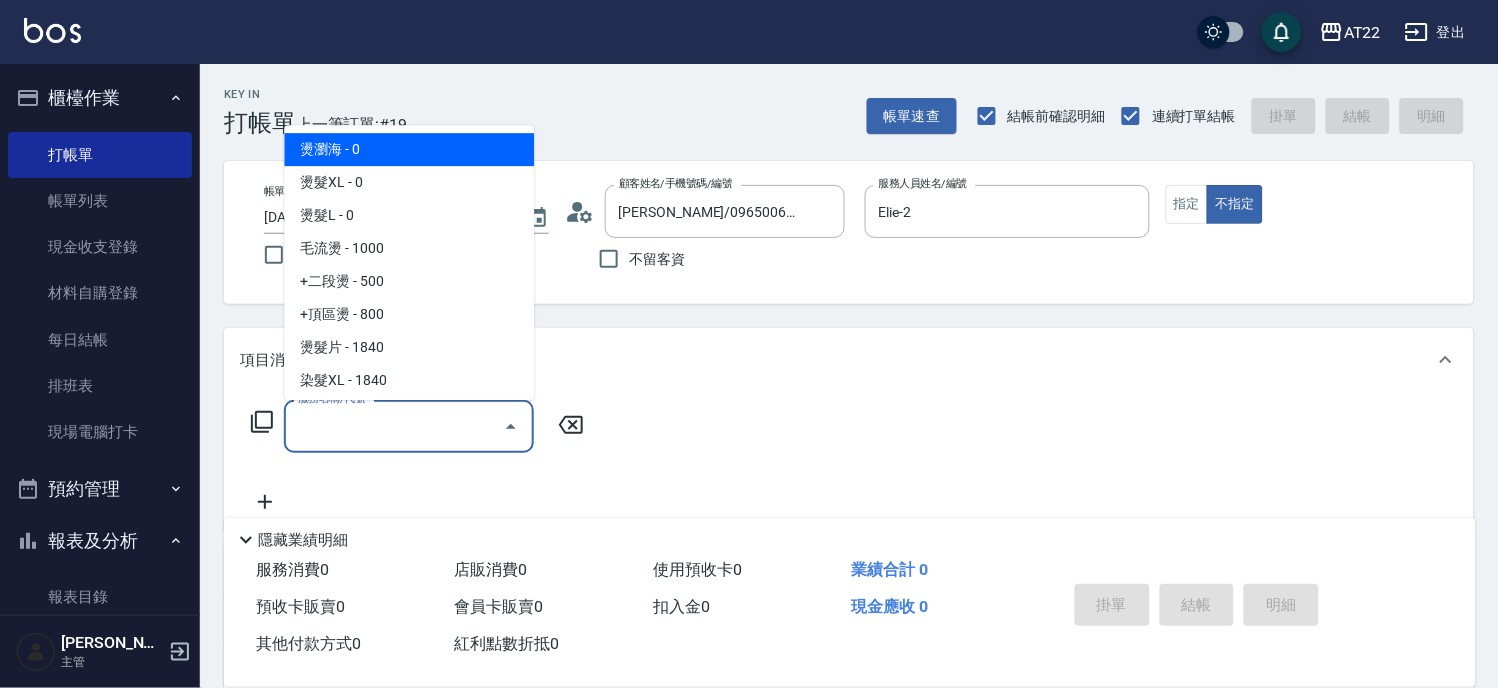 click on "服務名稱/代號" at bounding box center [394, 426] 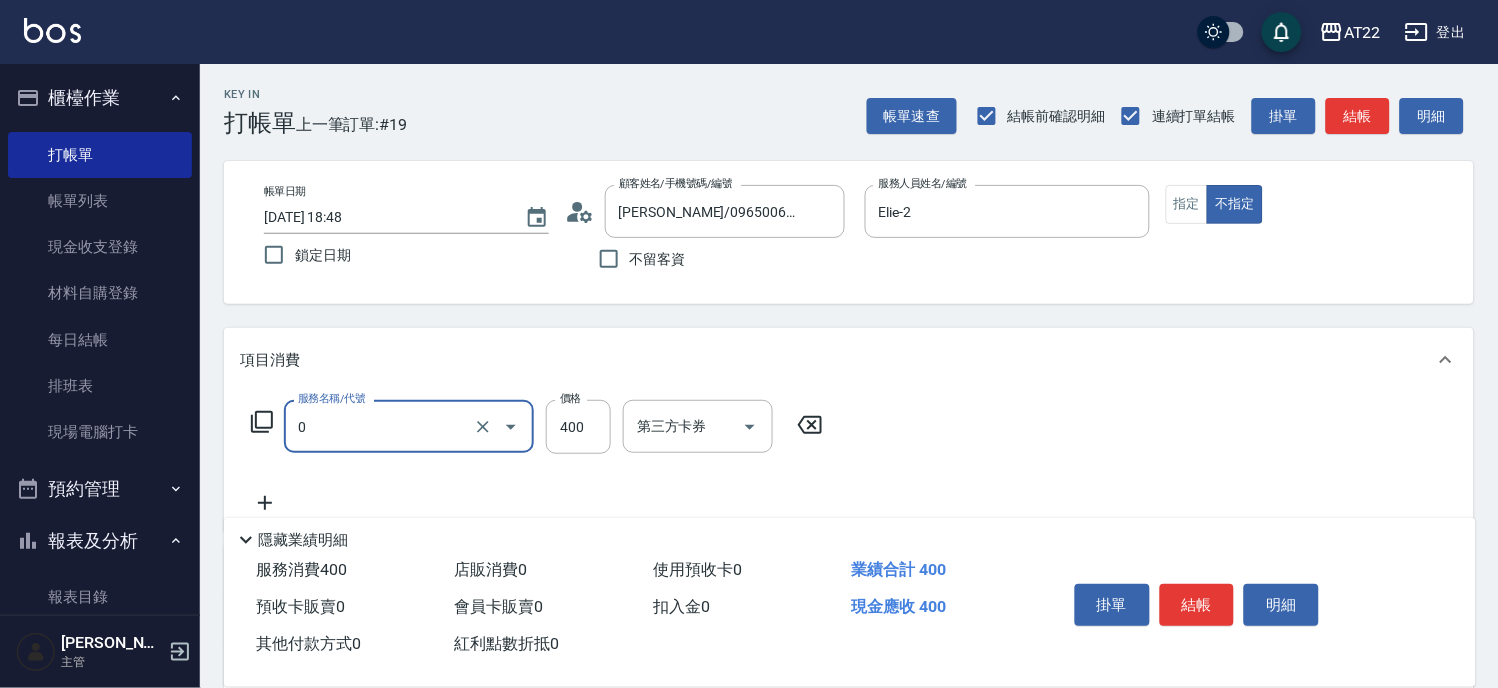 type on "有機洗髮(0)" 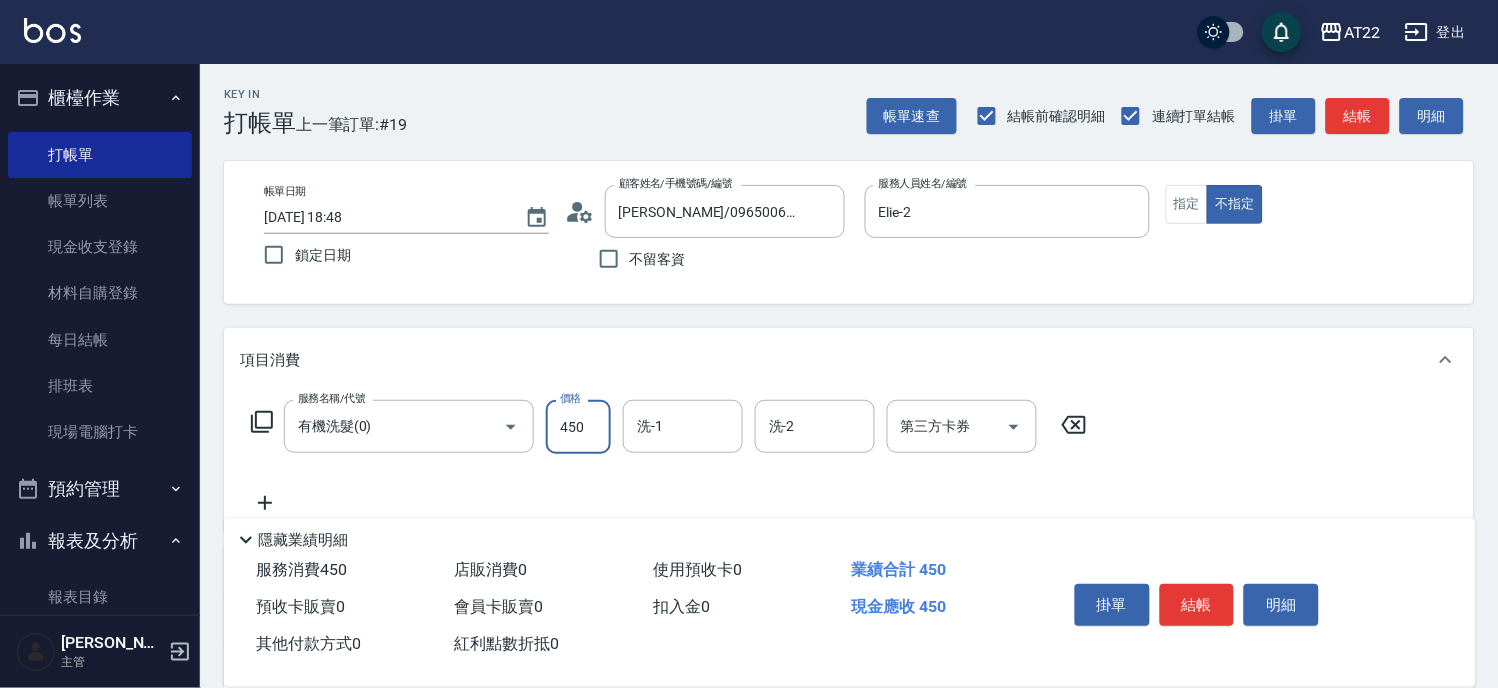 type on "450" 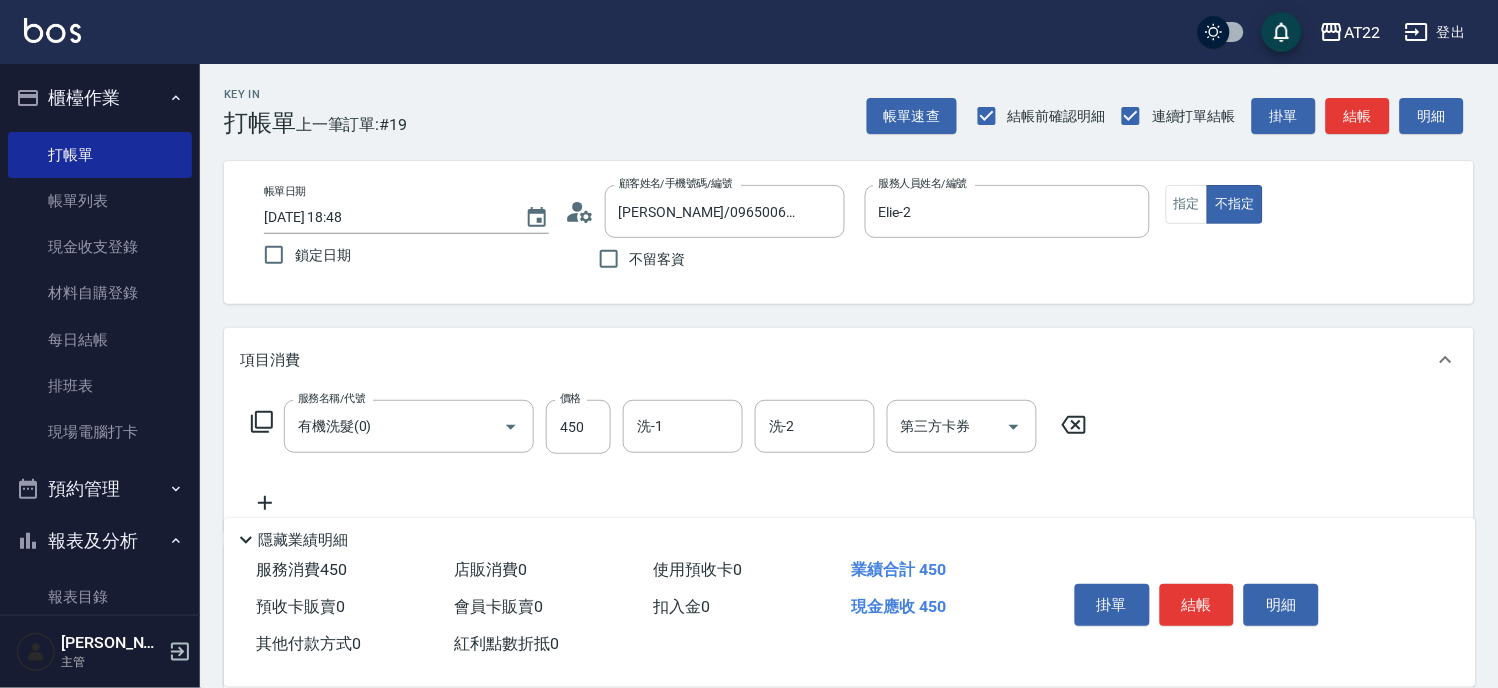 click 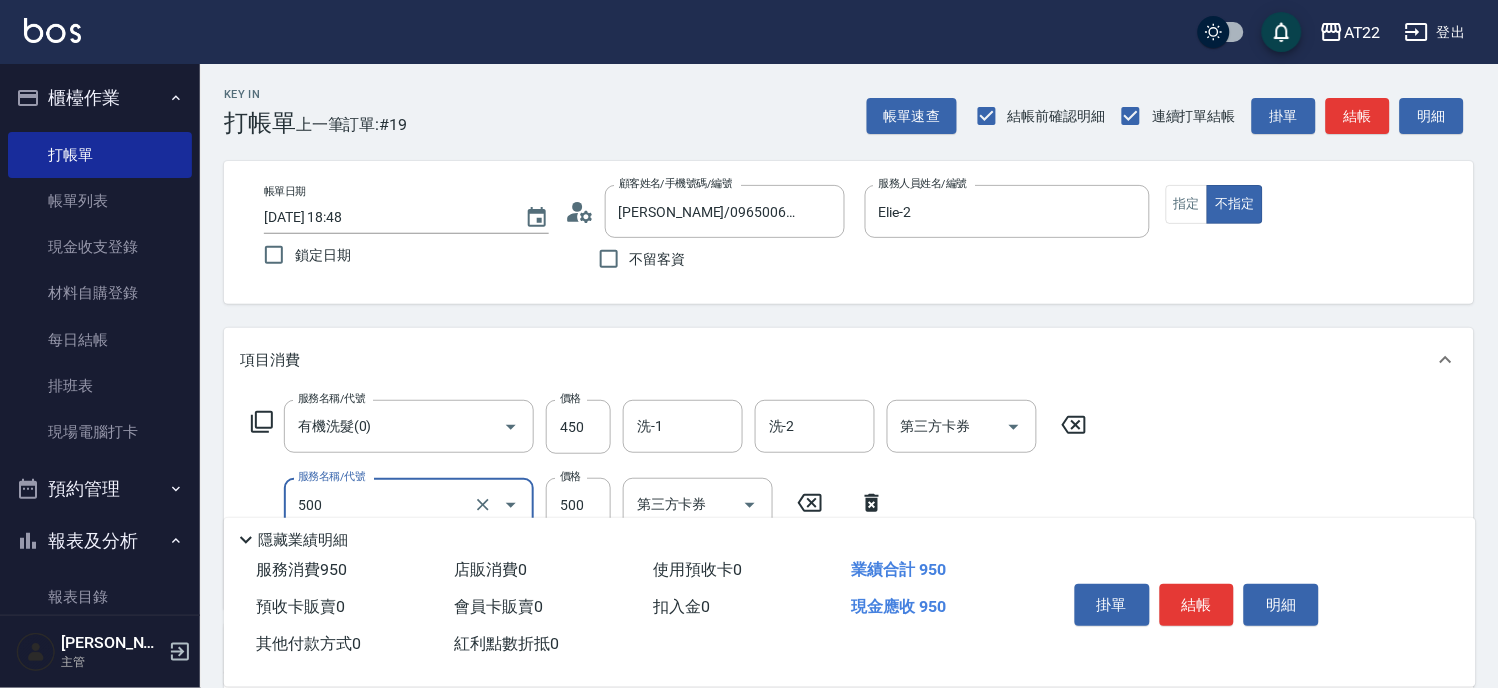 type on "剪髮(500)" 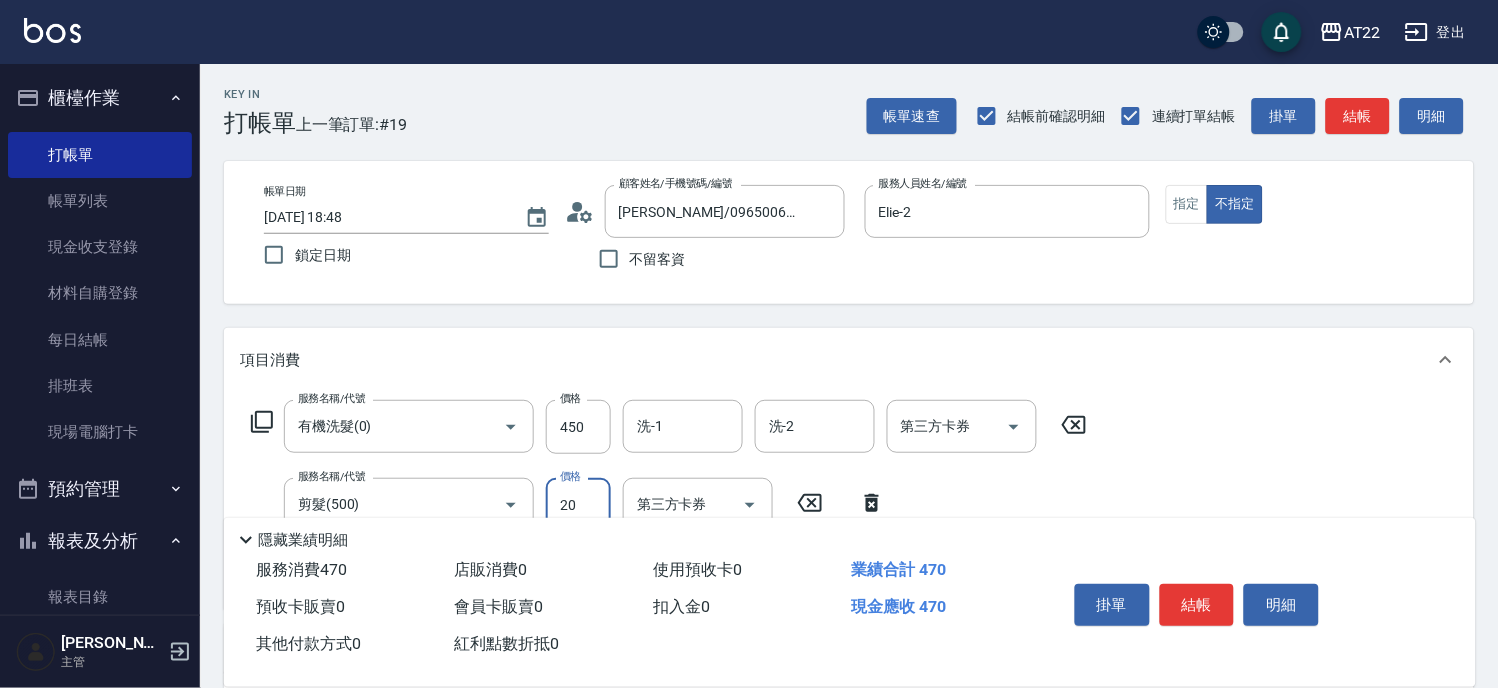 type on "200" 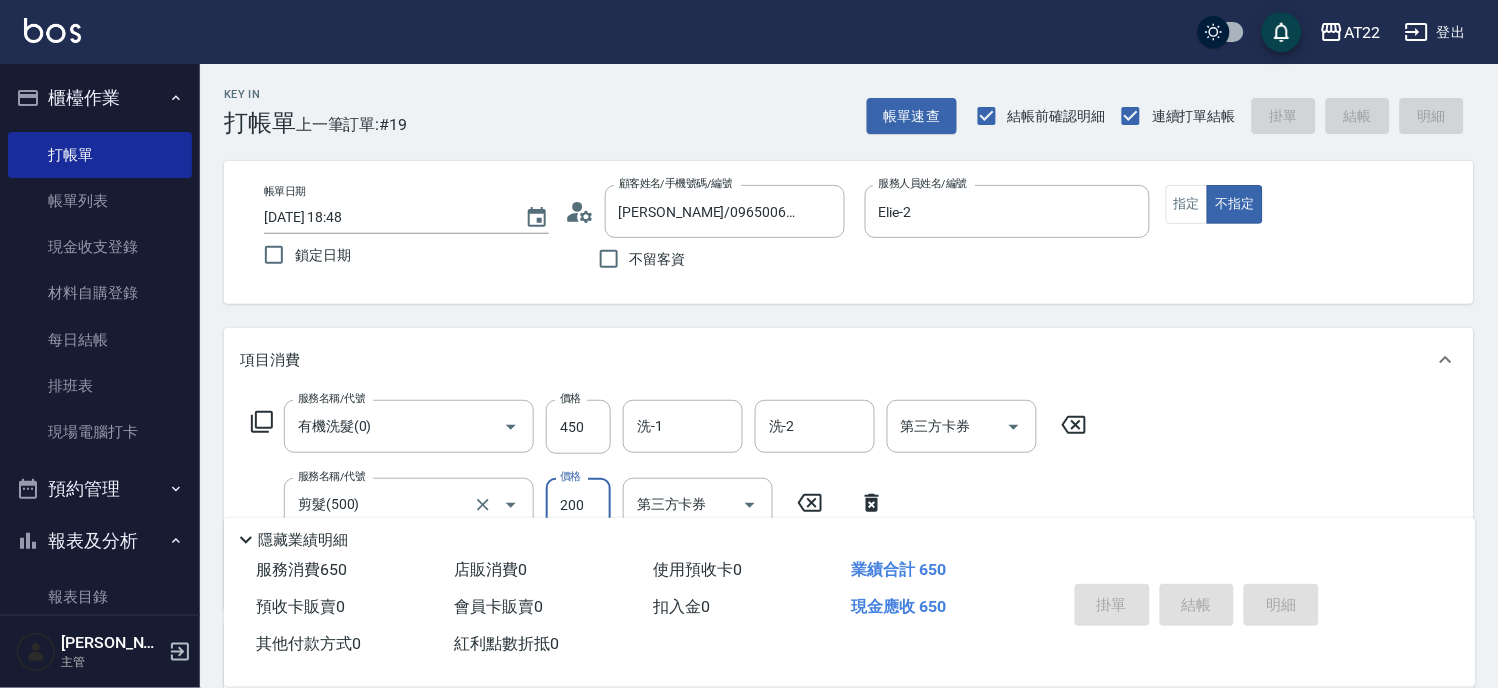 type on "2025/07/14 18:49" 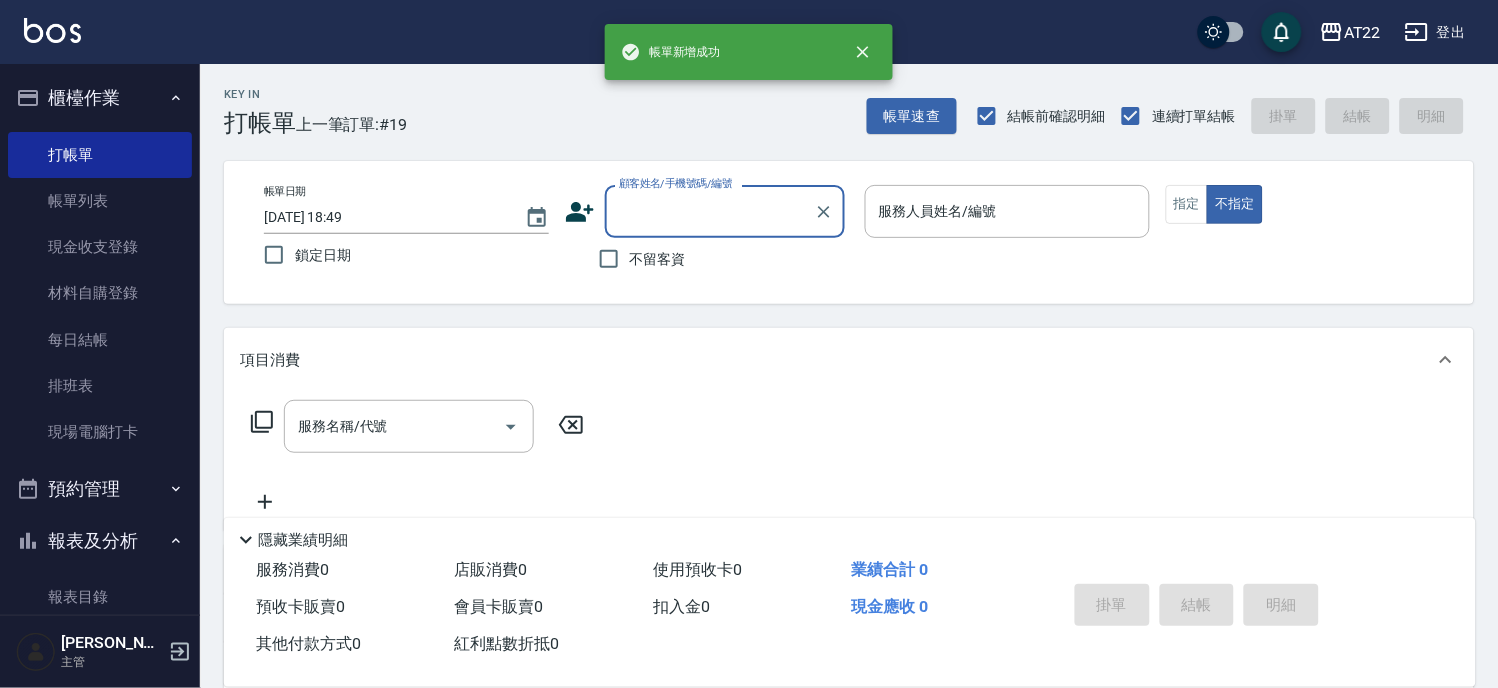 scroll, scrollTop: 0, scrollLeft: 0, axis: both 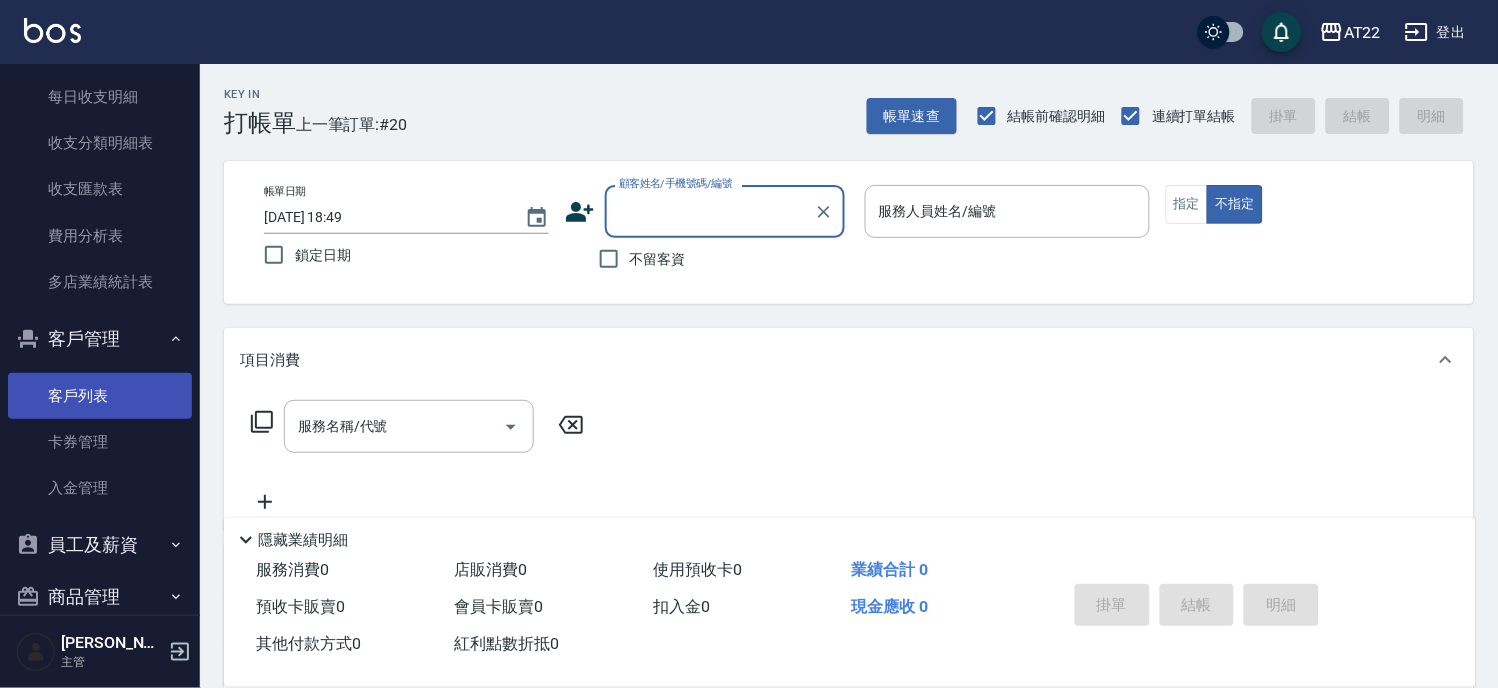 click on "客戶列表" at bounding box center [100, 396] 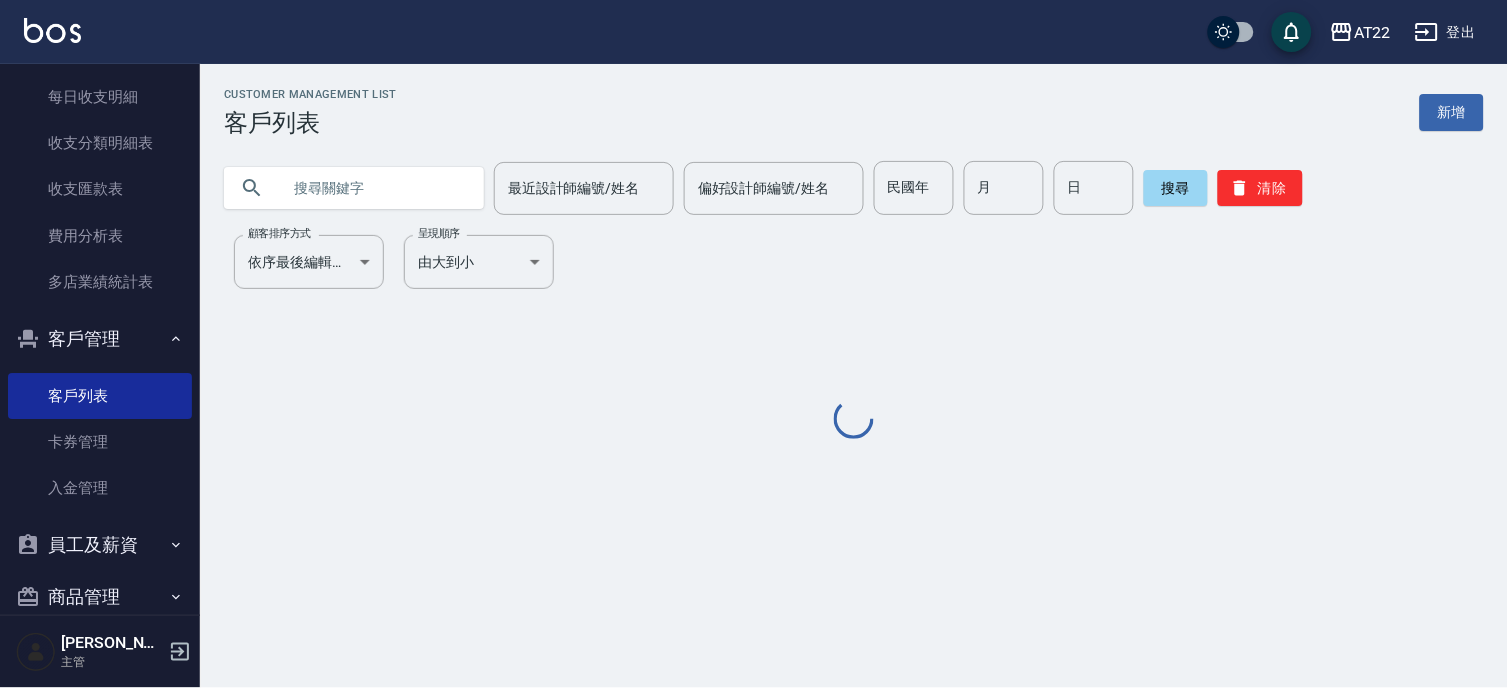 click at bounding box center [374, 188] 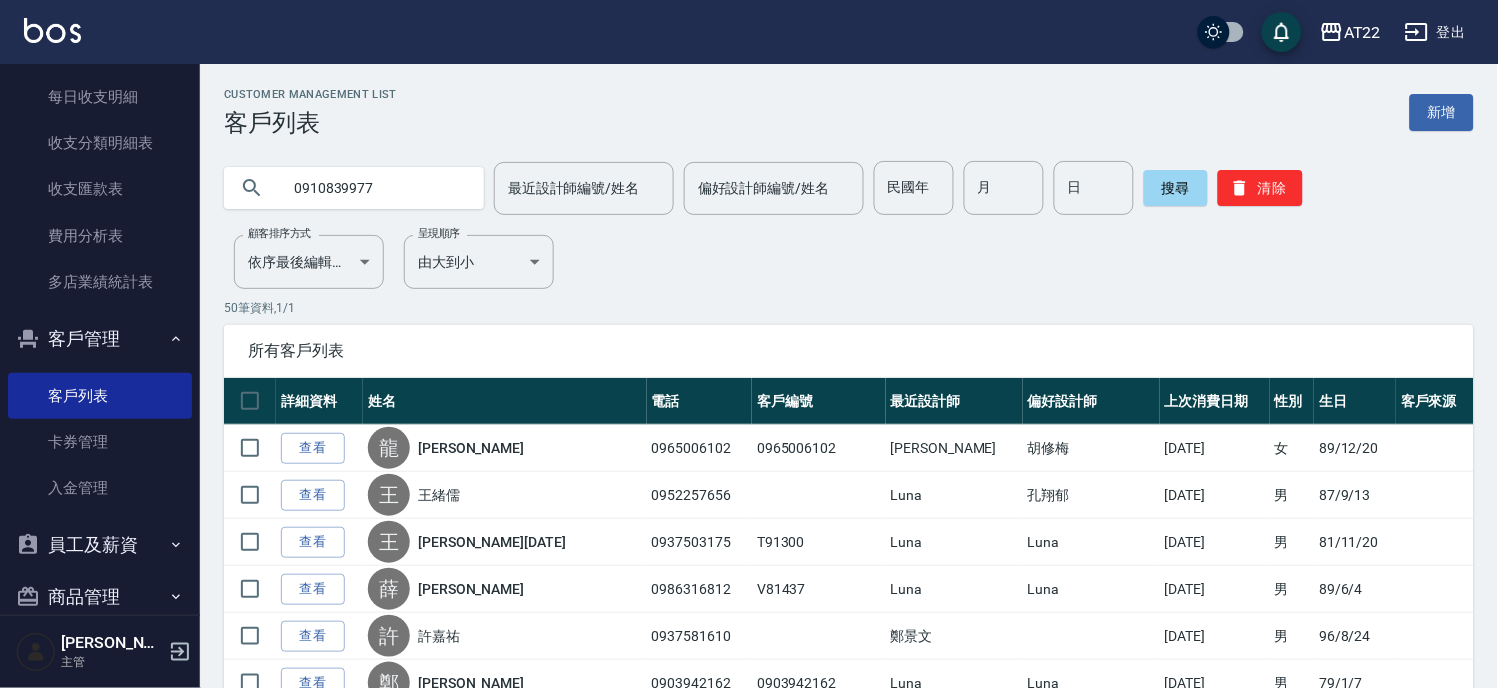 type on "0910839977" 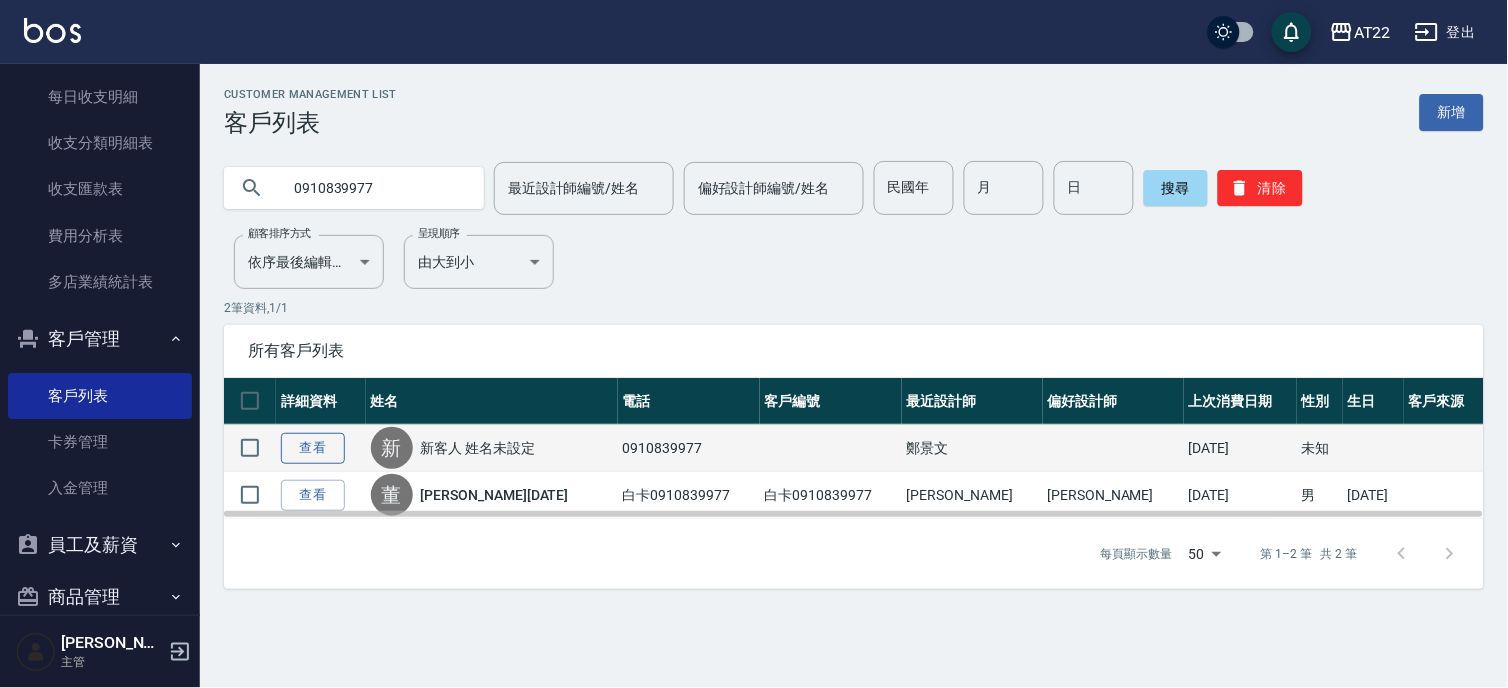 click on "查看" at bounding box center (313, 448) 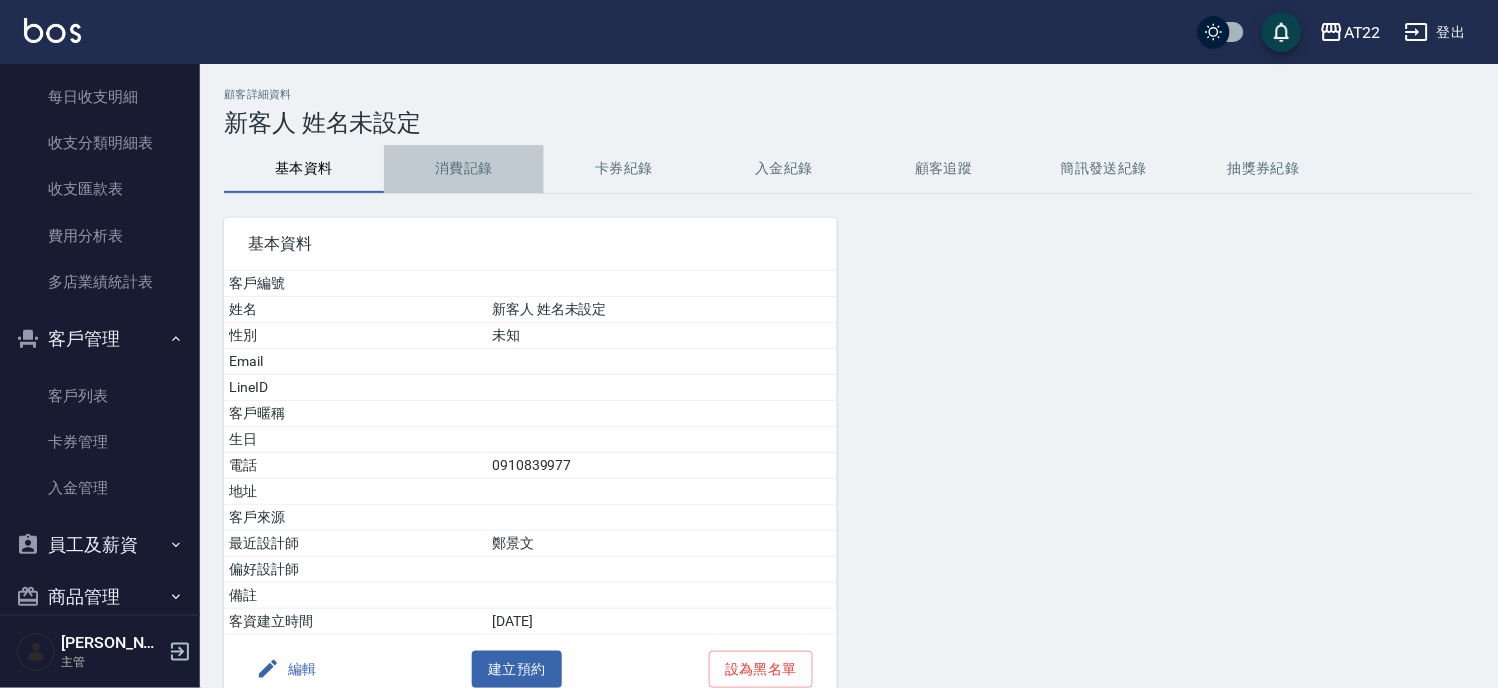 click on "消費記錄" at bounding box center (464, 169) 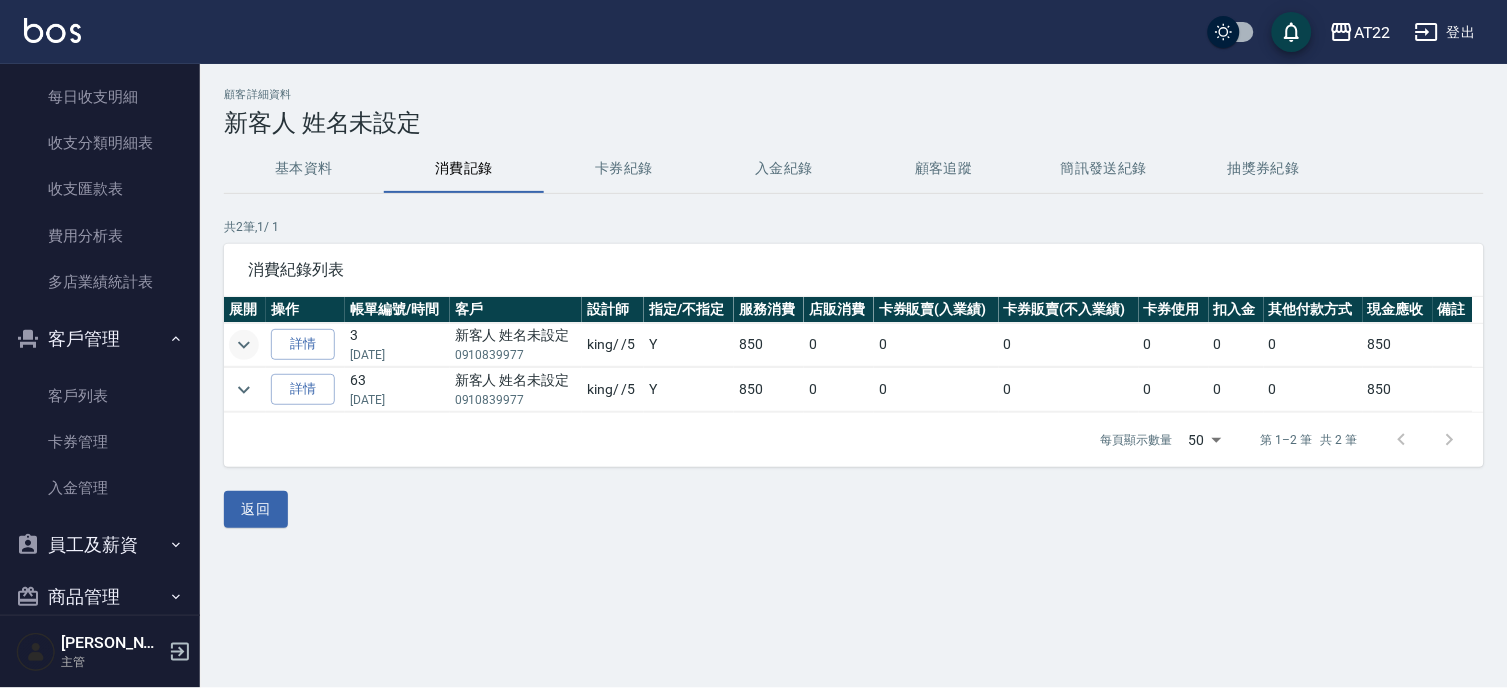 click 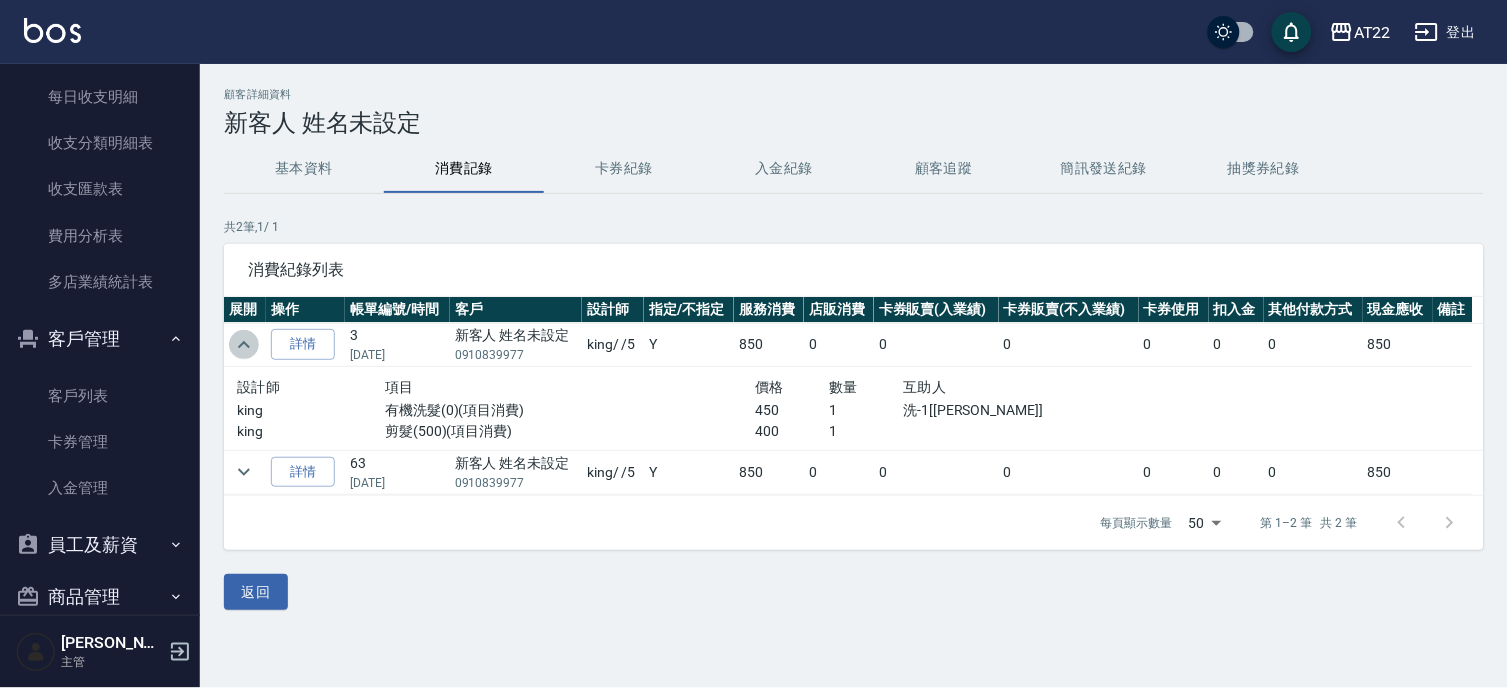 click 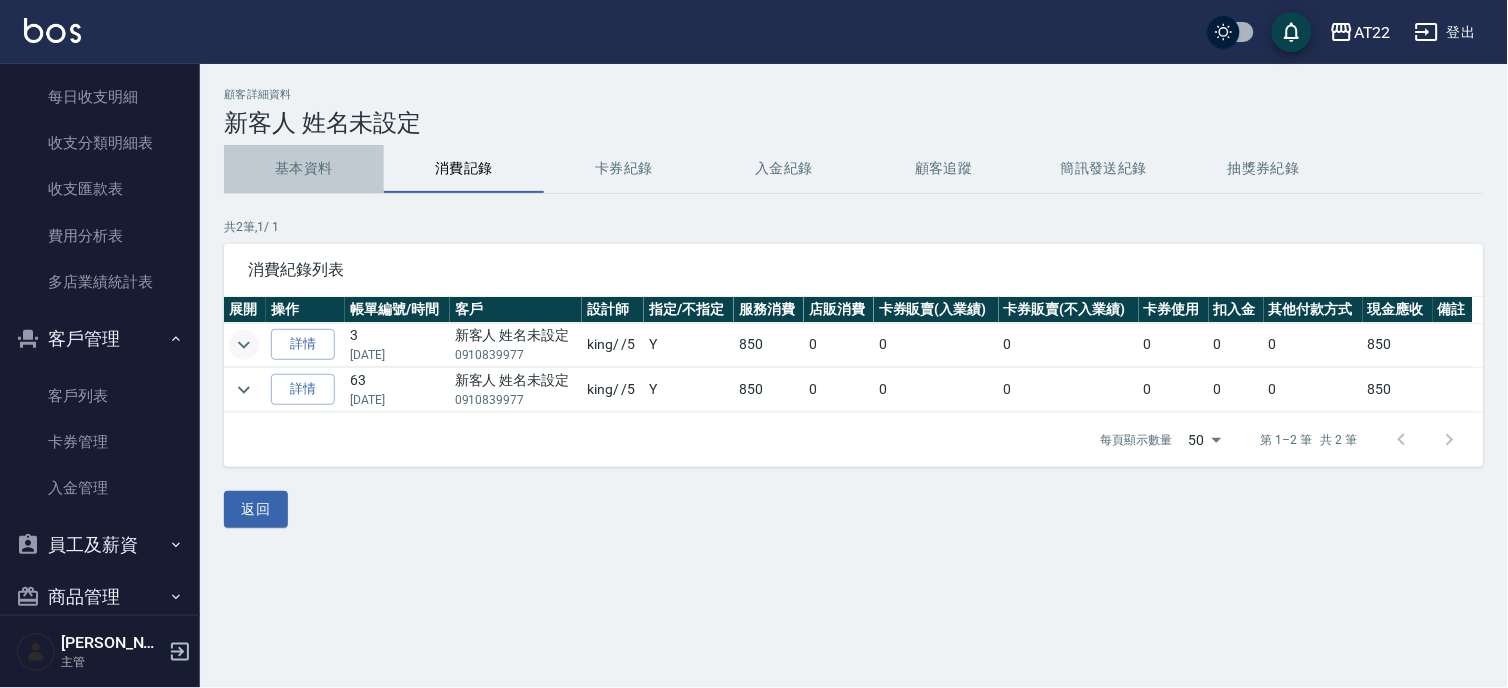 click on "基本資料" at bounding box center (304, 169) 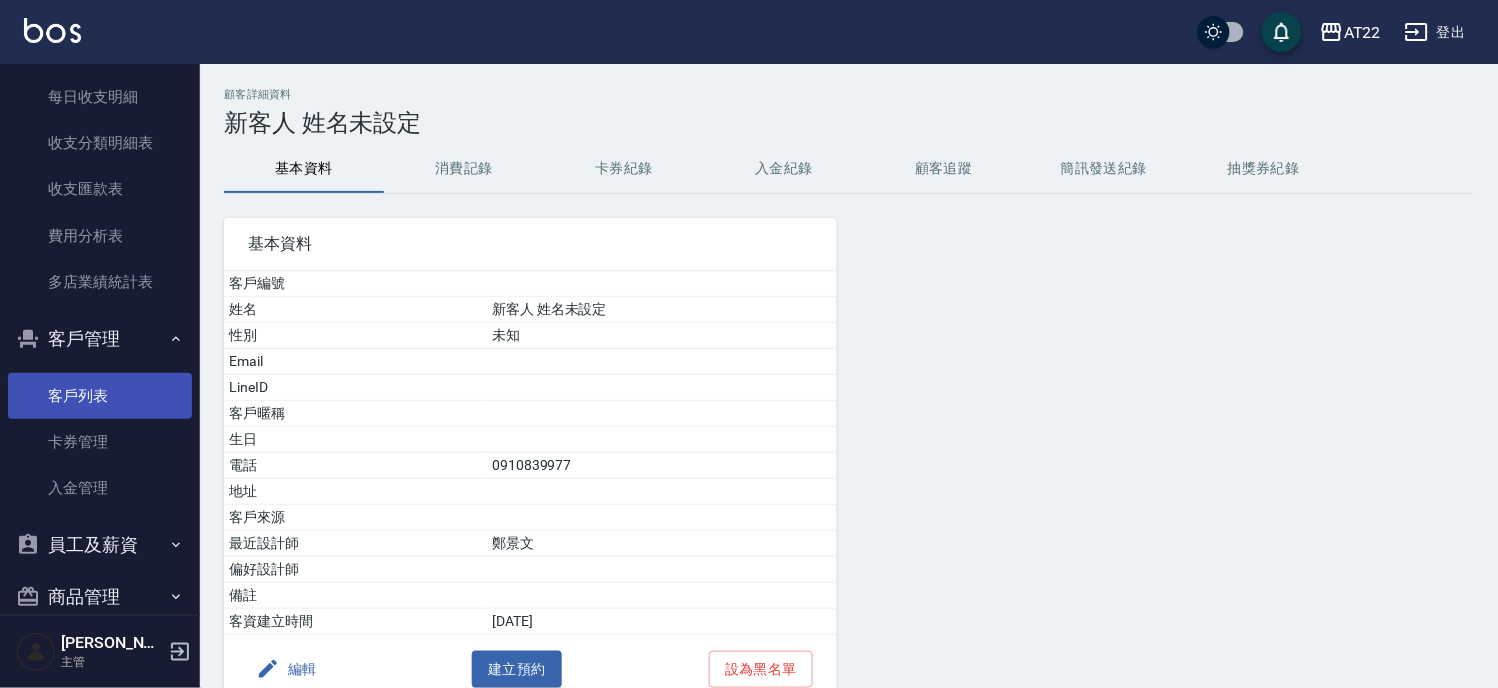click on "客戶列表" at bounding box center (100, 396) 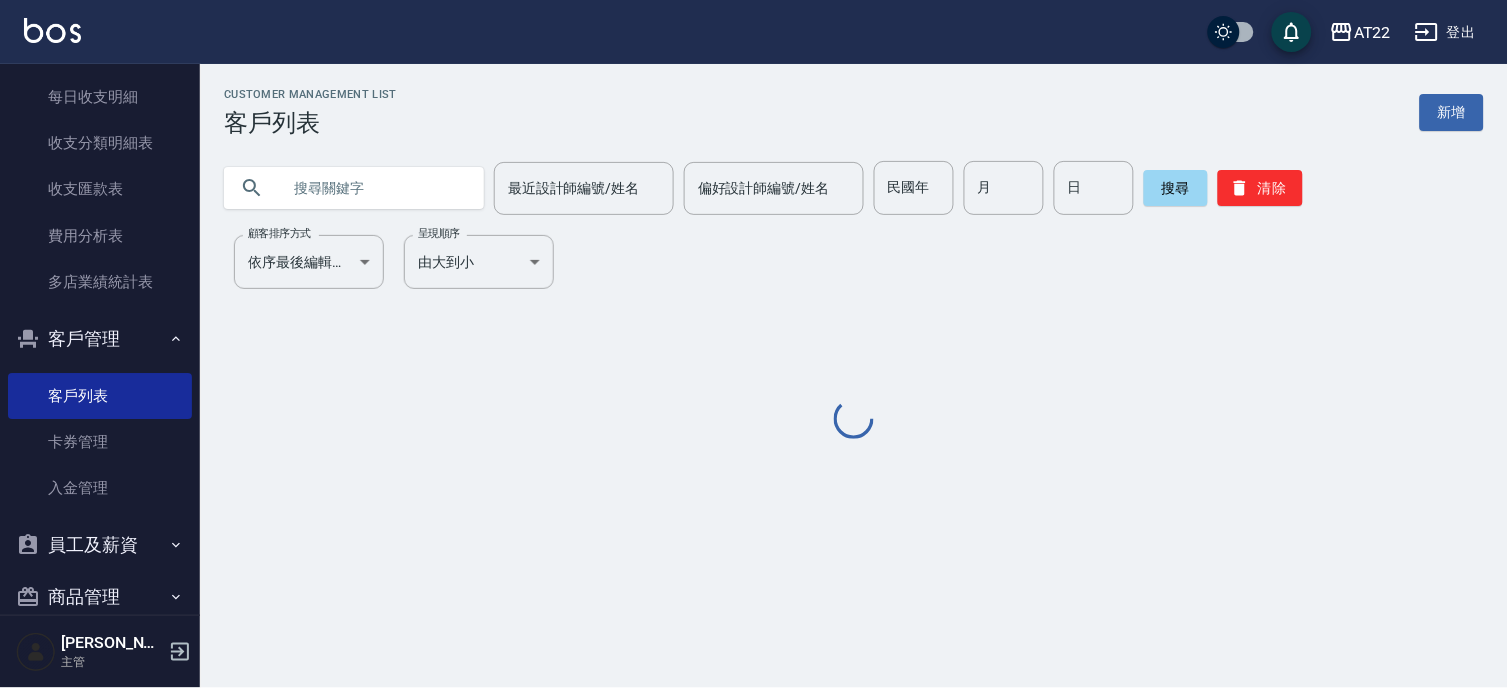 click at bounding box center [374, 188] 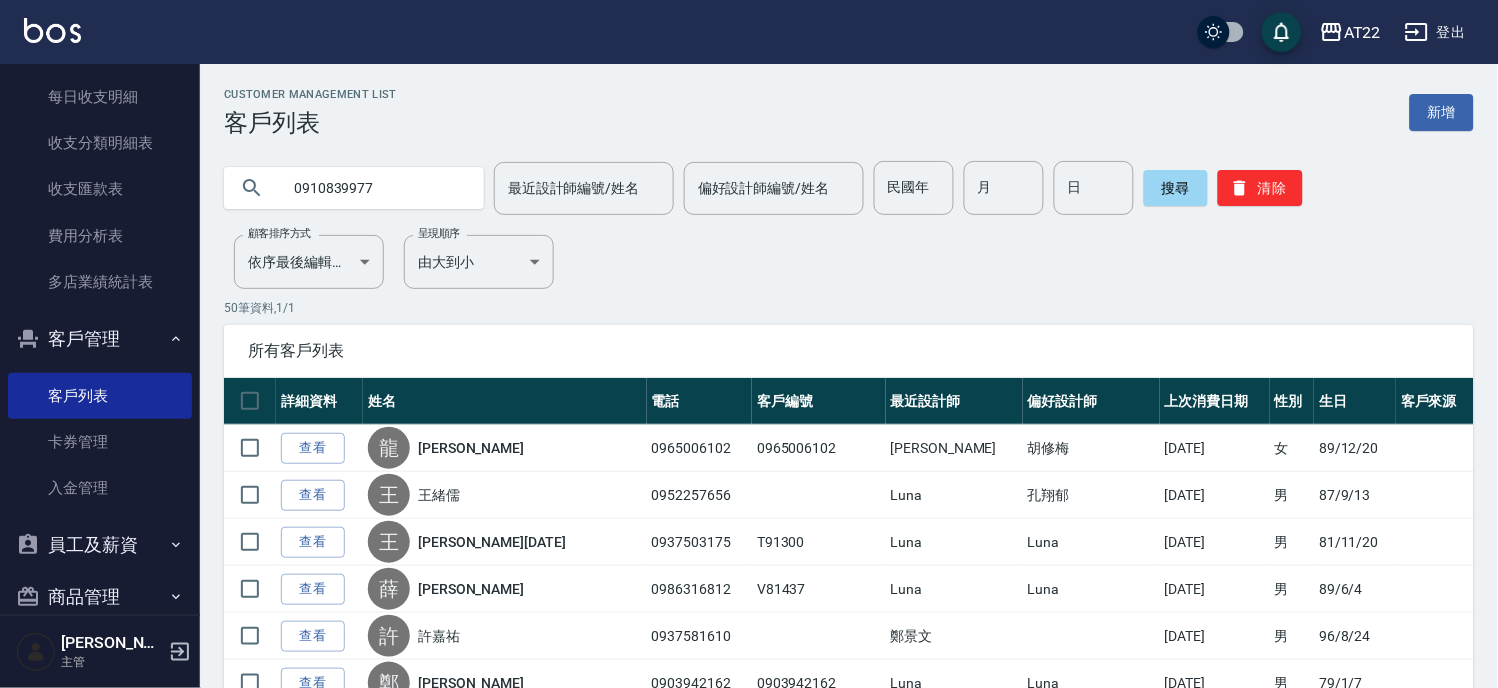 type on "0910839977" 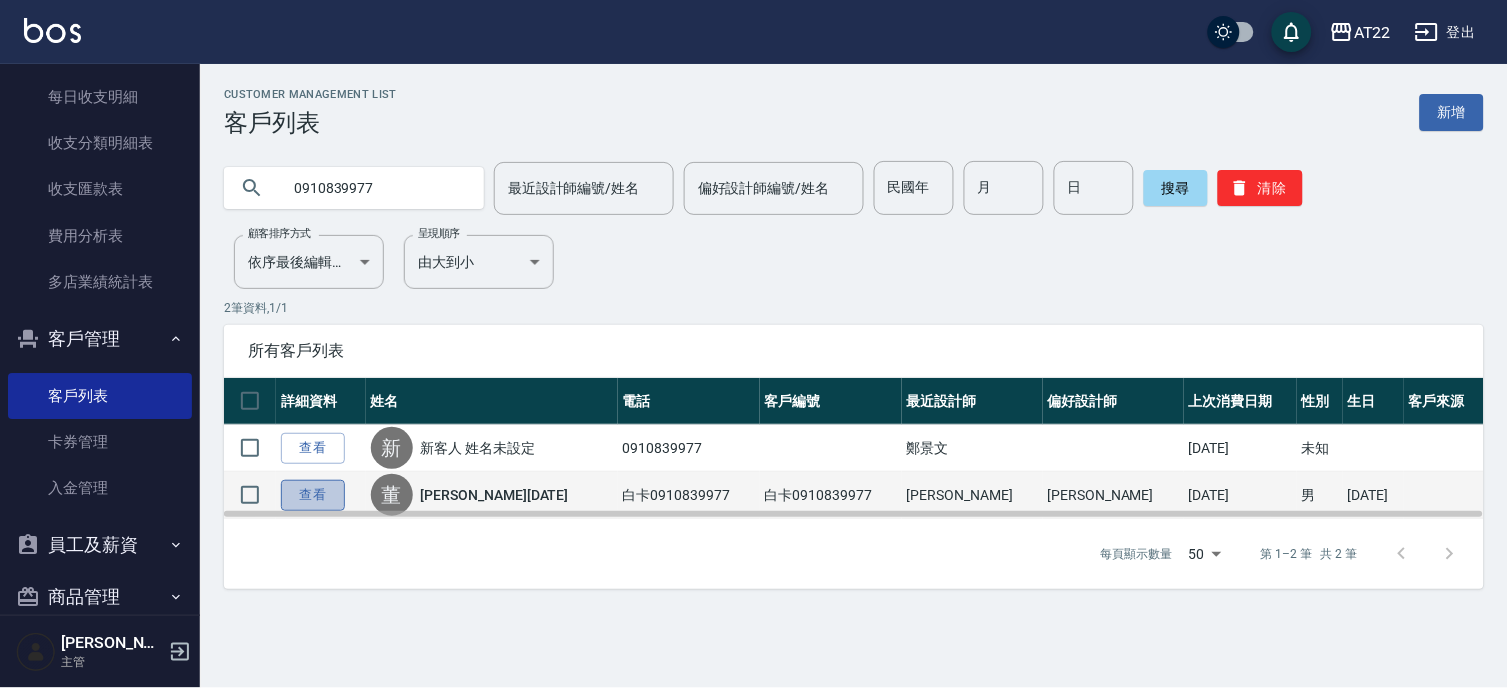 click on "查看" at bounding box center (313, 495) 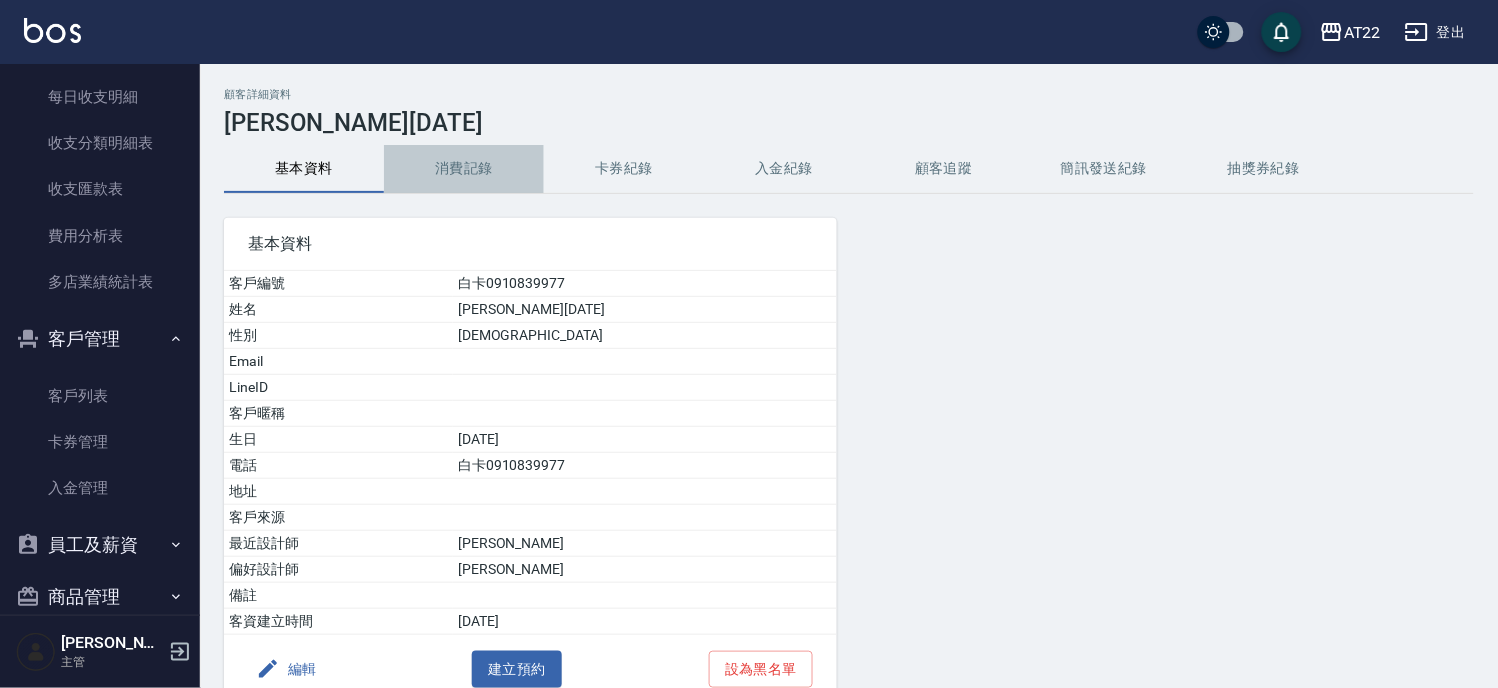 click on "消費記錄" at bounding box center [464, 169] 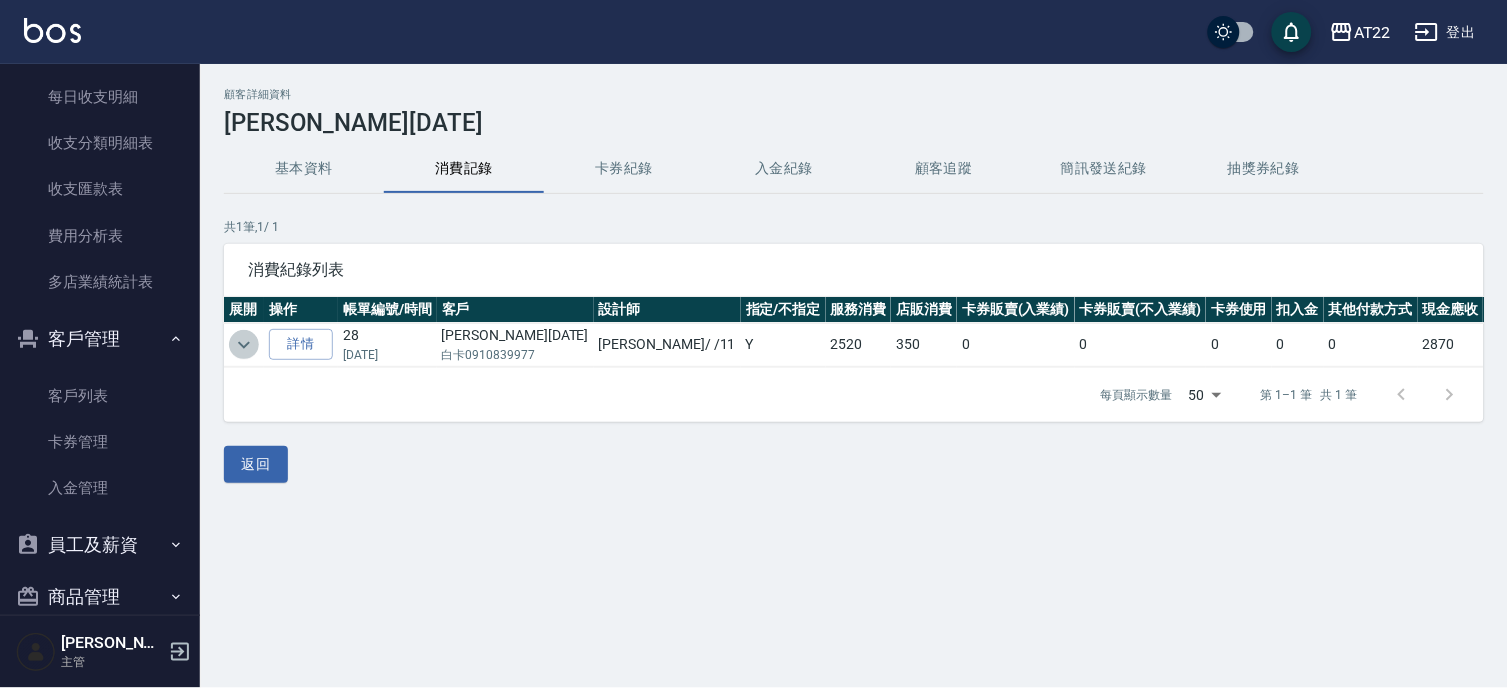 click 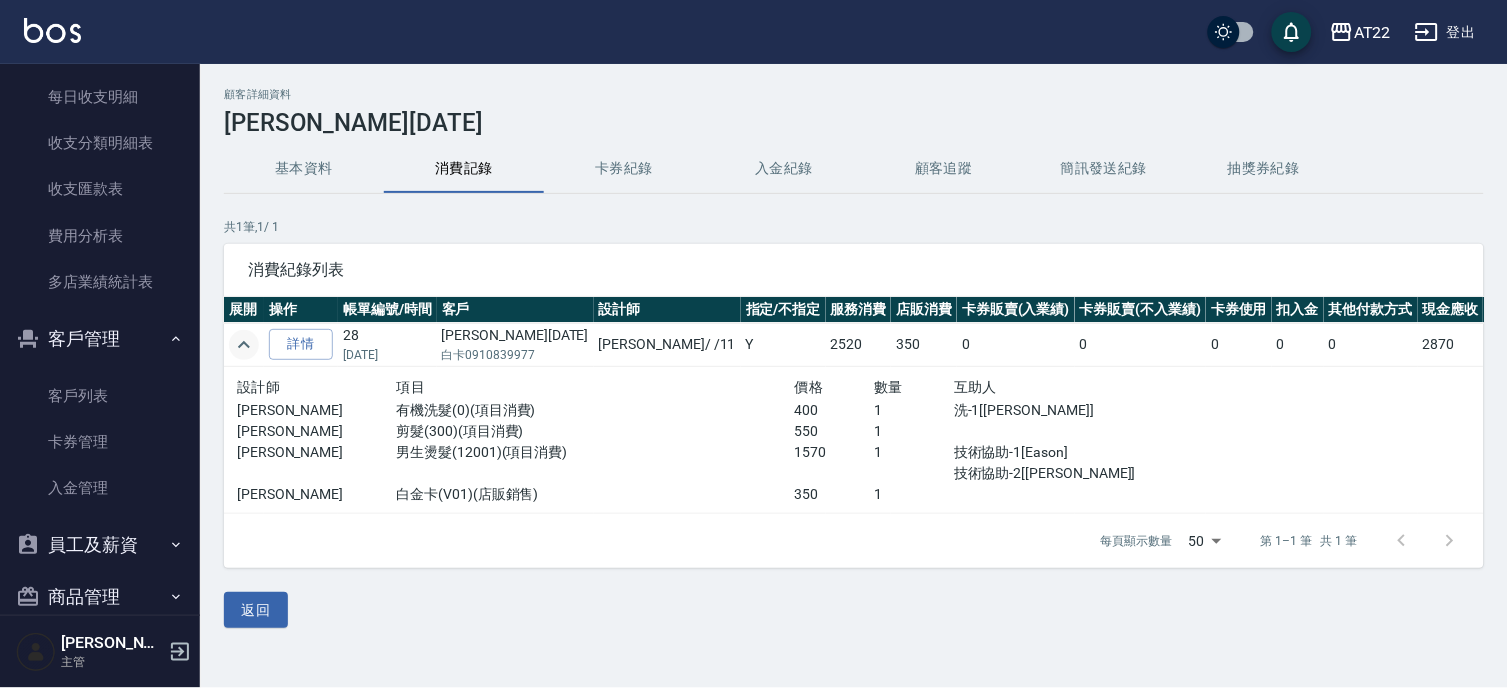 click 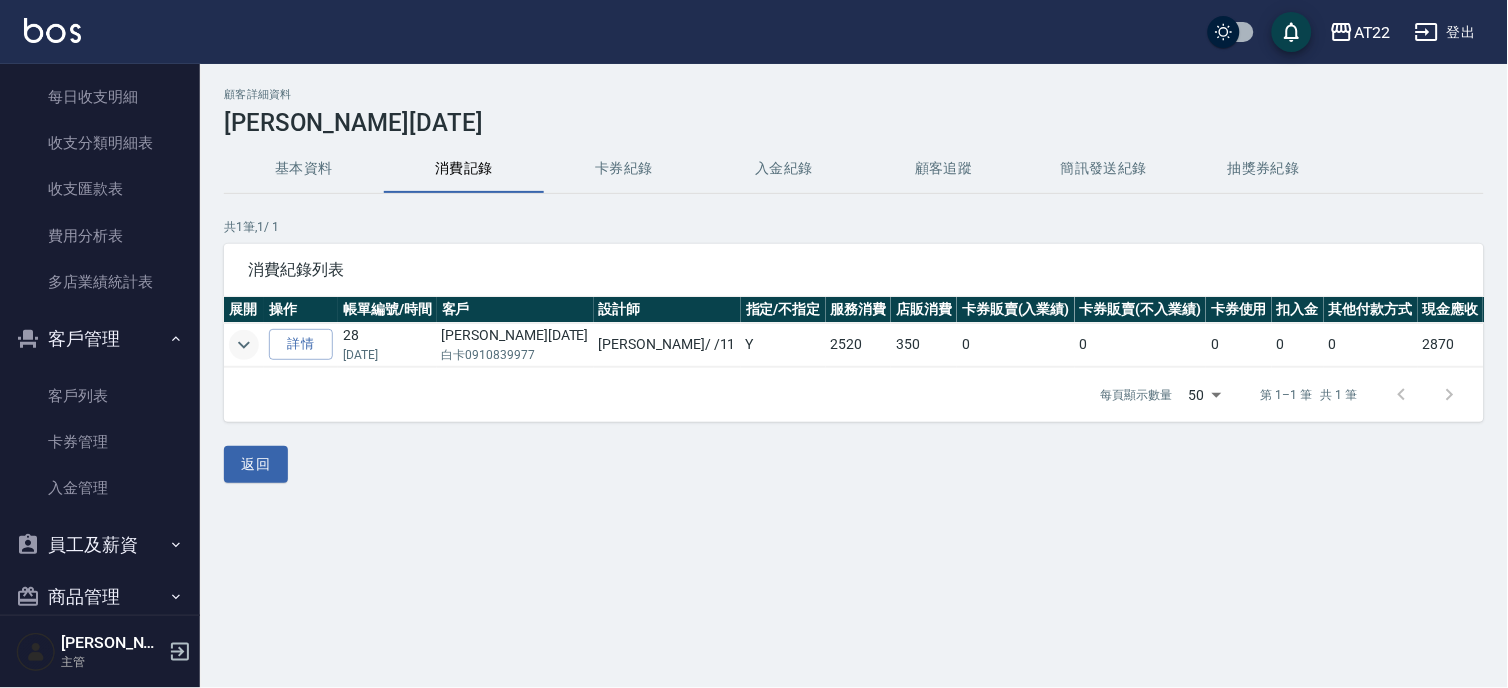 click on "基本資料" at bounding box center [304, 169] 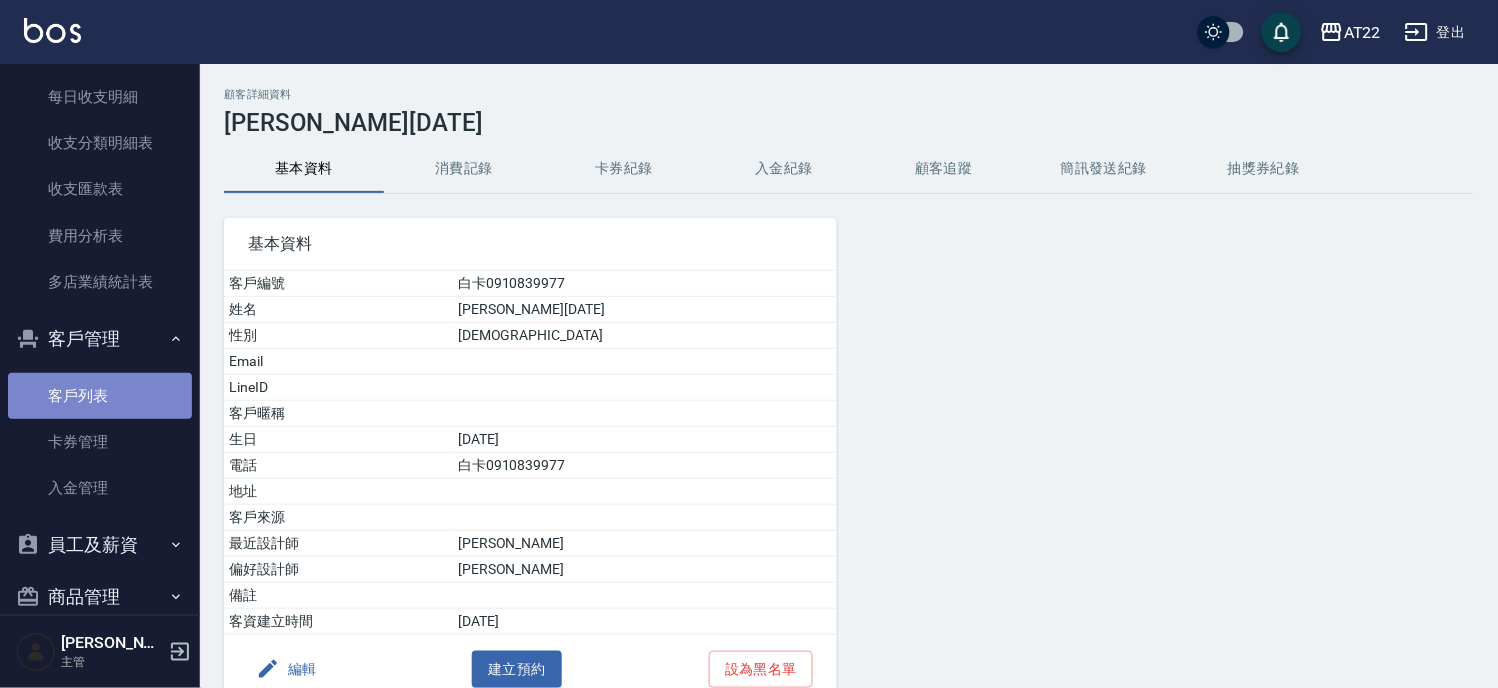 click on "客戶列表" at bounding box center (100, 396) 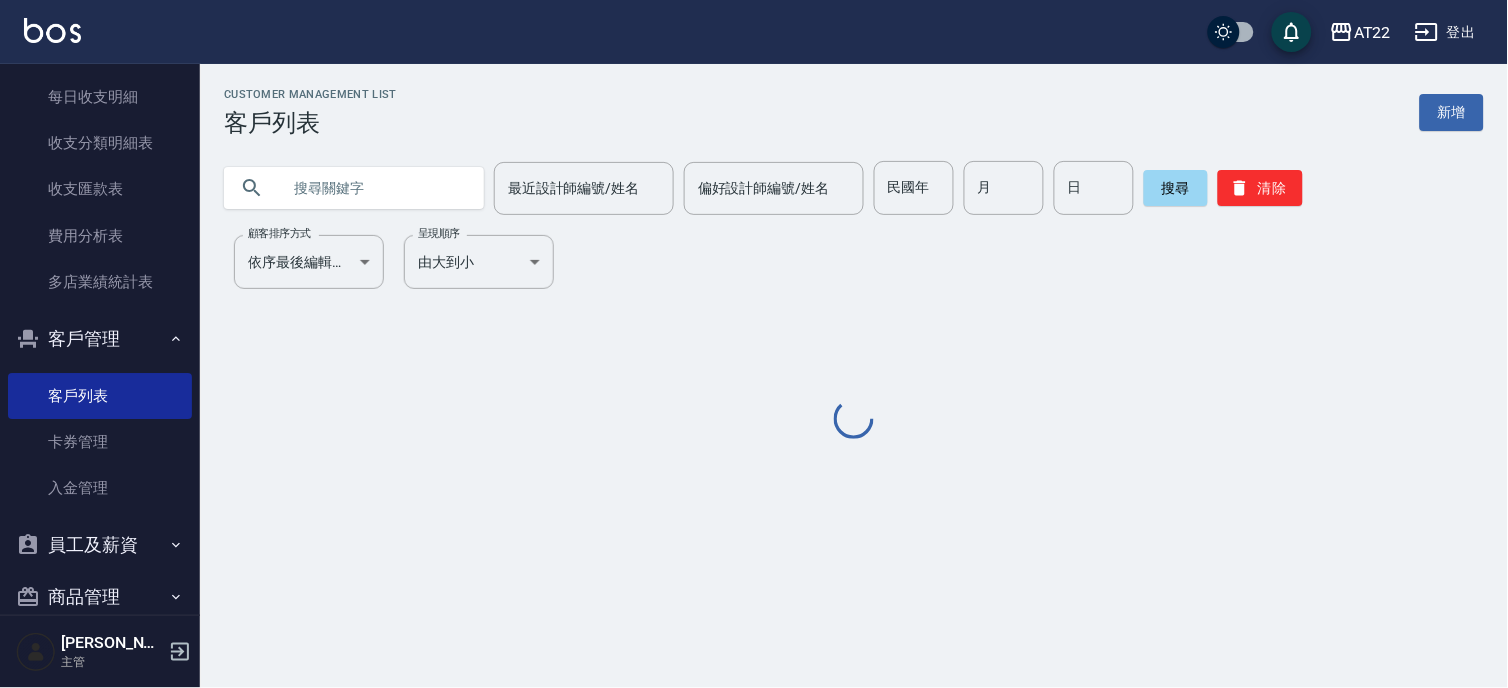 click at bounding box center (374, 188) 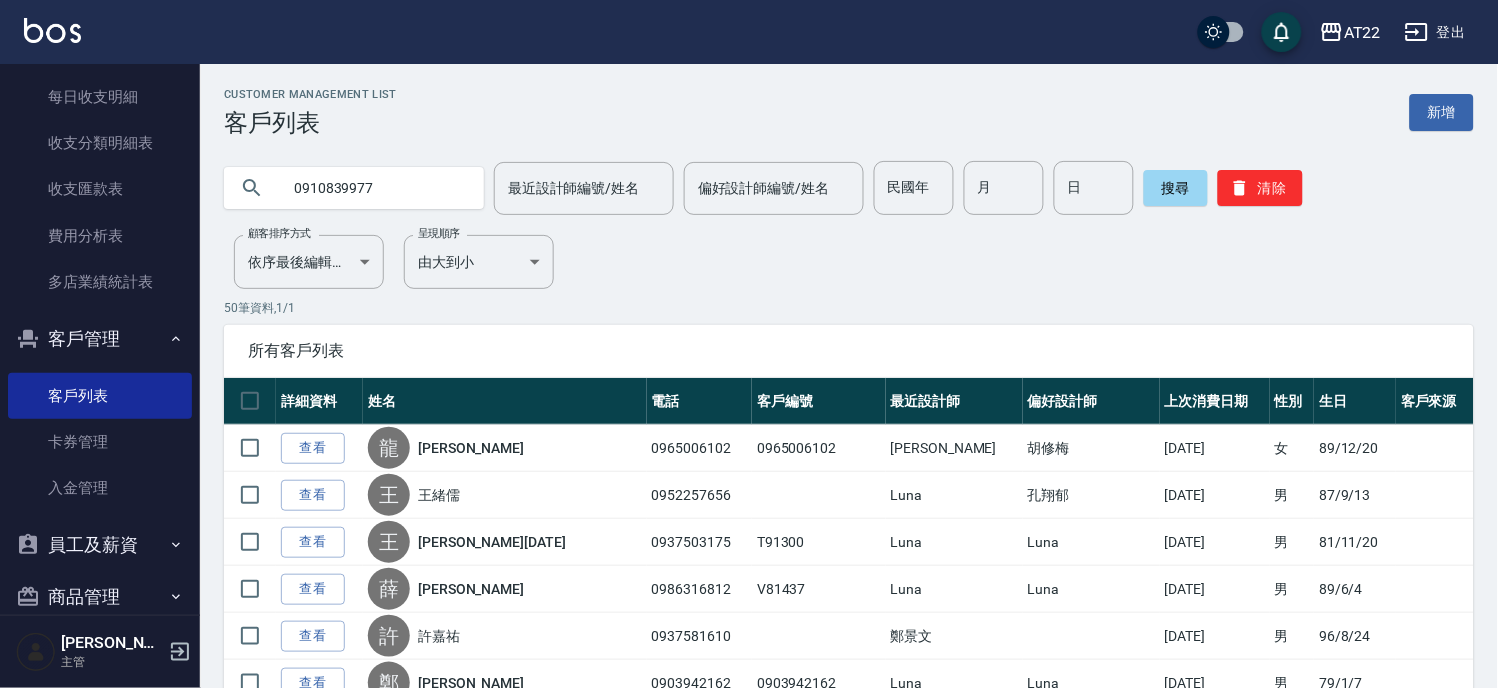 type on "0910839977" 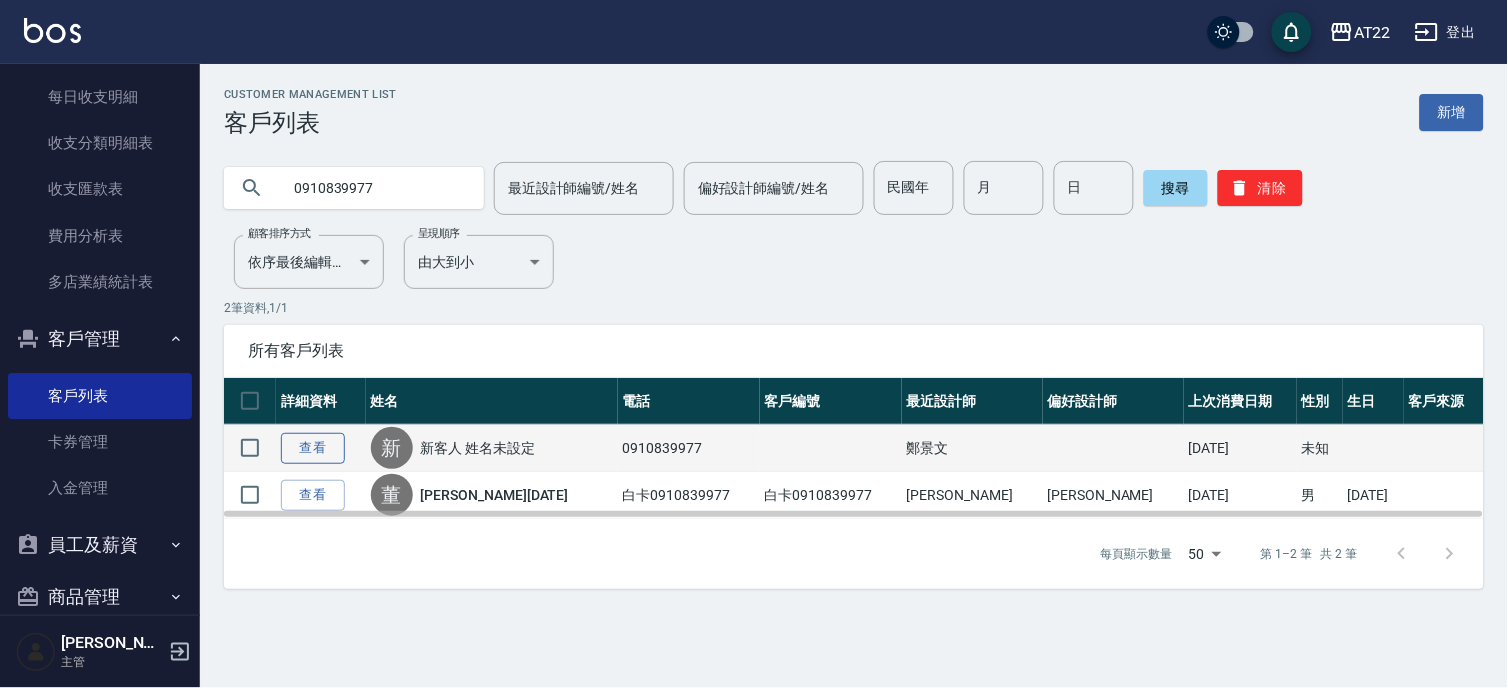 click on "查看" at bounding box center (313, 448) 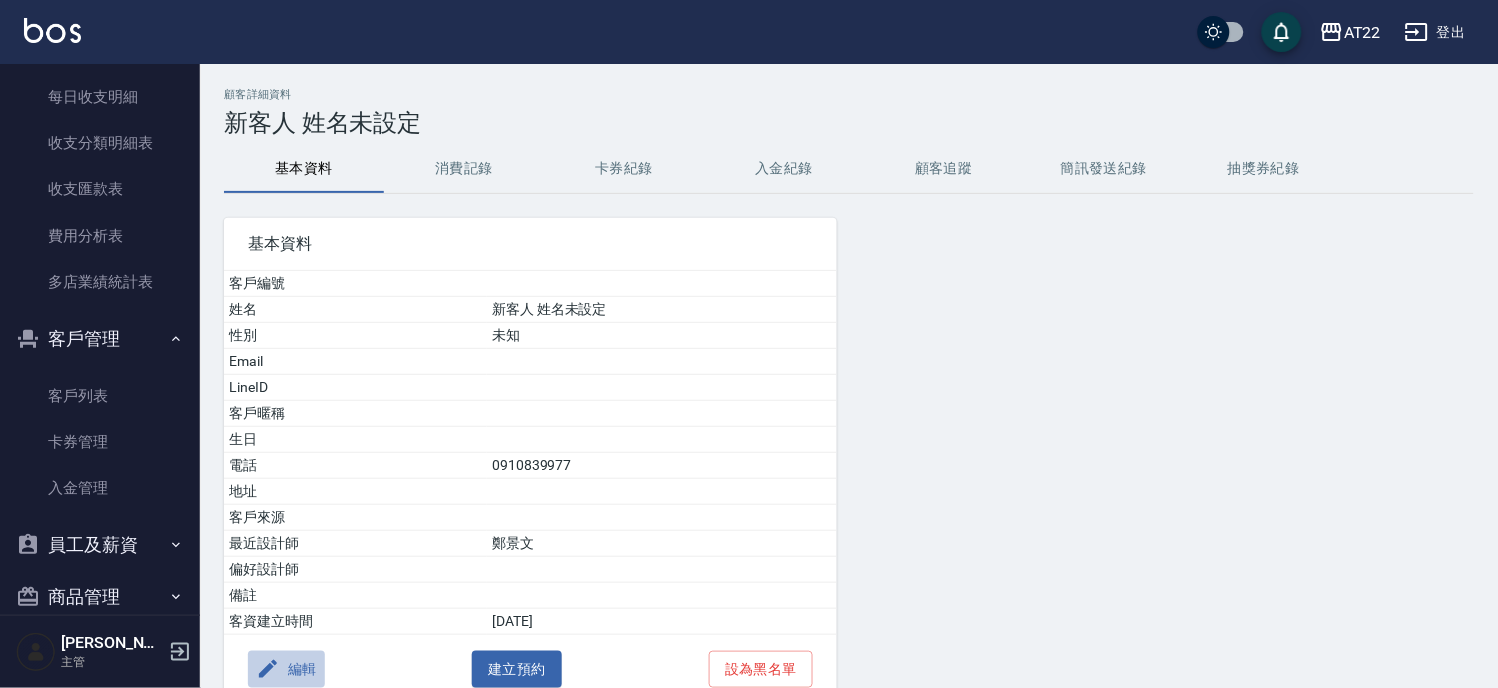 click on "編輯" at bounding box center [286, 669] 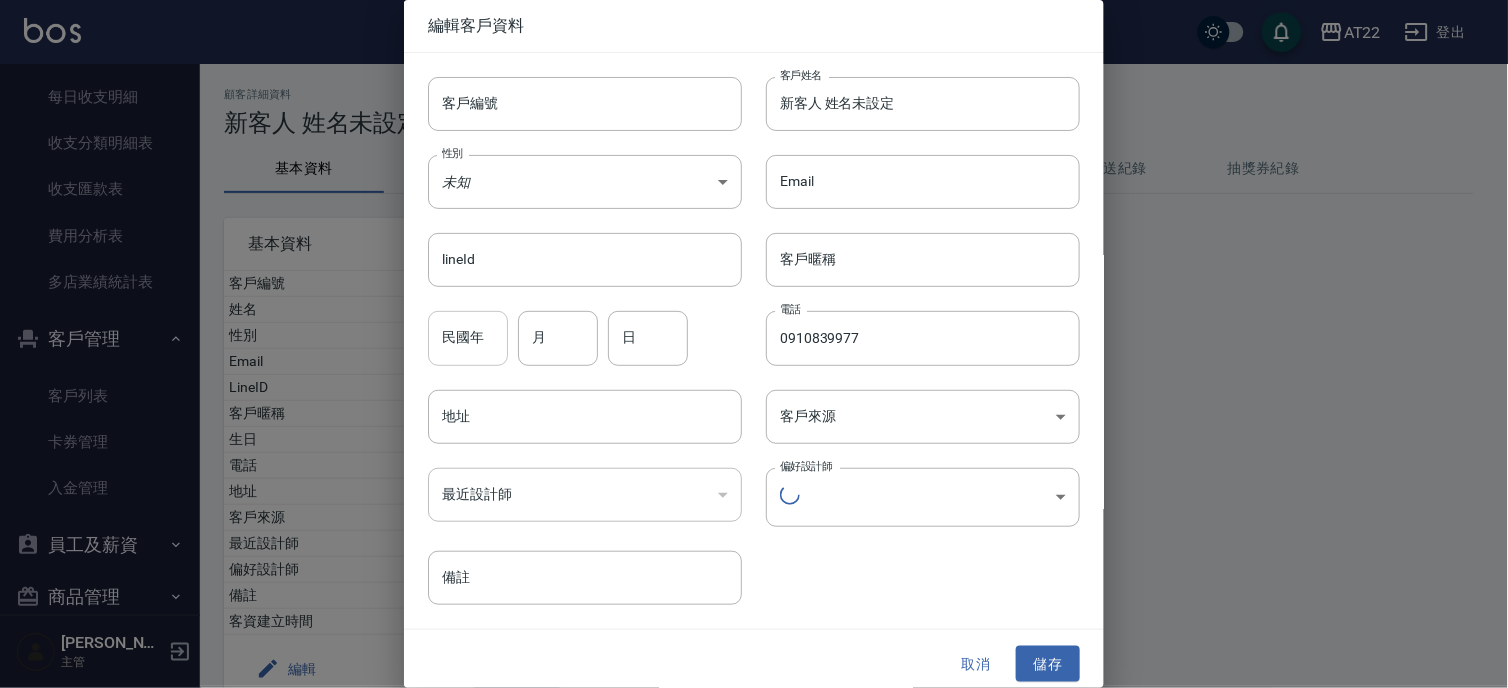 type 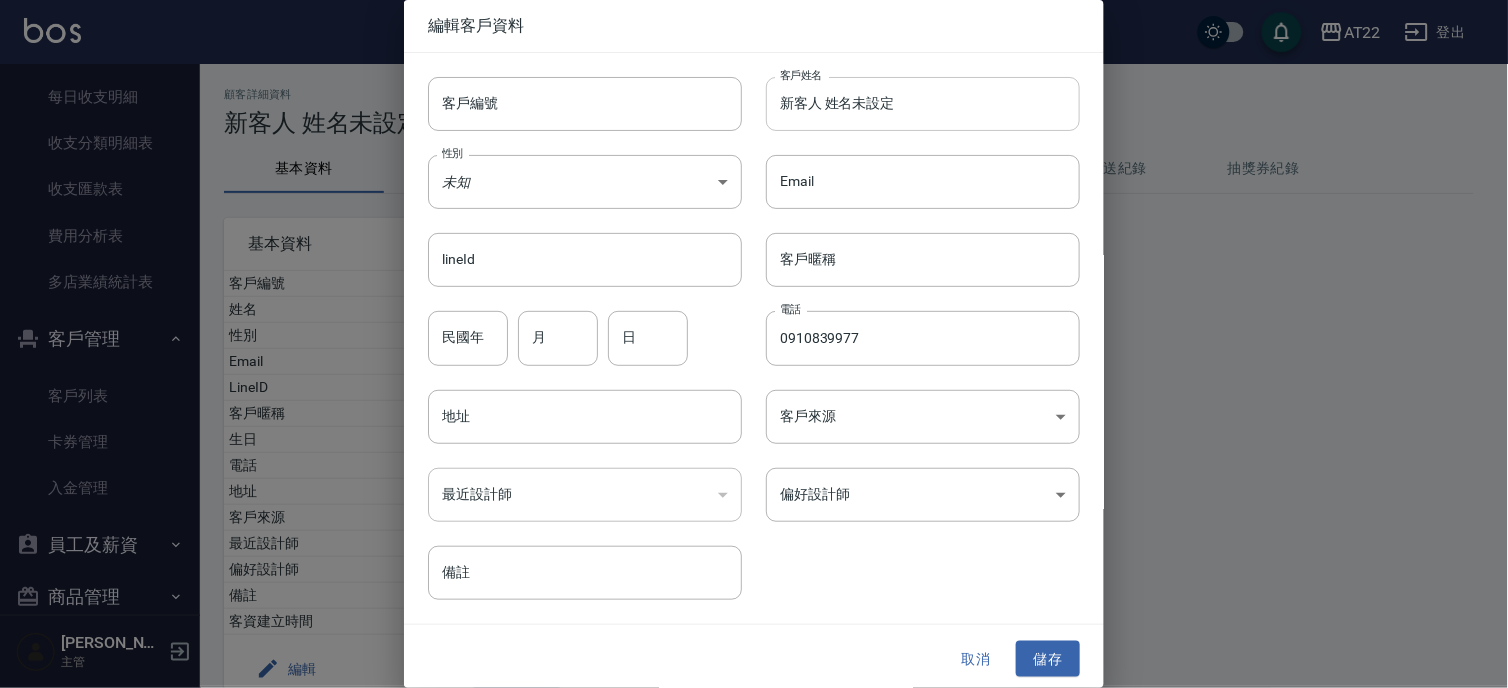 click on "新客人 姓名未設定" at bounding box center (923, 104) 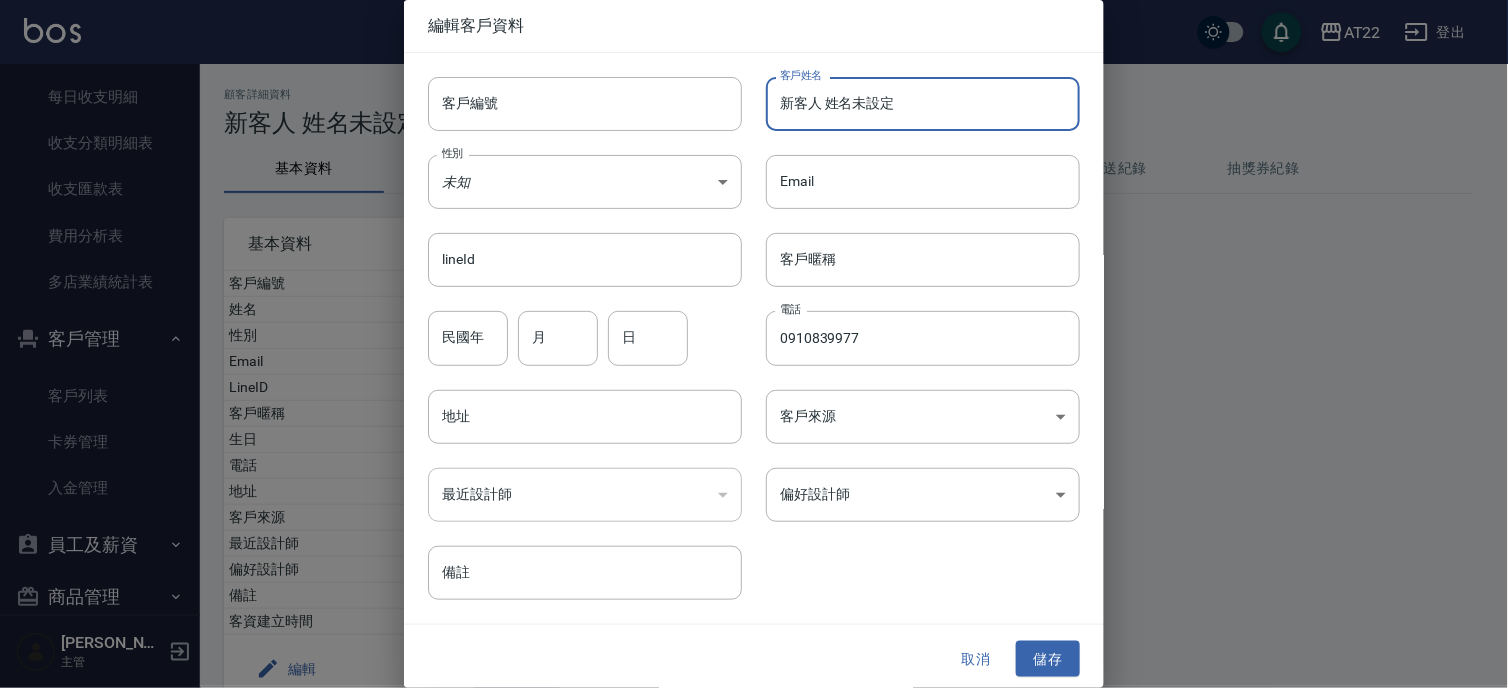 click on "新客人 姓名未設定" at bounding box center (923, 104) 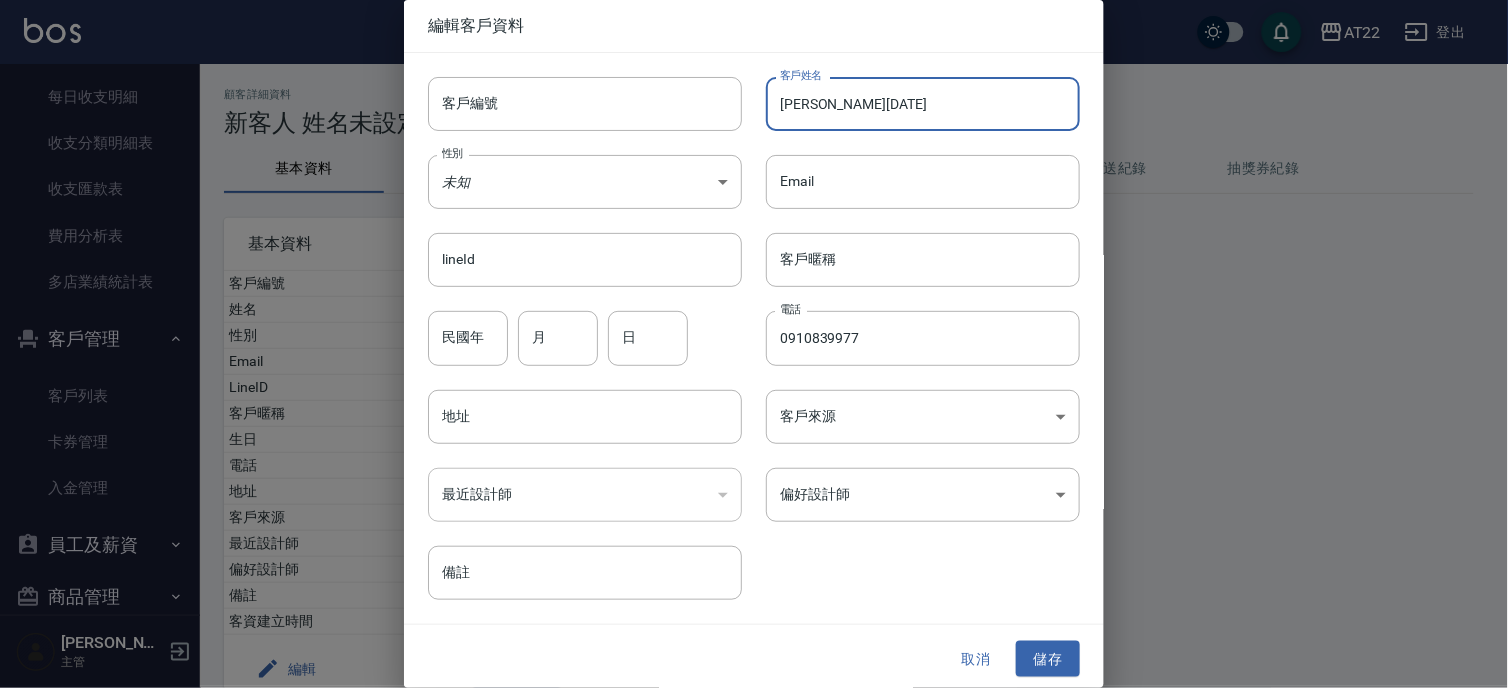 drag, startPoint x: 816, startPoint y: 110, endPoint x: 855, endPoint y: 107, distance: 39.115215 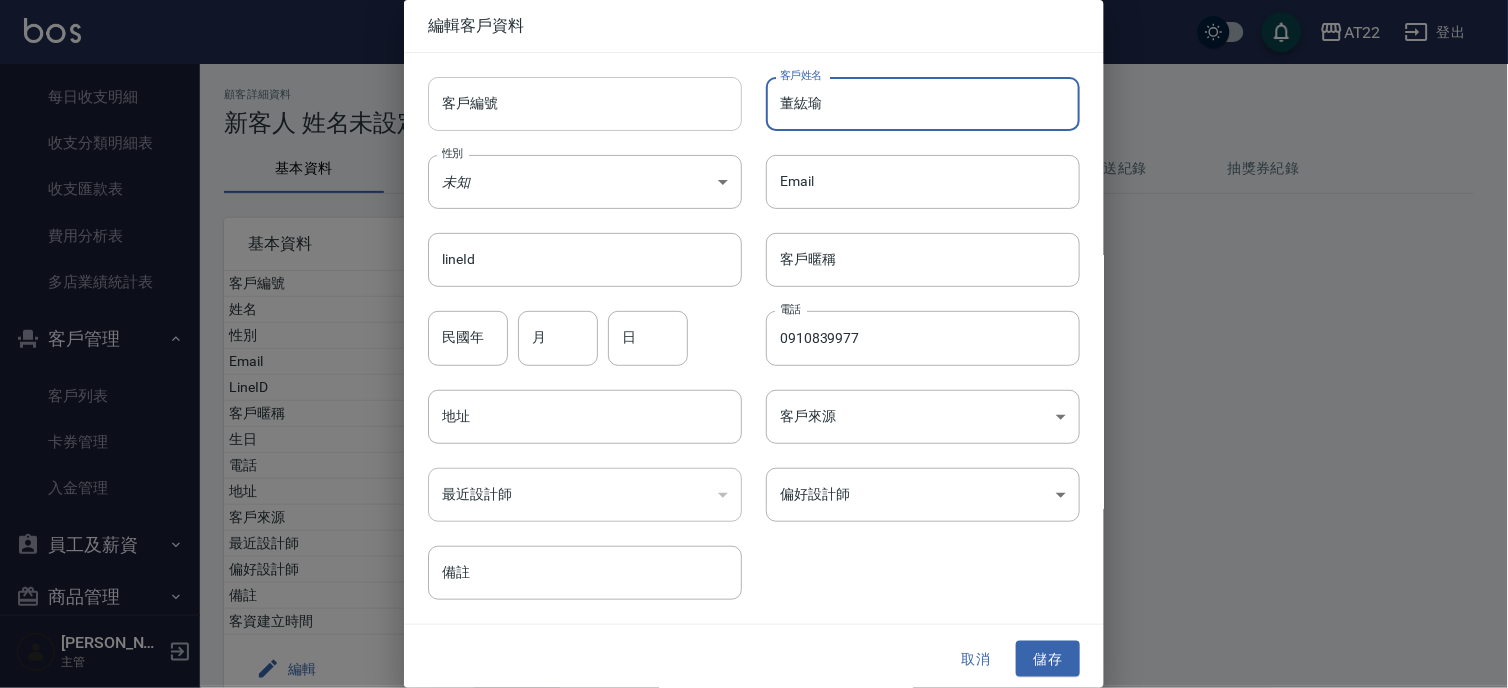 type on "董紘瑜" 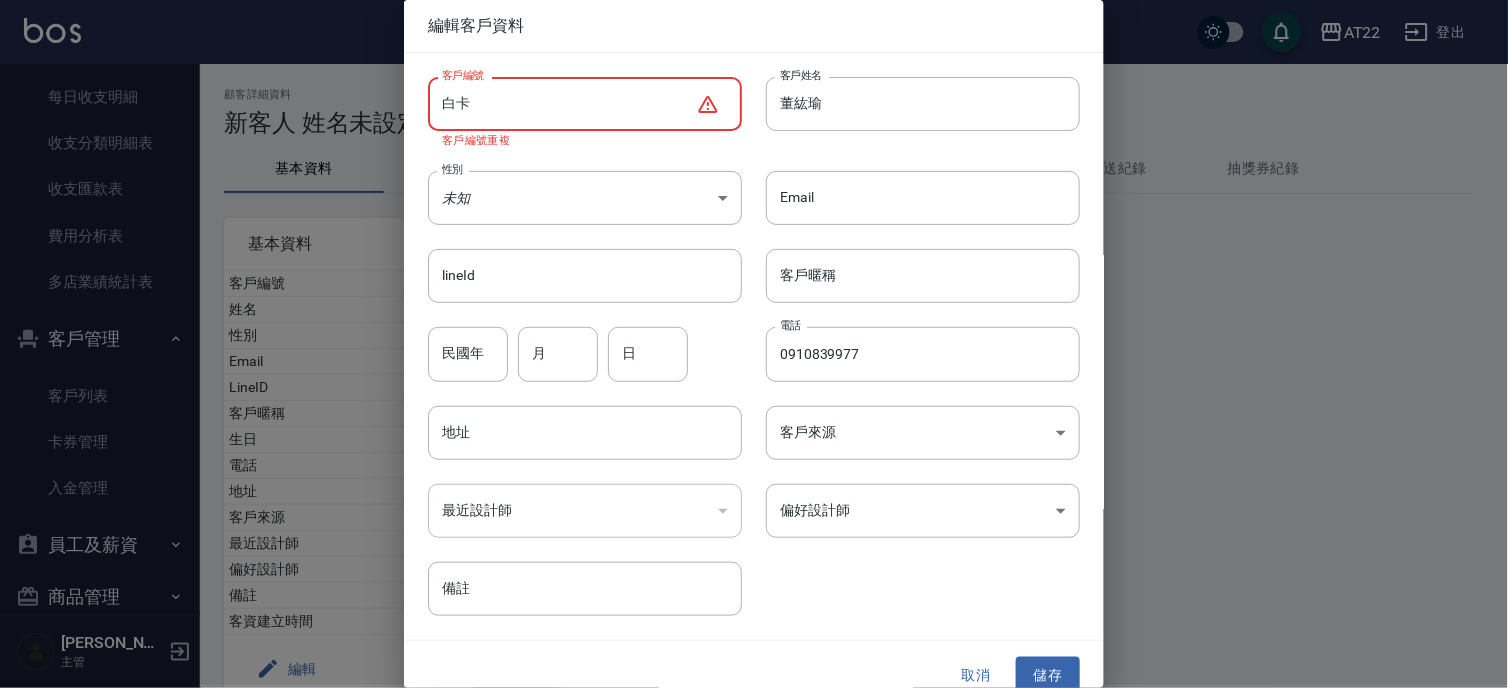 paste on "26.10.20" 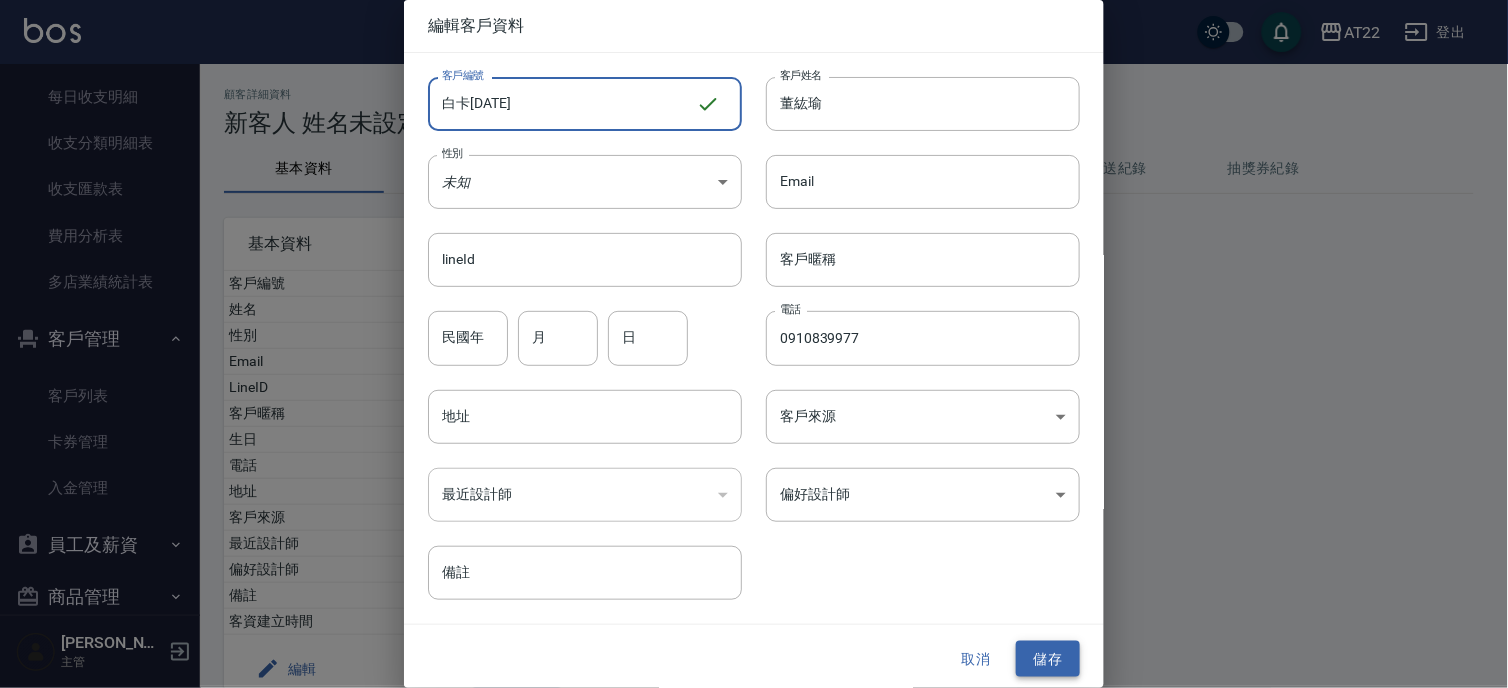 type on "白卡26.10.20" 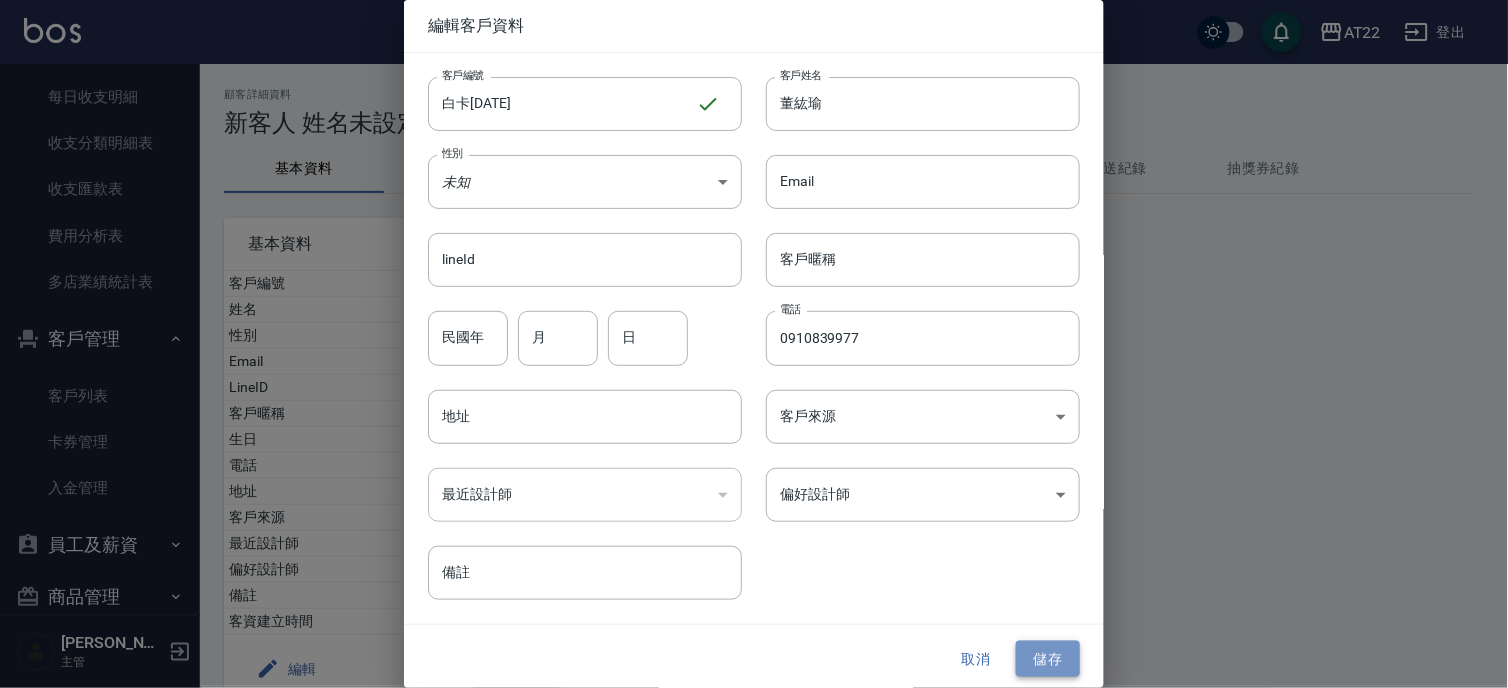 click on "儲存" at bounding box center (1048, 659) 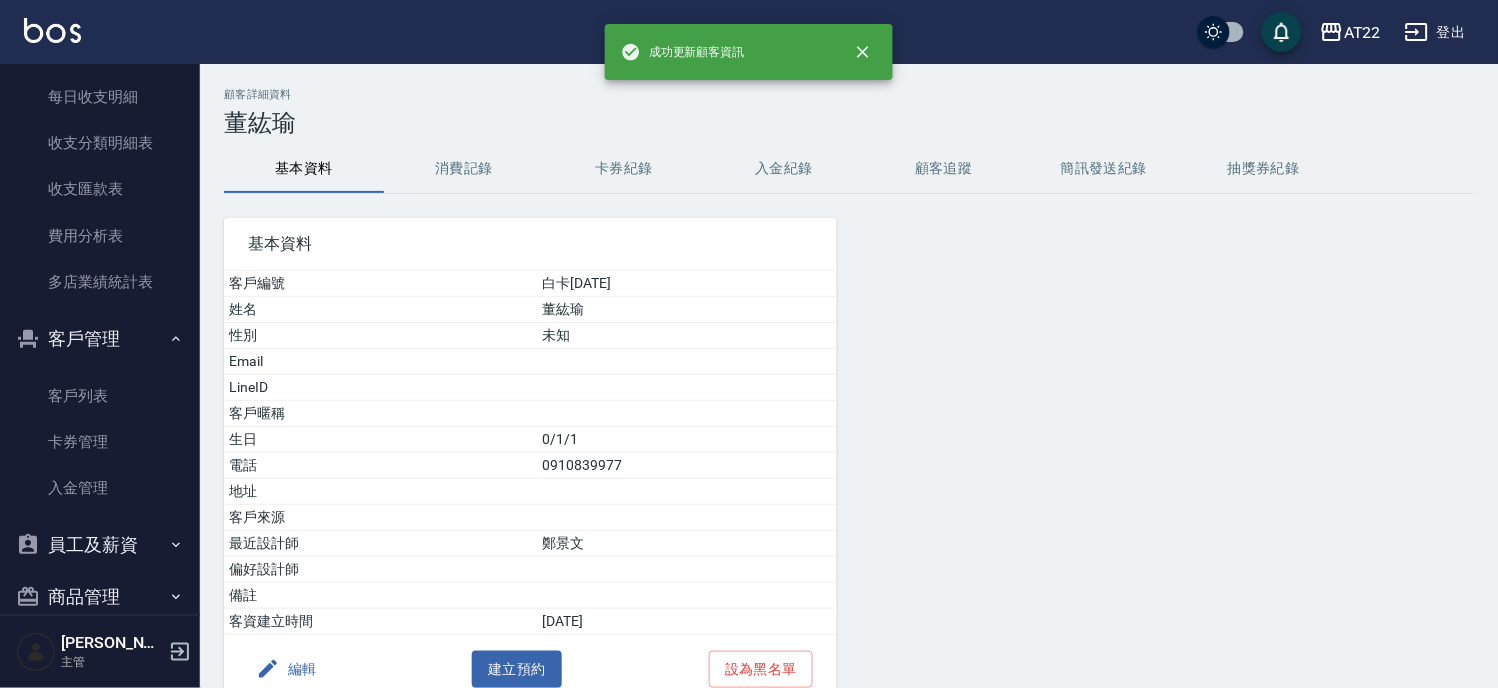 click on "消費記錄" at bounding box center (464, 169) 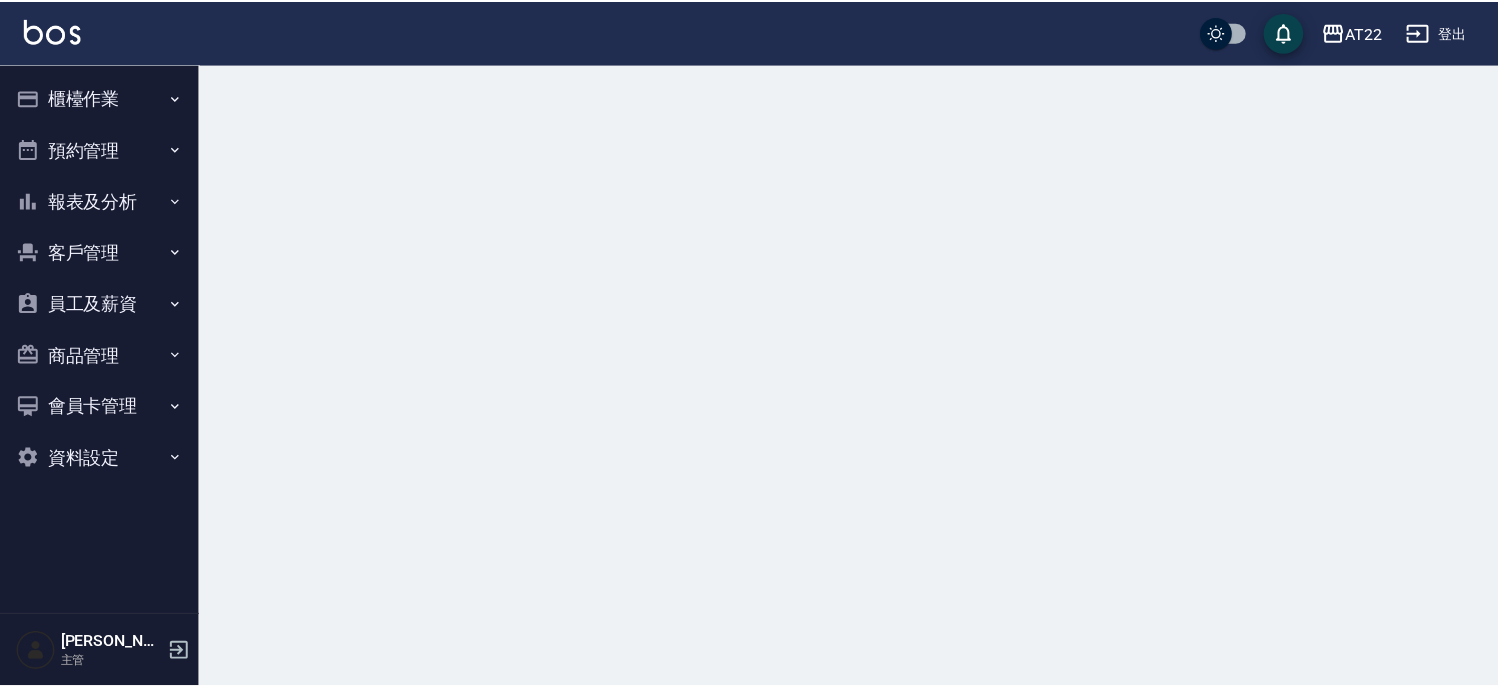 scroll, scrollTop: 0, scrollLeft: 0, axis: both 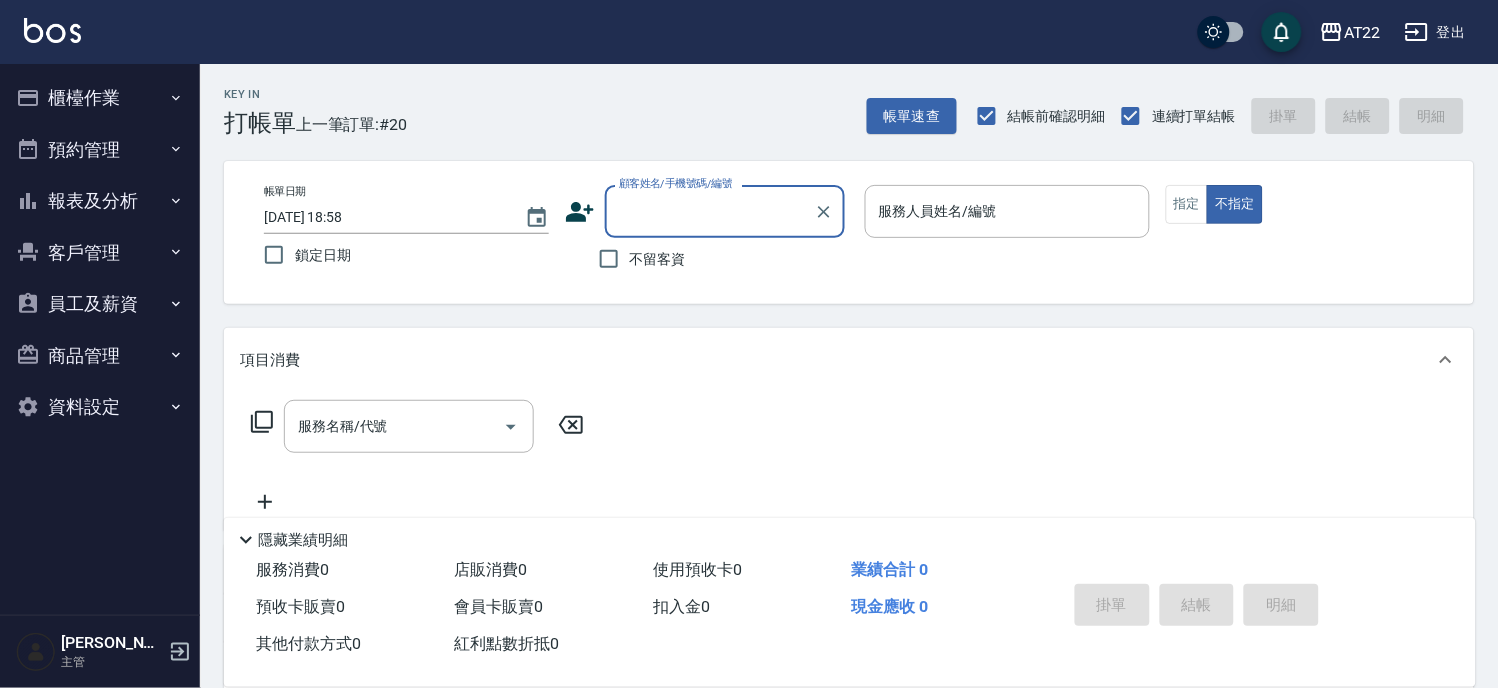 click on "客戶管理" at bounding box center [100, 253] 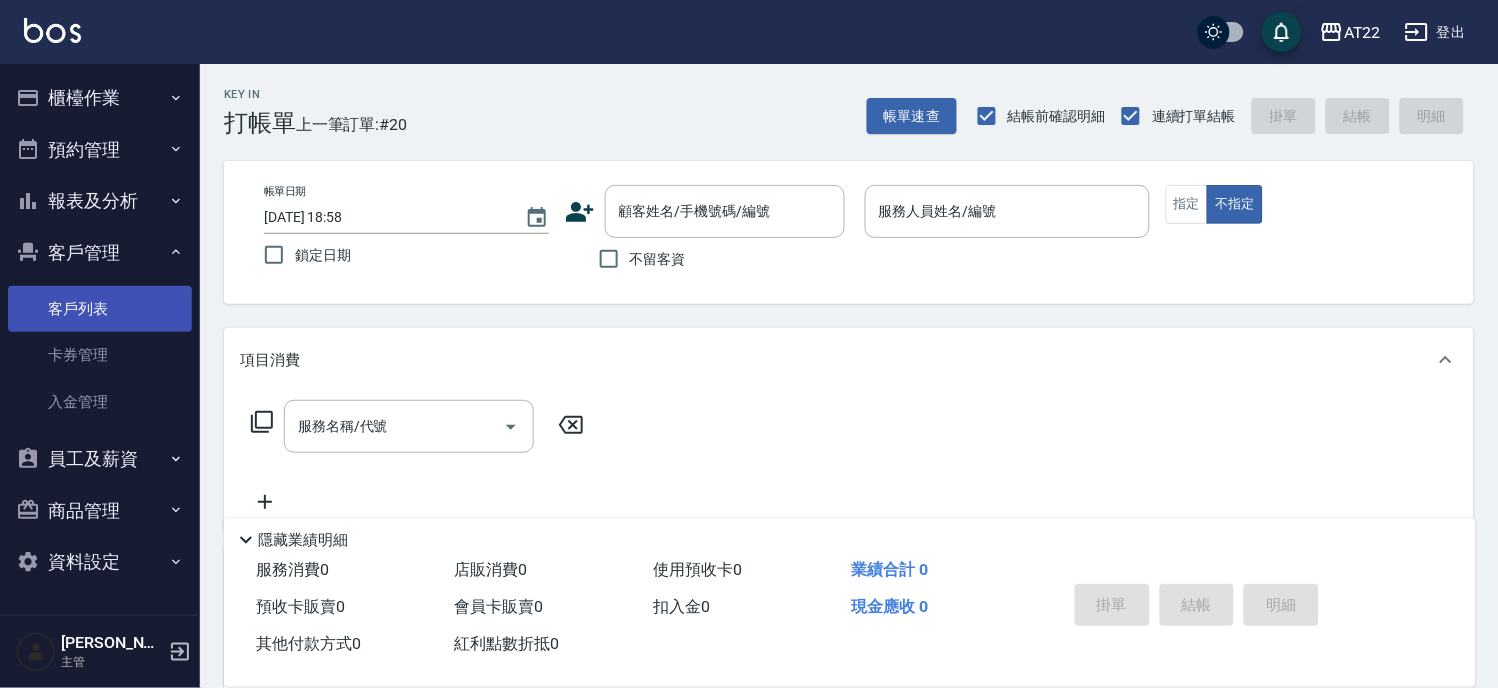 drag, startPoint x: 142, startPoint y: 323, endPoint x: 153, endPoint y: 318, distance: 12.083046 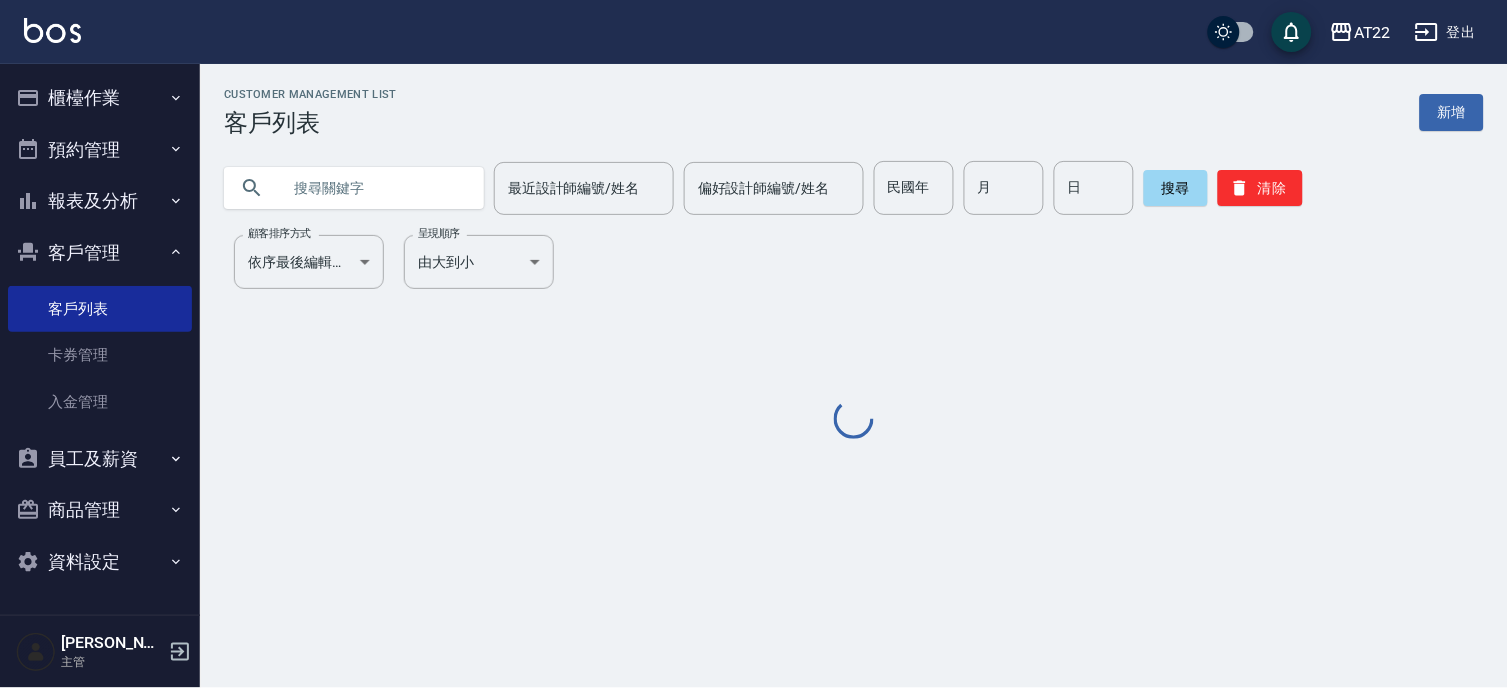 click at bounding box center [374, 188] 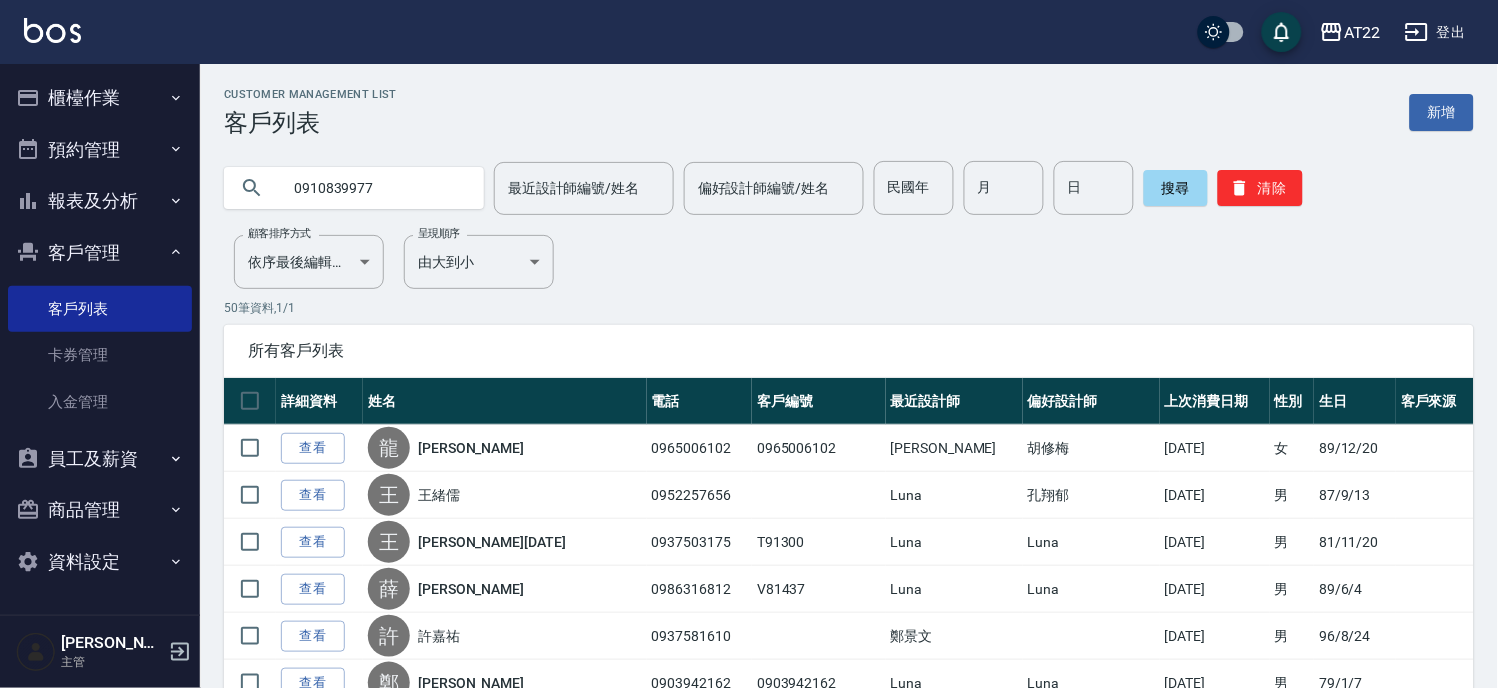 type on "0910839977" 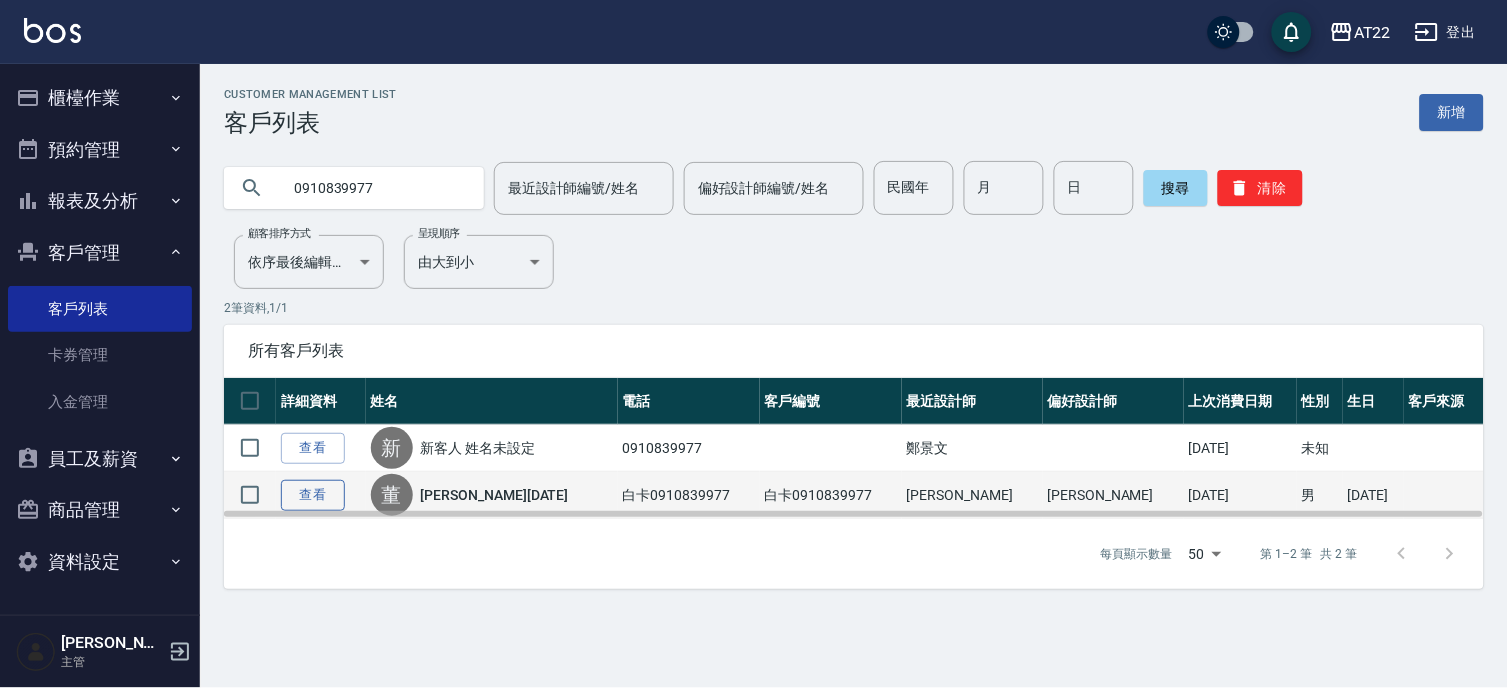 click on "查看" at bounding box center [313, 495] 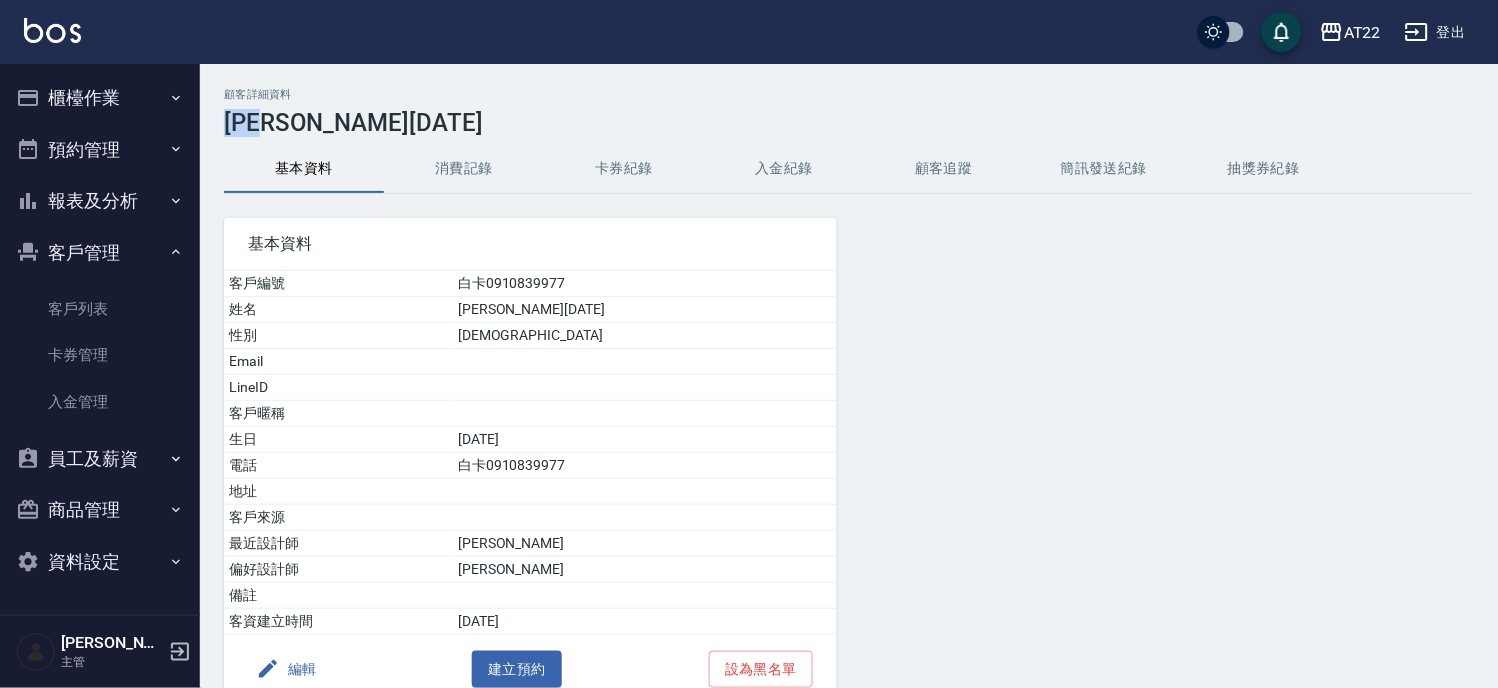 drag, startPoint x: 231, startPoint y: 117, endPoint x: 288, endPoint y: 126, distance: 57.706154 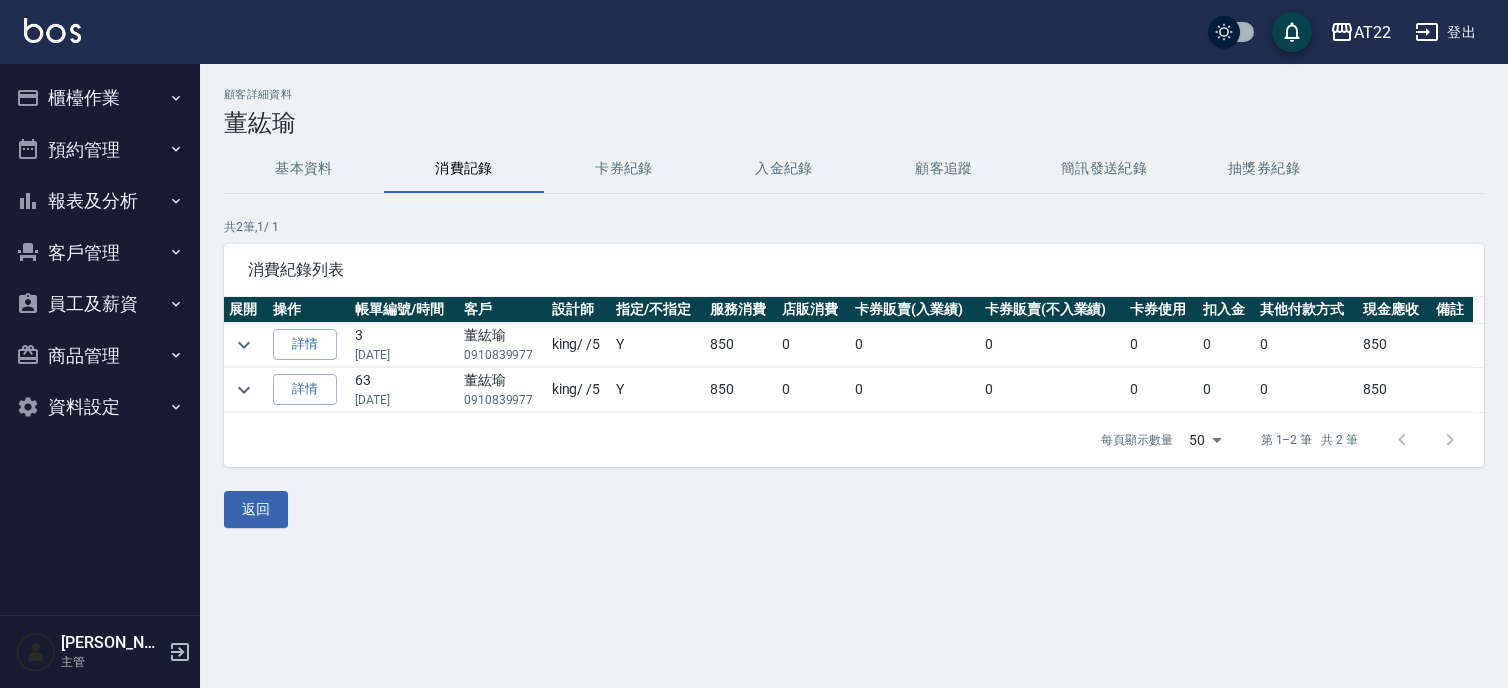 scroll, scrollTop: 0, scrollLeft: 0, axis: both 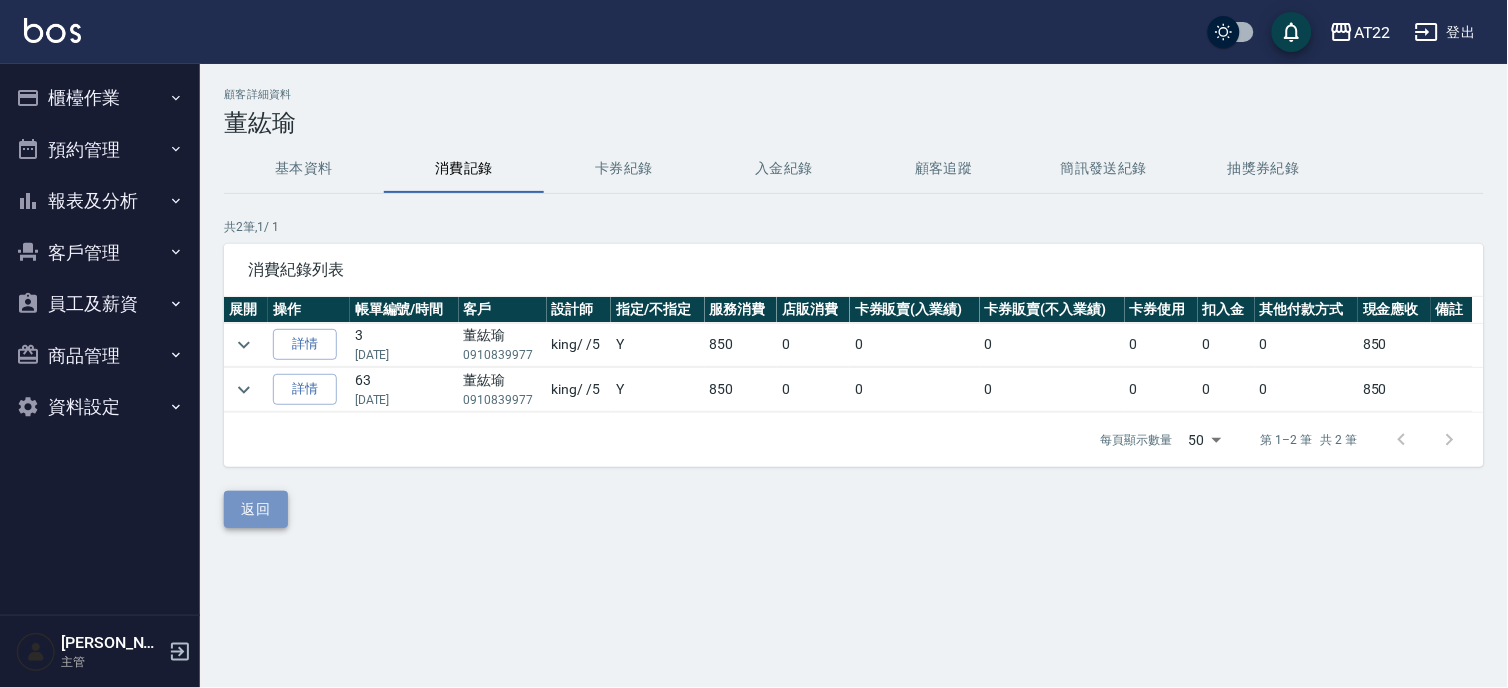 click on "返回" at bounding box center [256, 509] 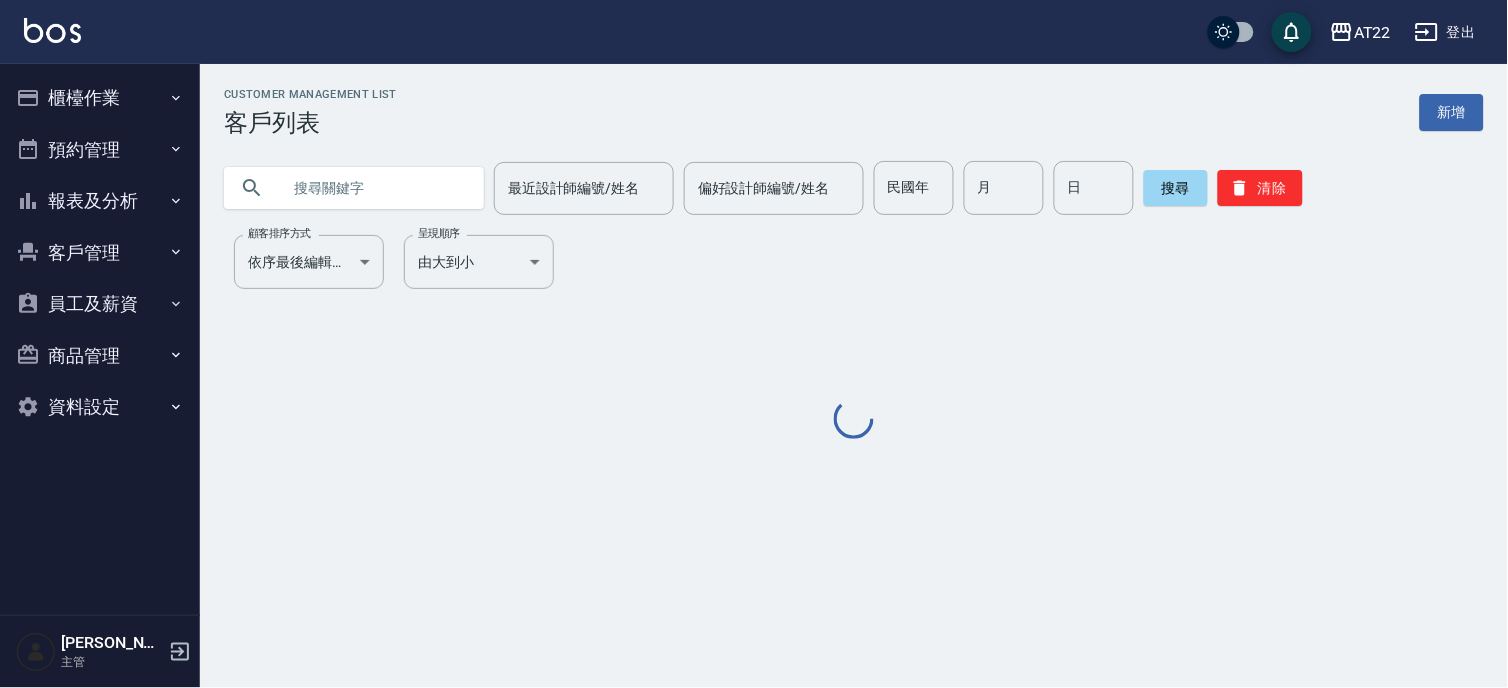 click at bounding box center (374, 188) 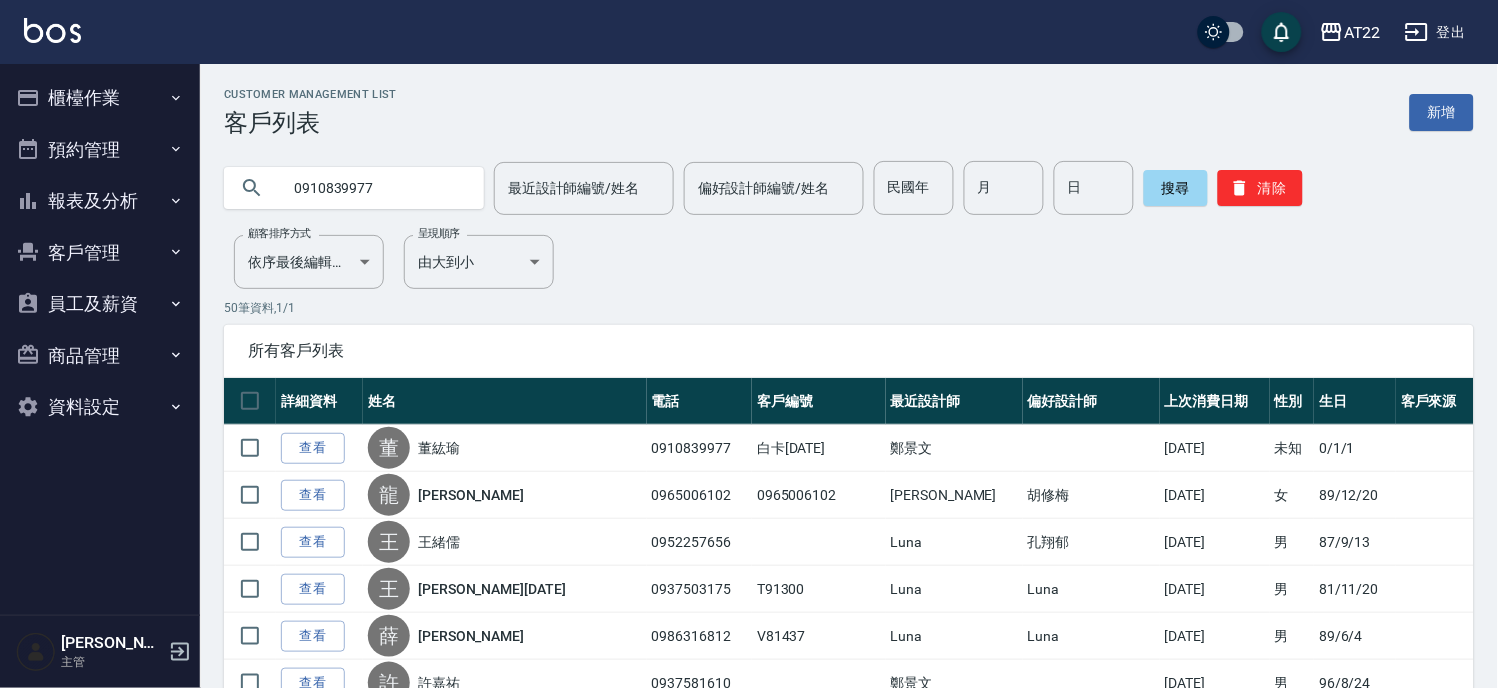type on "0910839977" 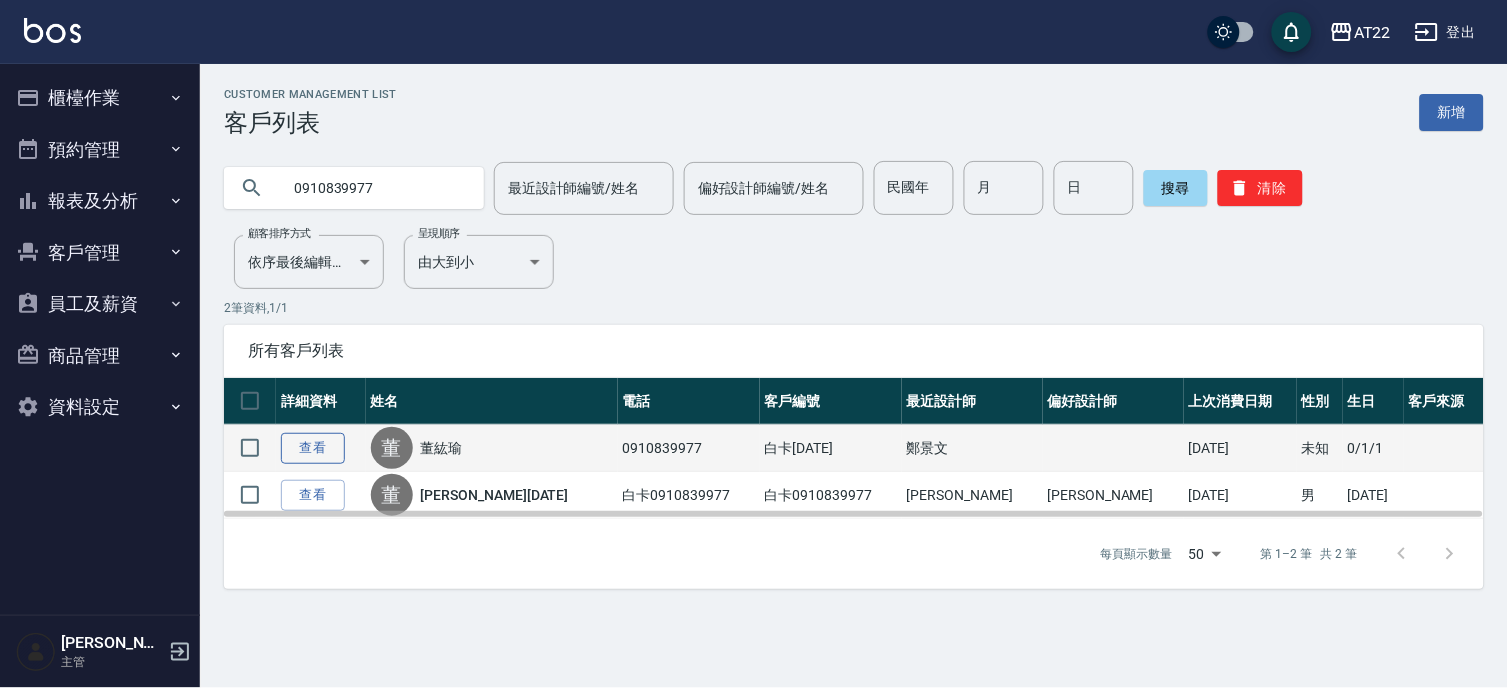 click on "查看" at bounding box center [313, 448] 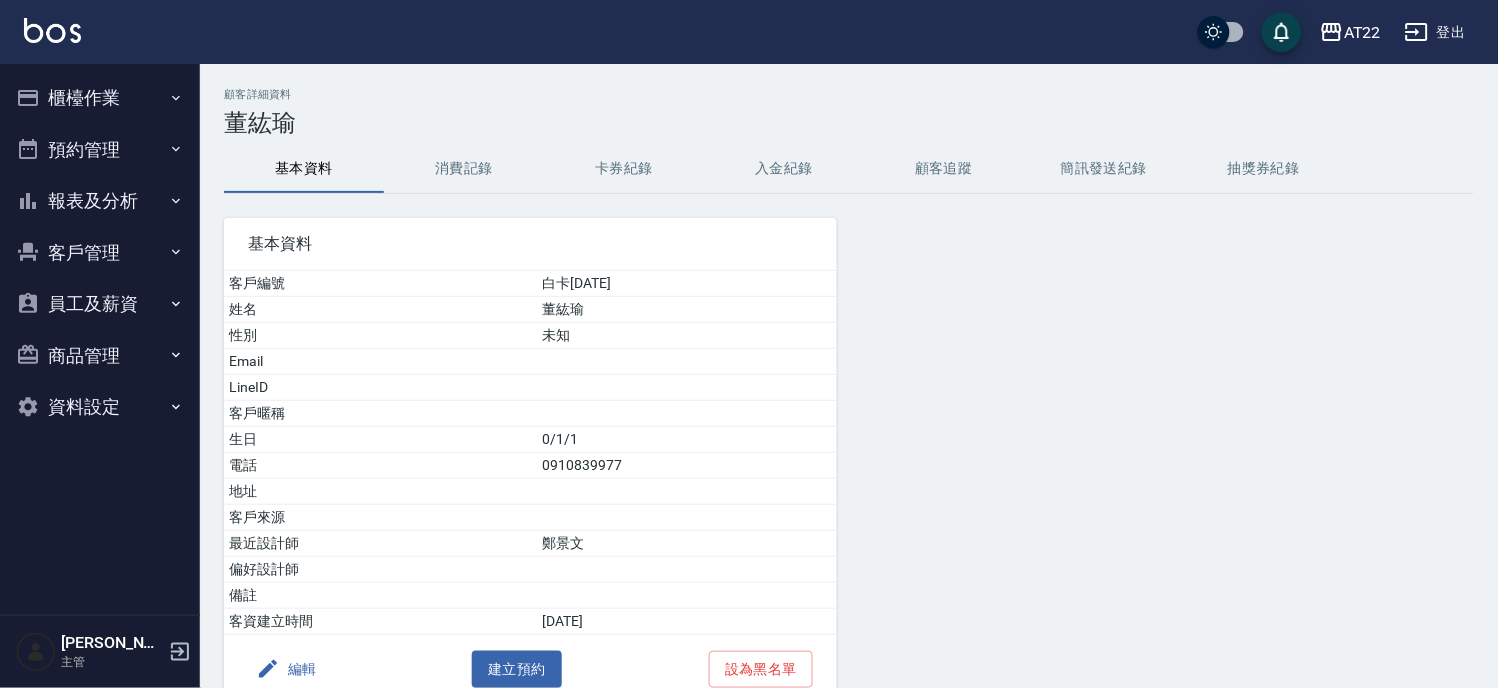 click on "登出" at bounding box center (1435, 32) 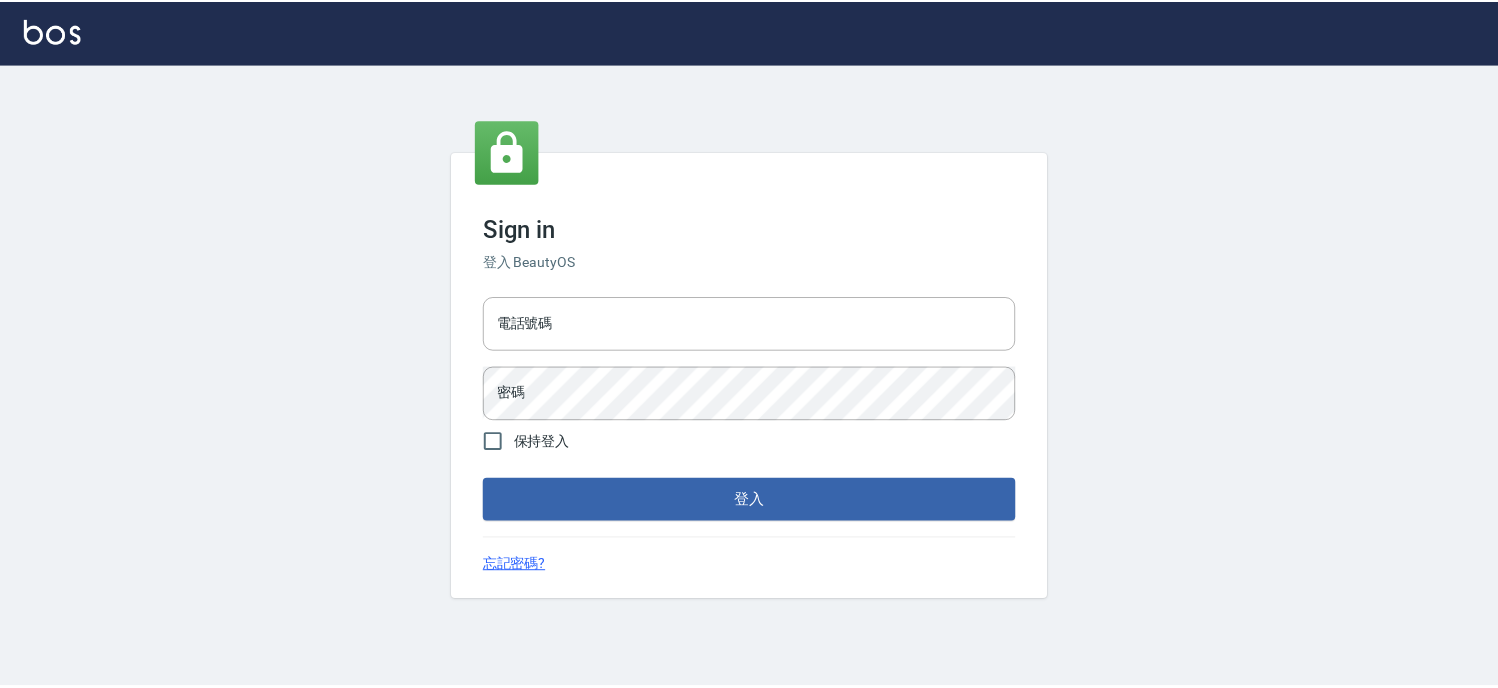 scroll, scrollTop: 0, scrollLeft: 0, axis: both 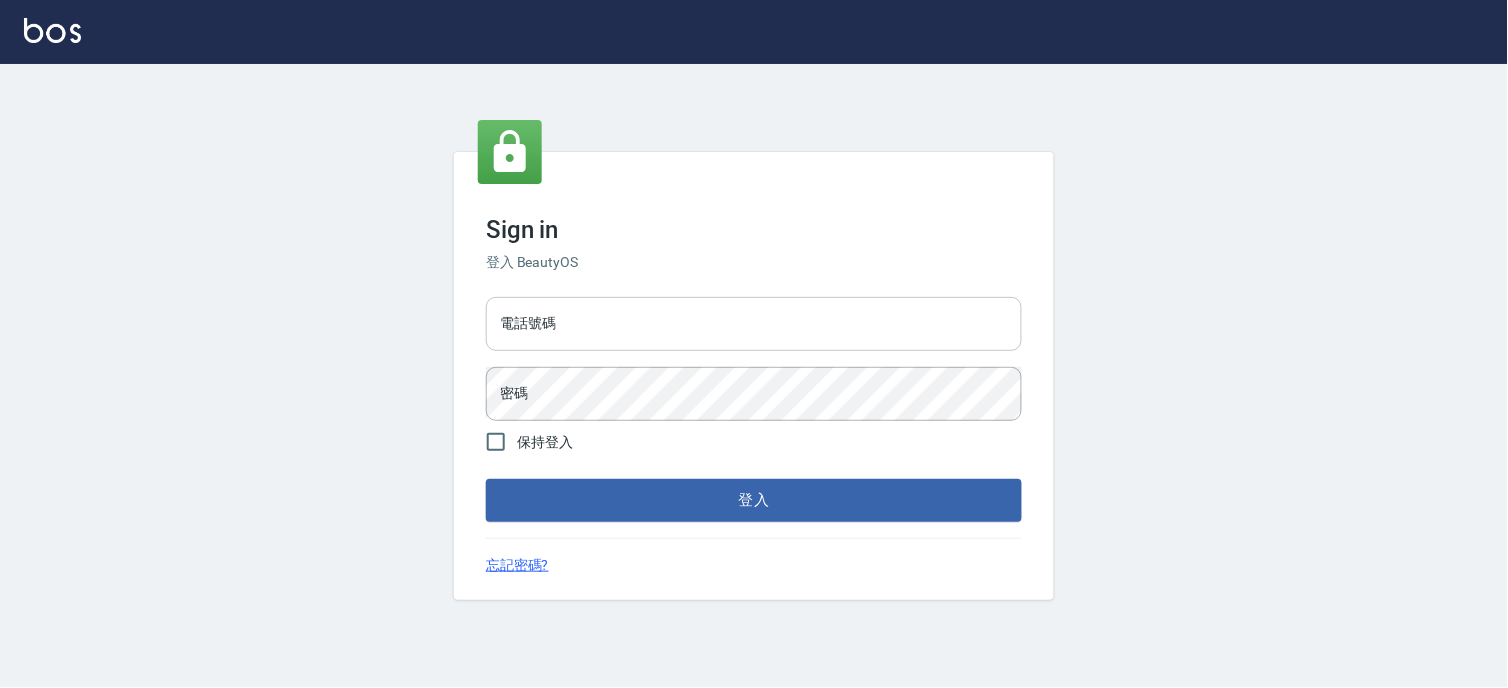 click on "電話號碼" at bounding box center [754, 324] 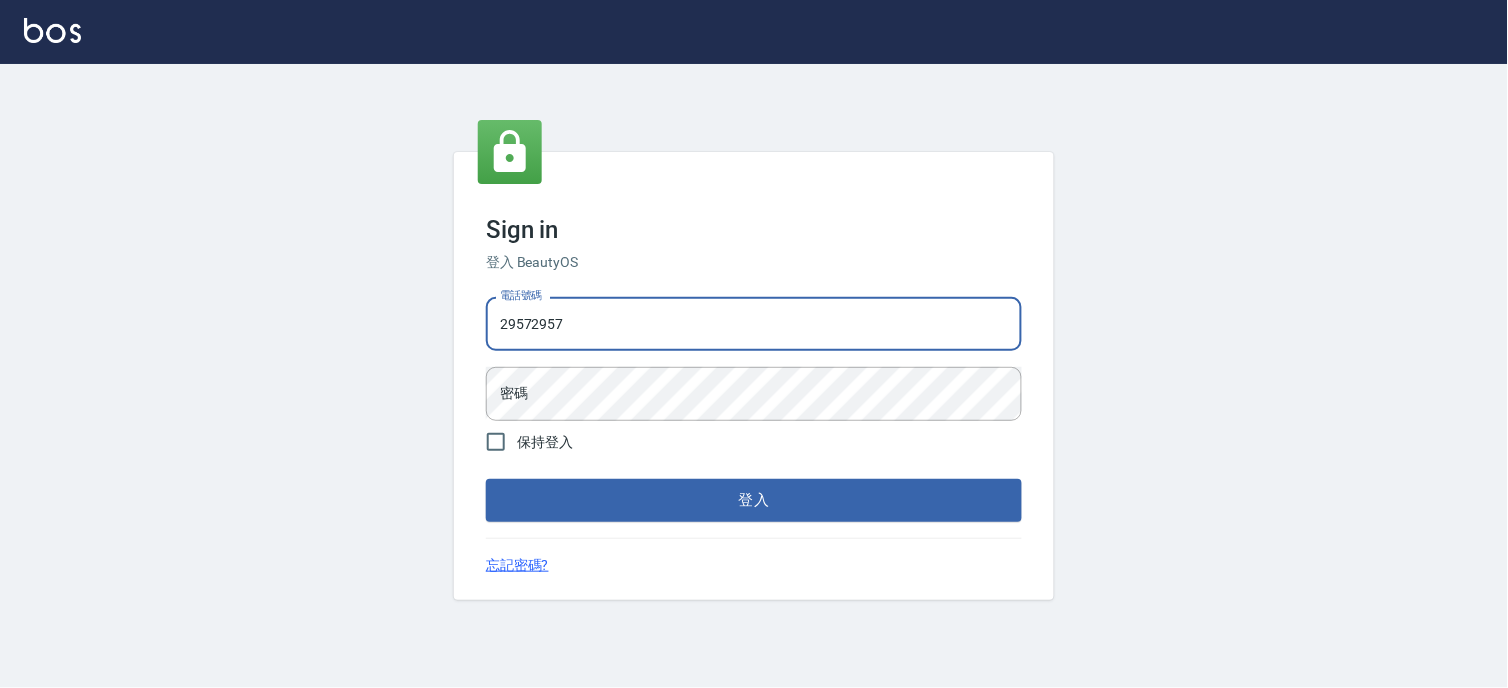 type on "29572957" 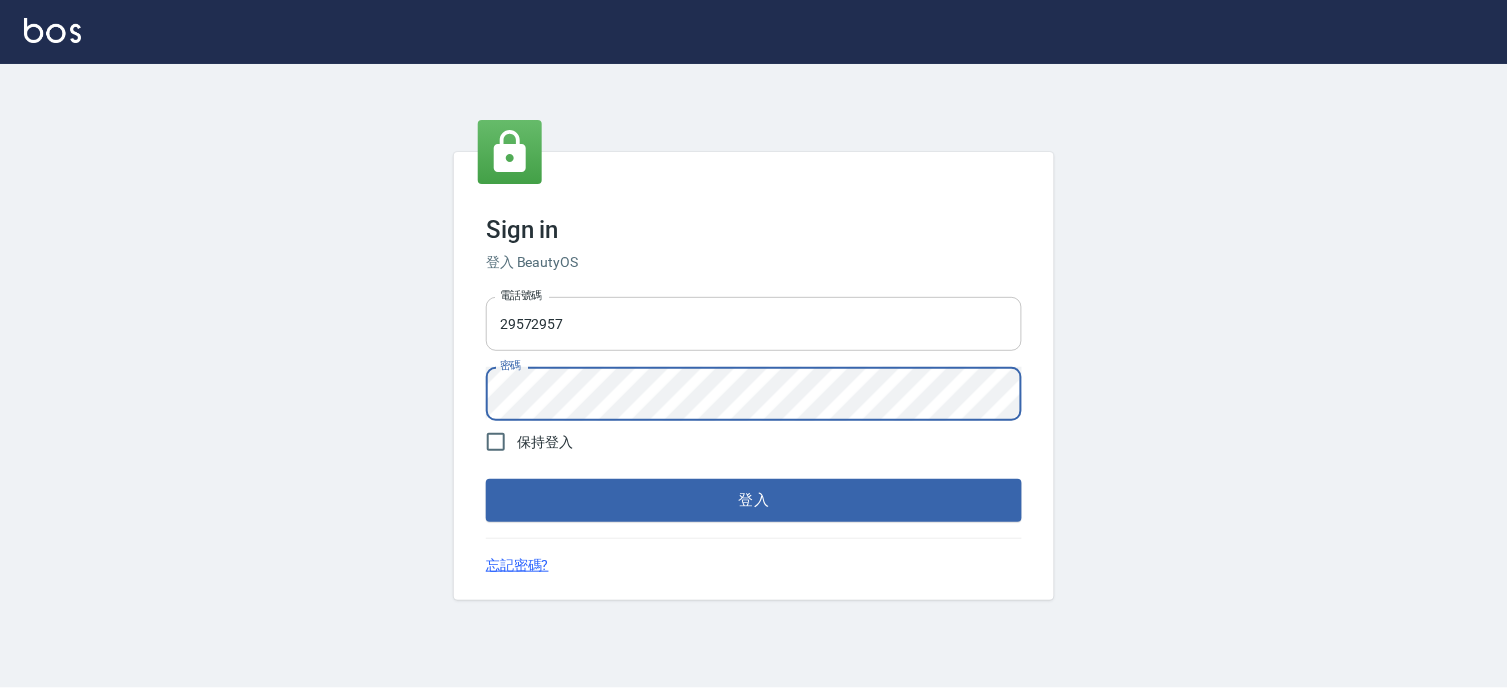 click on "登入" at bounding box center [754, 500] 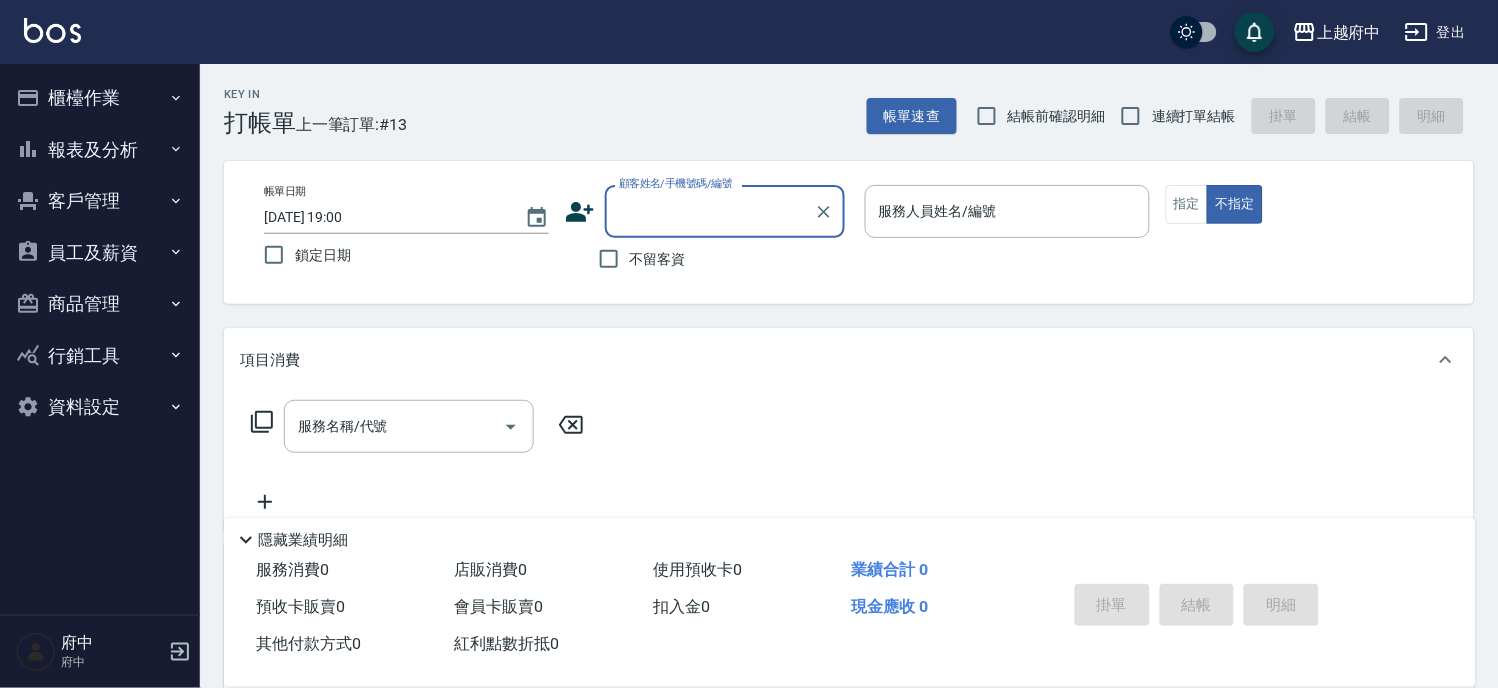 click on "員工及薪資" at bounding box center (100, 253) 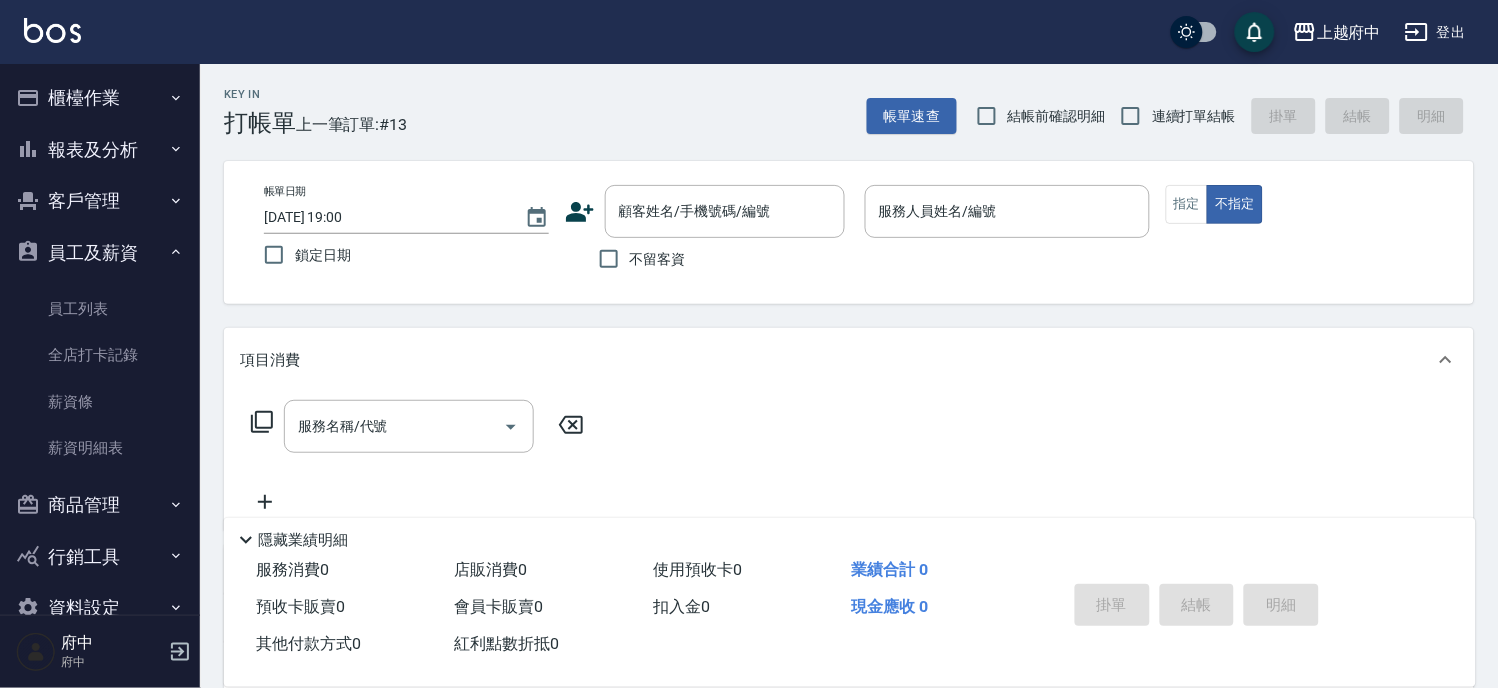 click on "報表及分析" at bounding box center [100, 150] 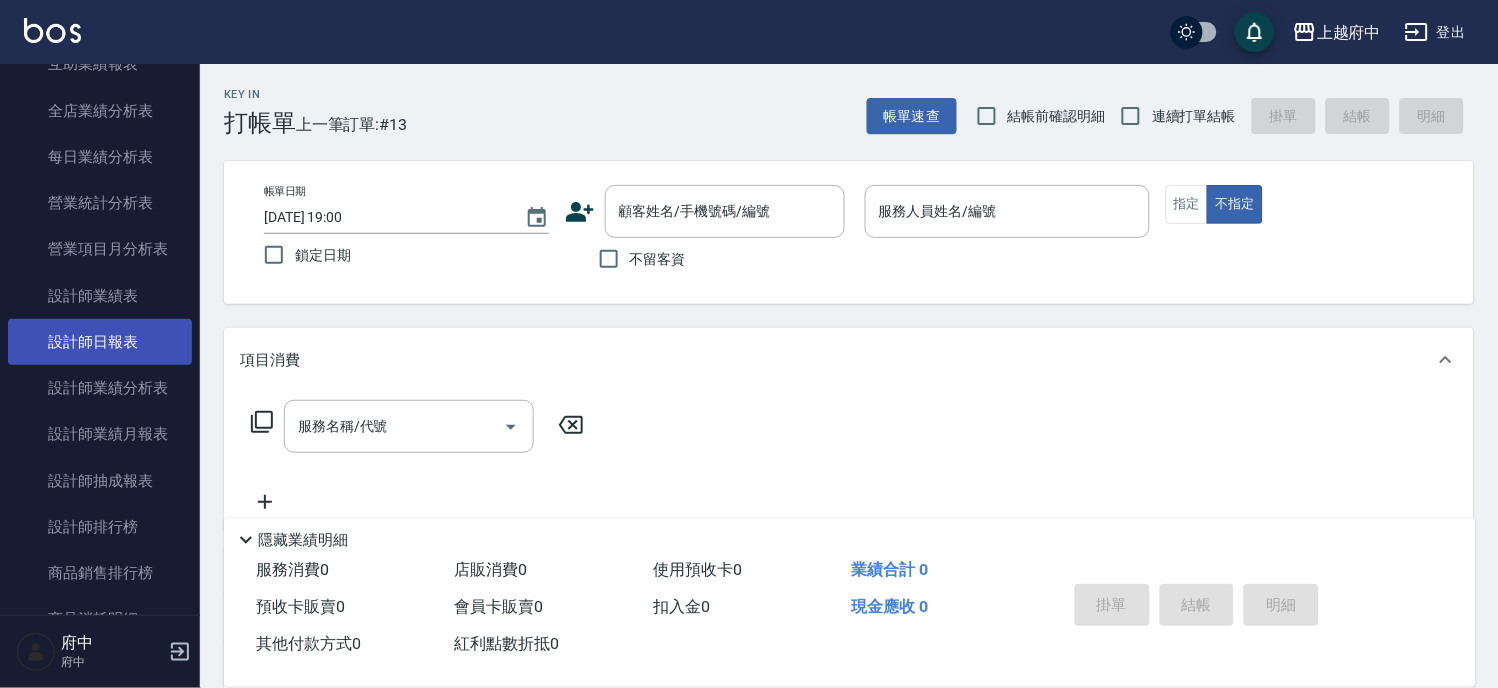 scroll, scrollTop: 777, scrollLeft: 0, axis: vertical 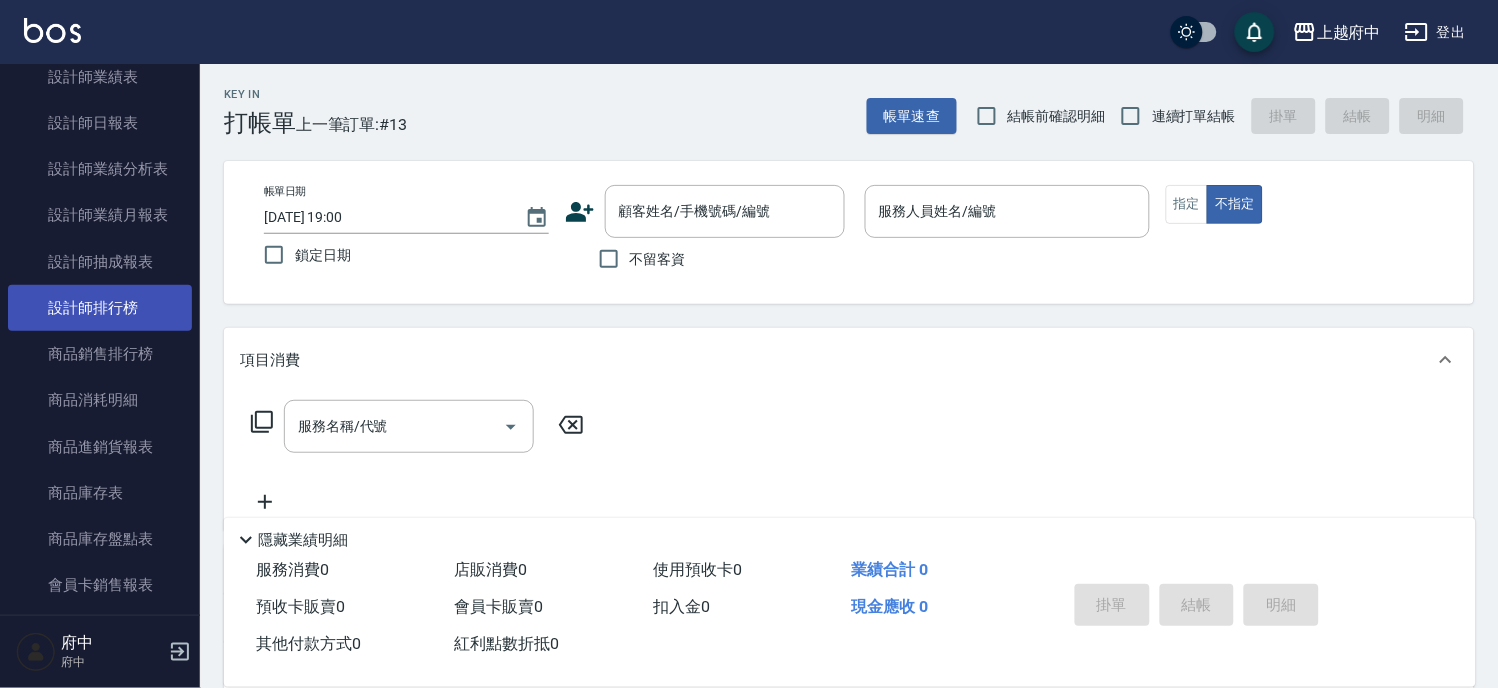 drag, startPoint x: 123, startPoint y: 314, endPoint x: 142, endPoint y: 317, distance: 19.235384 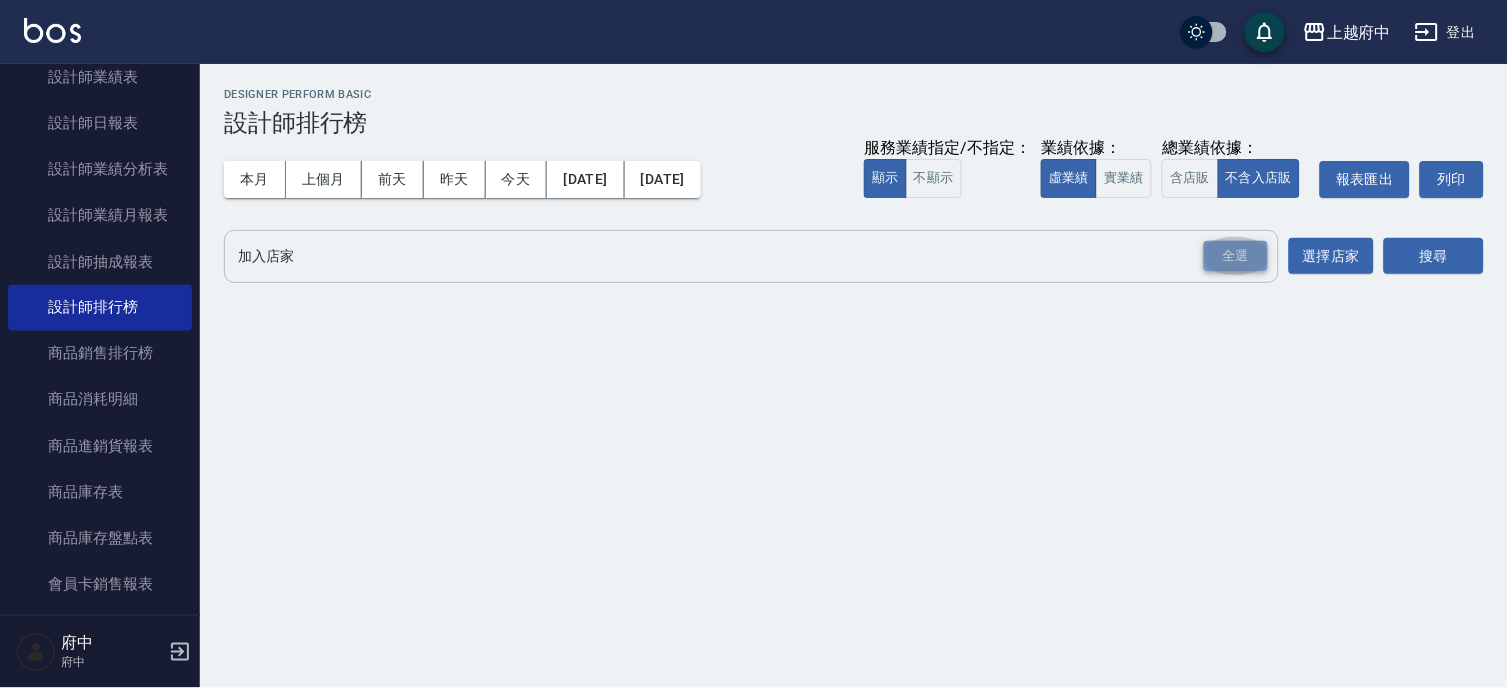 click on "全選" at bounding box center [1236, 256] 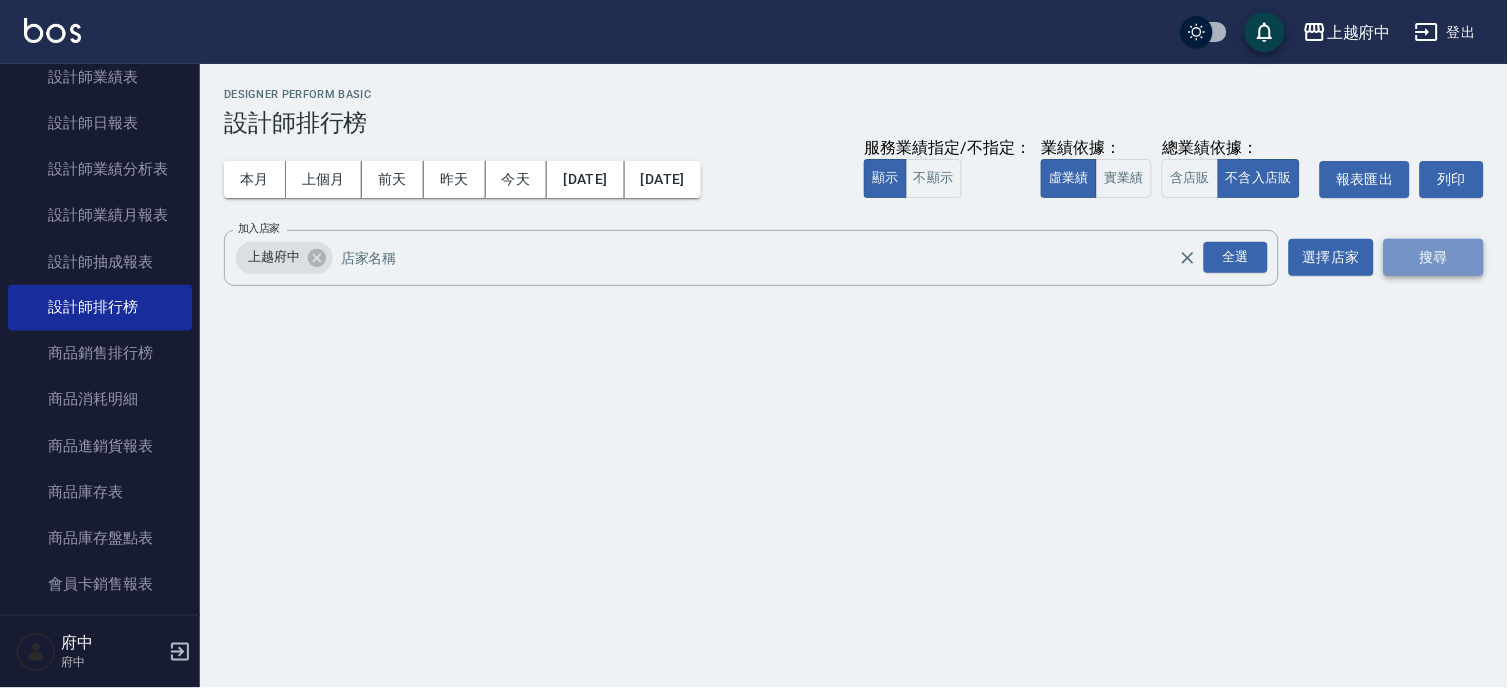 click on "搜尋" at bounding box center (1434, 257) 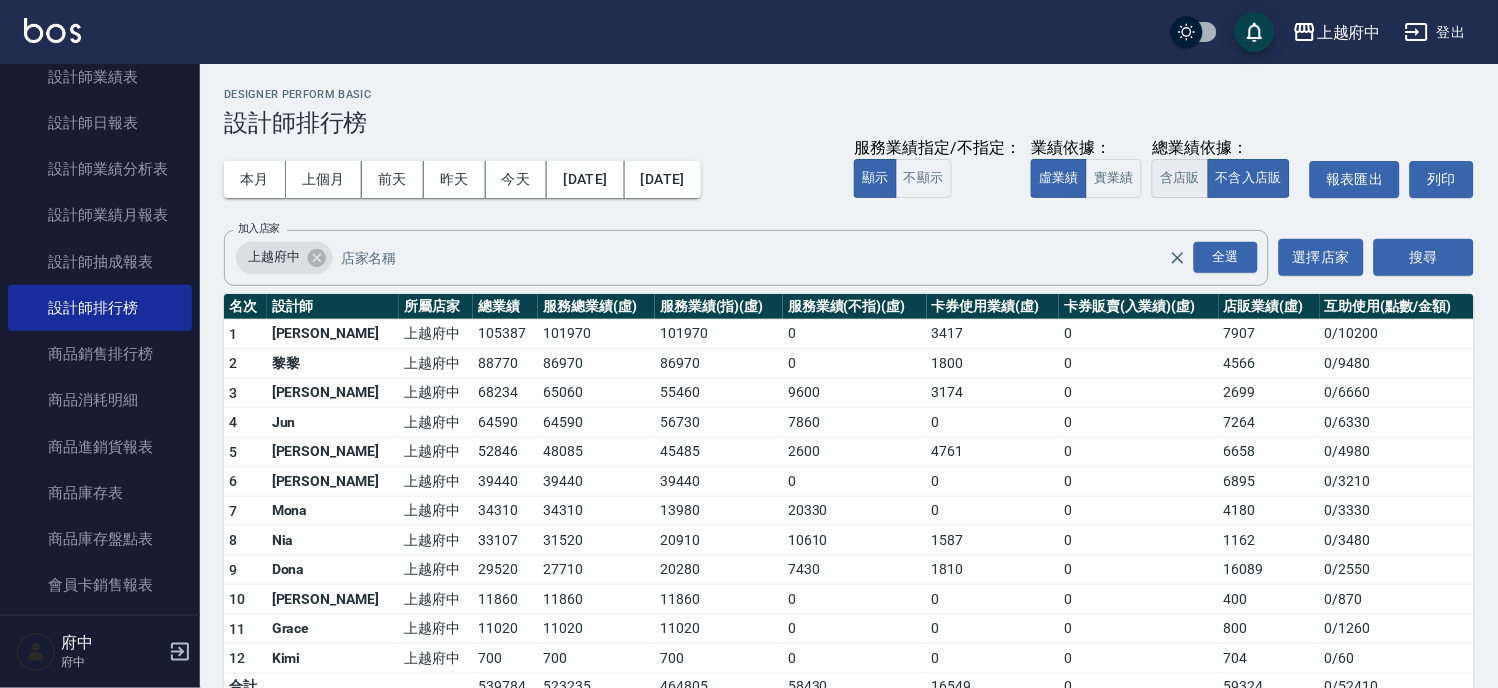 click on "含店販" at bounding box center (1180, 178) 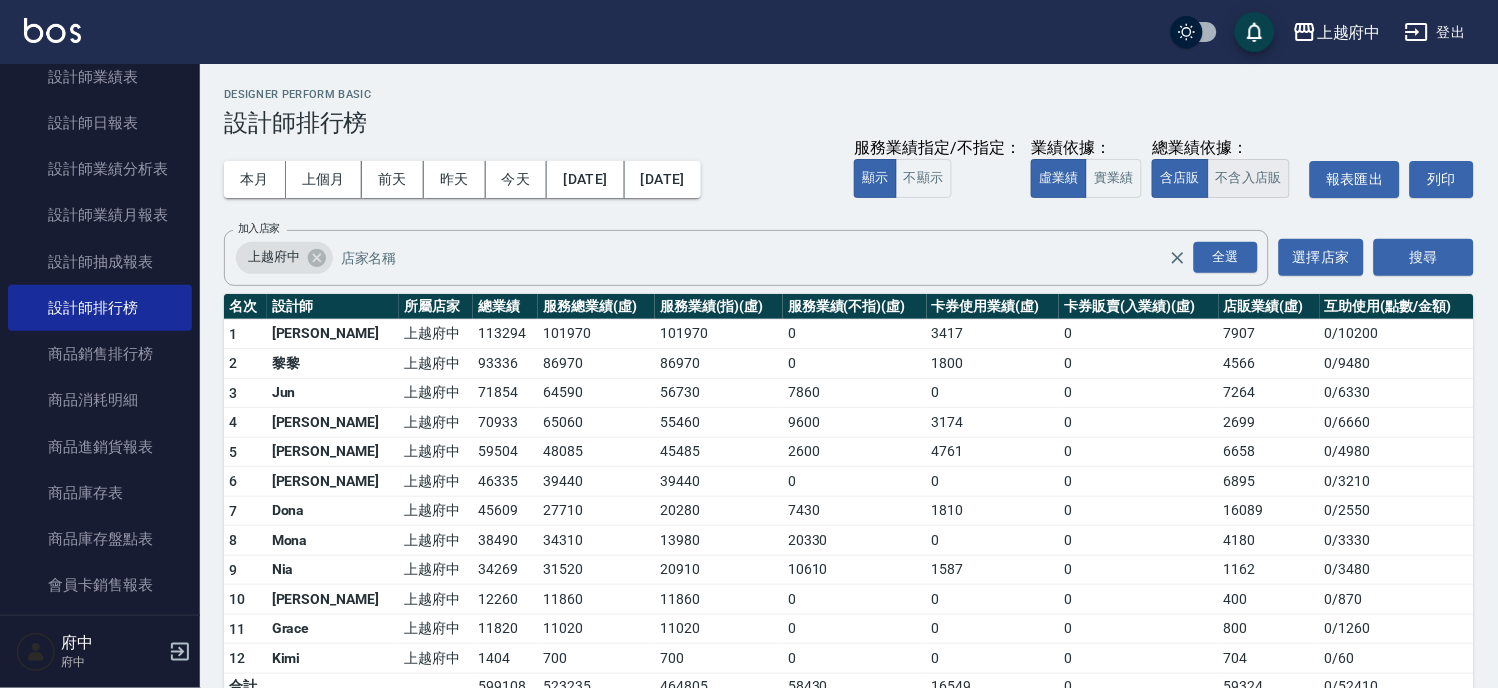 click on "不含入店販" at bounding box center (1249, 178) 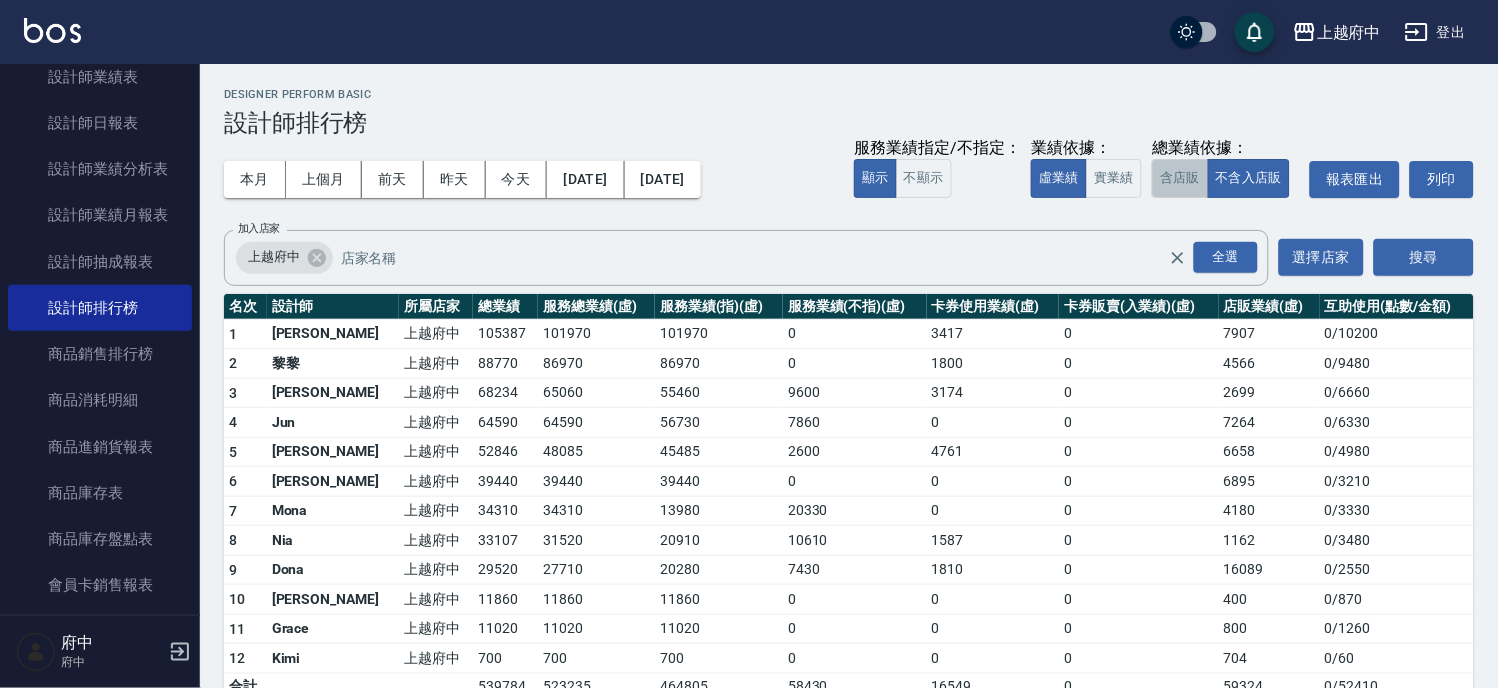 click on "含店販" at bounding box center (1180, 178) 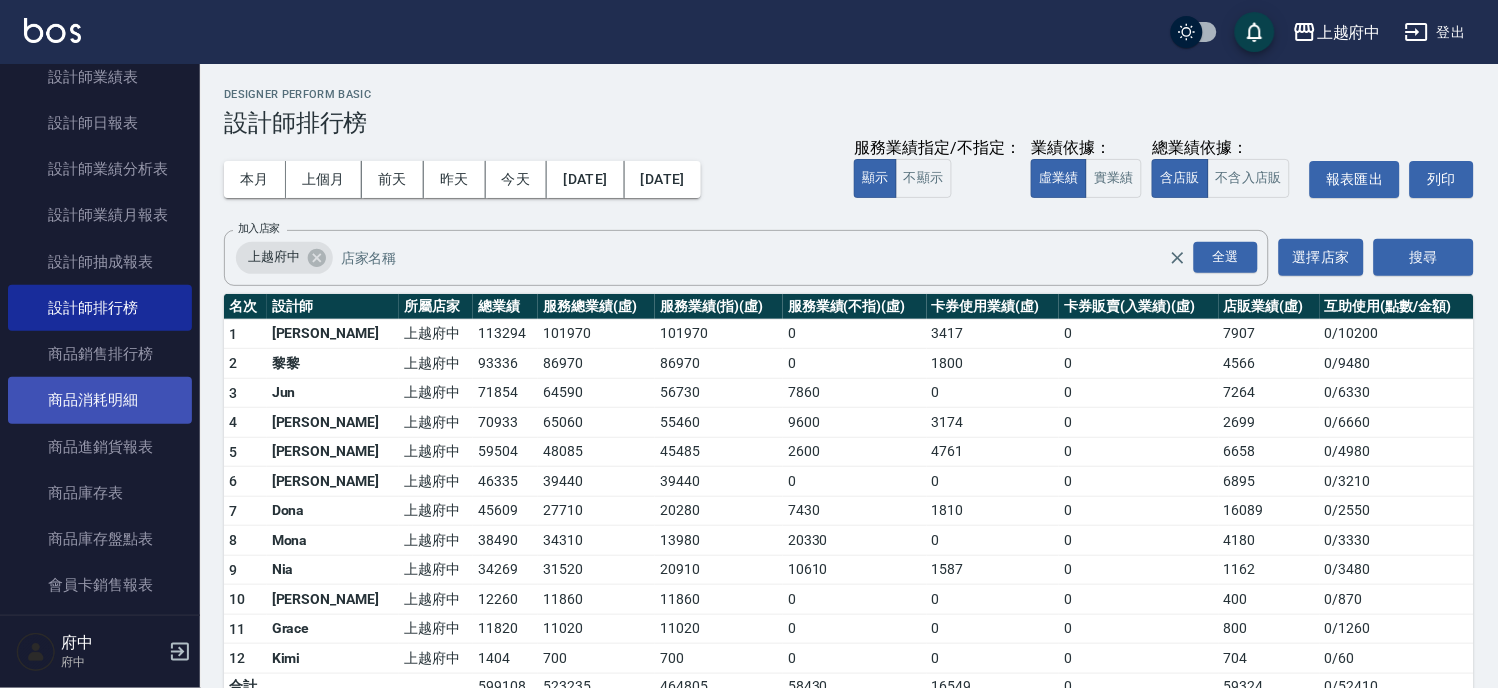 drag, startPoint x: 90, startPoint y: 398, endPoint x: 154, endPoint y: 386, distance: 65.11528 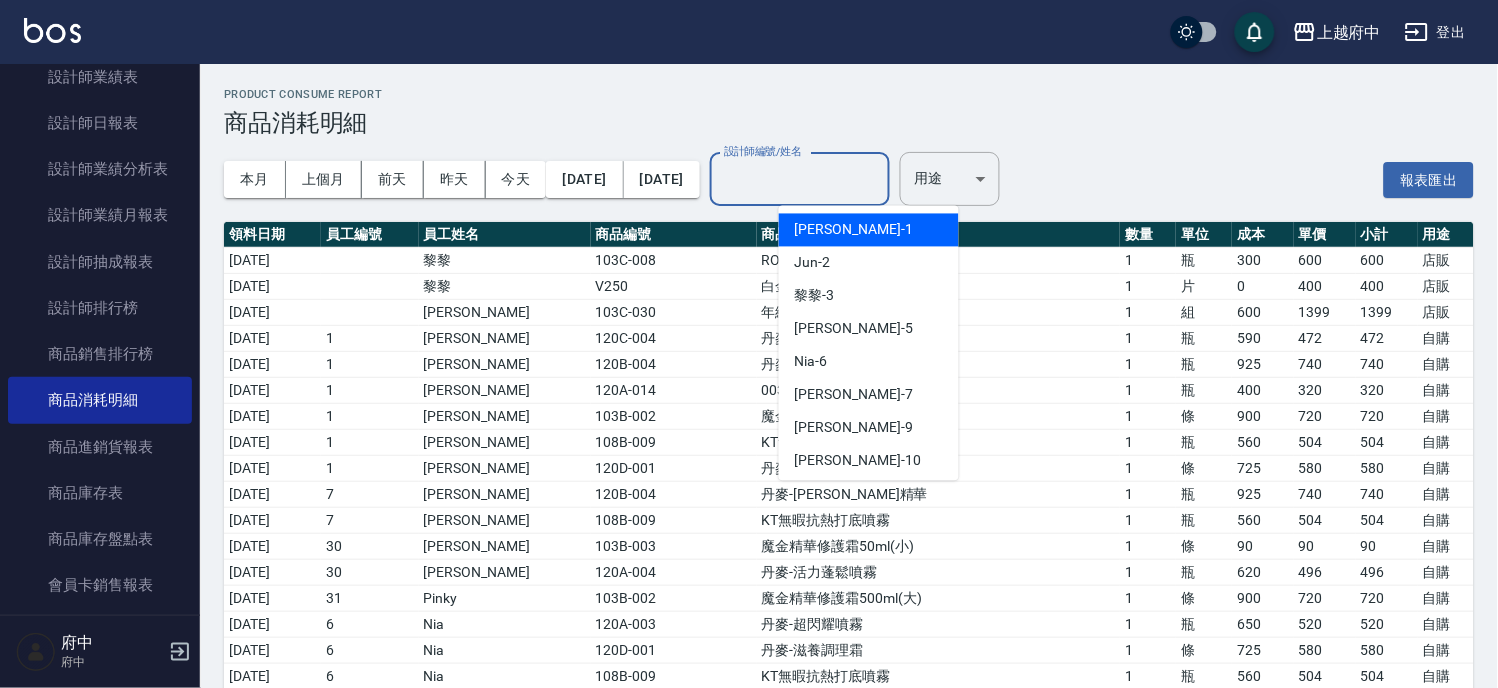 click on "設計師編號/姓名" at bounding box center (800, 179) 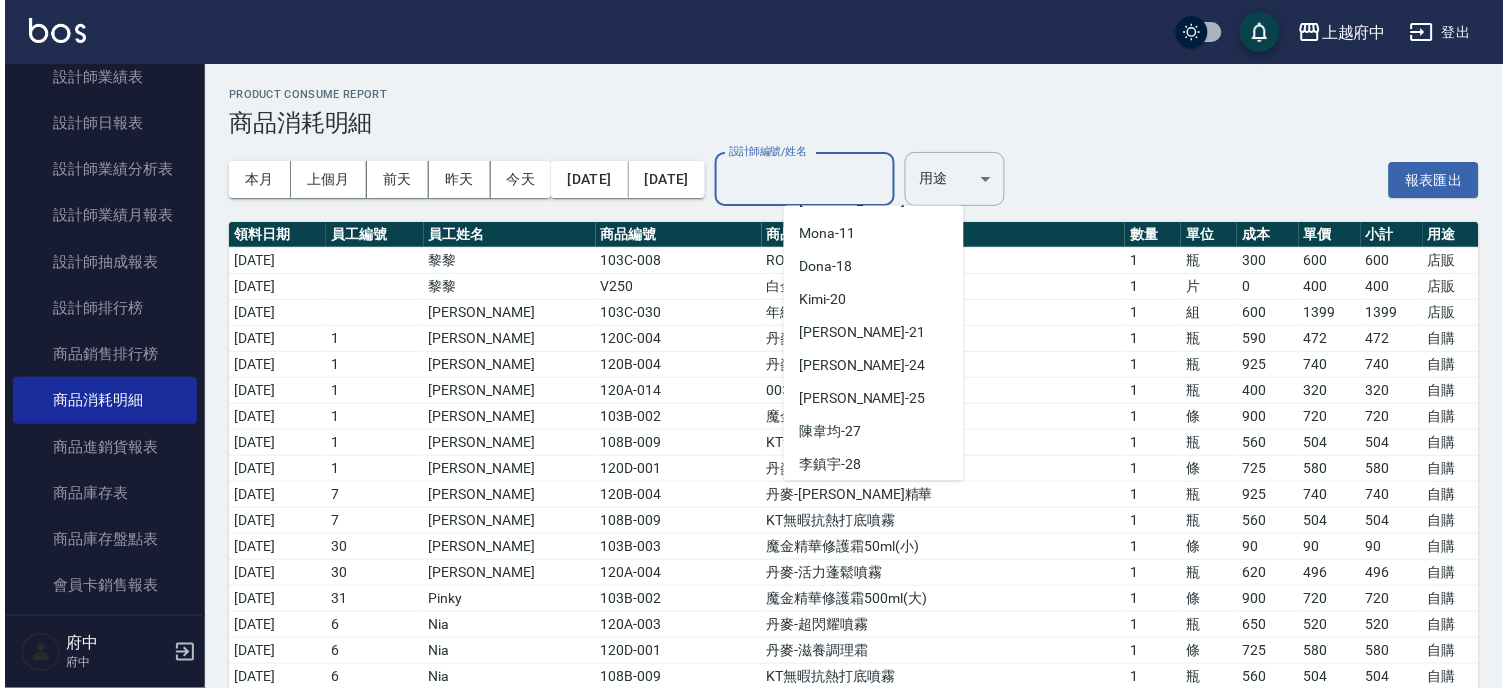 scroll, scrollTop: 222, scrollLeft: 0, axis: vertical 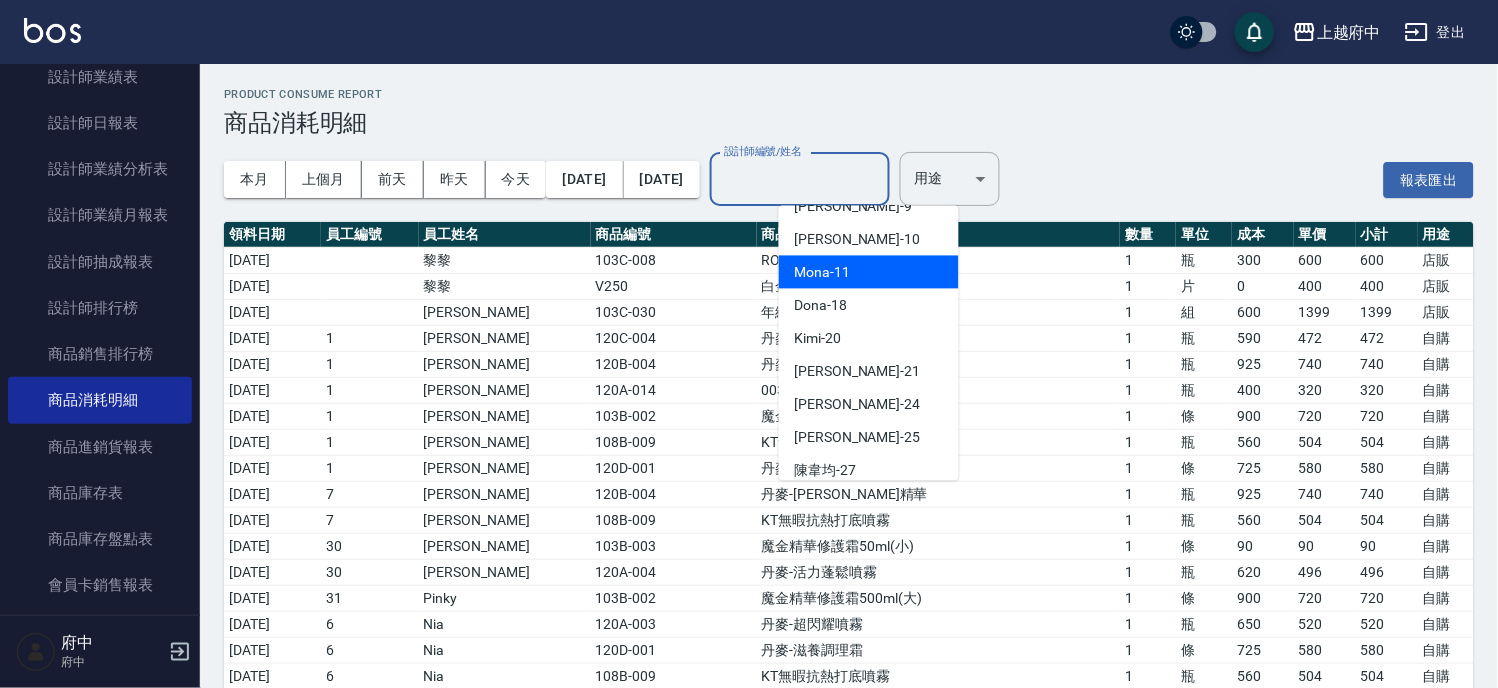 click on "Mona -11" at bounding box center [869, 272] 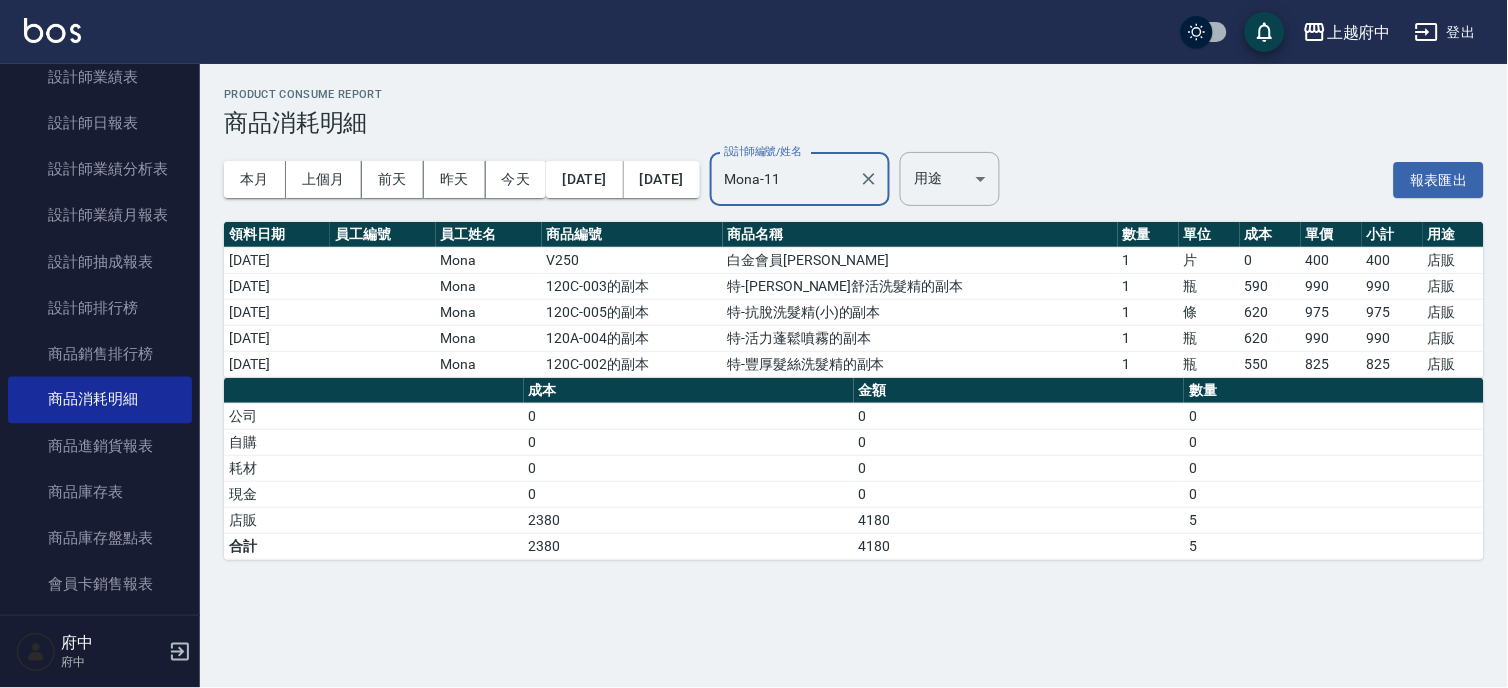 click on "登出" at bounding box center [1445, 32] 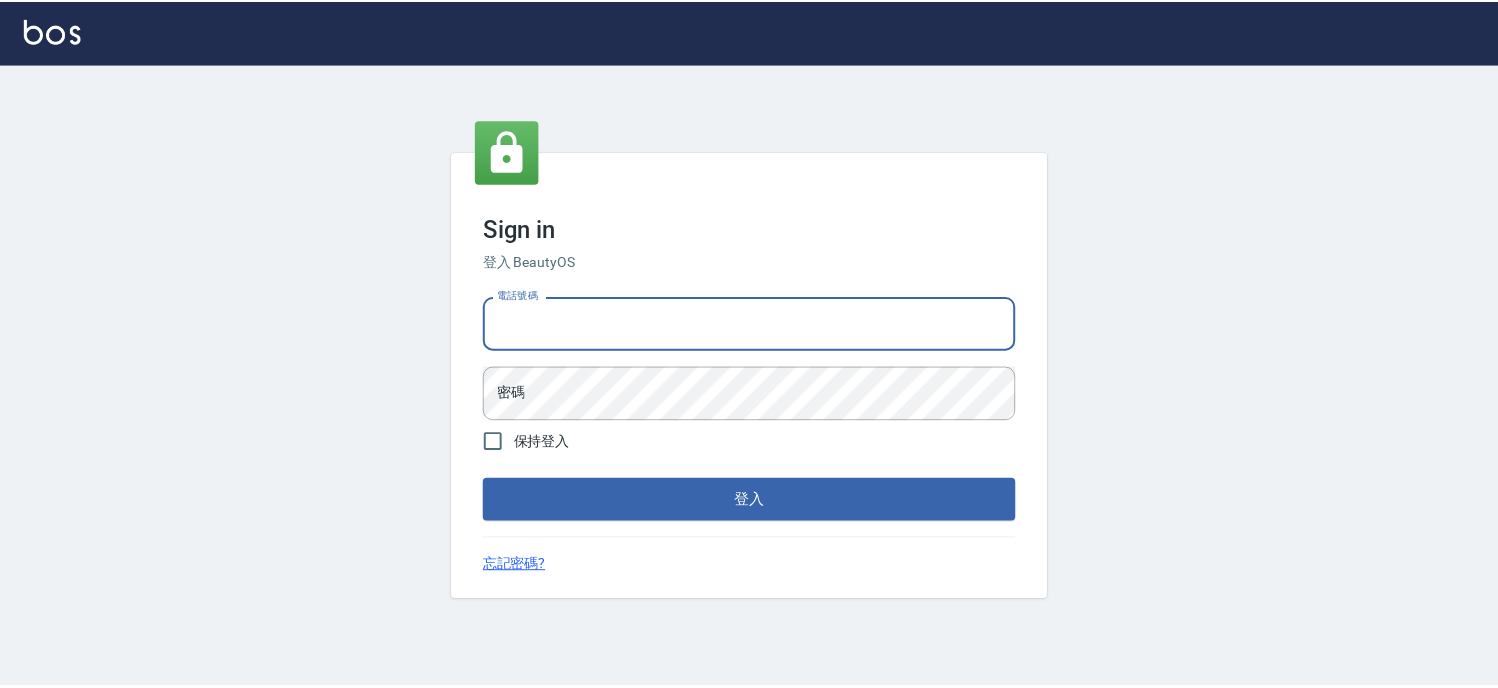 scroll, scrollTop: 0, scrollLeft: 0, axis: both 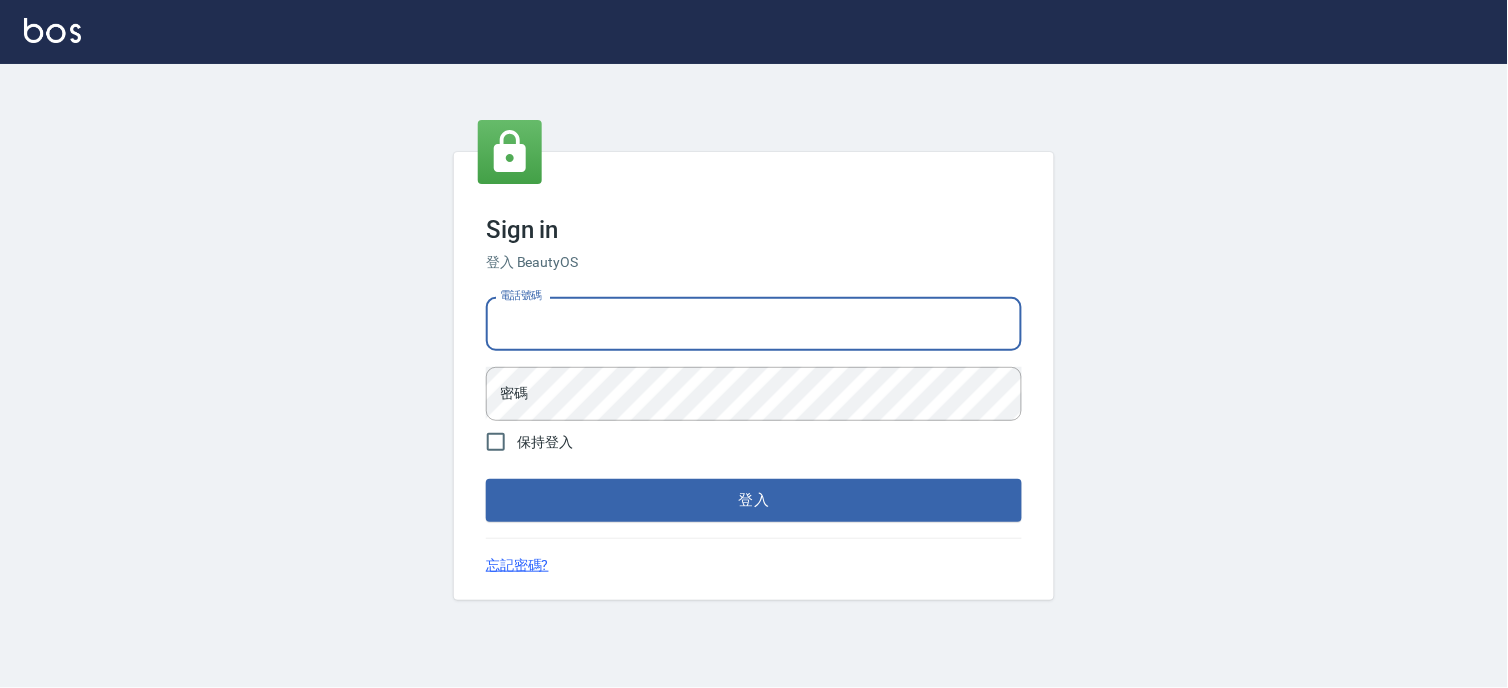 click on "電話號碼" at bounding box center [754, 324] 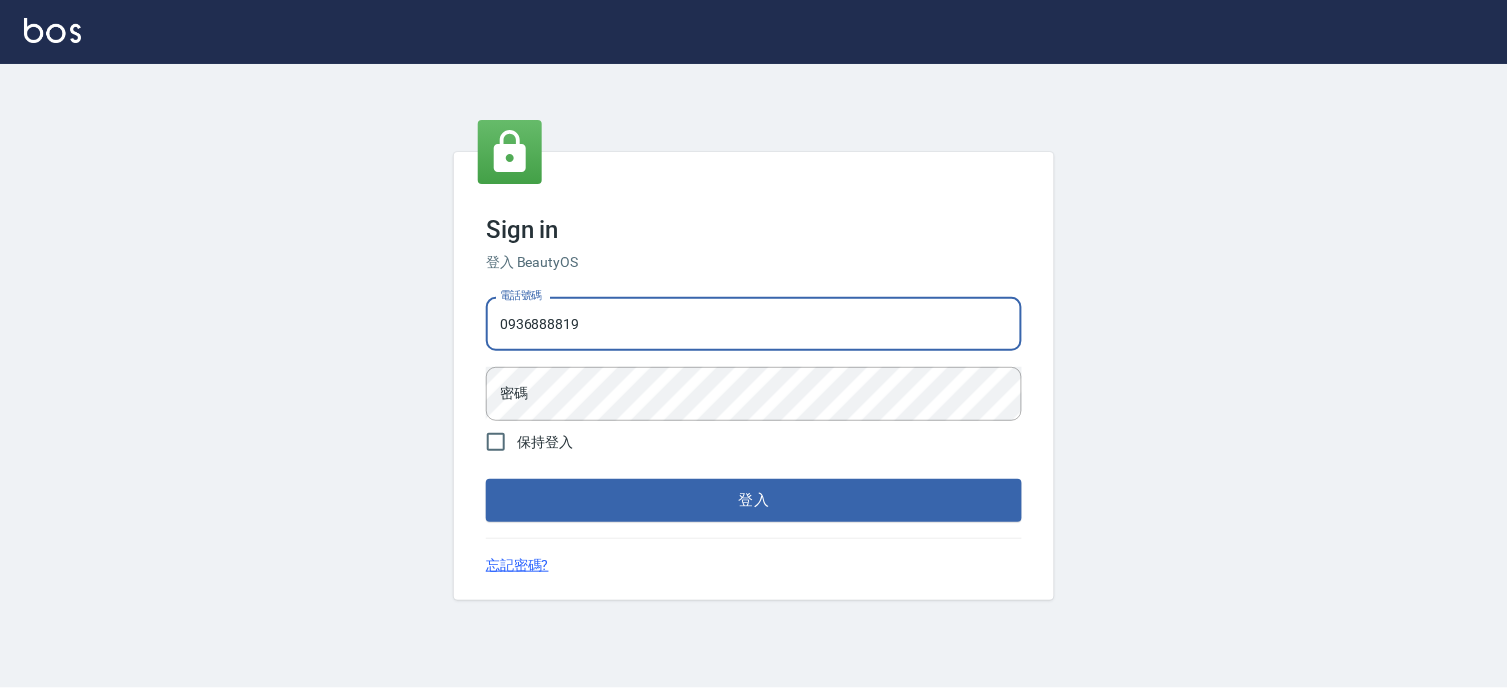 type on "0936888819" 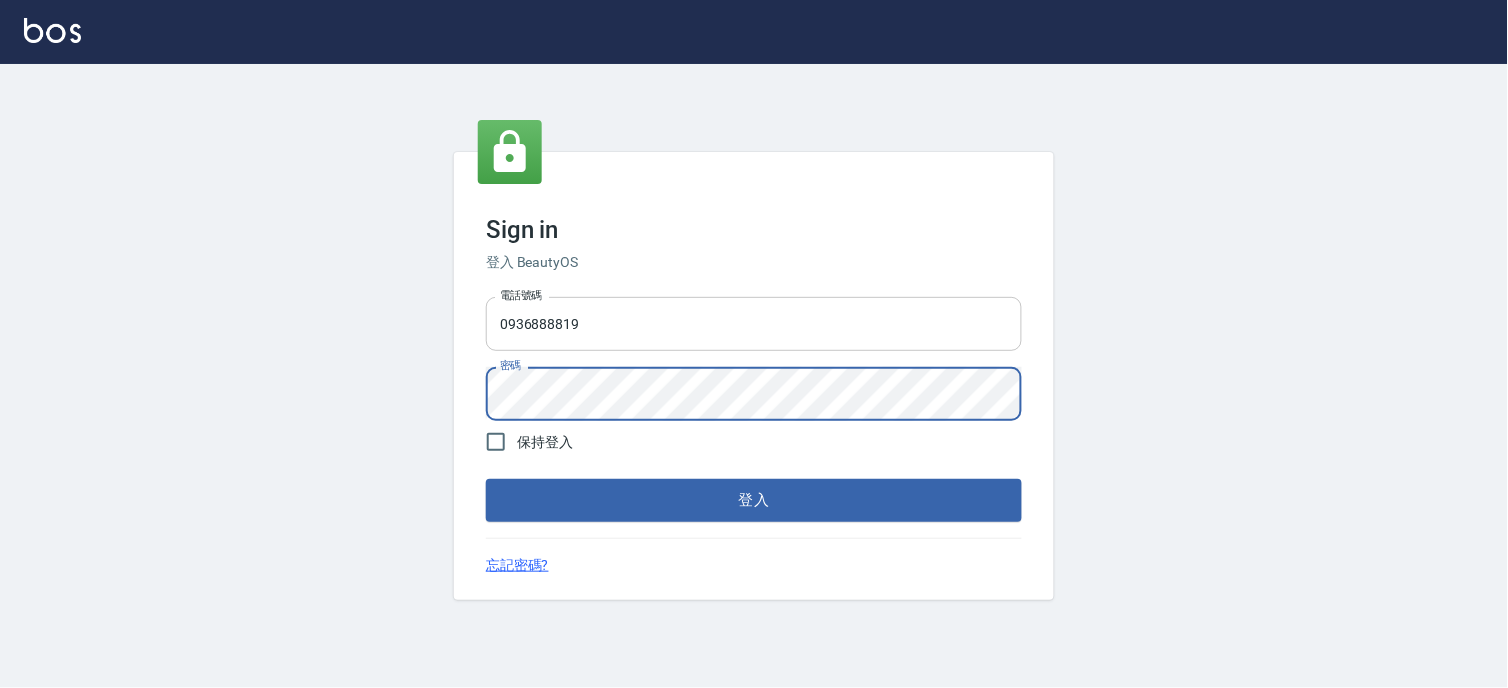 click on "登入" at bounding box center [754, 500] 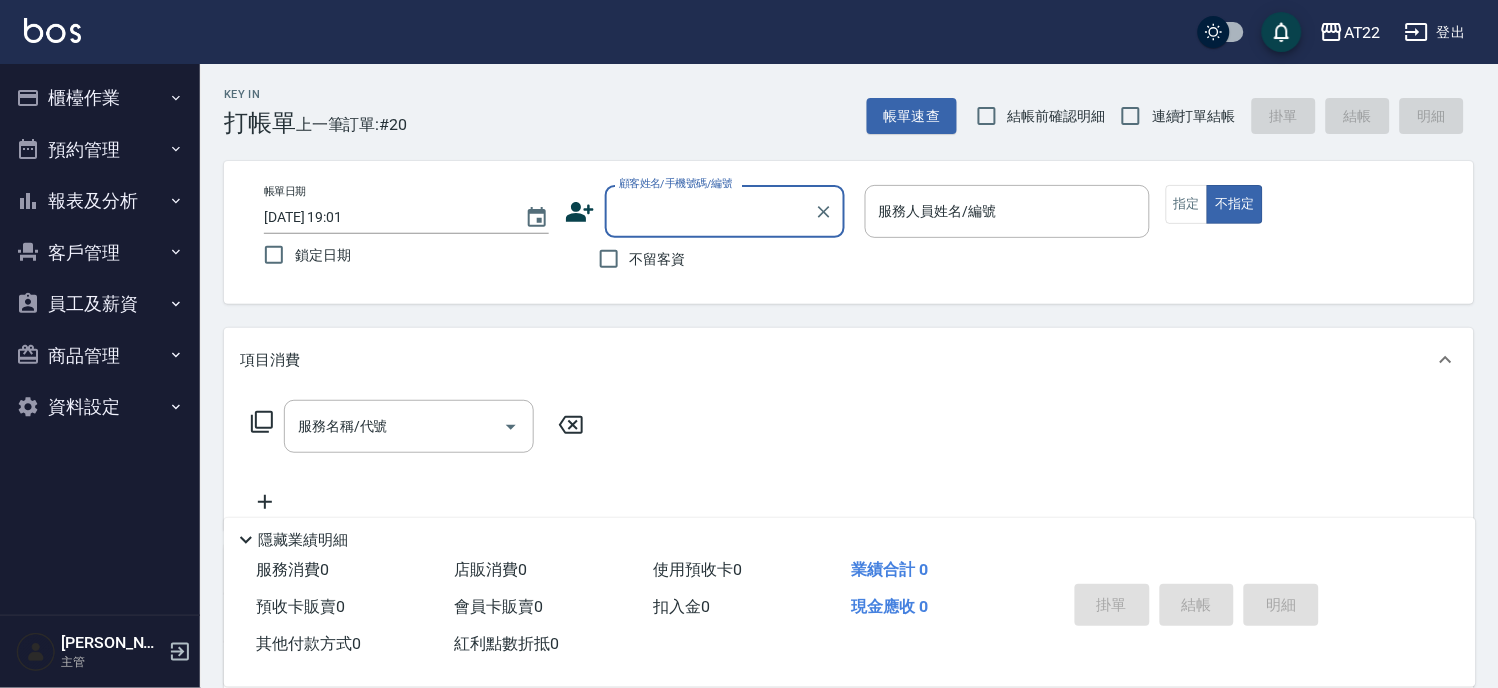 click on "報表及分析" at bounding box center [100, 201] 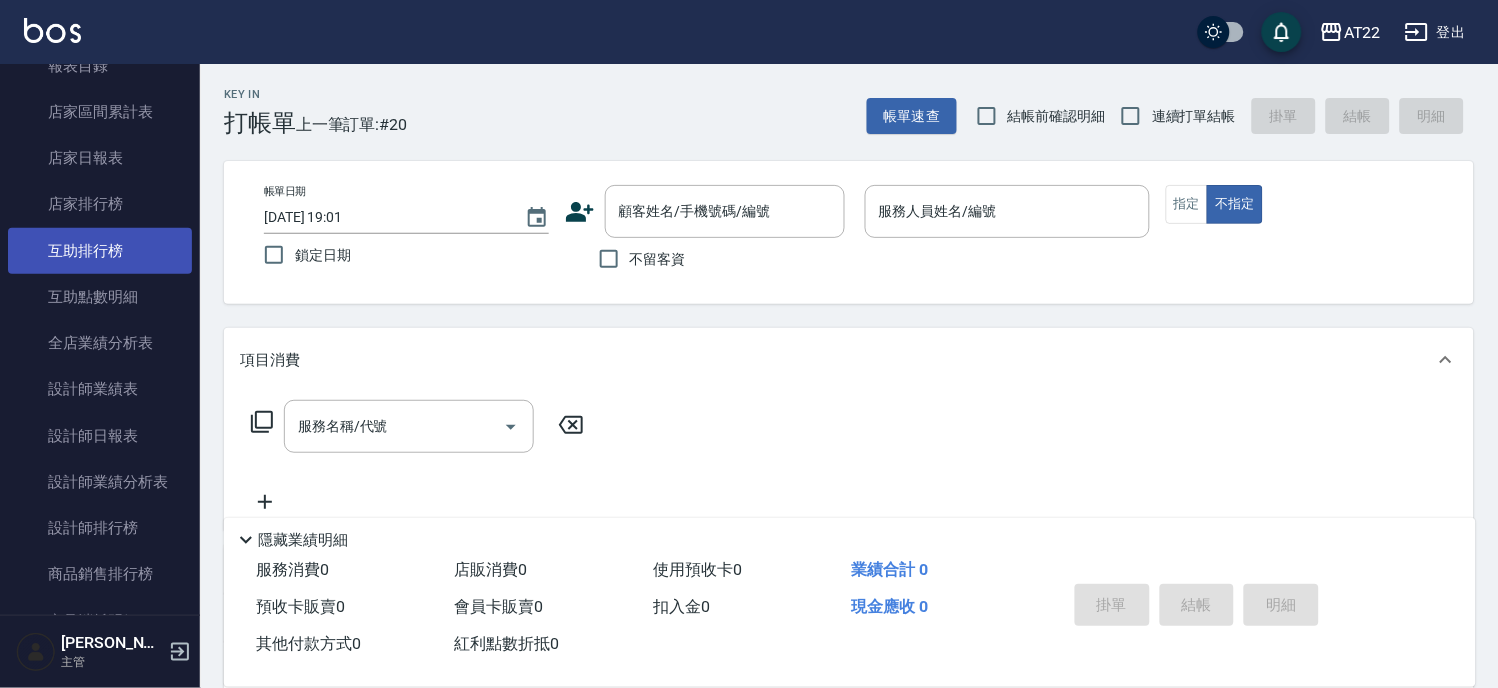 scroll, scrollTop: 333, scrollLeft: 0, axis: vertical 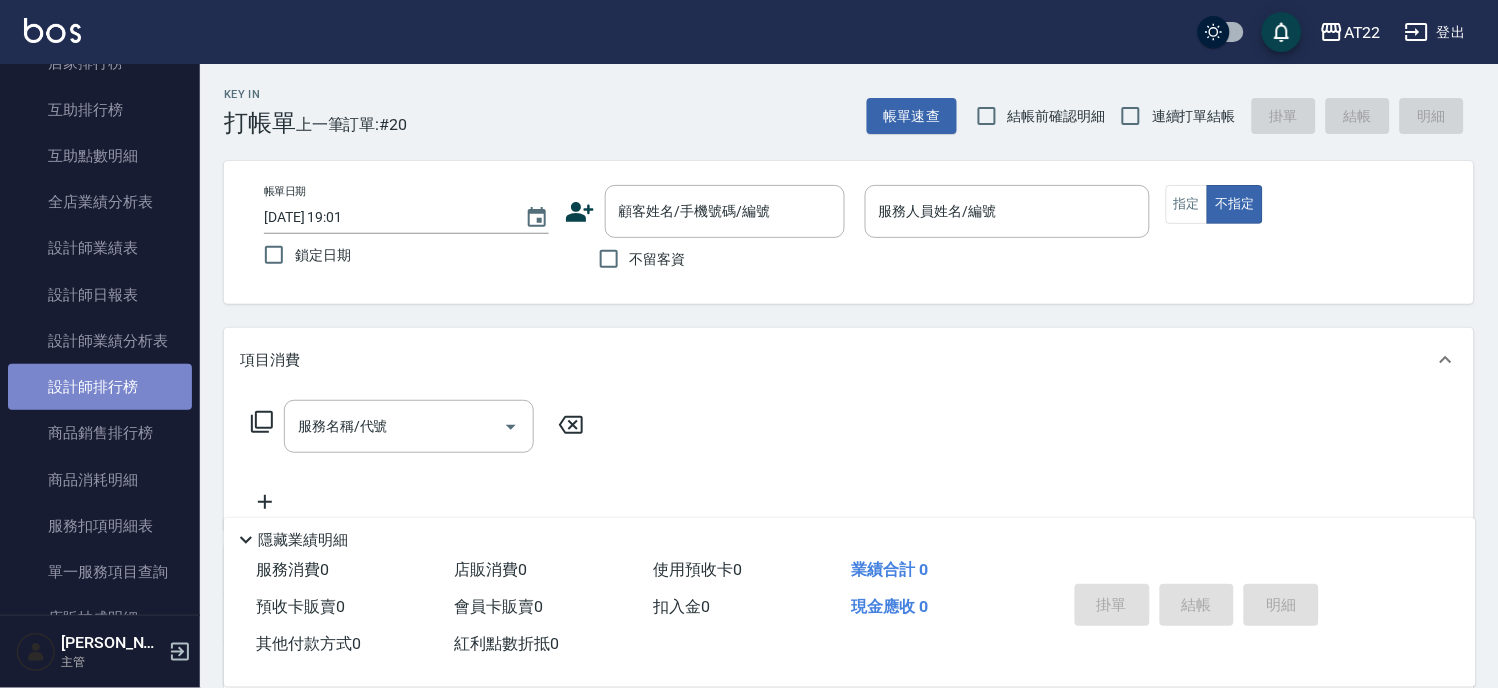 click on "設計師排行榜" at bounding box center [100, 387] 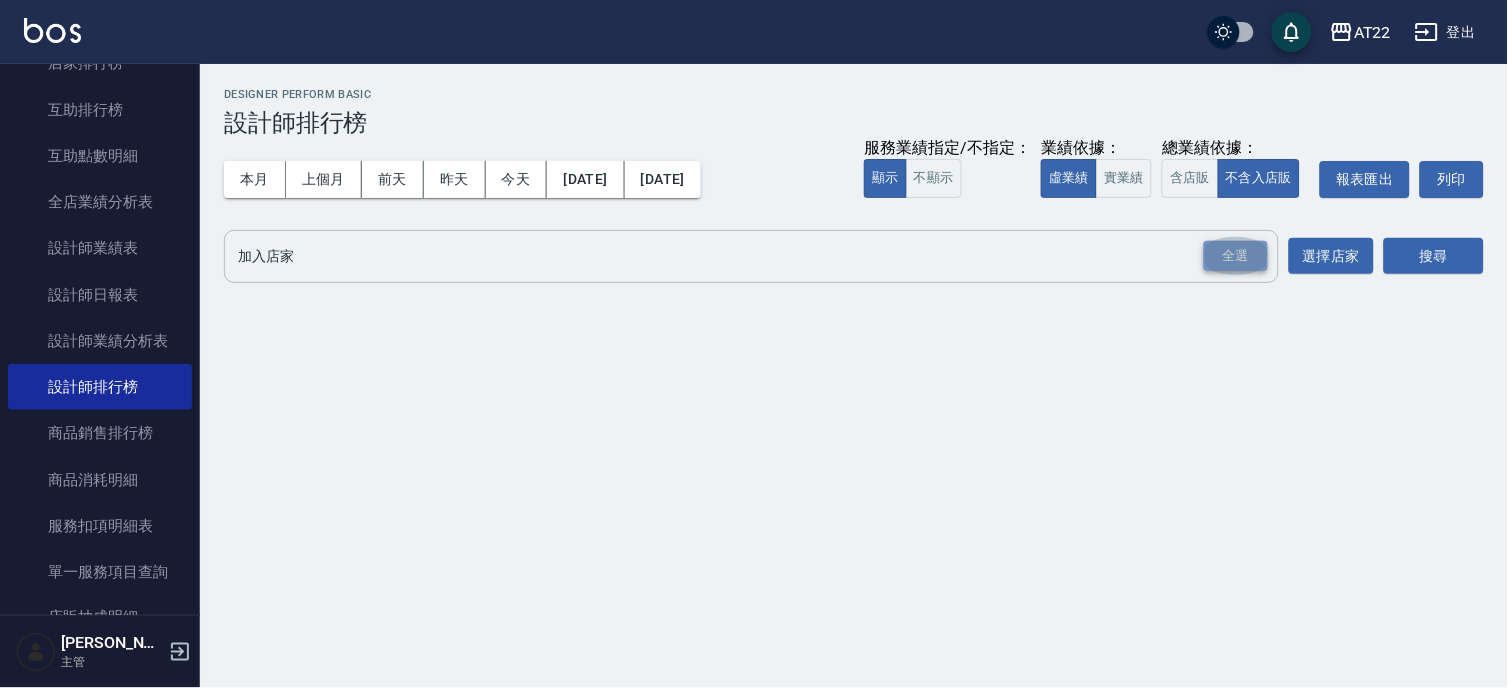 click on "全選" at bounding box center [1236, 256] 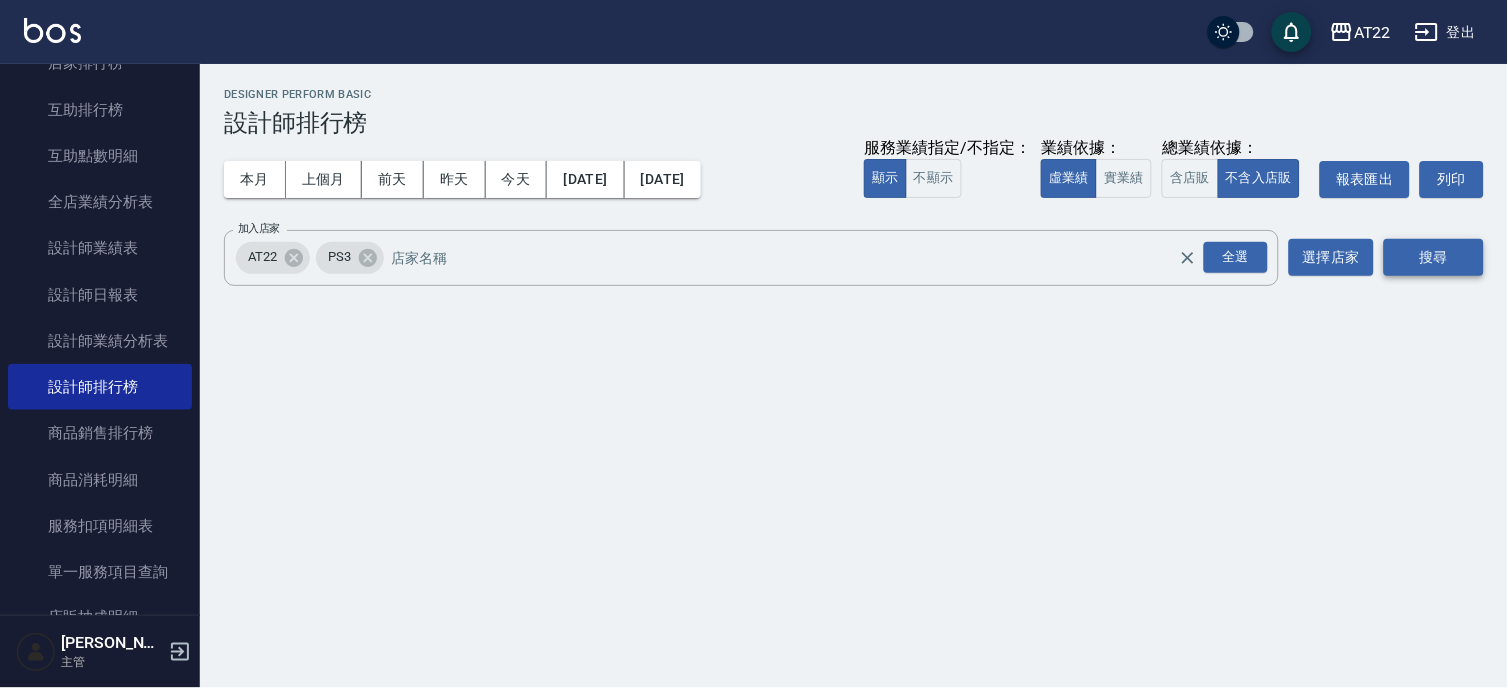 click on "搜尋" at bounding box center [1434, 257] 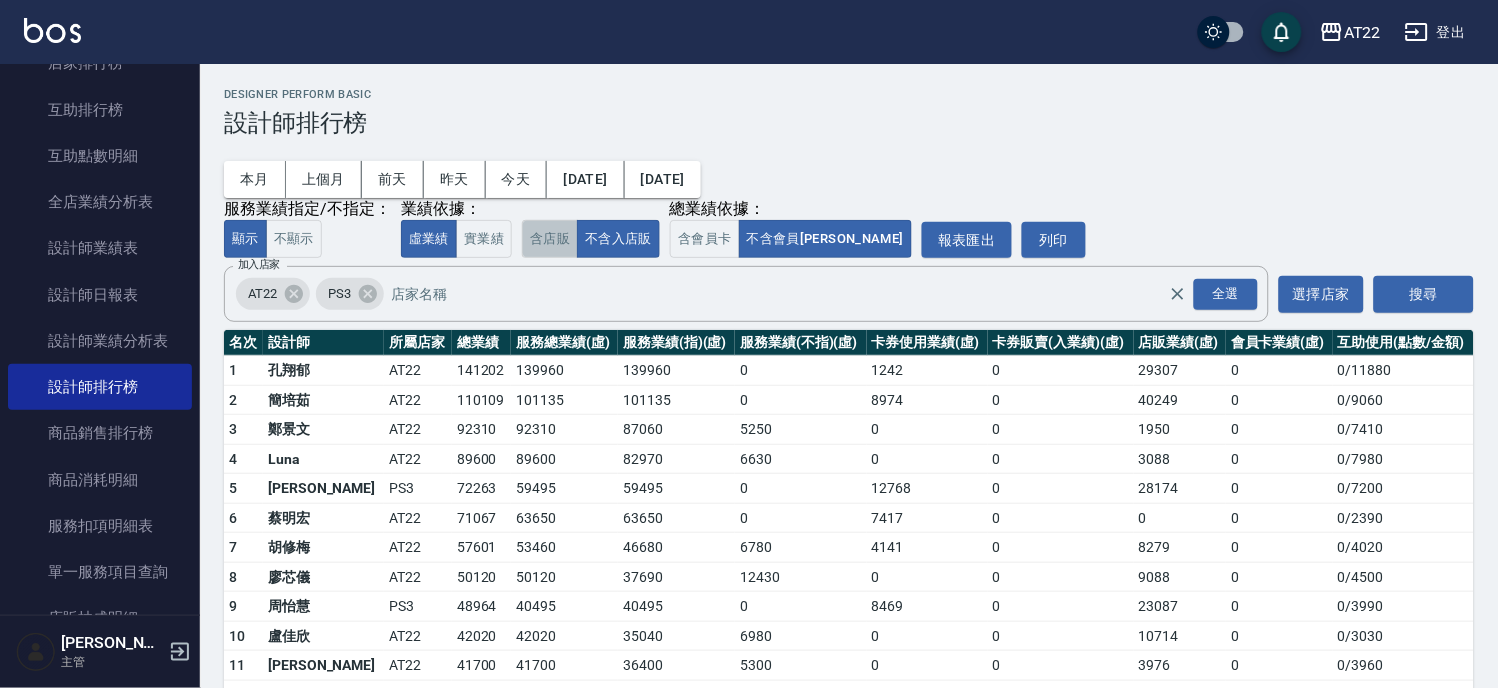 click on "含店販" at bounding box center [550, 239] 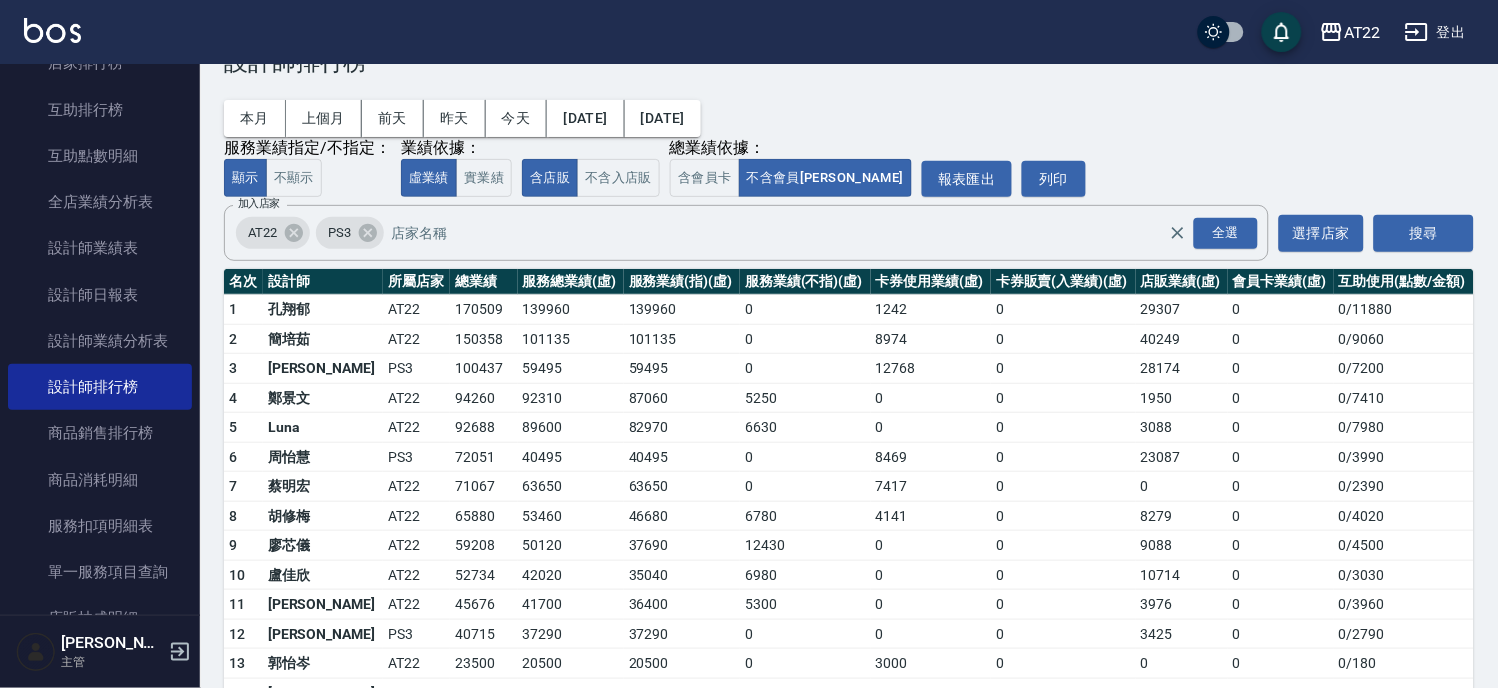 scroll, scrollTop: 163, scrollLeft: 0, axis: vertical 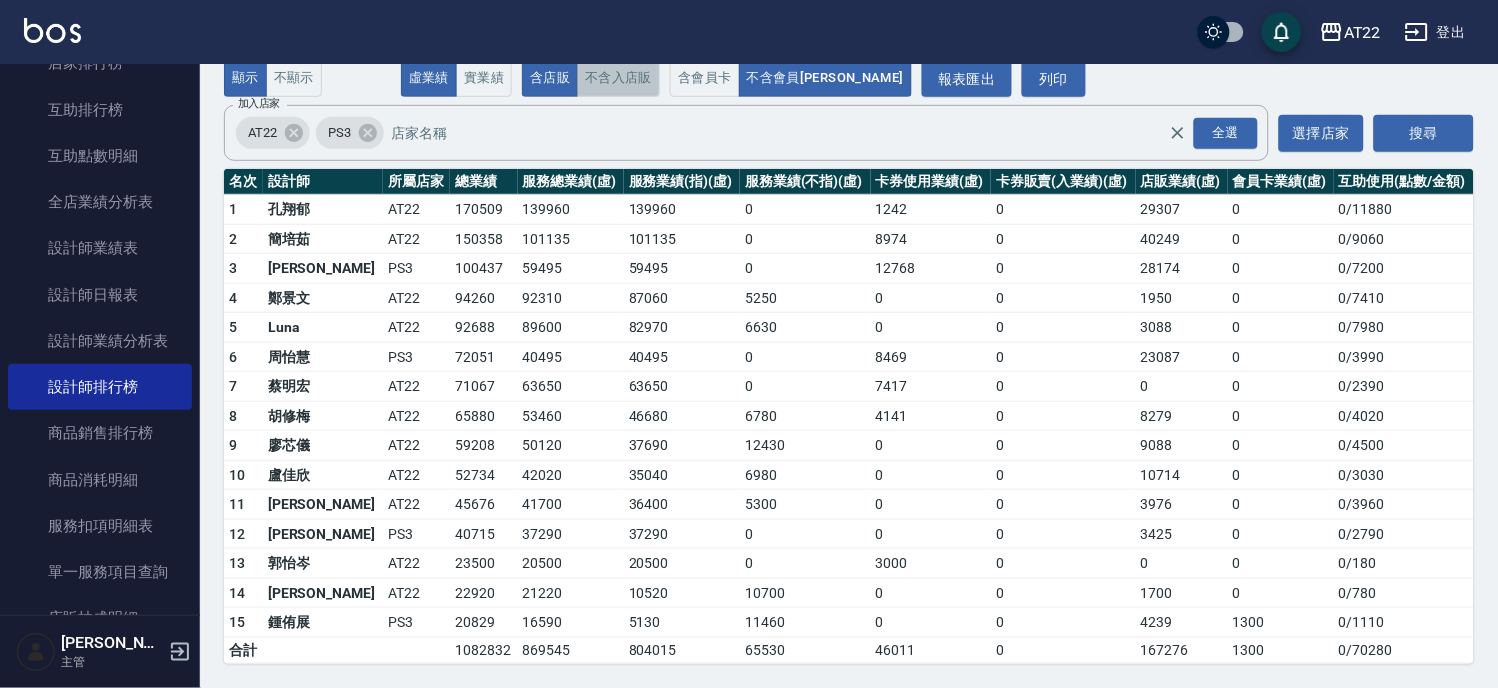 click on "不含入店販" at bounding box center (618, 78) 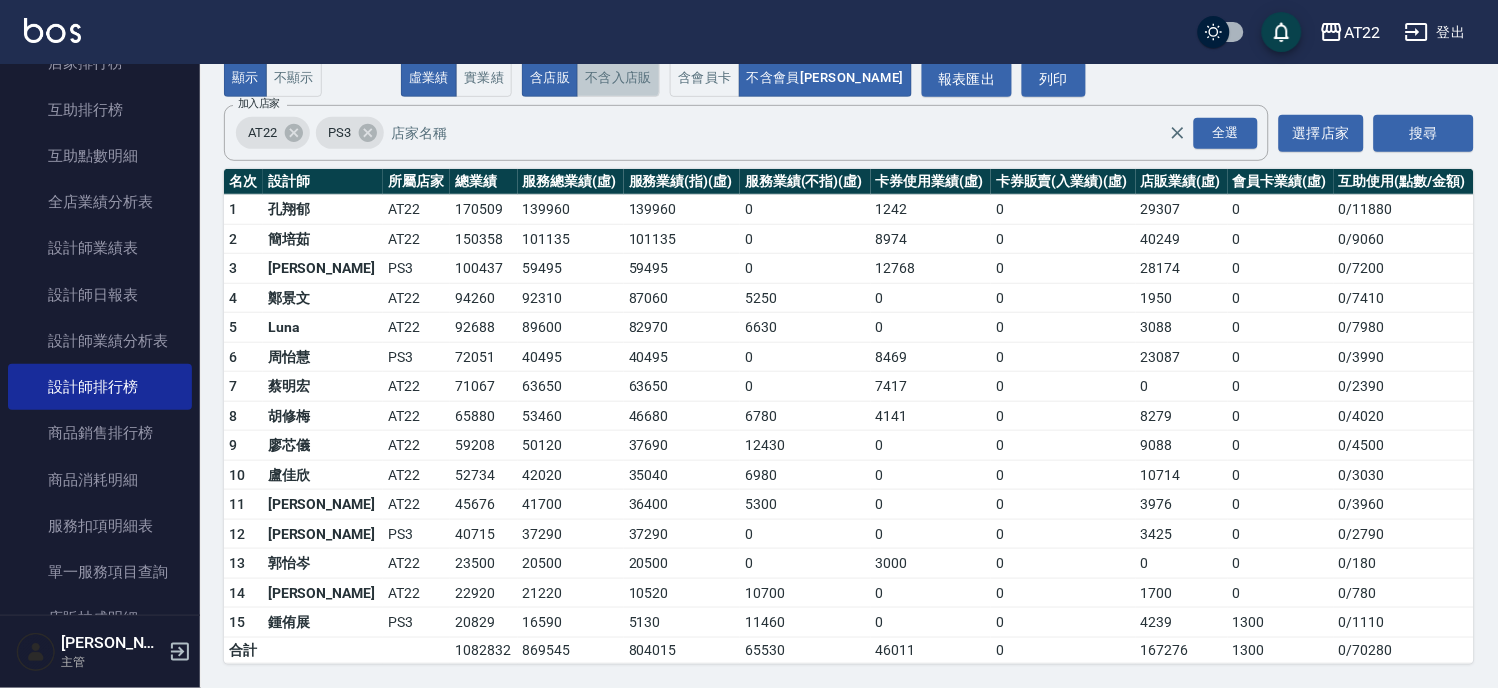 scroll, scrollTop: 0, scrollLeft: 0, axis: both 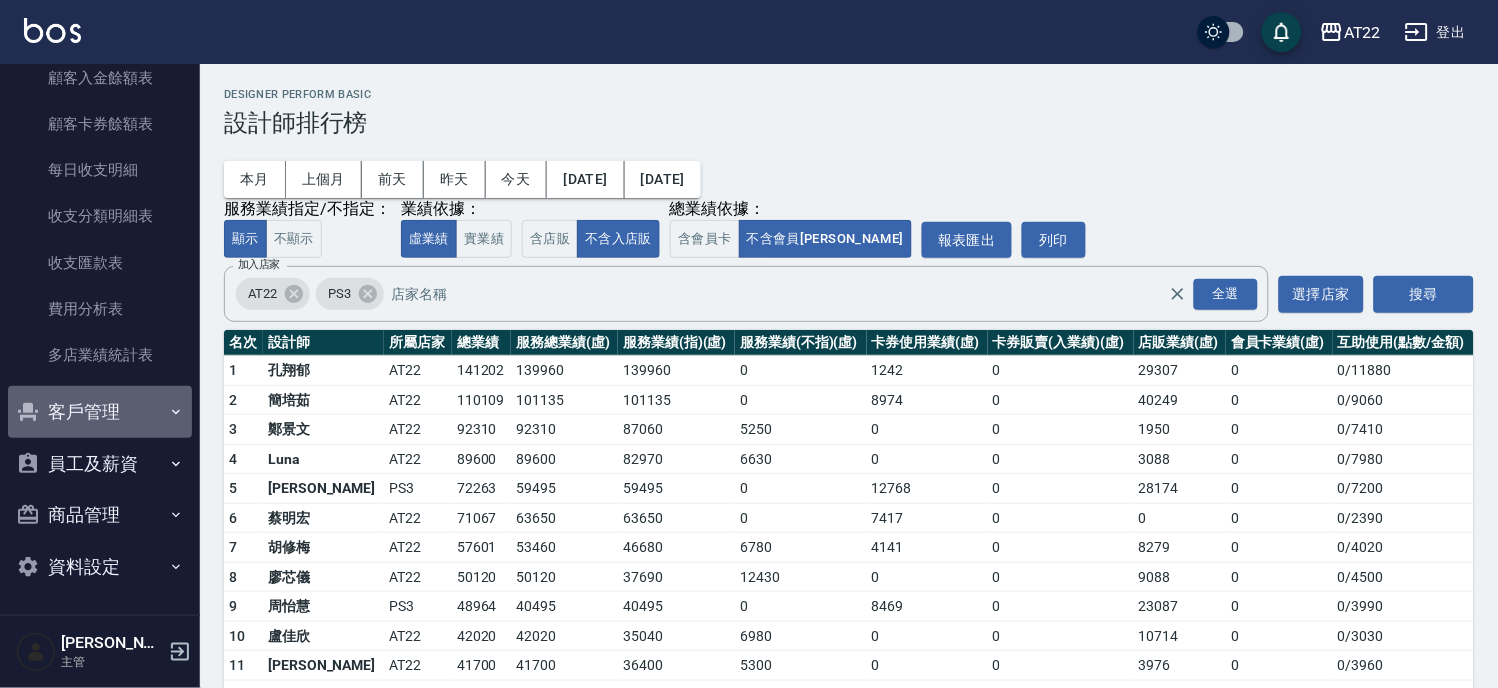 click on "客戶管理" at bounding box center [100, 412] 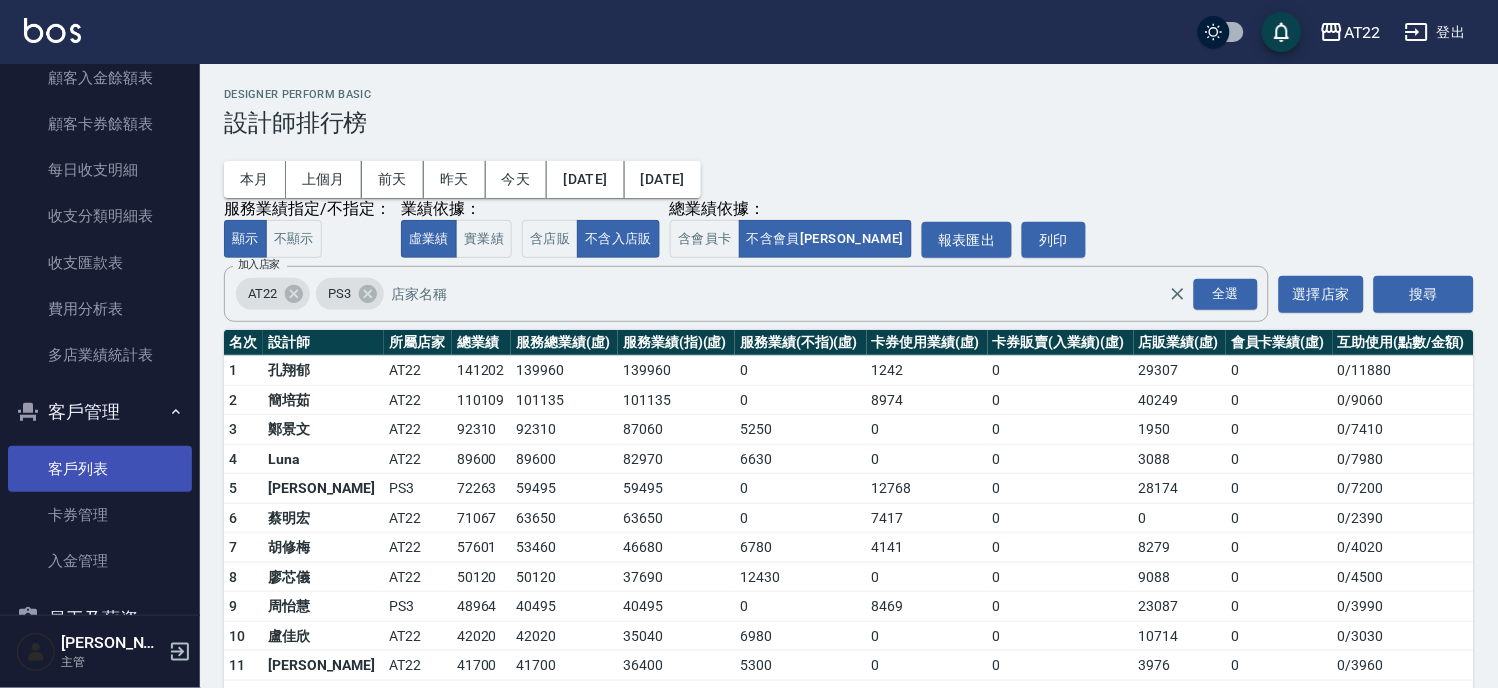 click on "客戶列表" at bounding box center [100, 469] 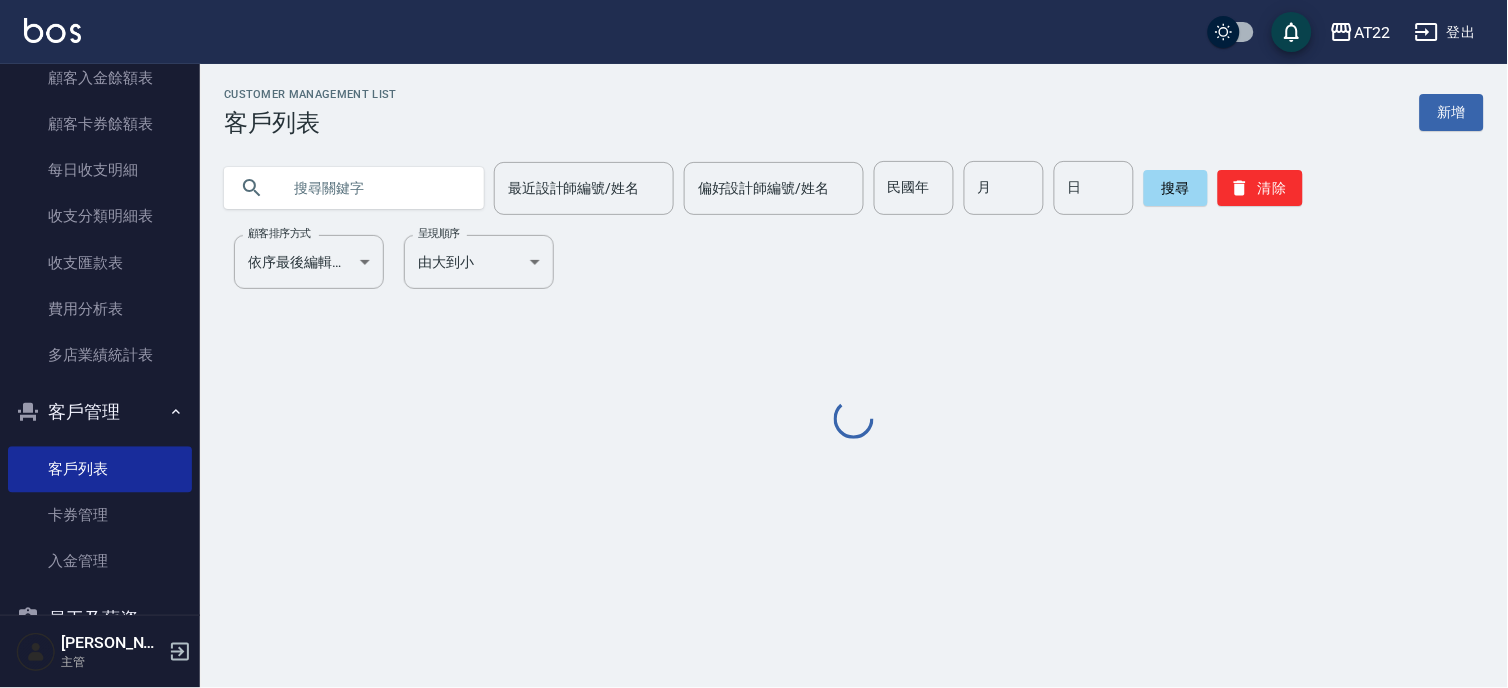 click at bounding box center (374, 188) 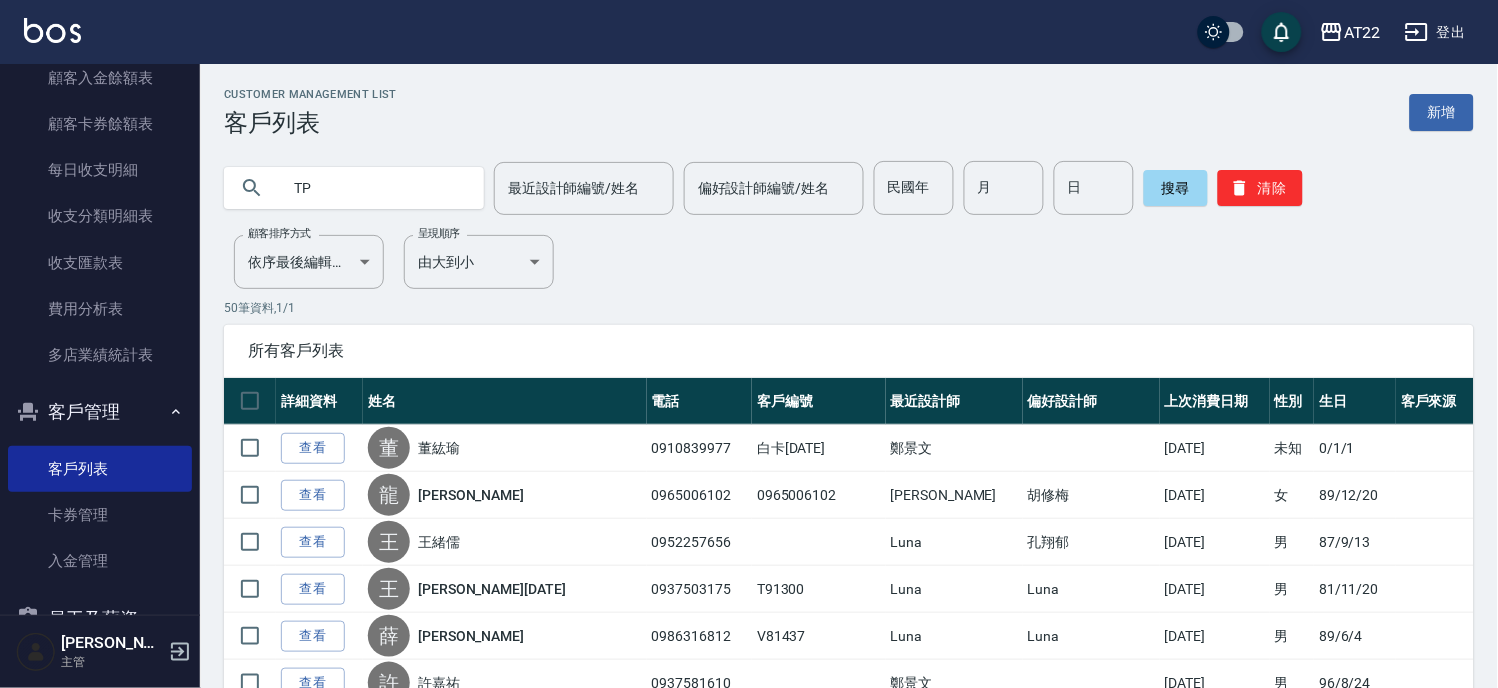 type on "T" 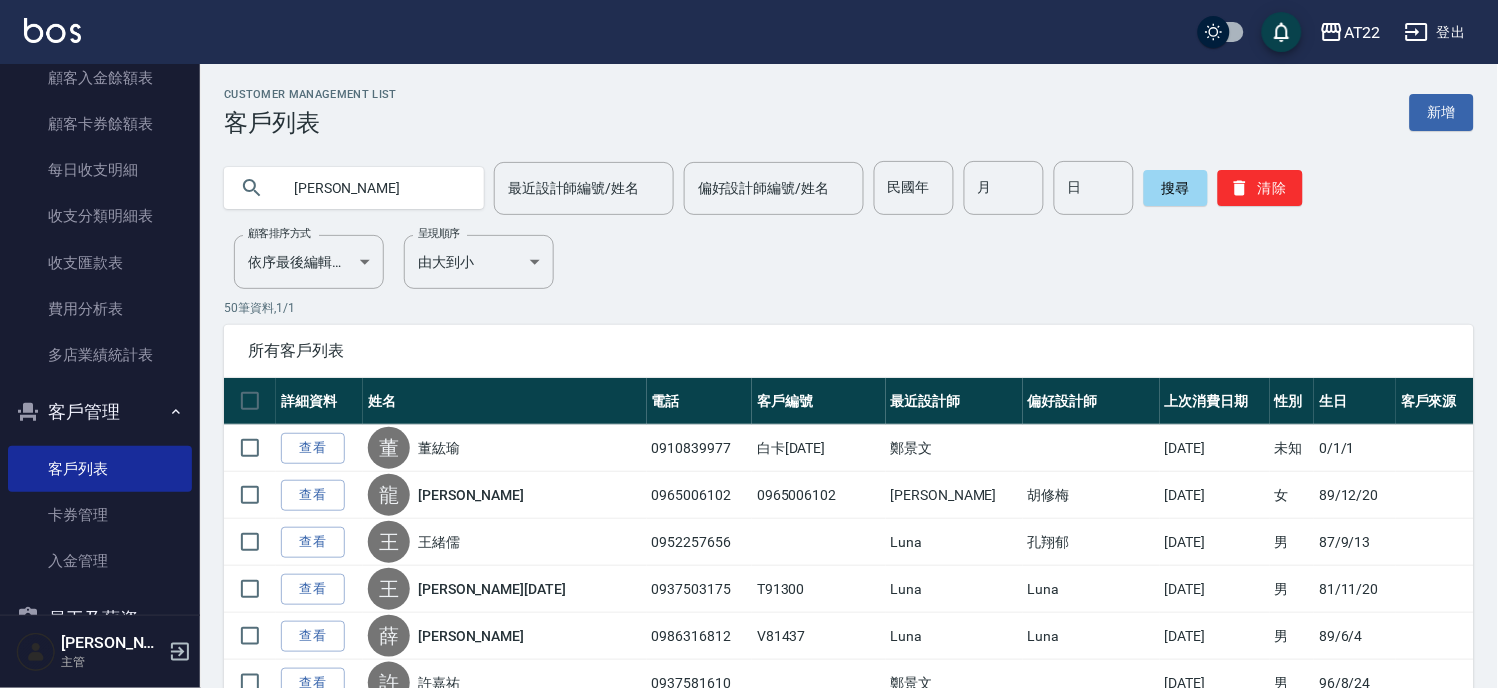 type on "陳金" 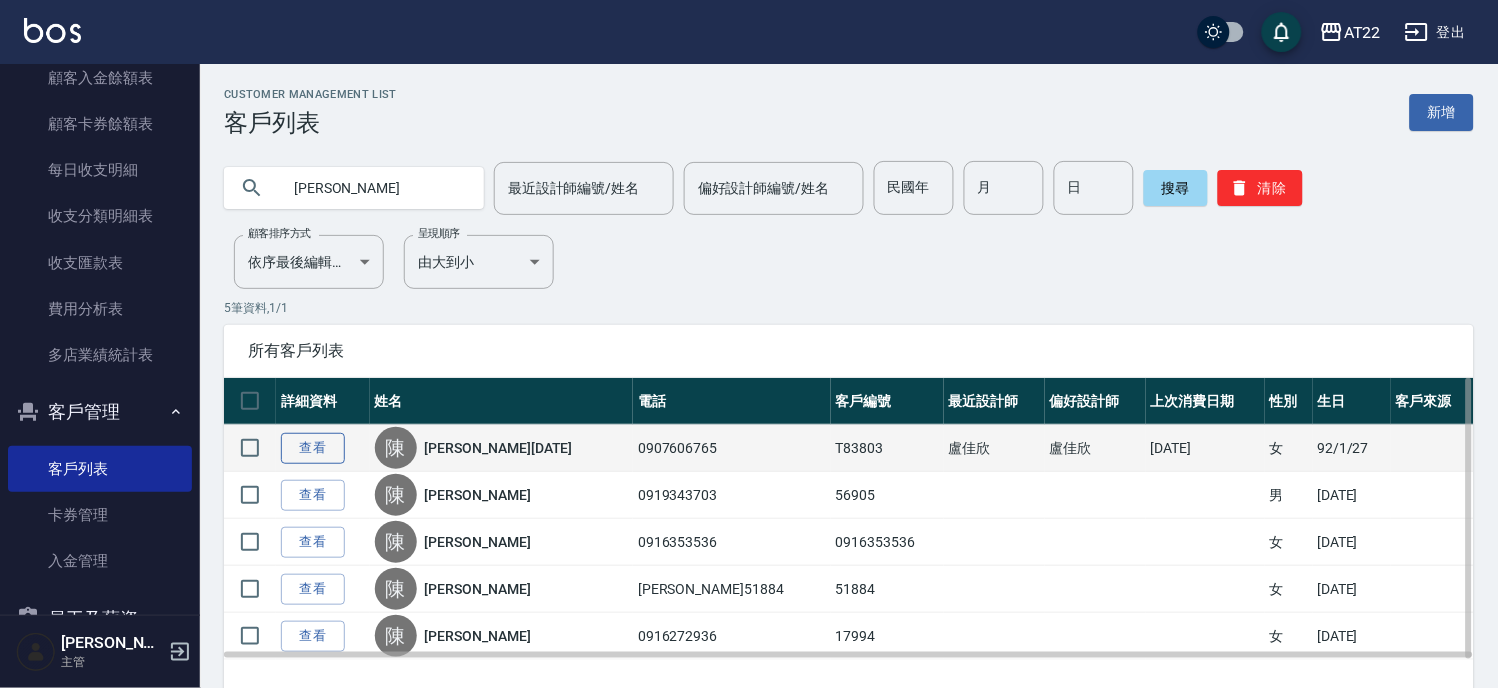 click on "查看" at bounding box center (313, 448) 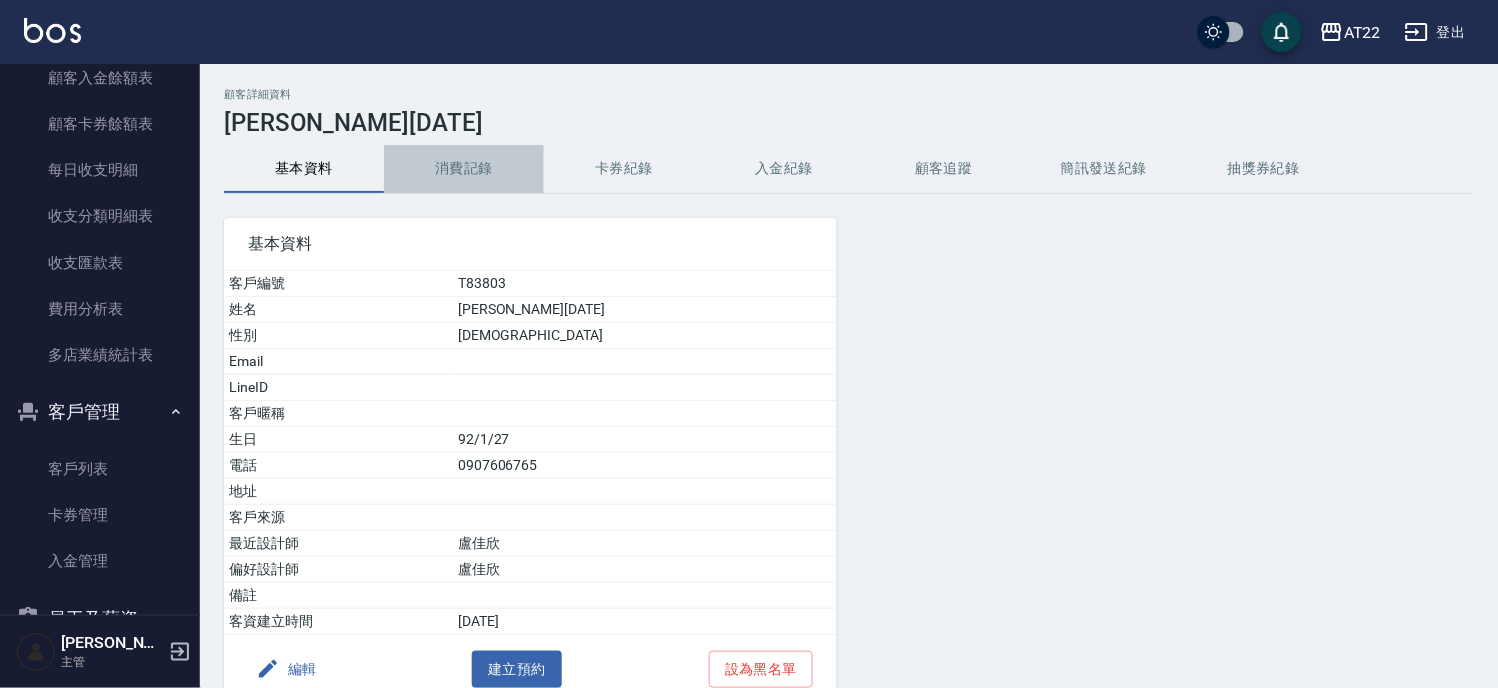 click on "消費記錄" at bounding box center (464, 169) 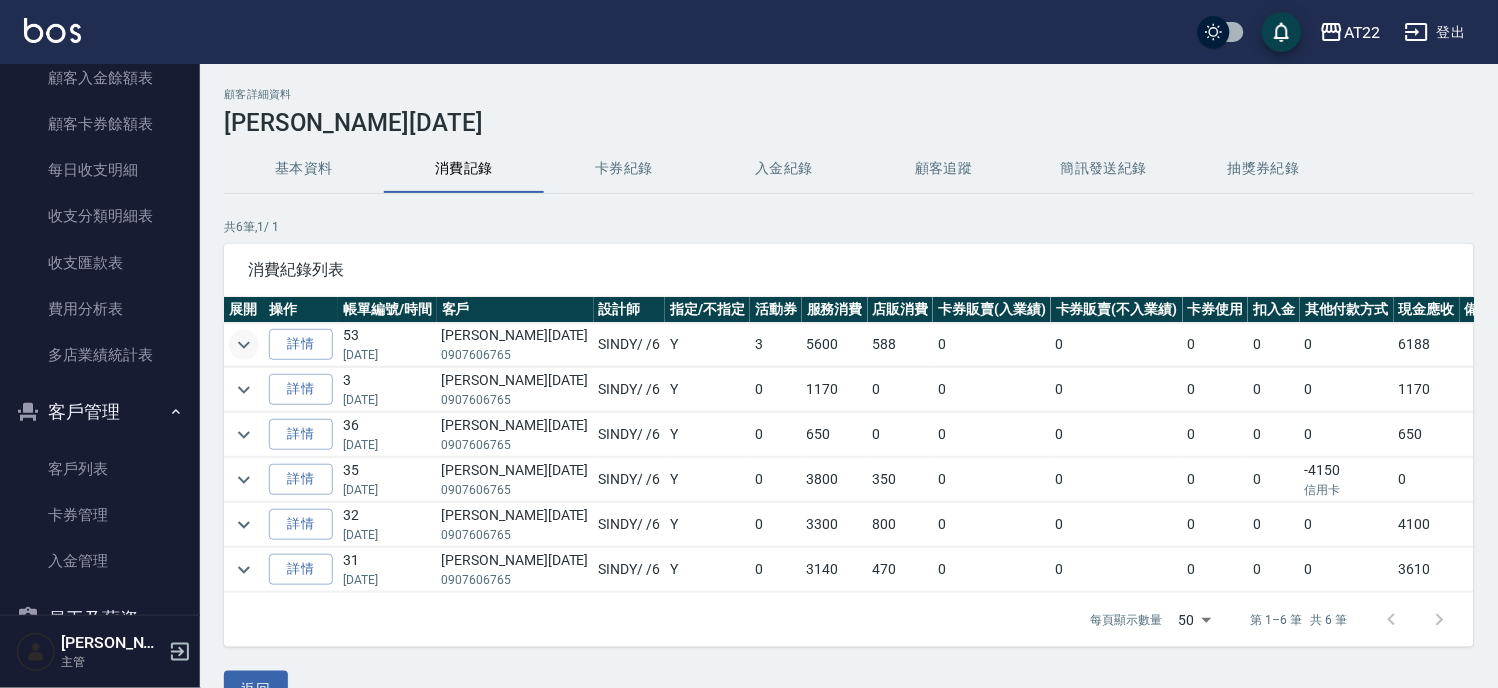 click at bounding box center (244, 345) 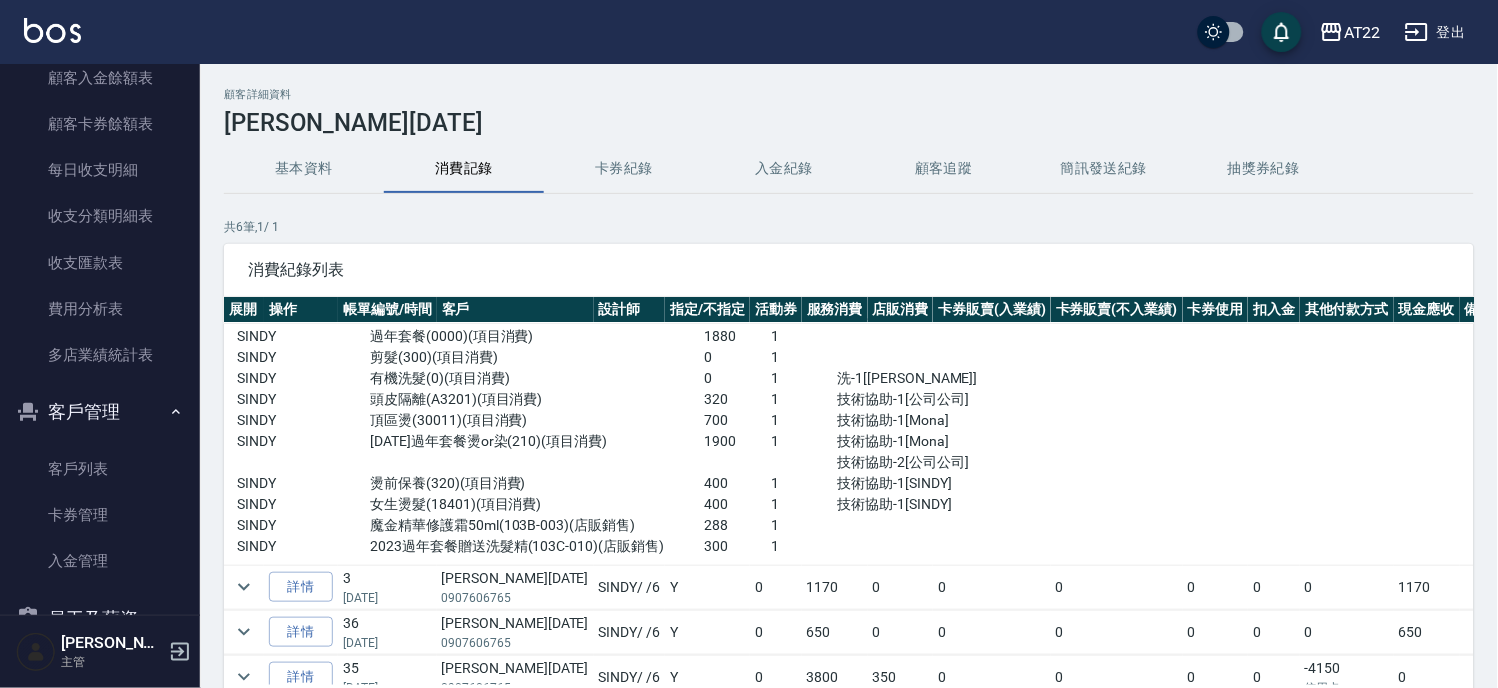 scroll, scrollTop: 180, scrollLeft: 0, axis: vertical 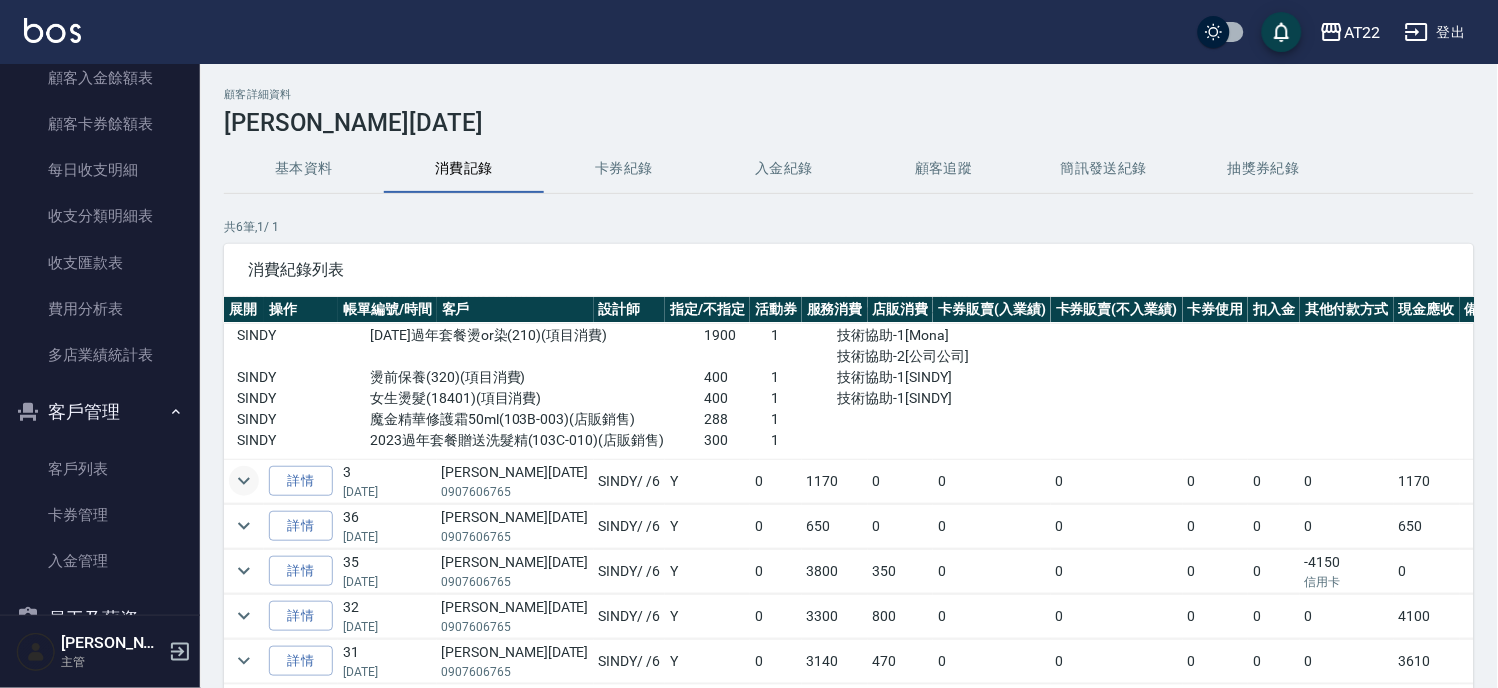 click 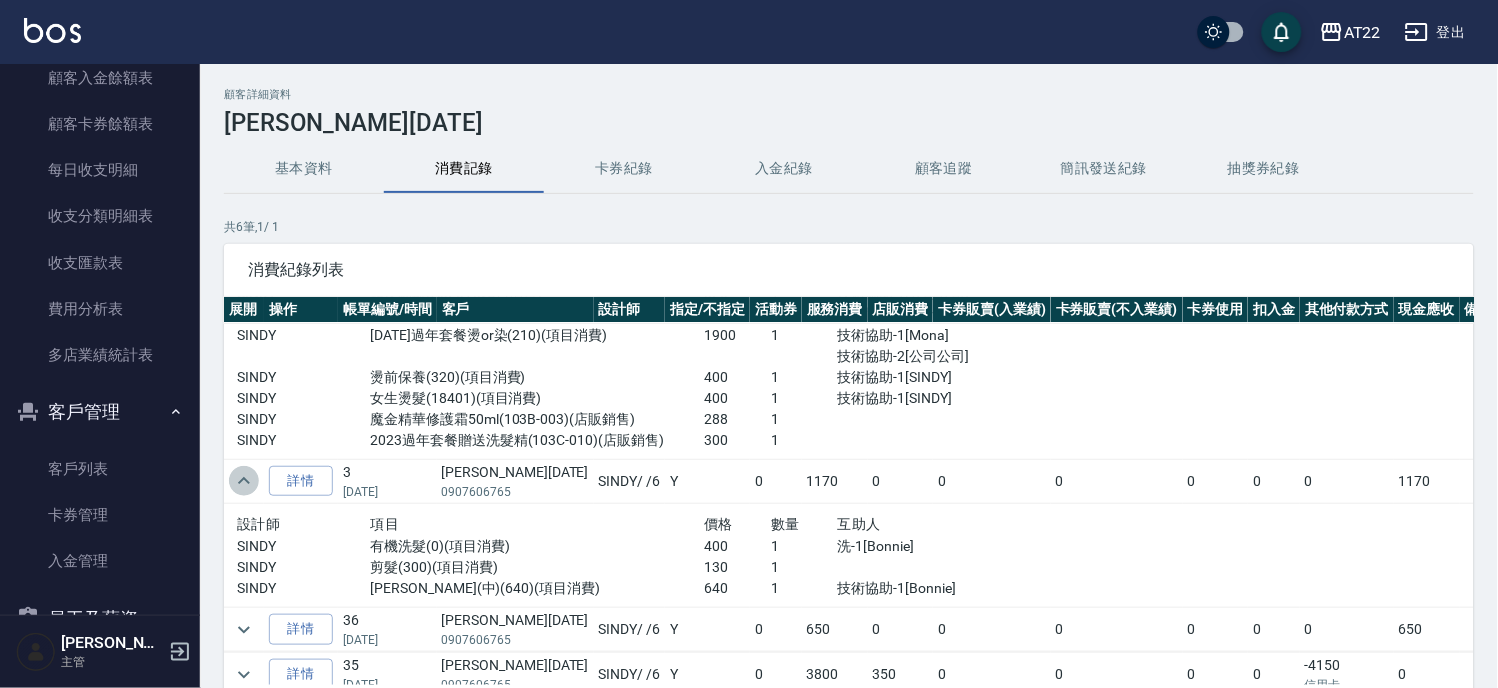 click 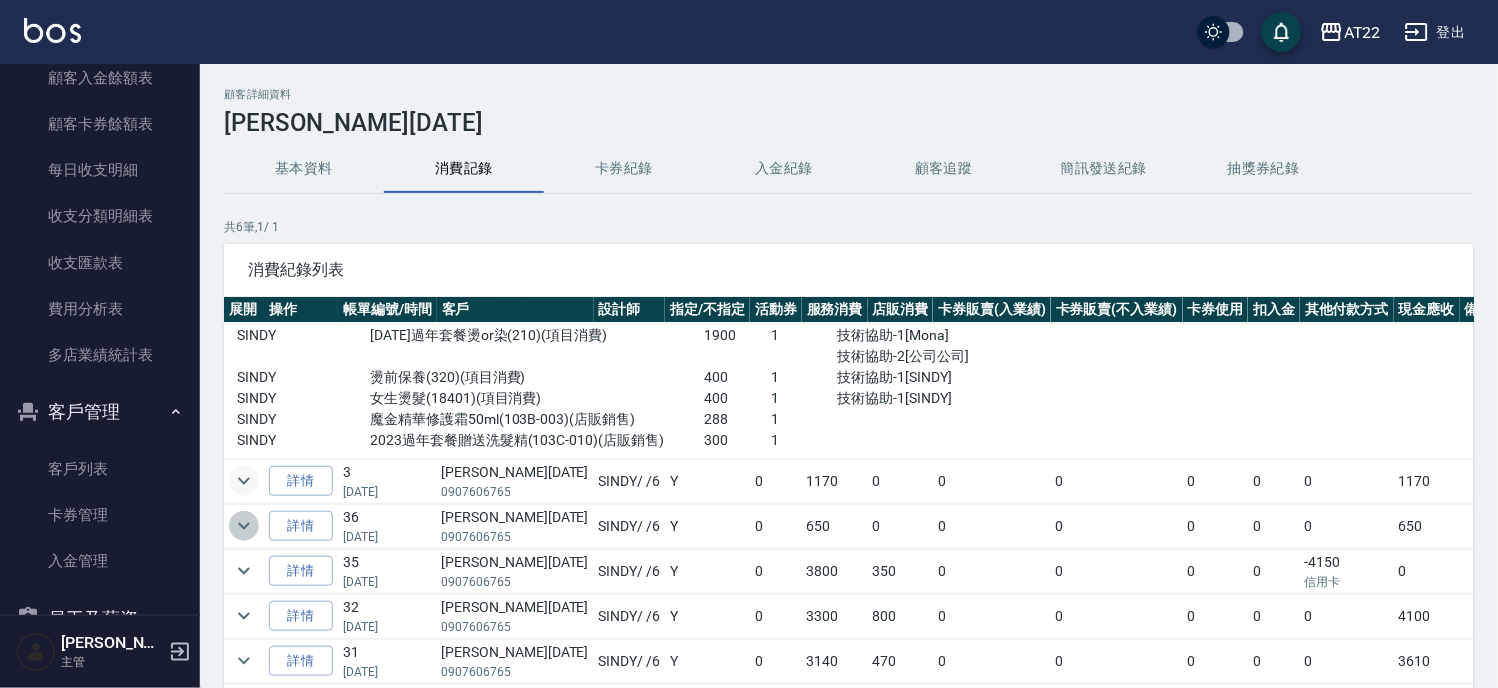 click 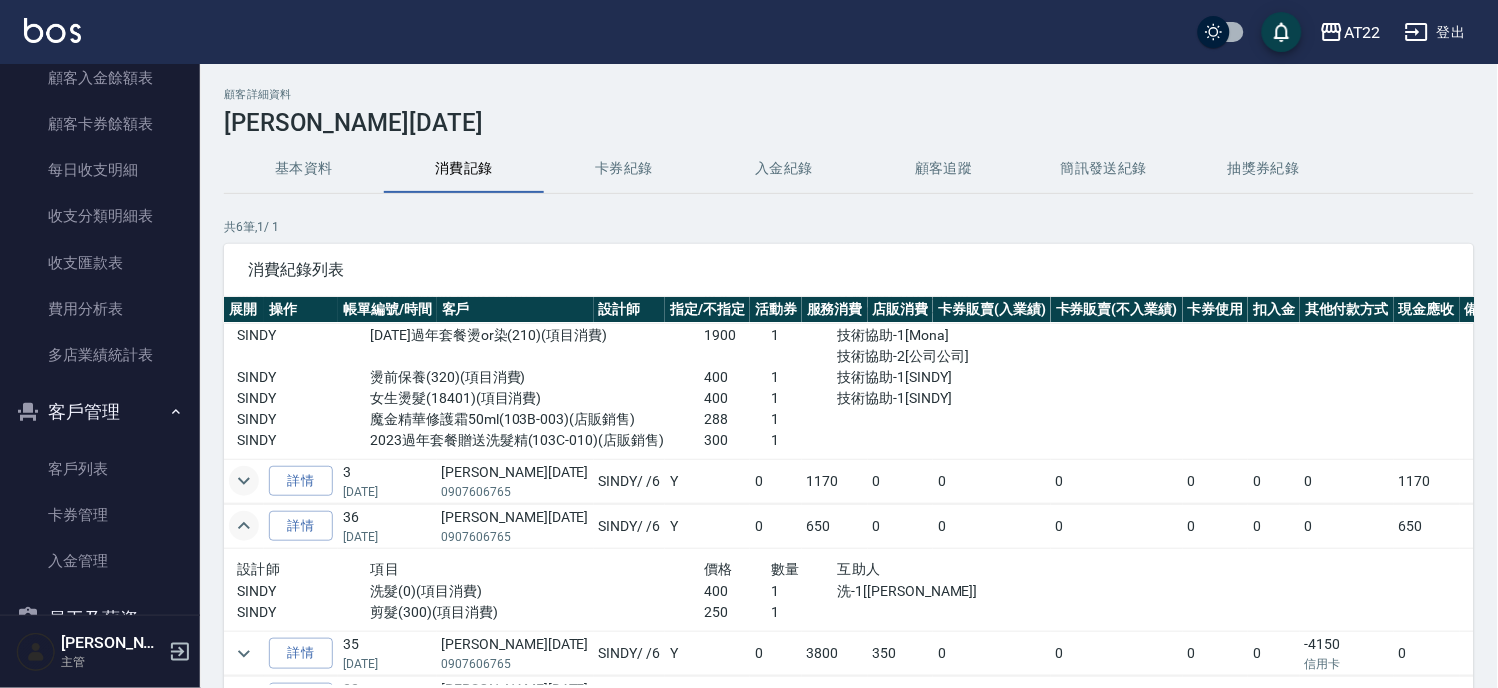 click 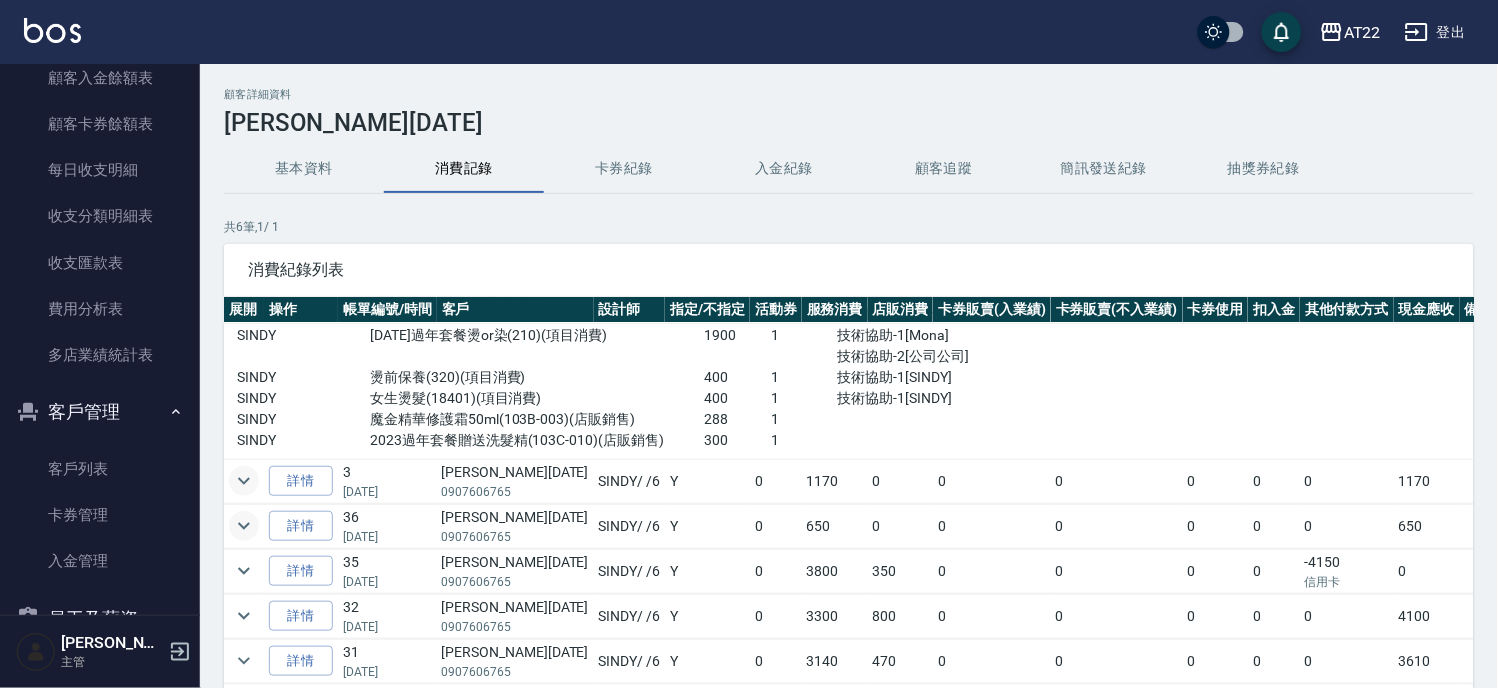 click at bounding box center [244, 571] 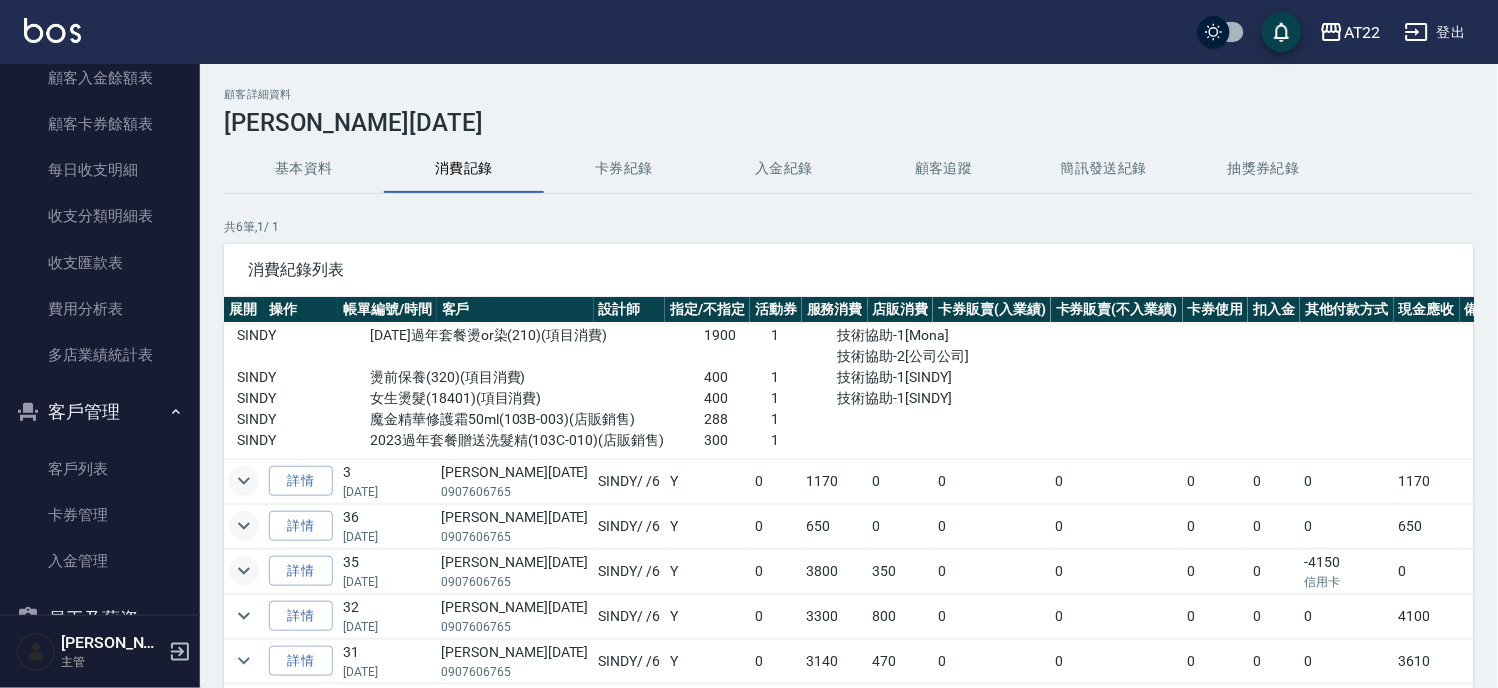 click 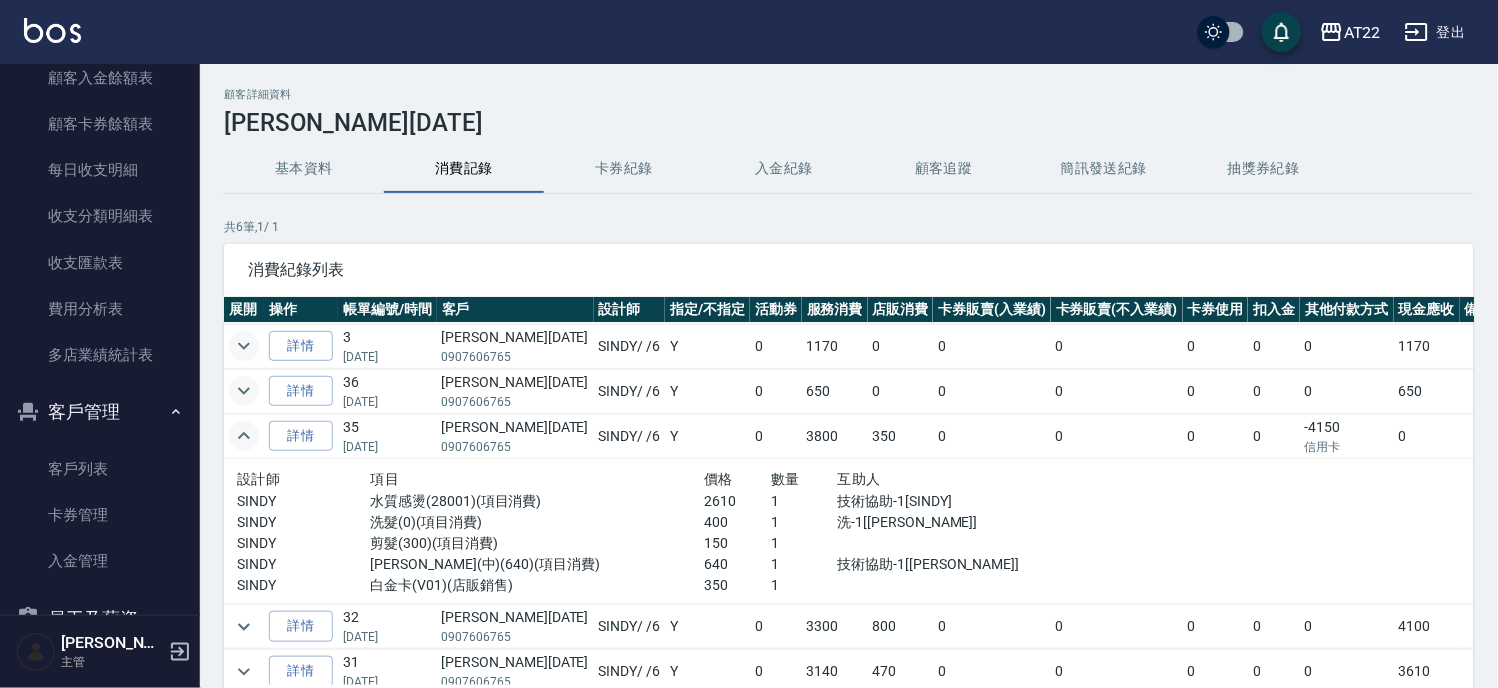 scroll, scrollTop: 325, scrollLeft: 0, axis: vertical 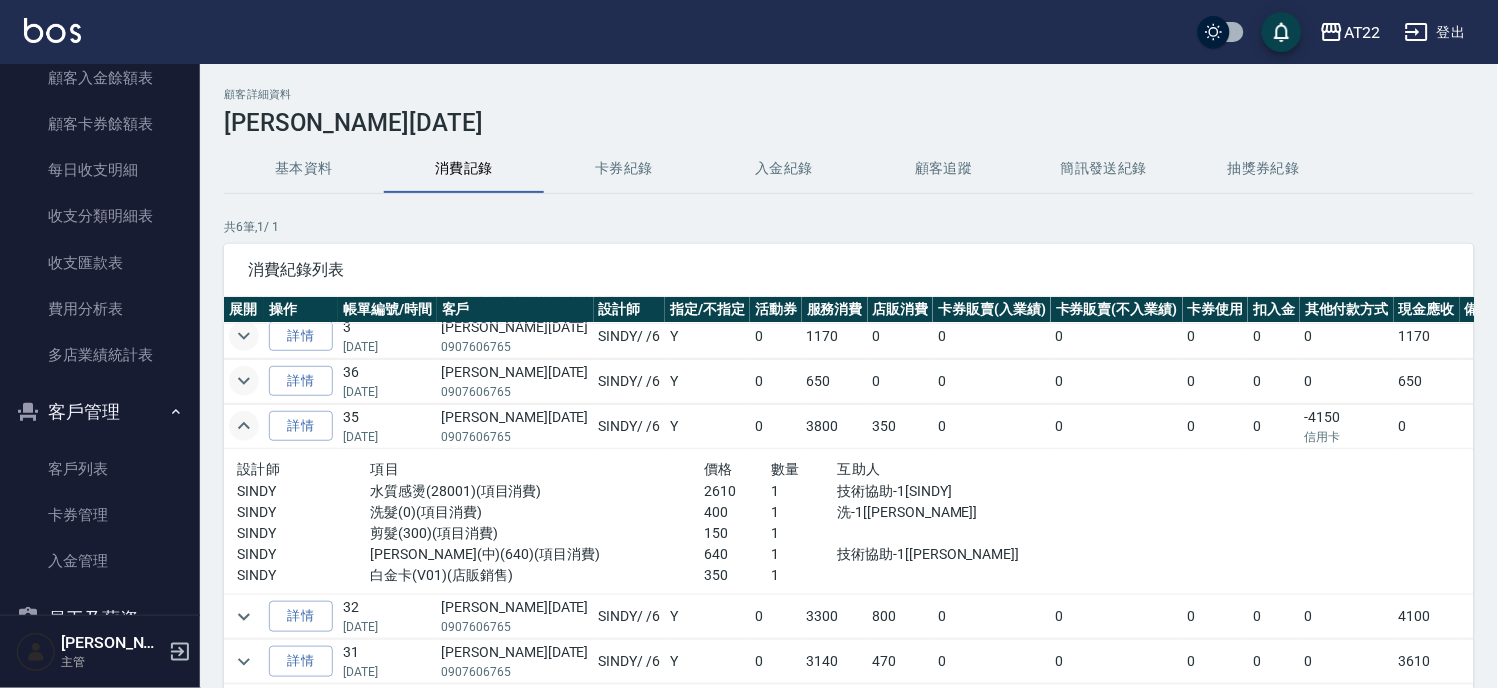 click 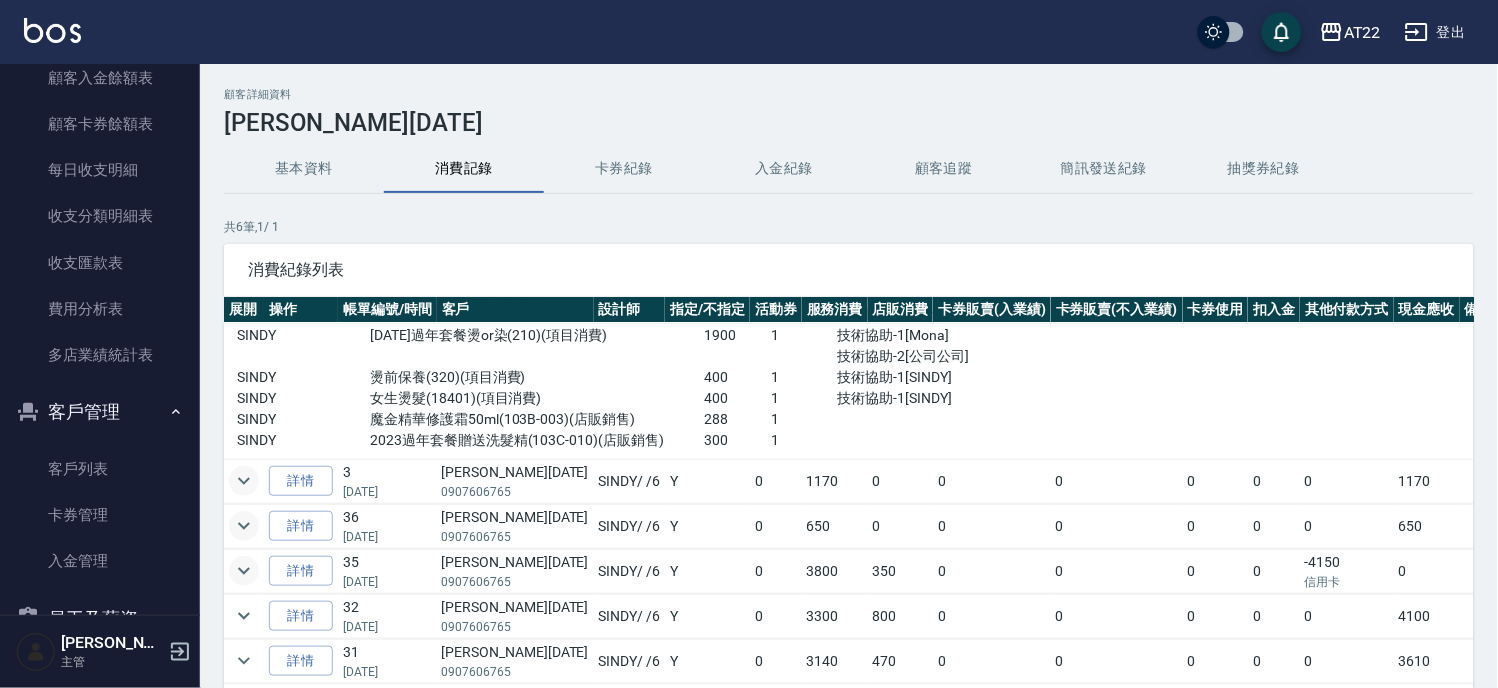 scroll, scrollTop: 180, scrollLeft: 0, axis: vertical 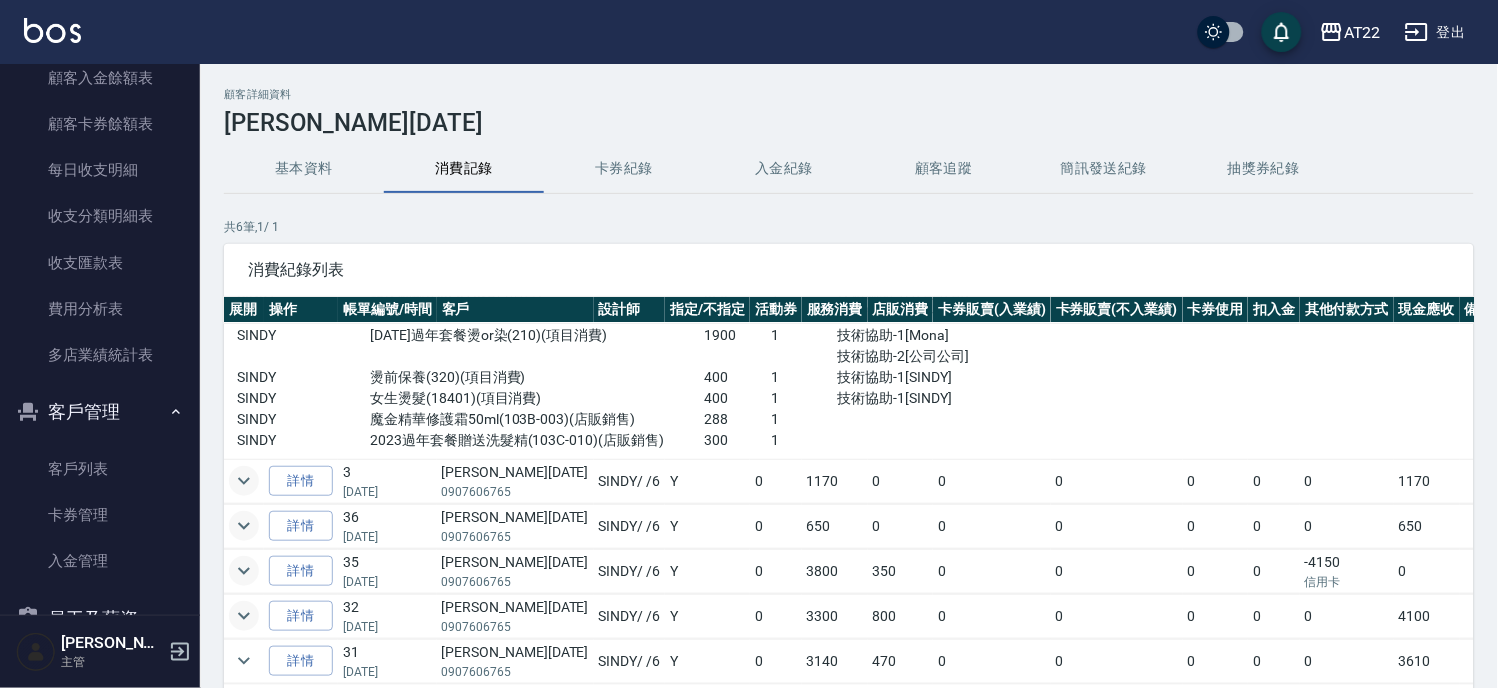 click at bounding box center (244, 616) 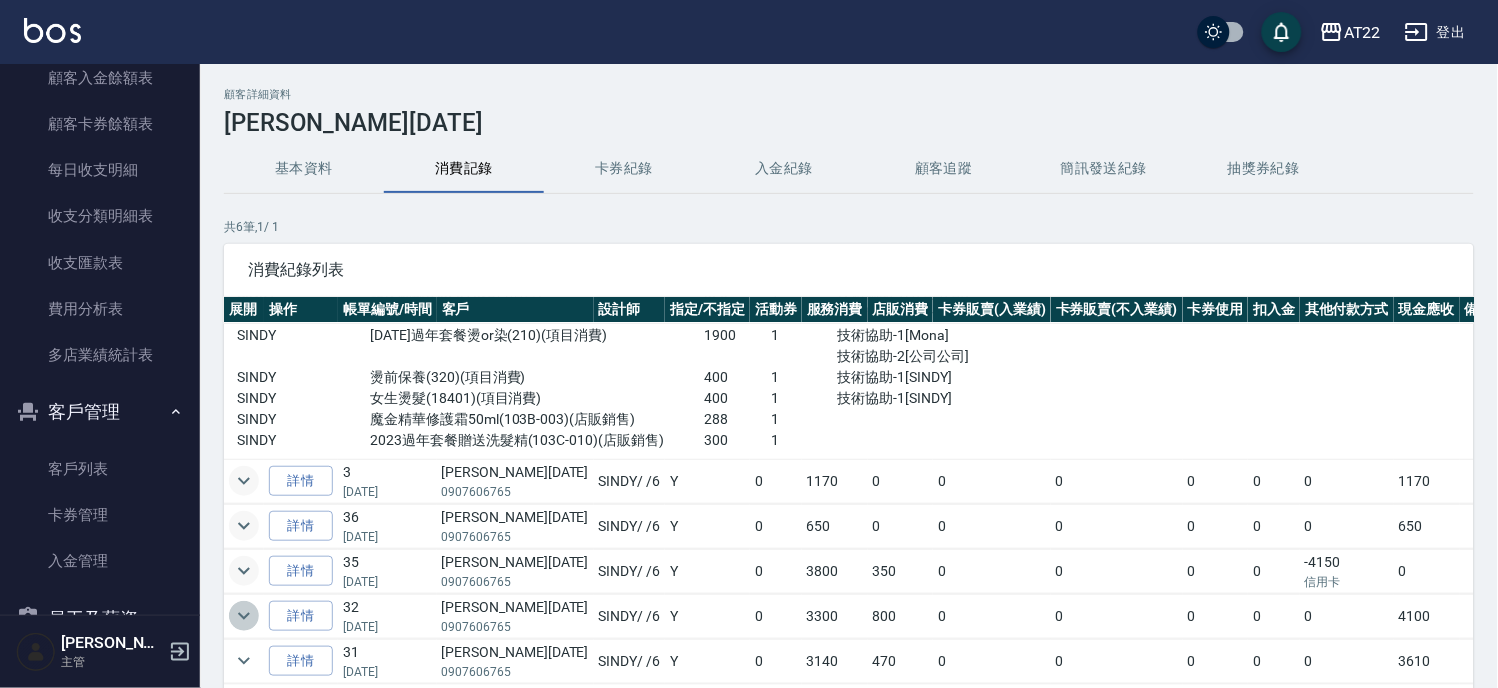 click at bounding box center (244, 616) 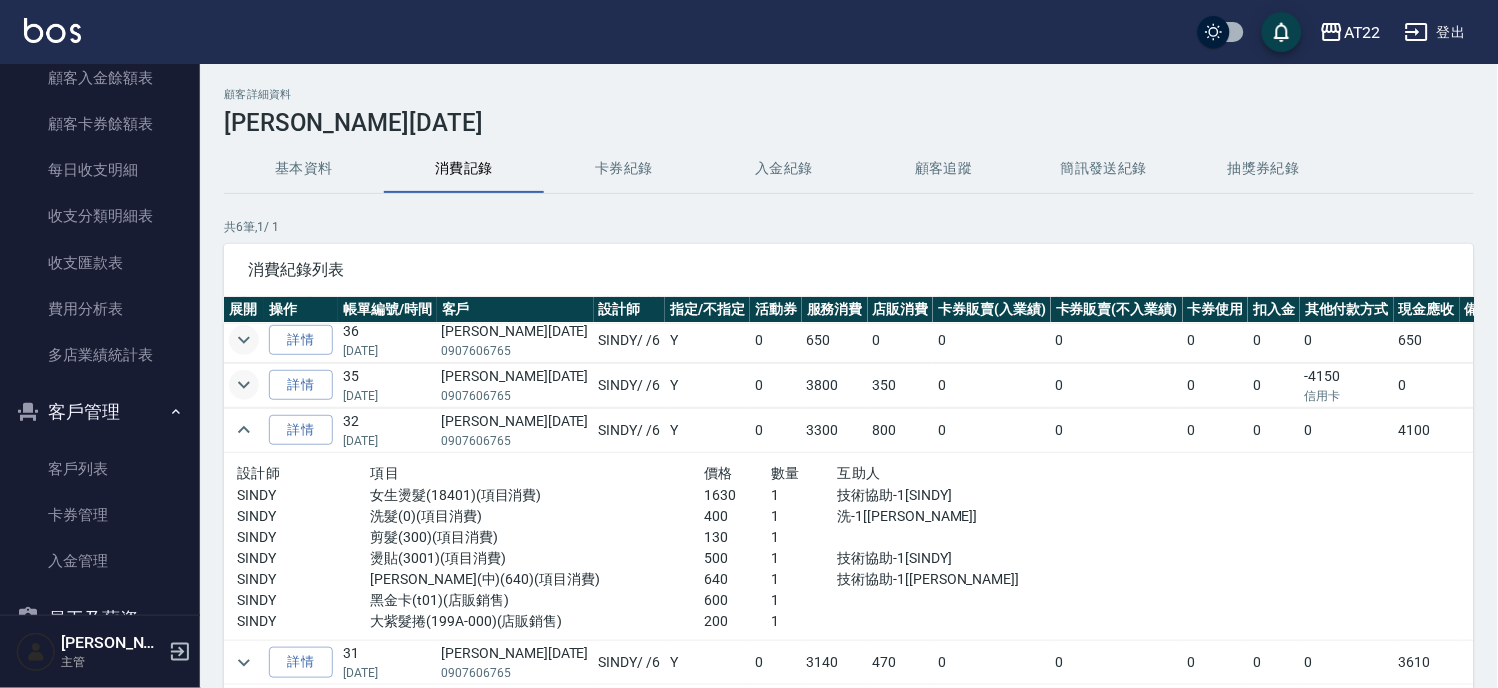 scroll, scrollTop: 367, scrollLeft: 0, axis: vertical 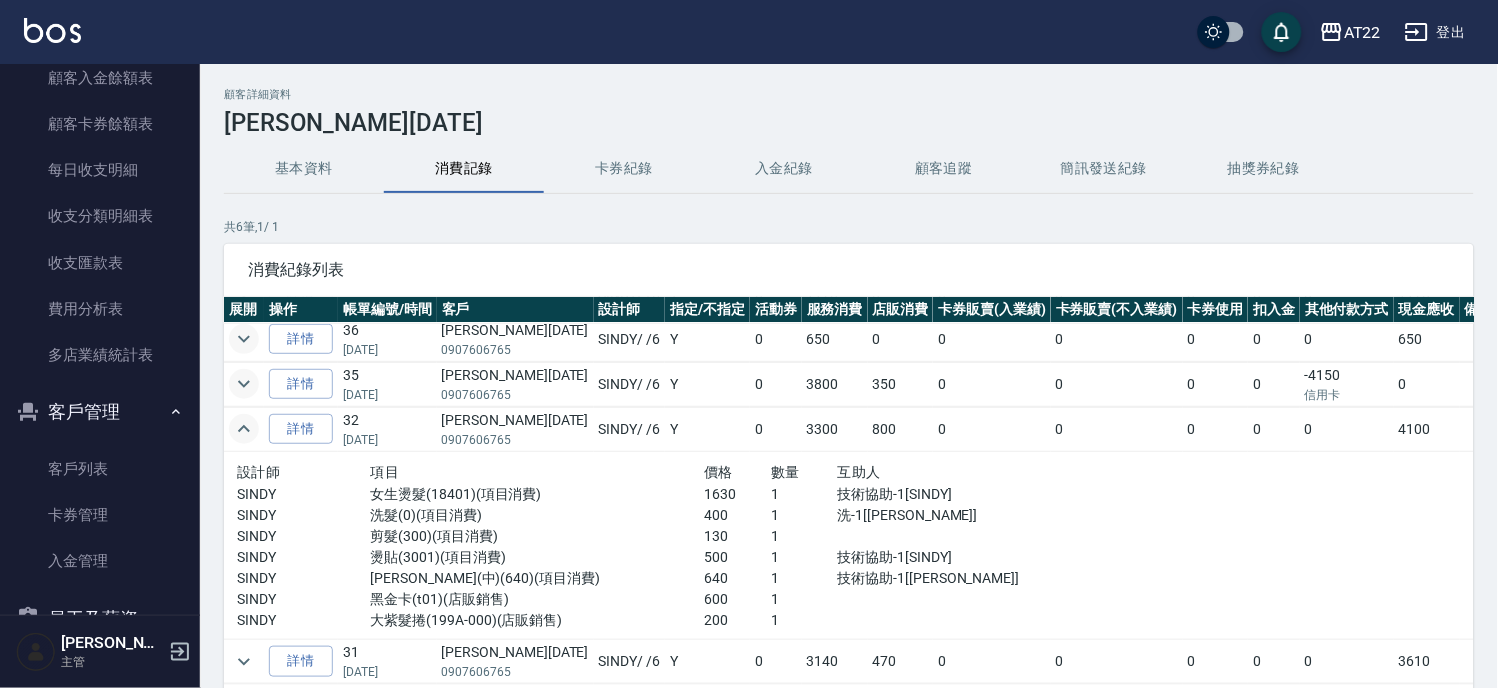 click at bounding box center [244, 429] 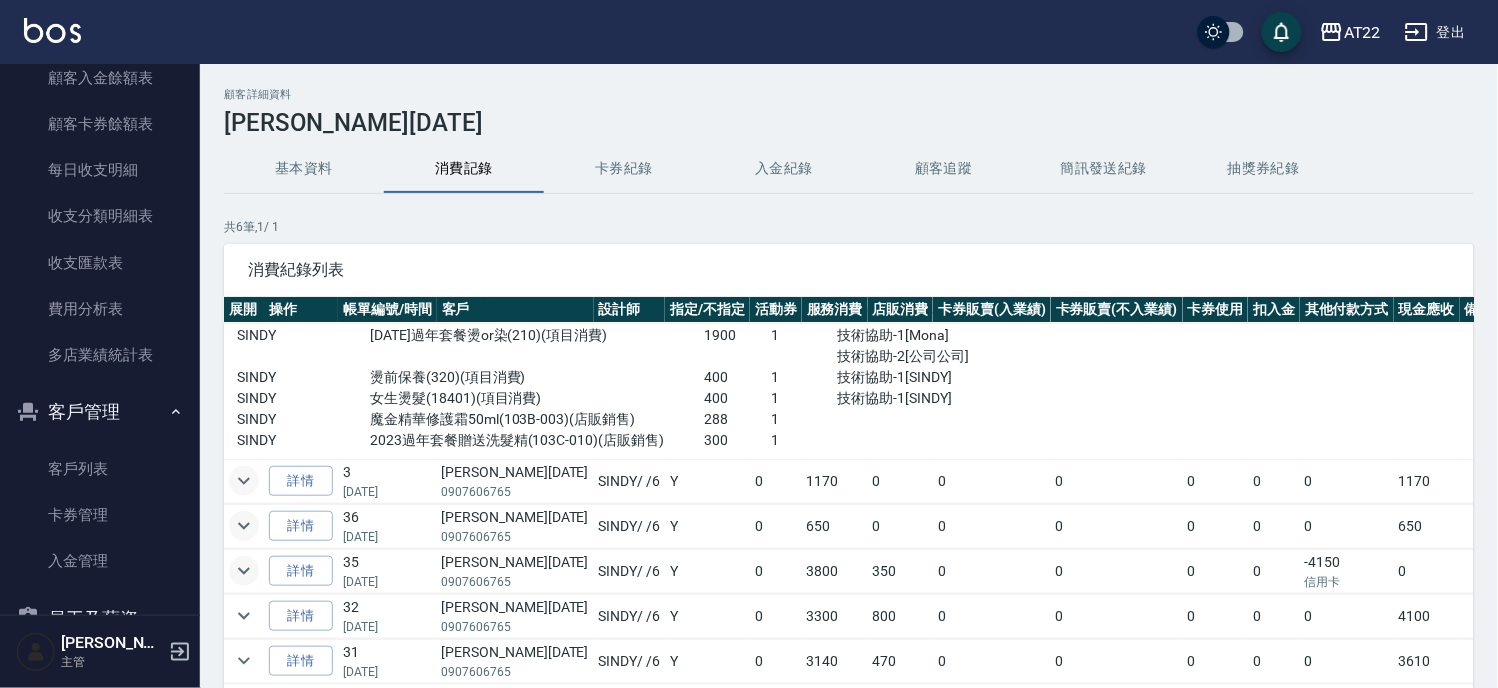 scroll, scrollTop: 180, scrollLeft: 0, axis: vertical 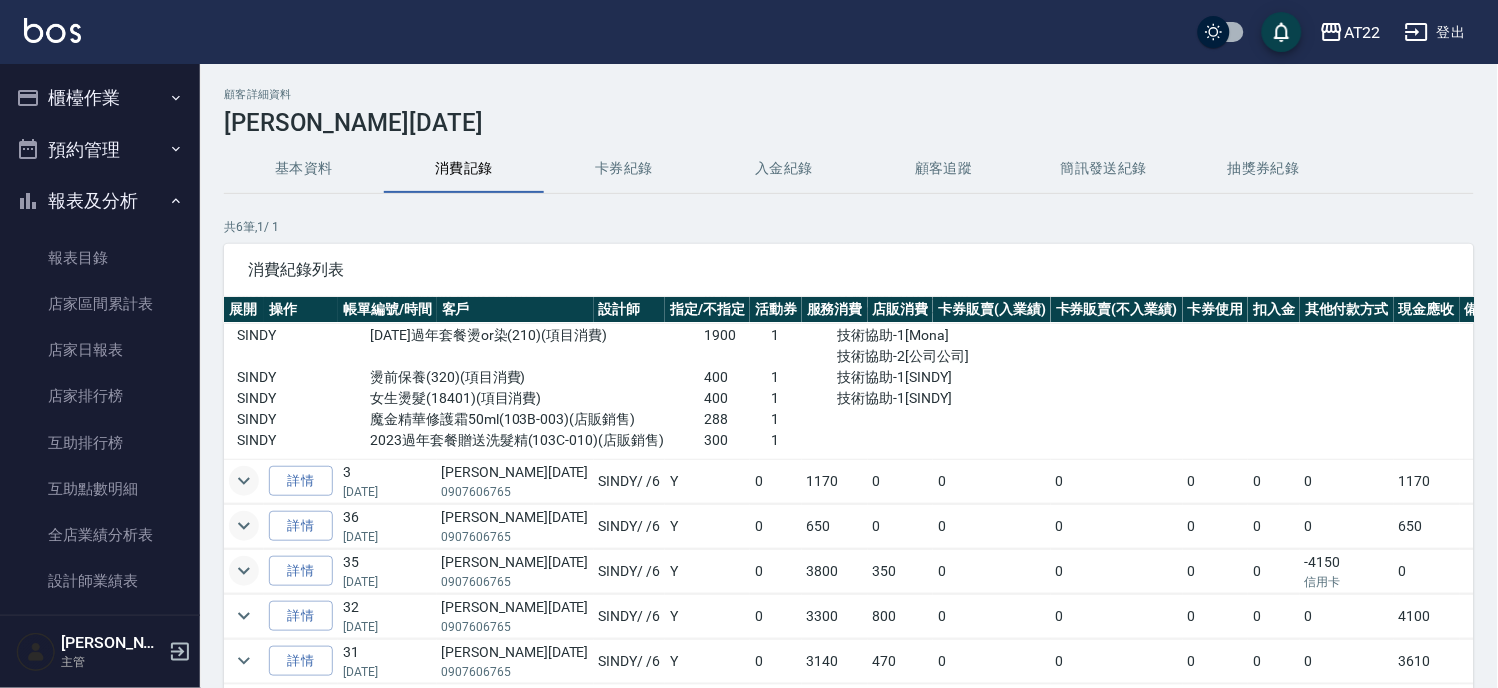 click on "櫃檯作業" at bounding box center (100, 98) 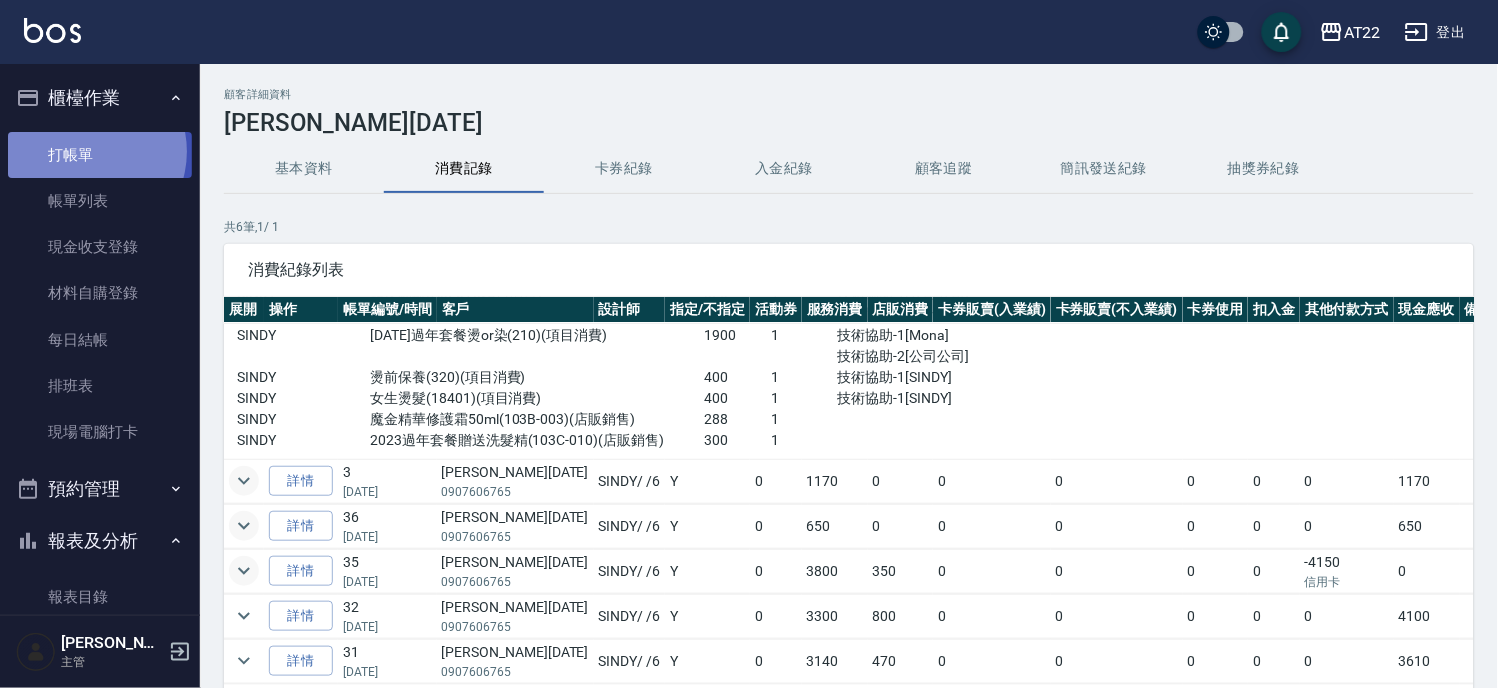click on "打帳單" at bounding box center (100, 155) 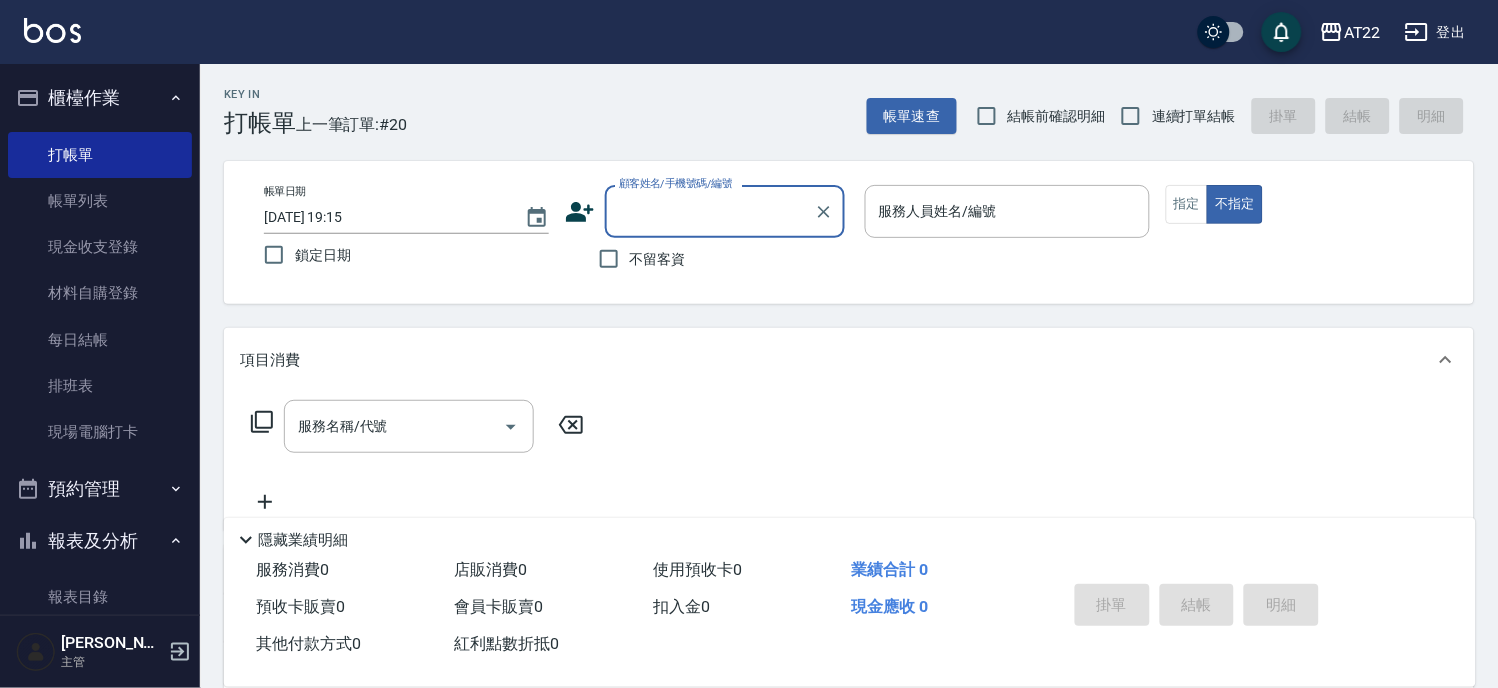 click on "結帳前確認明細" at bounding box center (1057, 116) 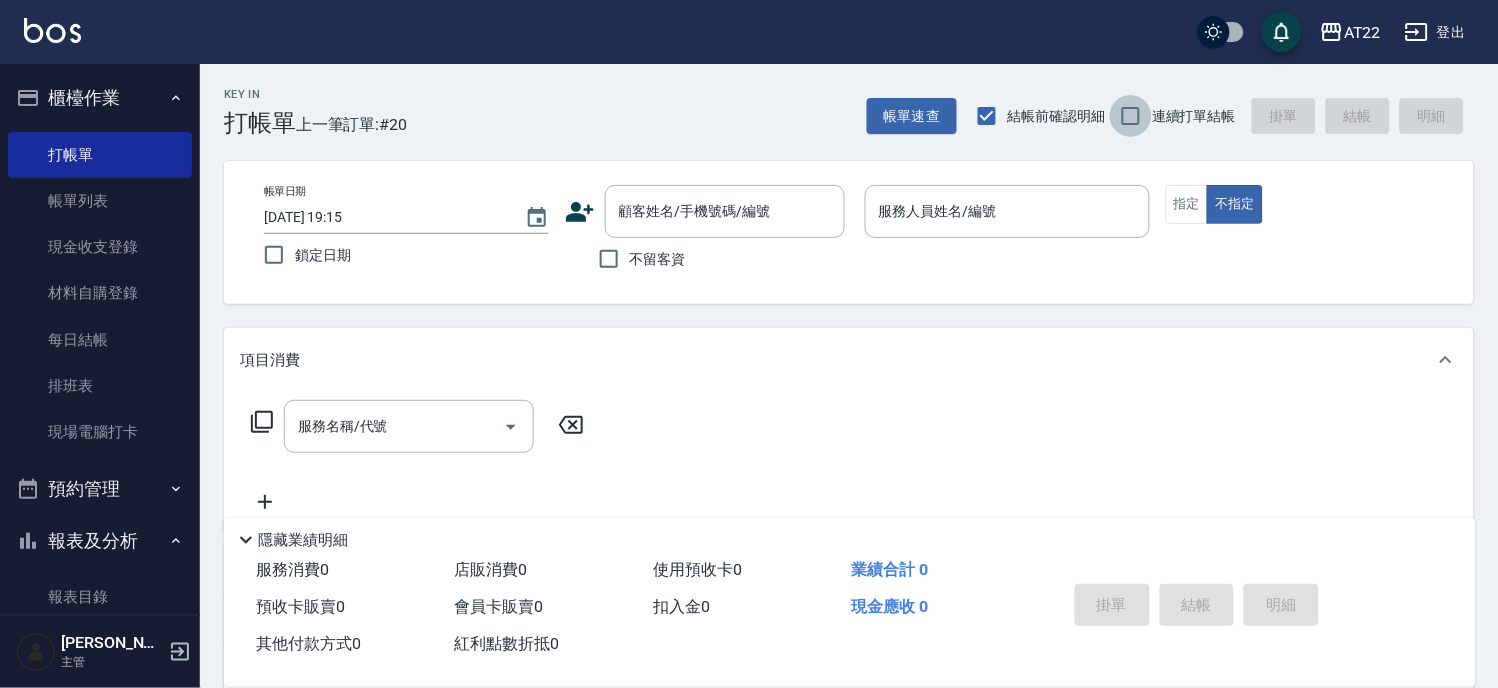 click on "連續打單結帳" at bounding box center [1131, 116] 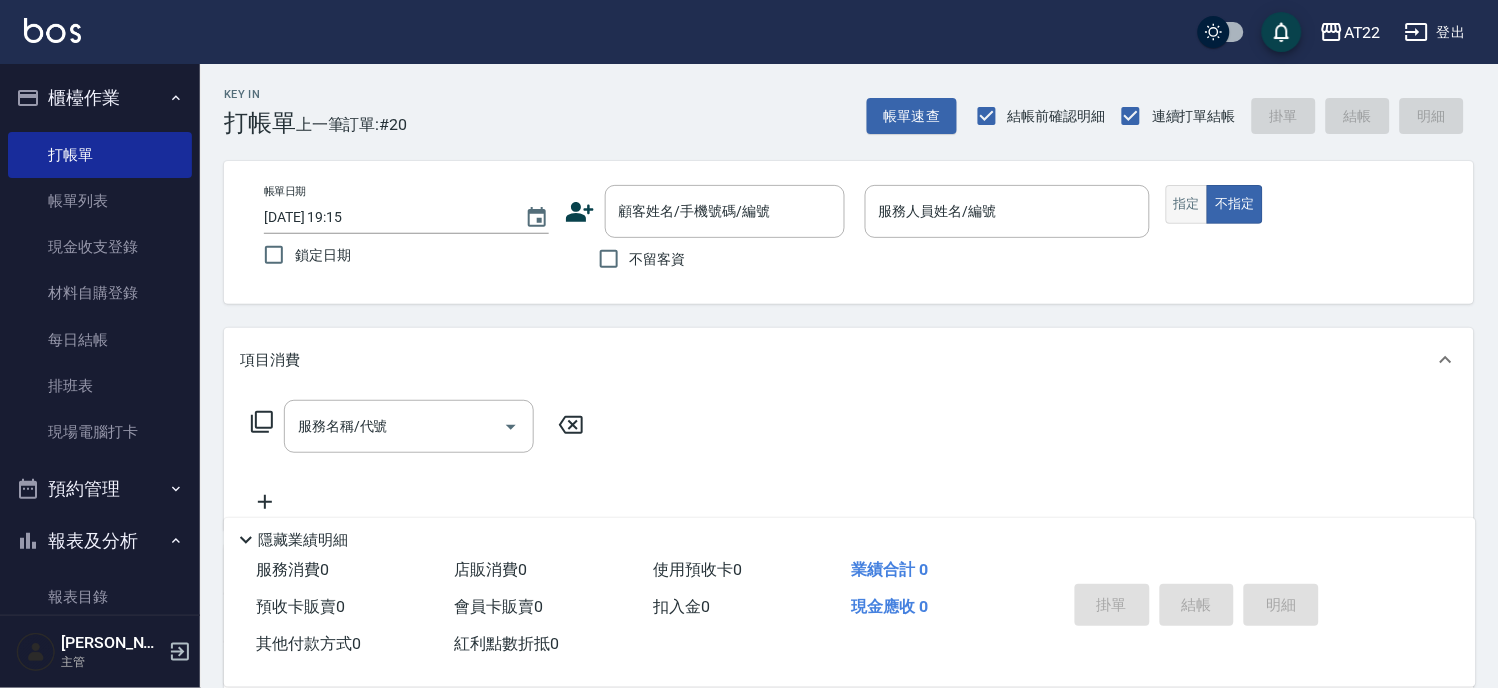 click on "指定" at bounding box center [1187, 204] 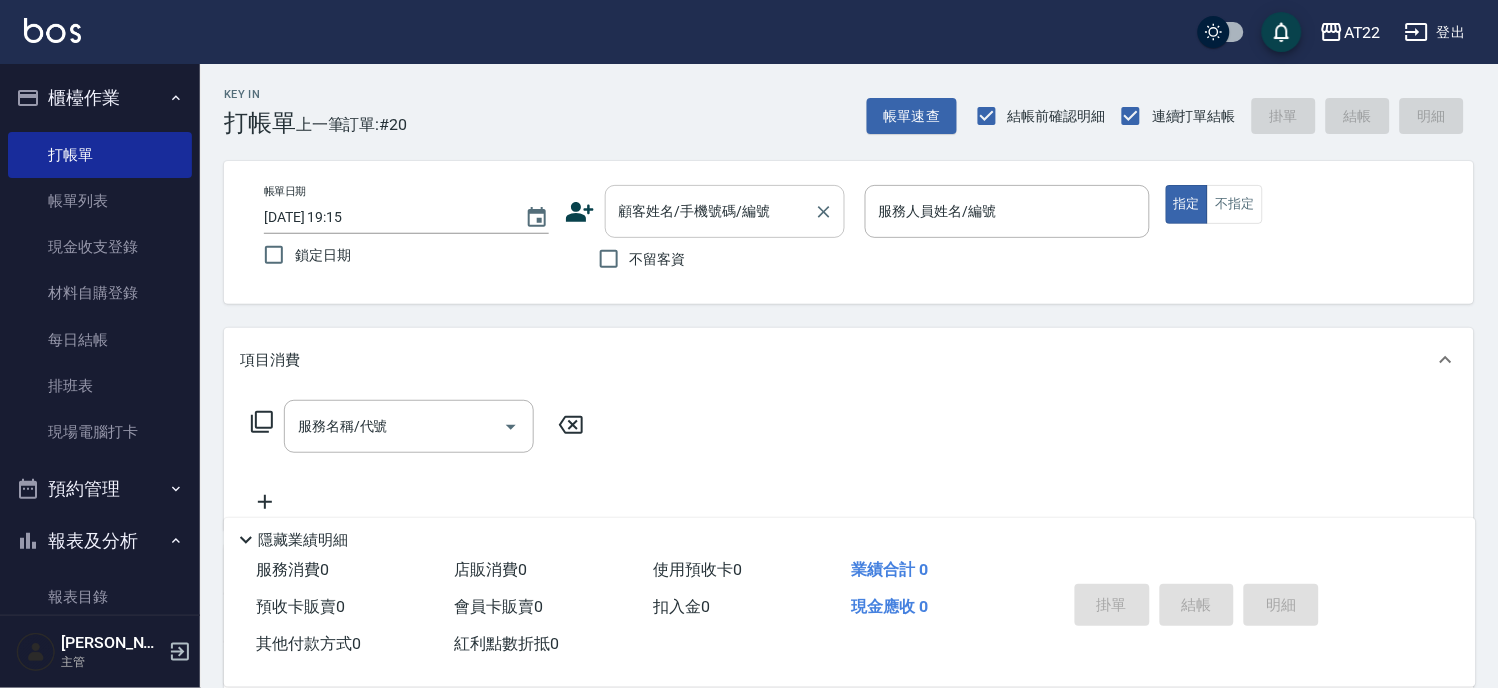 click on "顧客姓名/手機號碼/編號" at bounding box center [710, 211] 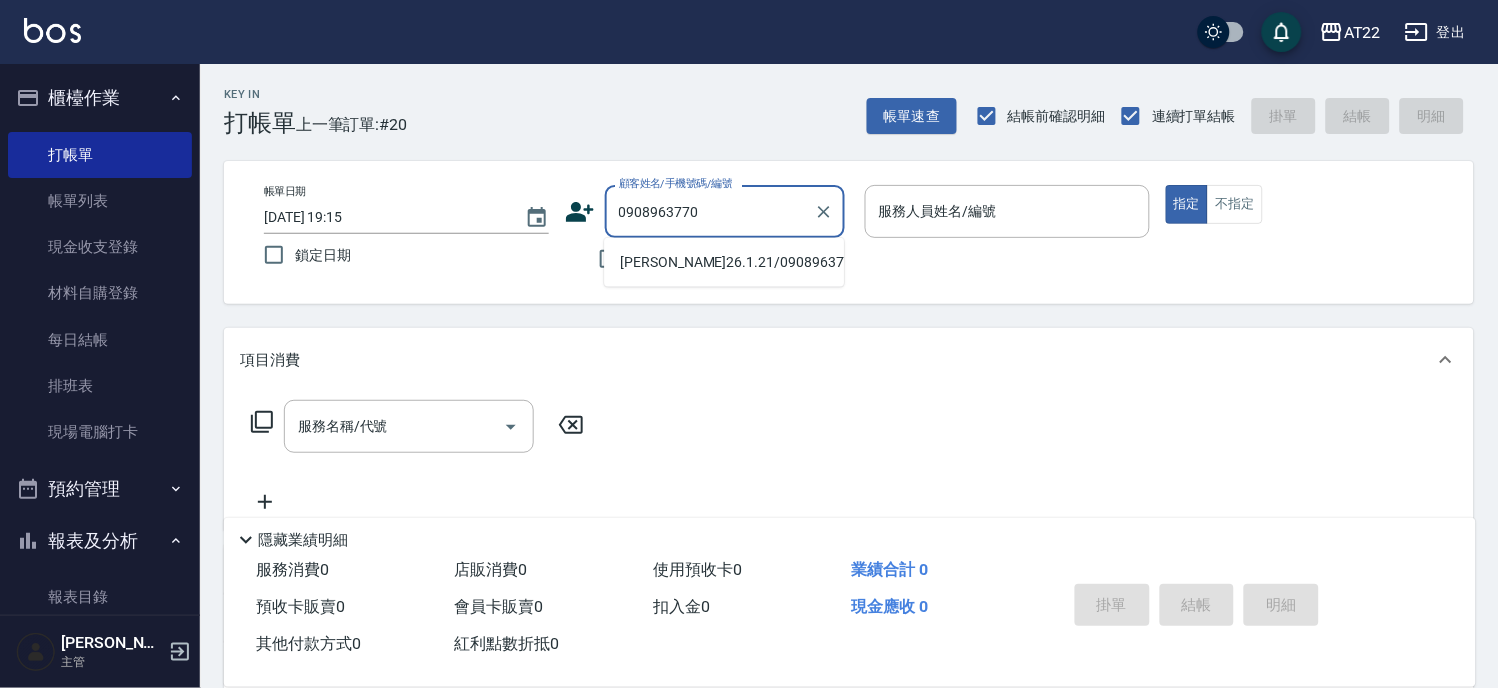 click on "黃柏睿26.1.21/0908963770/V84204" at bounding box center (724, 262) 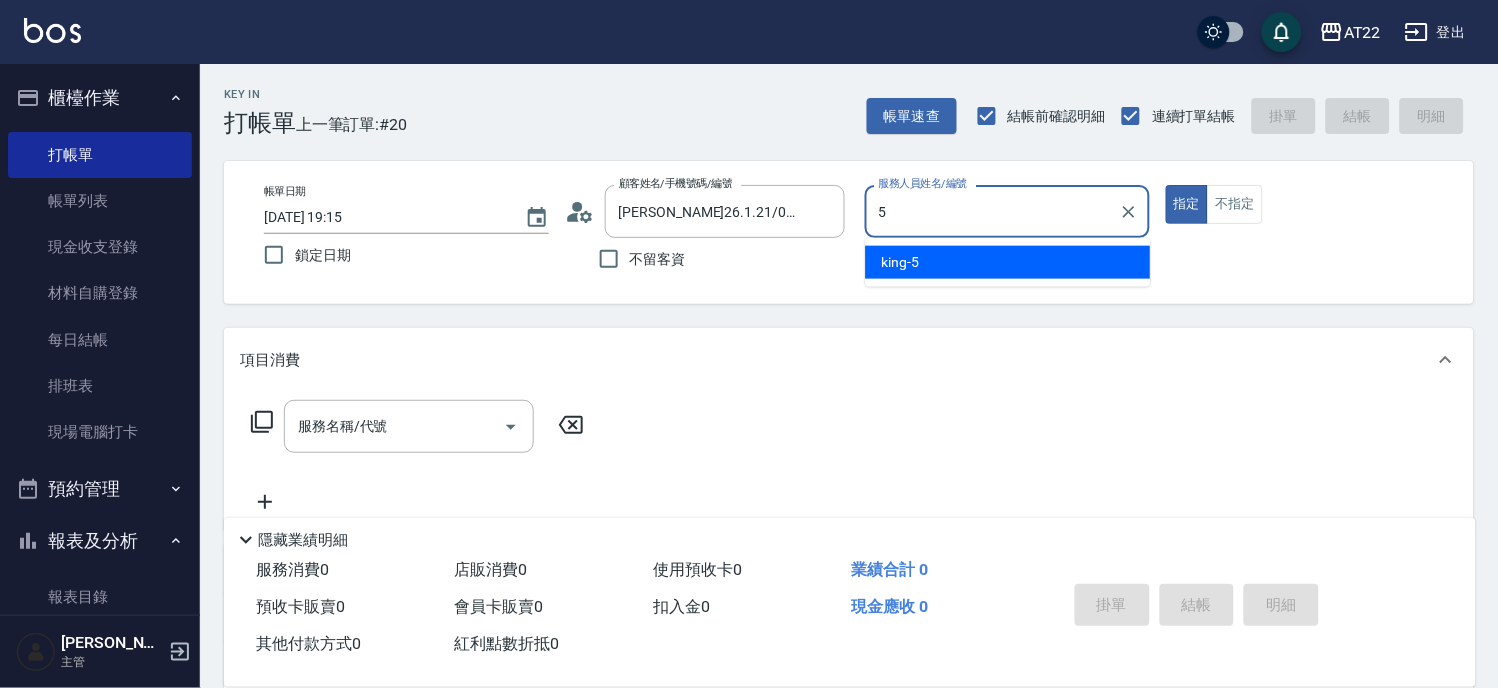 type on "king-5" 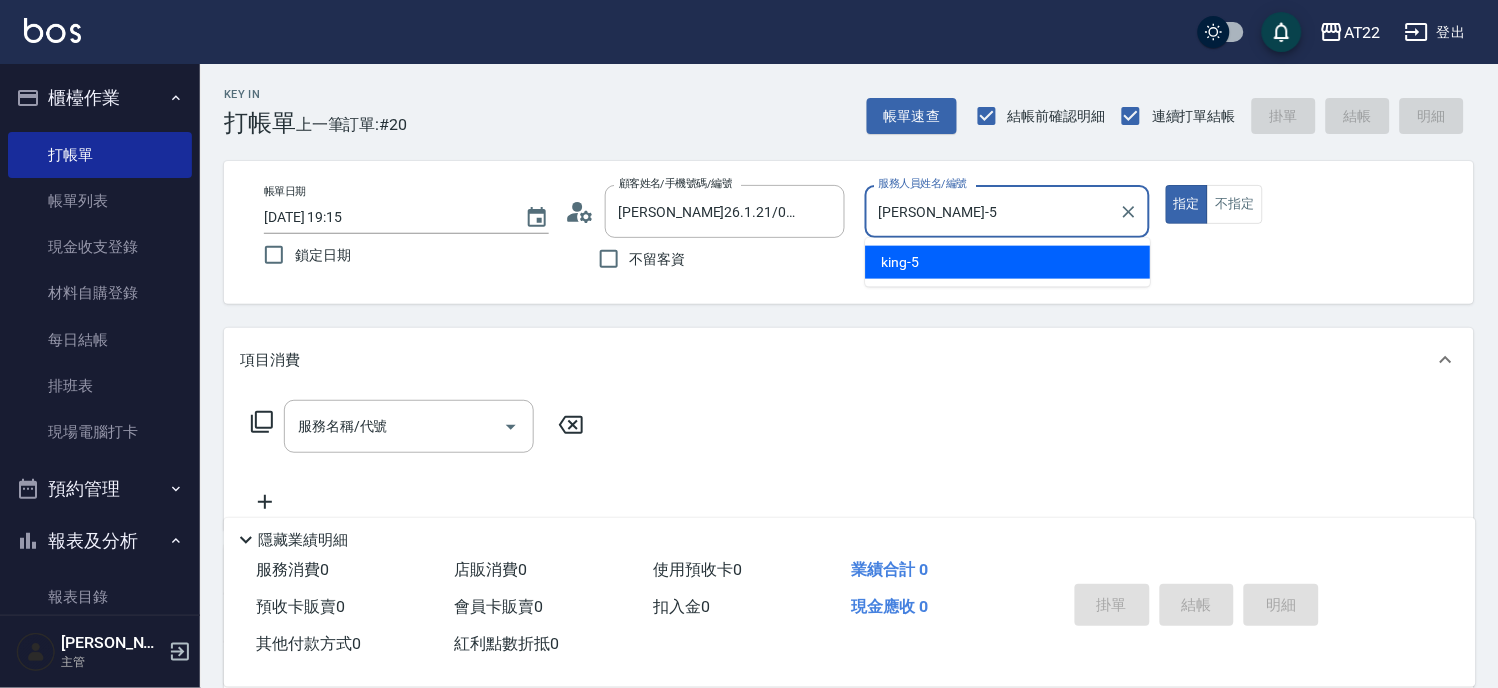 type on "true" 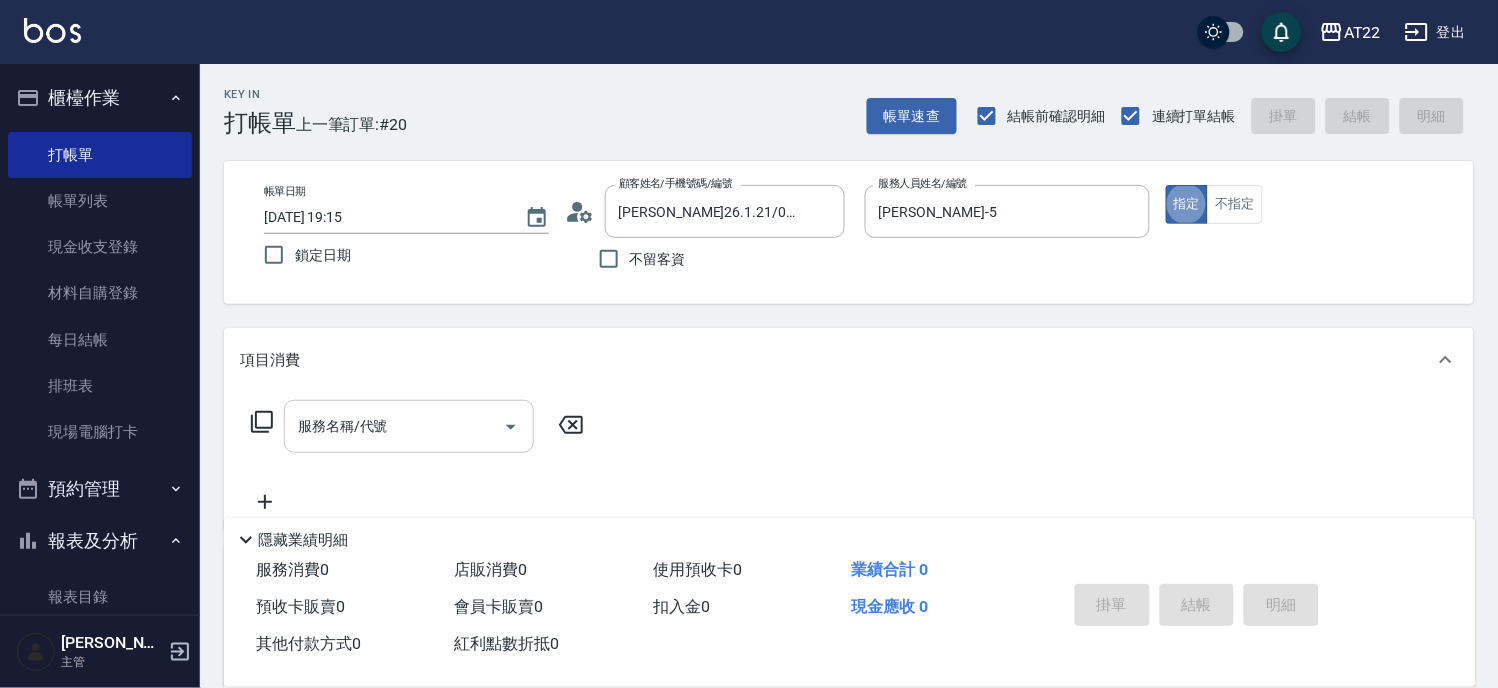click on "服務名稱/代號" at bounding box center (394, 426) 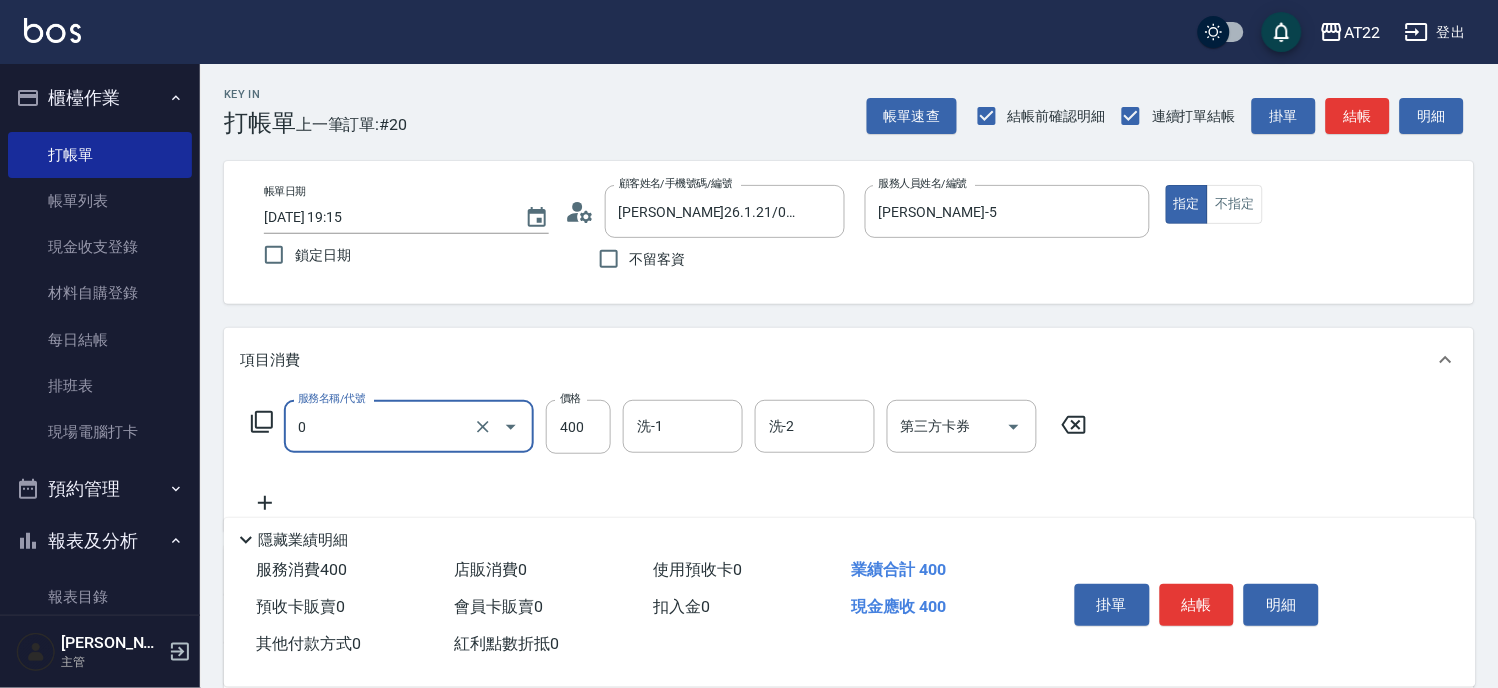 type on "有機洗髮(0)" 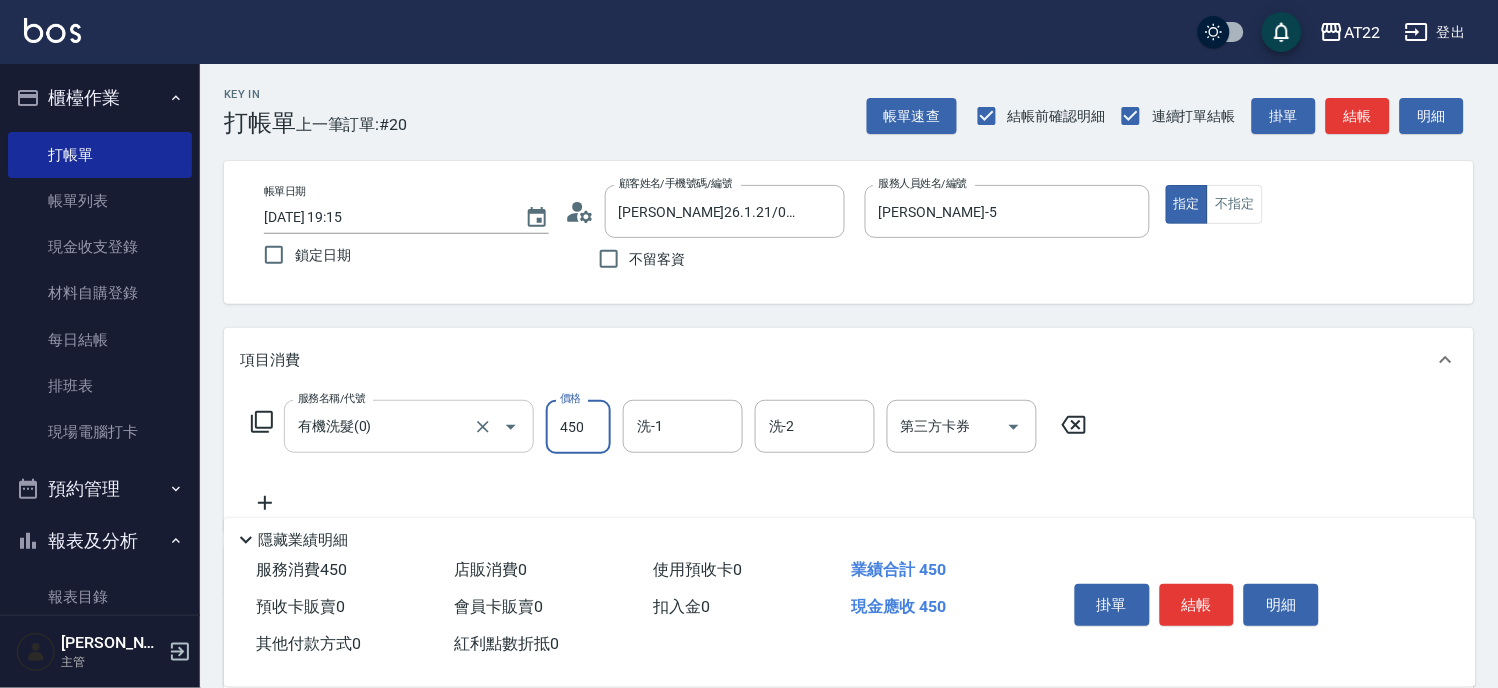 type on "450" 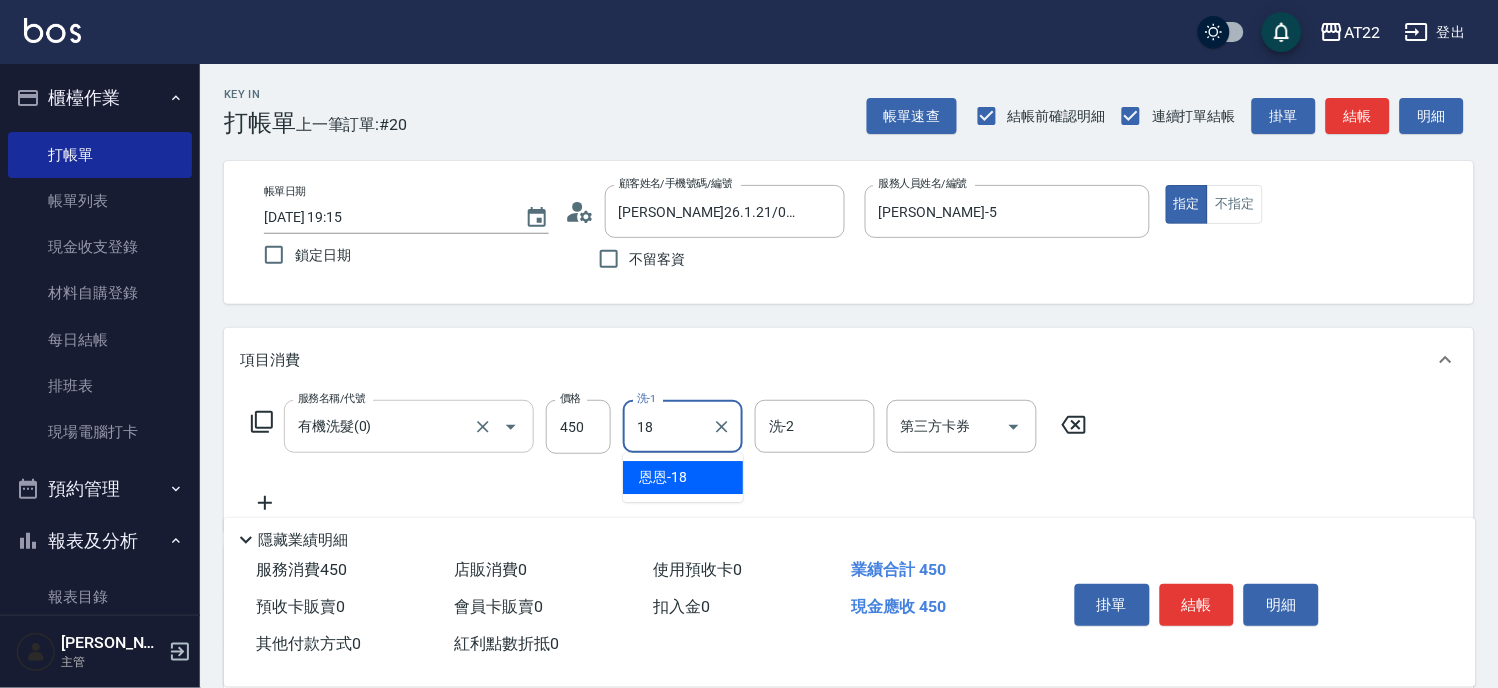 type on "恩恩-18" 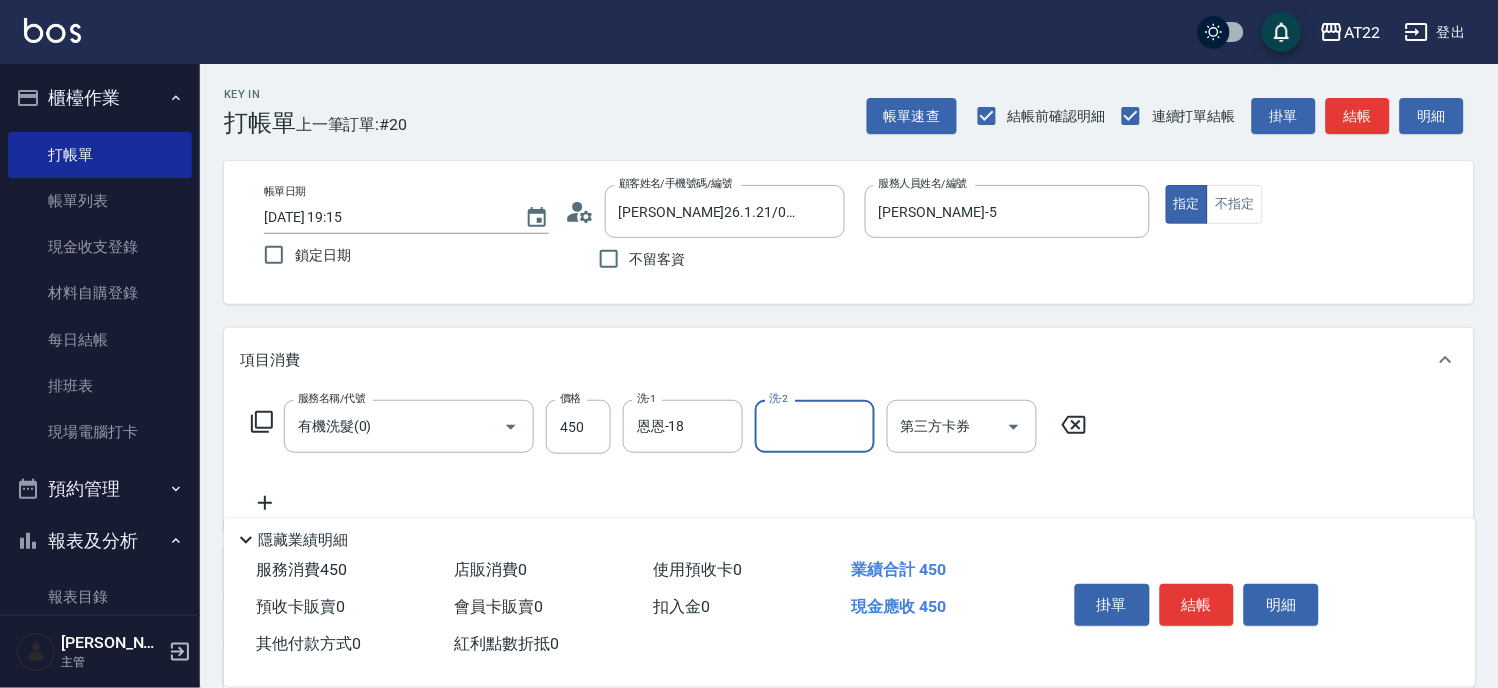 click 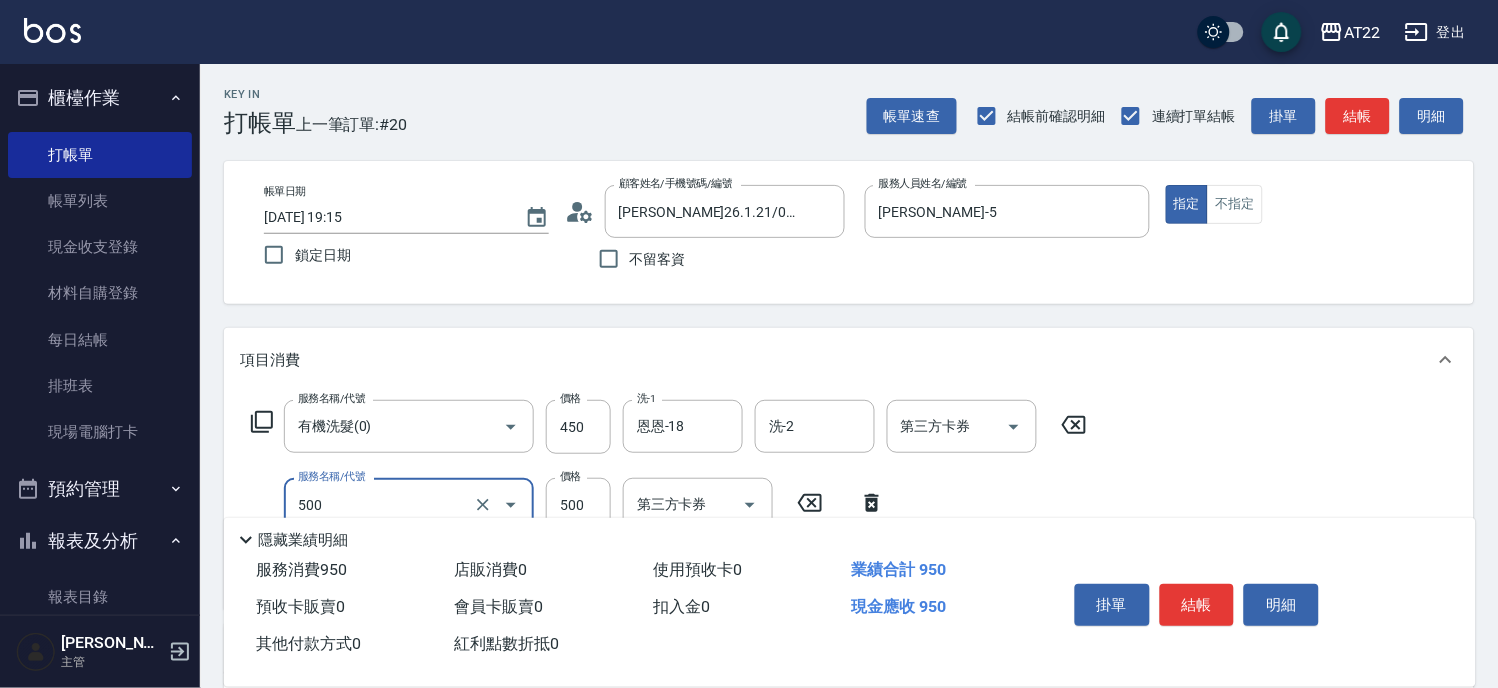 type on "剪髮(500)" 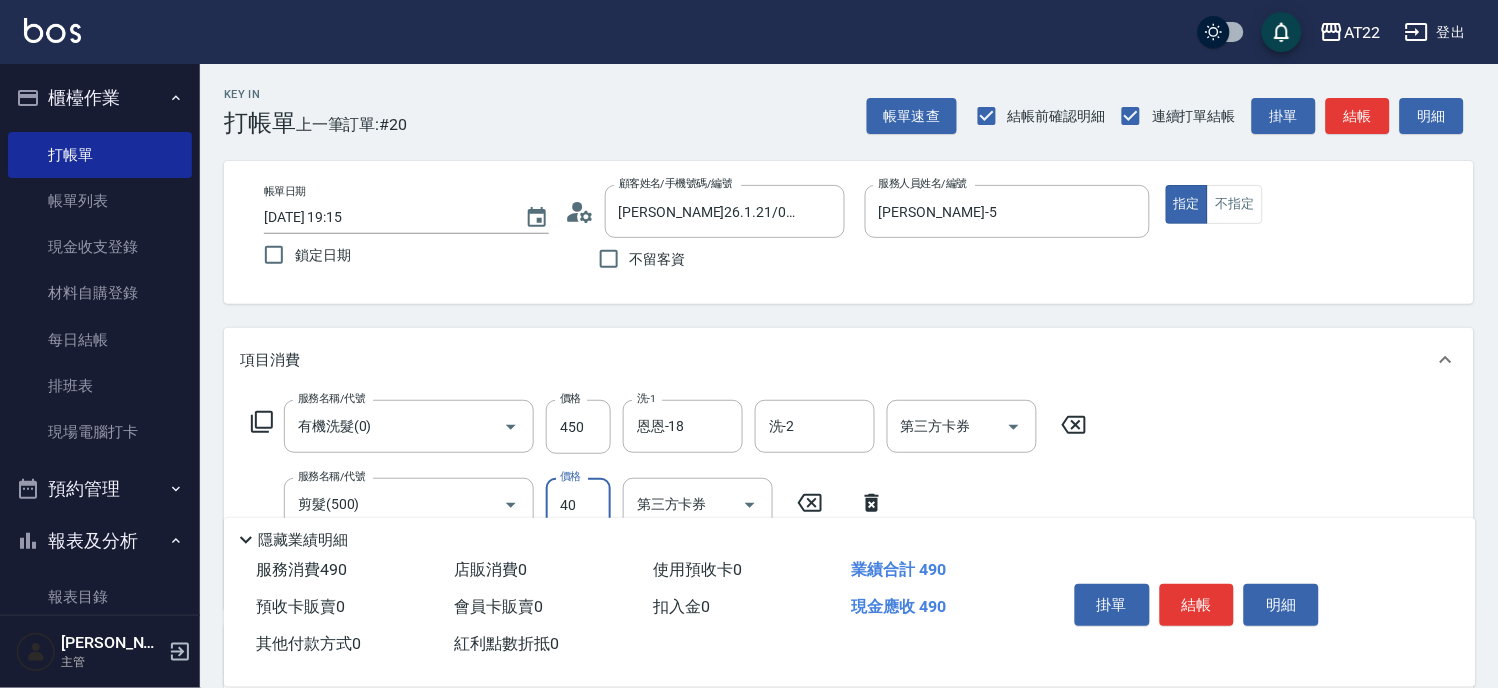 type on "400" 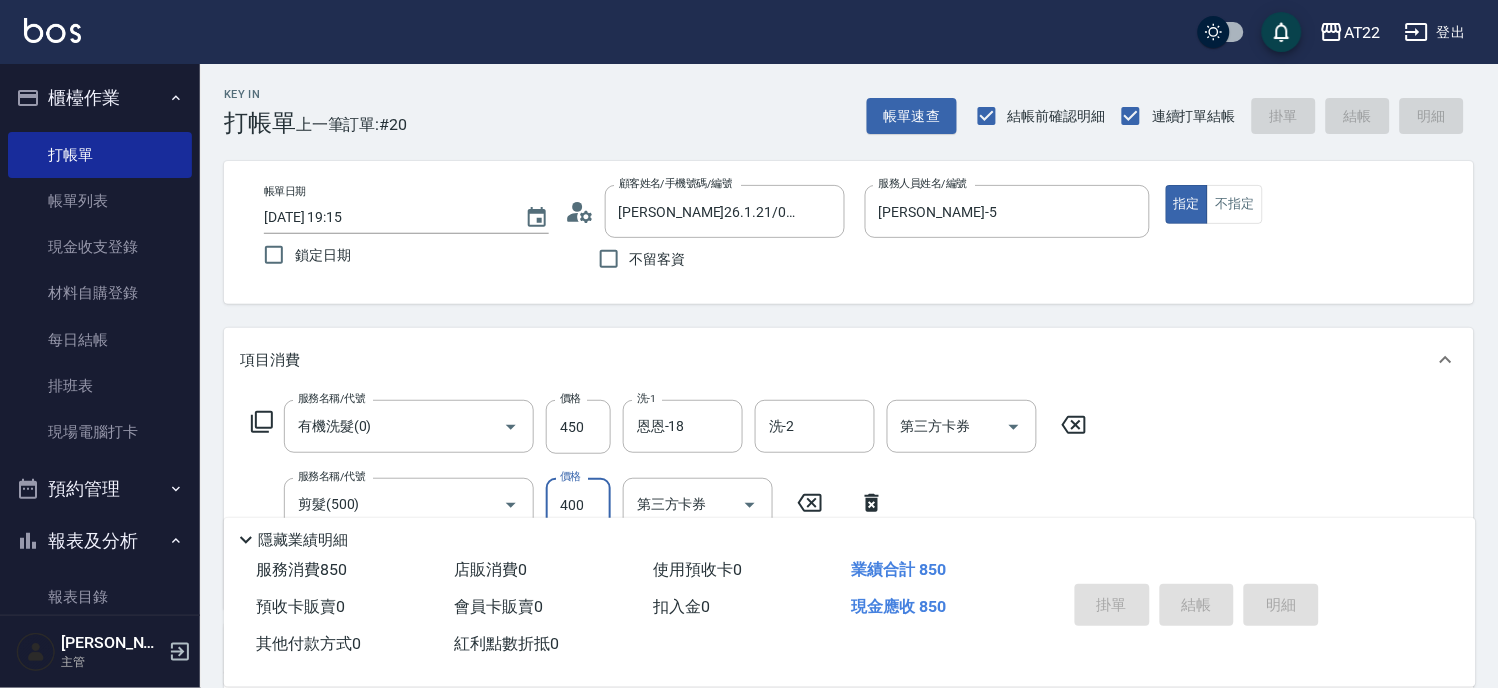 type on "2025/07/14 19:16" 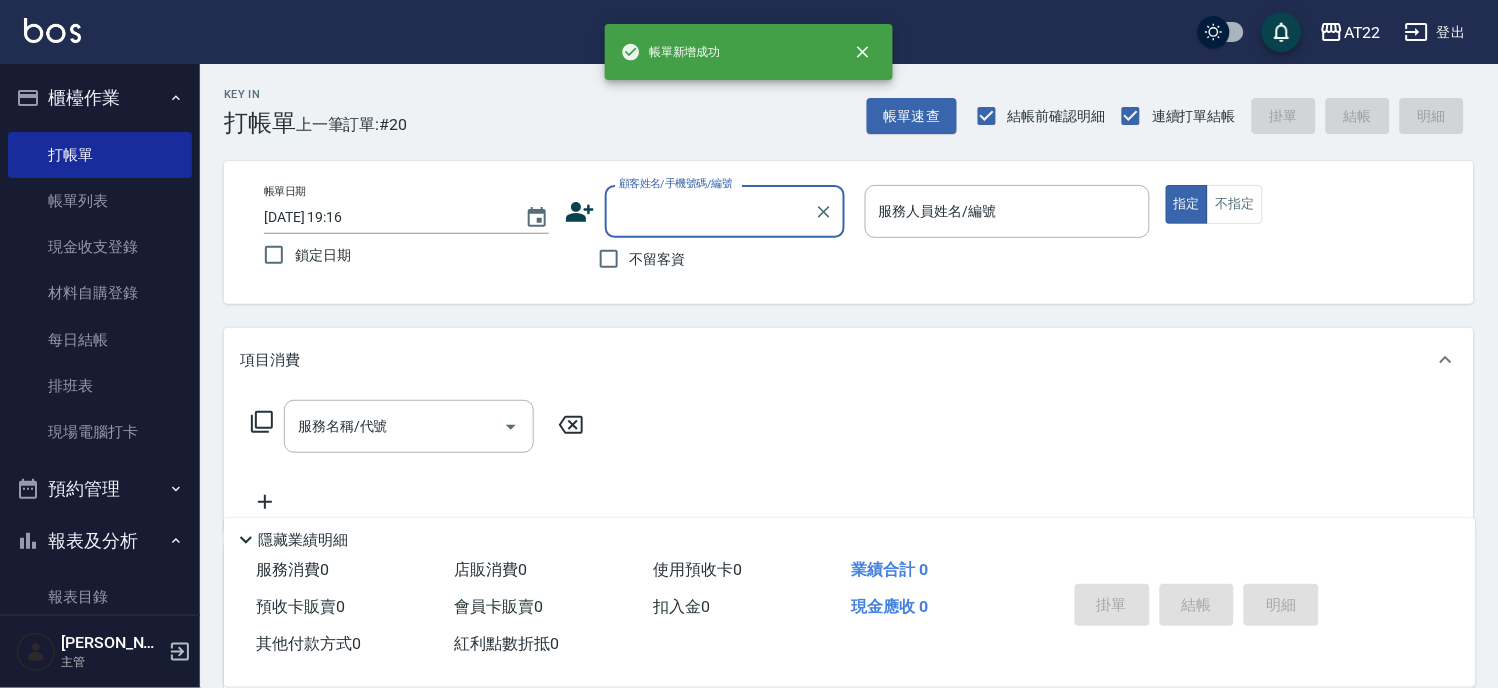 scroll, scrollTop: 0, scrollLeft: 0, axis: both 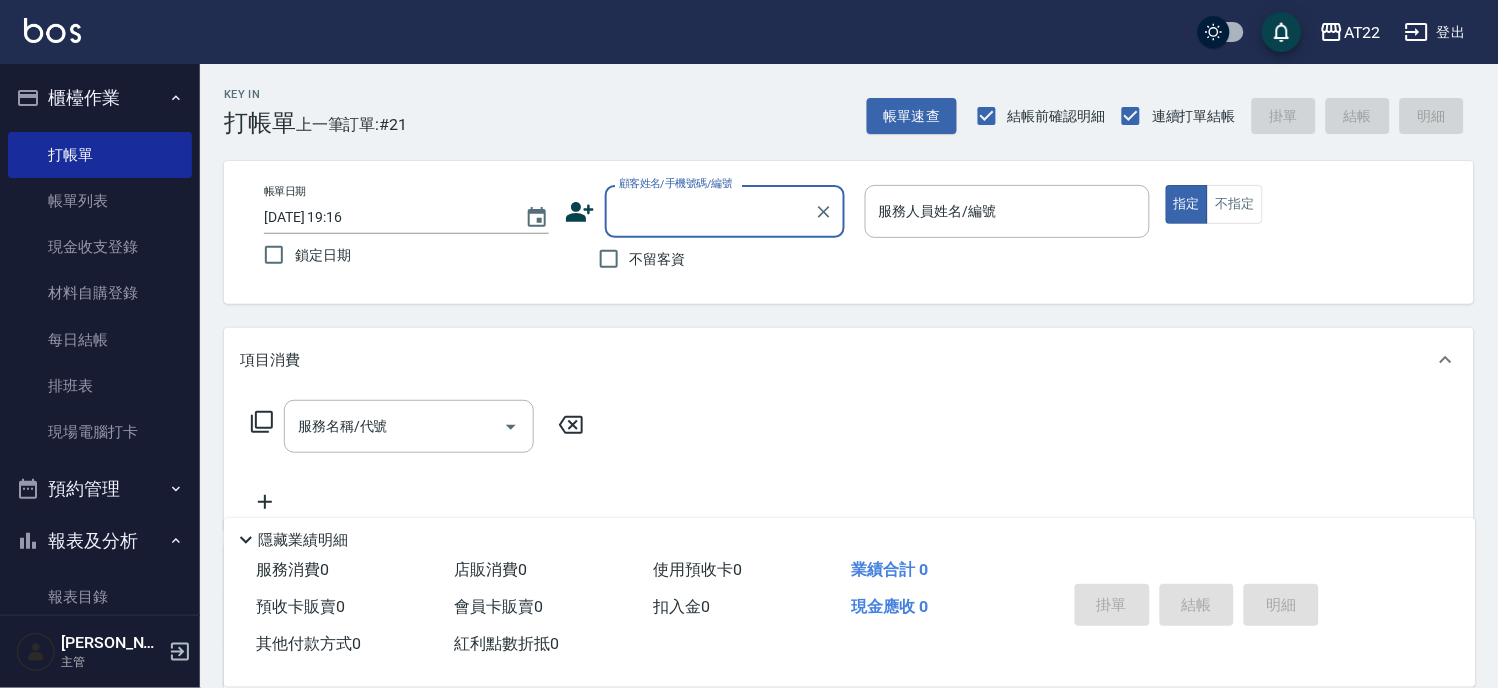 click 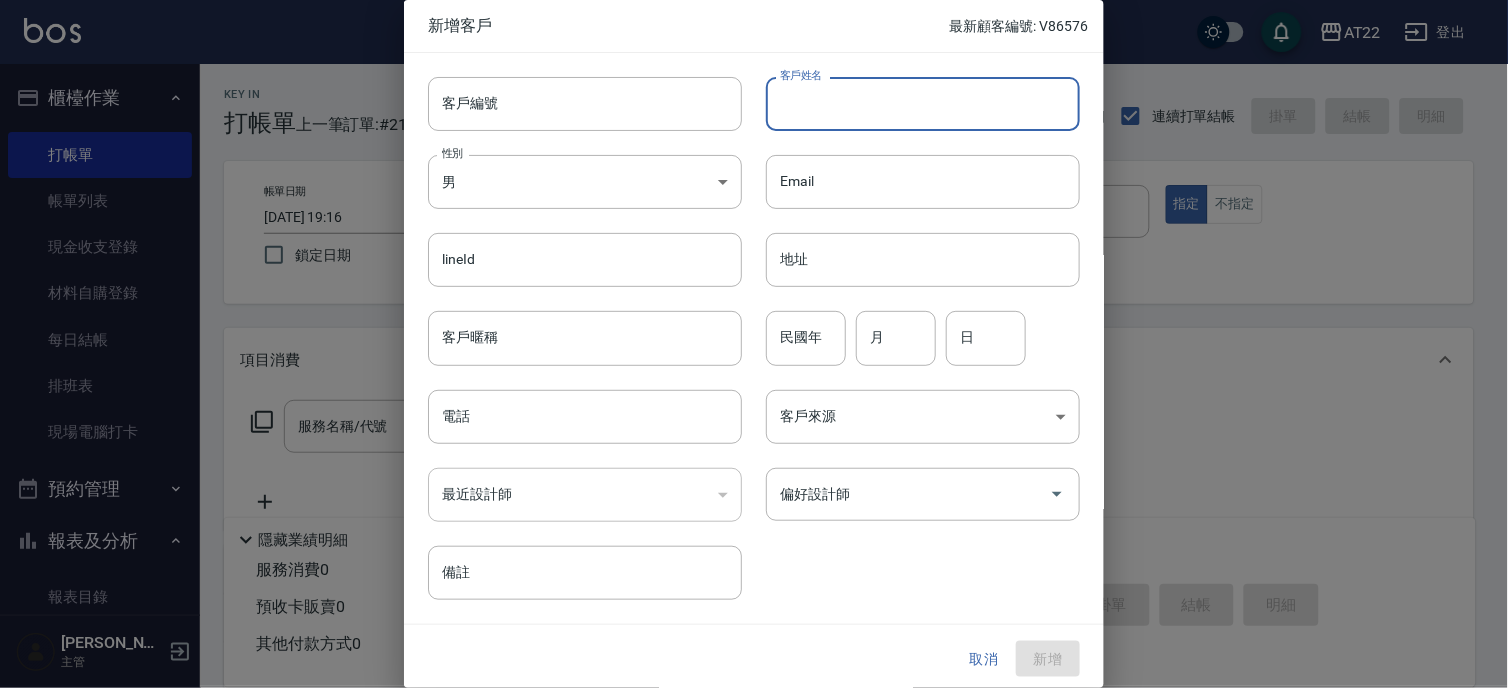 click on "客戶姓名" at bounding box center (923, 104) 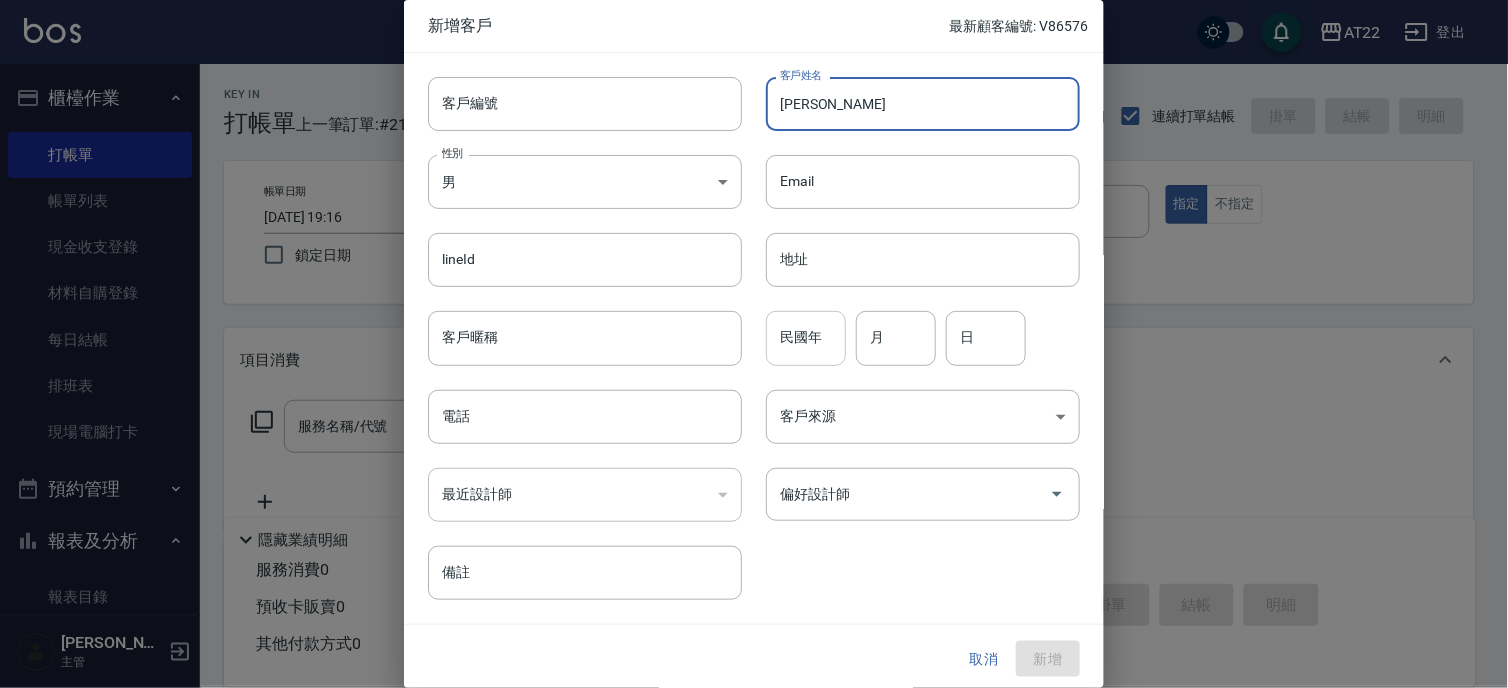 type on "曾靜" 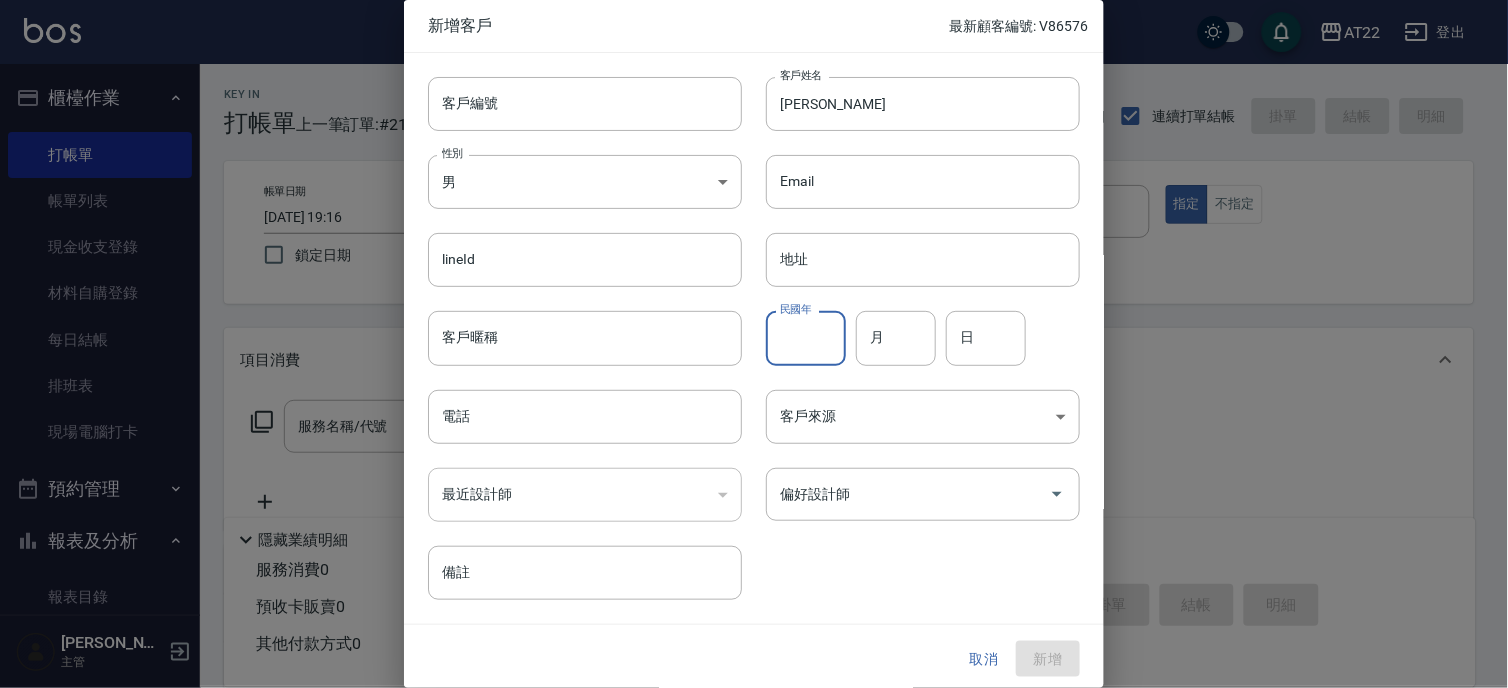 click on "民國年" at bounding box center (806, 338) 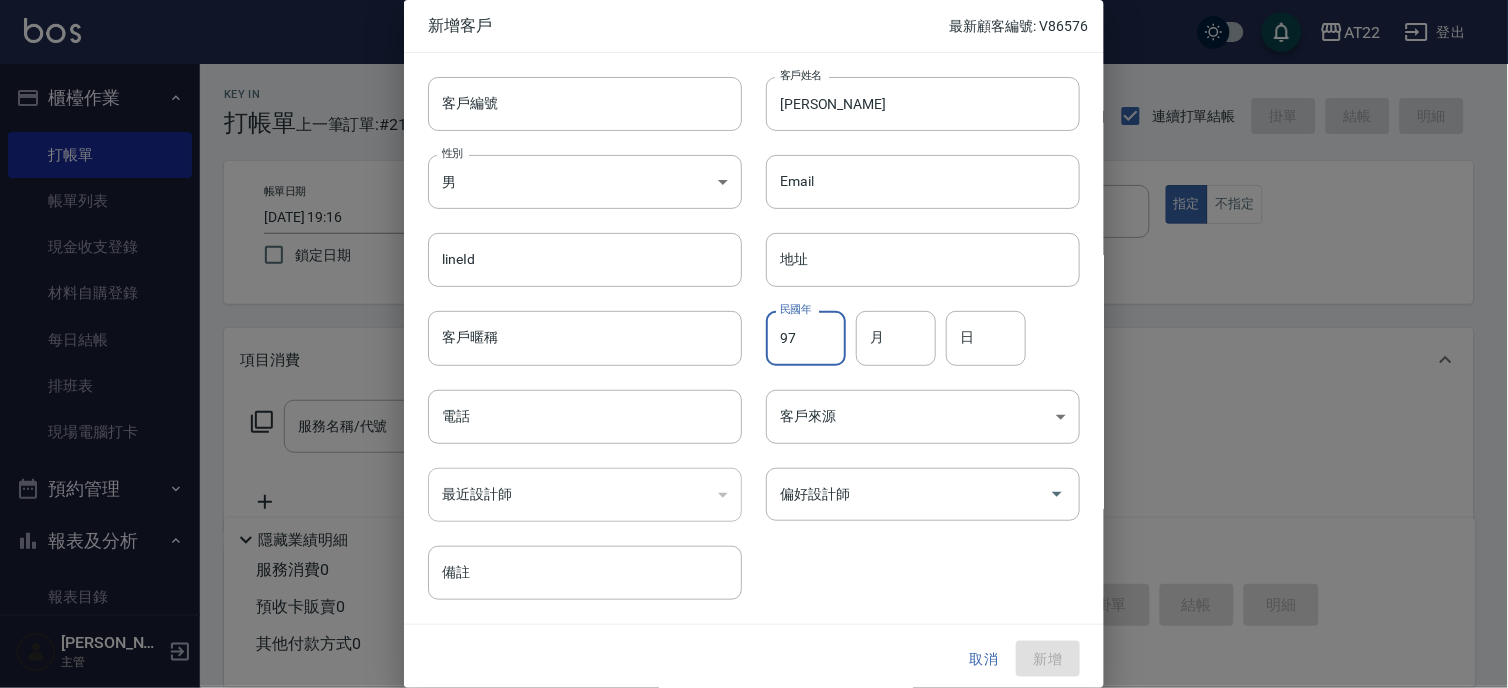 type on "97" 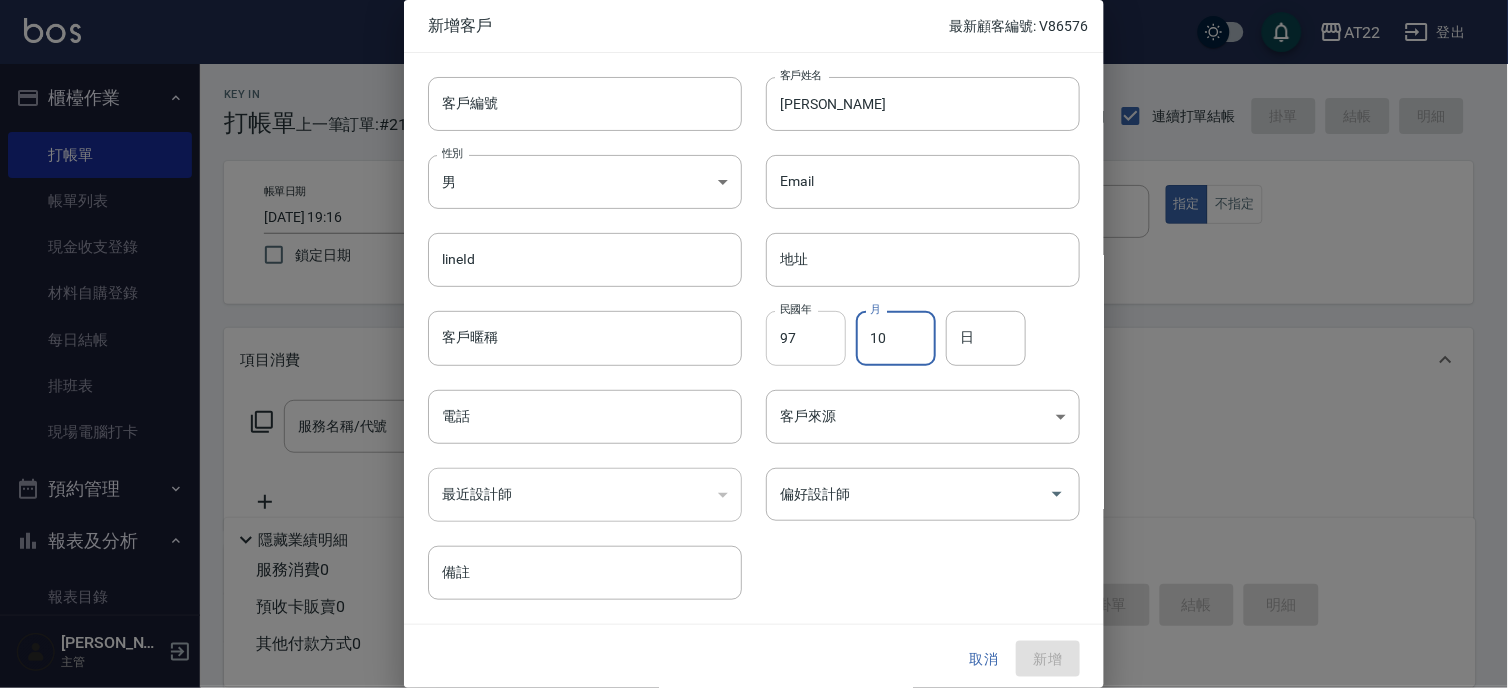 type on "10" 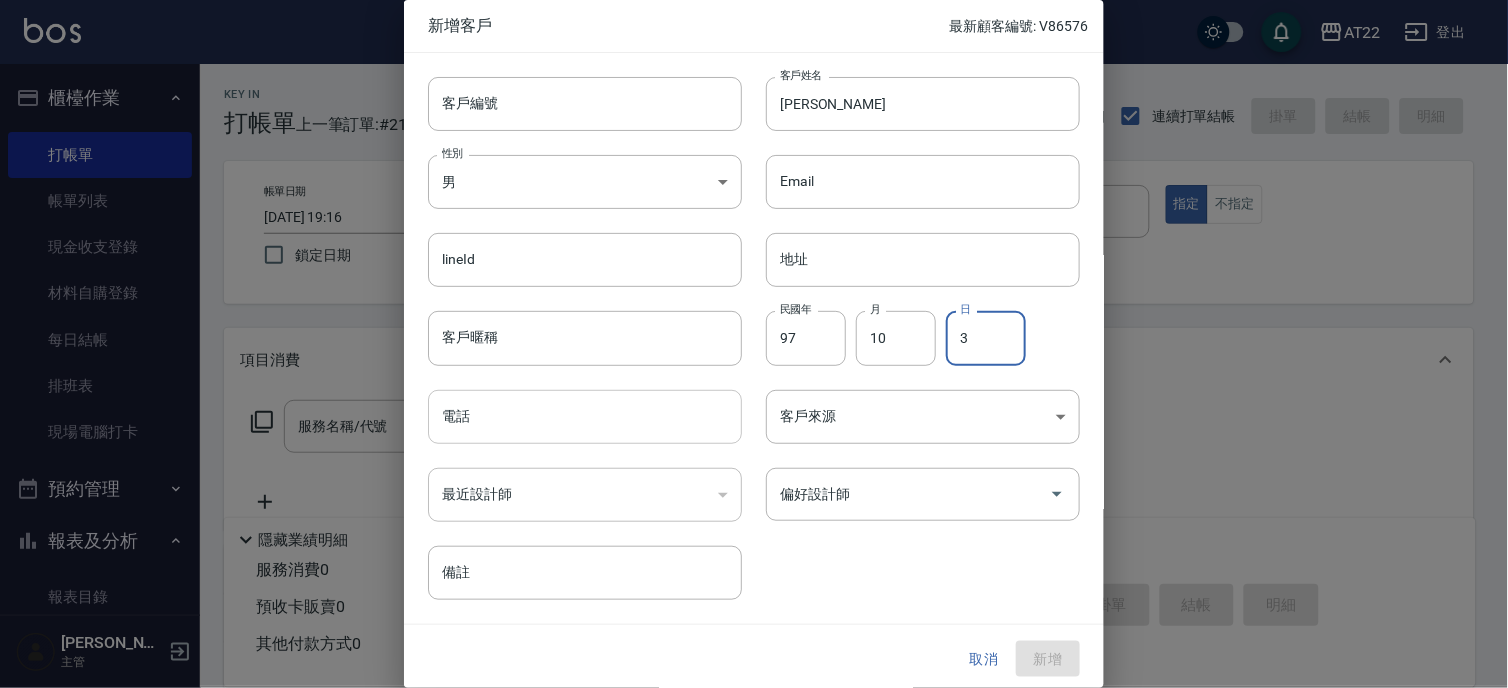 type on "3" 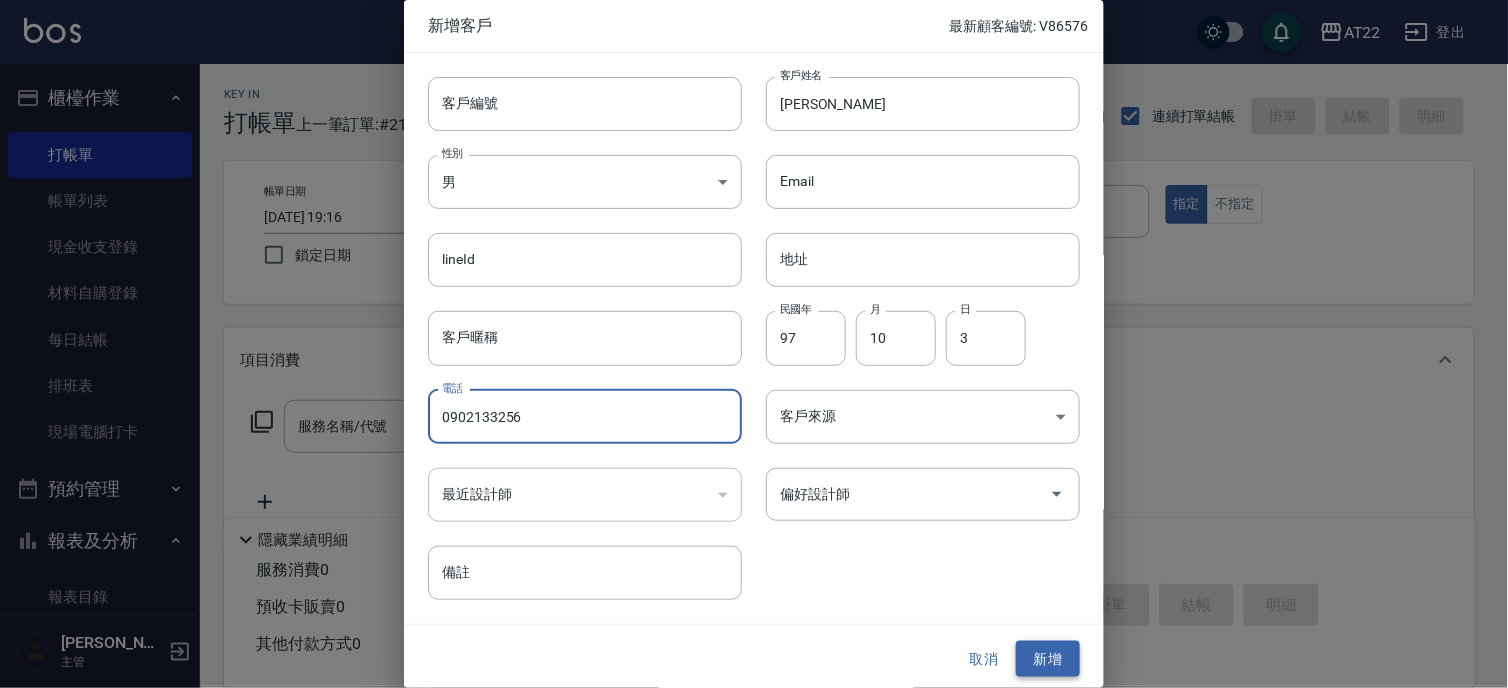 type on "0902133256" 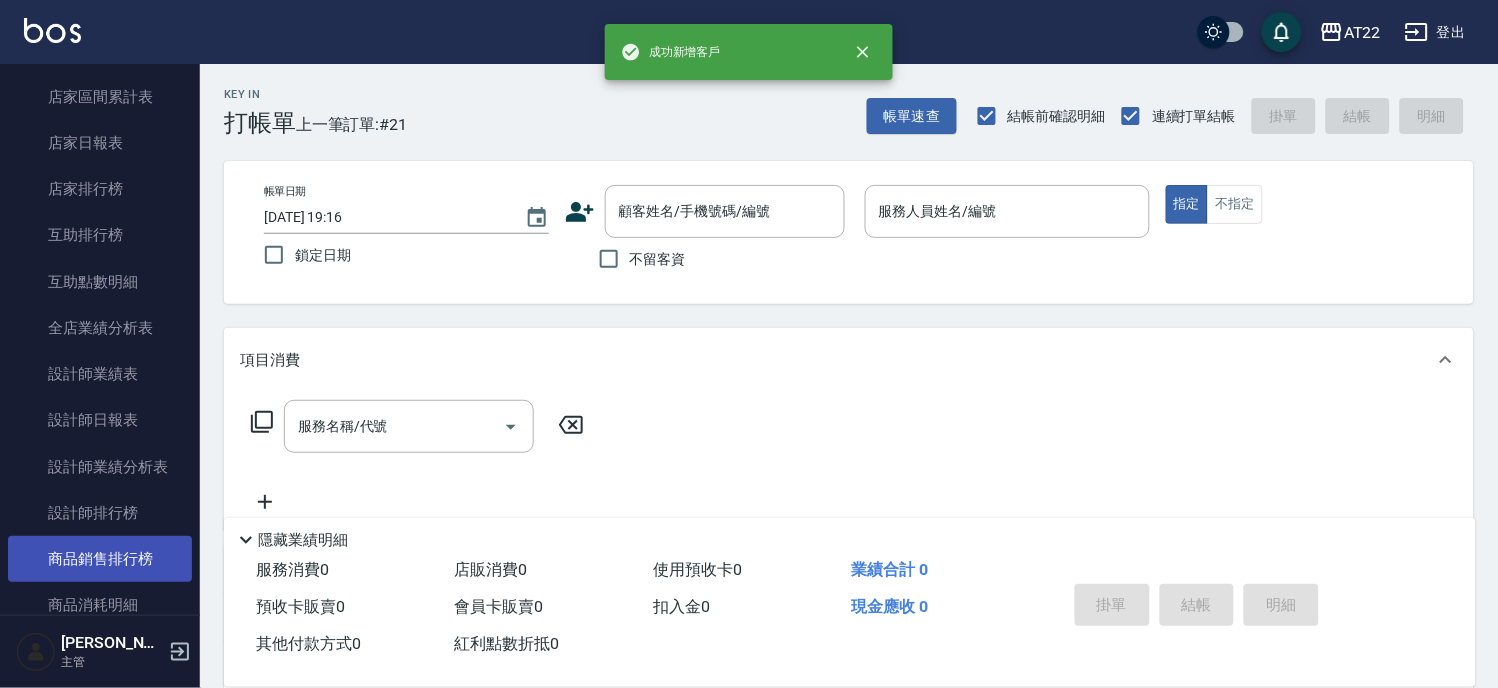 scroll, scrollTop: 666, scrollLeft: 0, axis: vertical 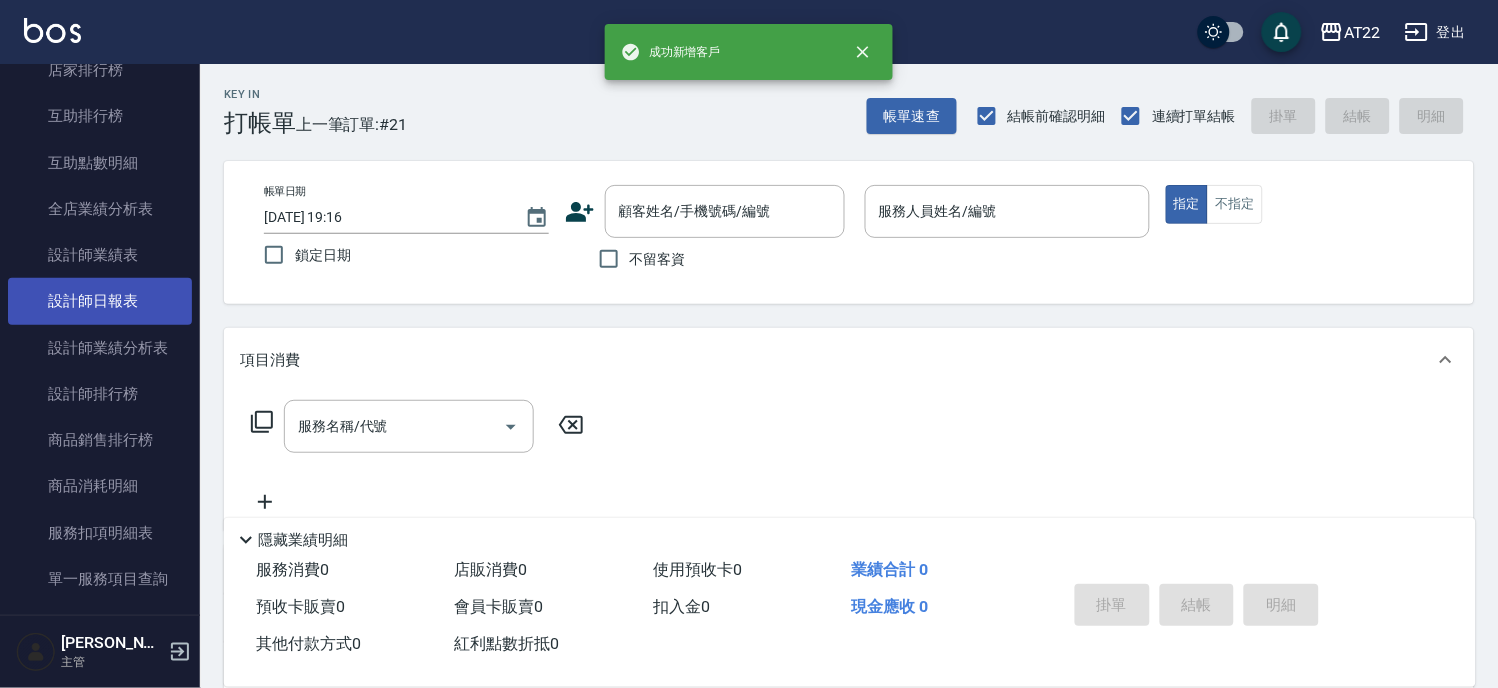 drag, startPoint x: 152, startPoint y: 303, endPoint x: 168, endPoint y: 302, distance: 16.03122 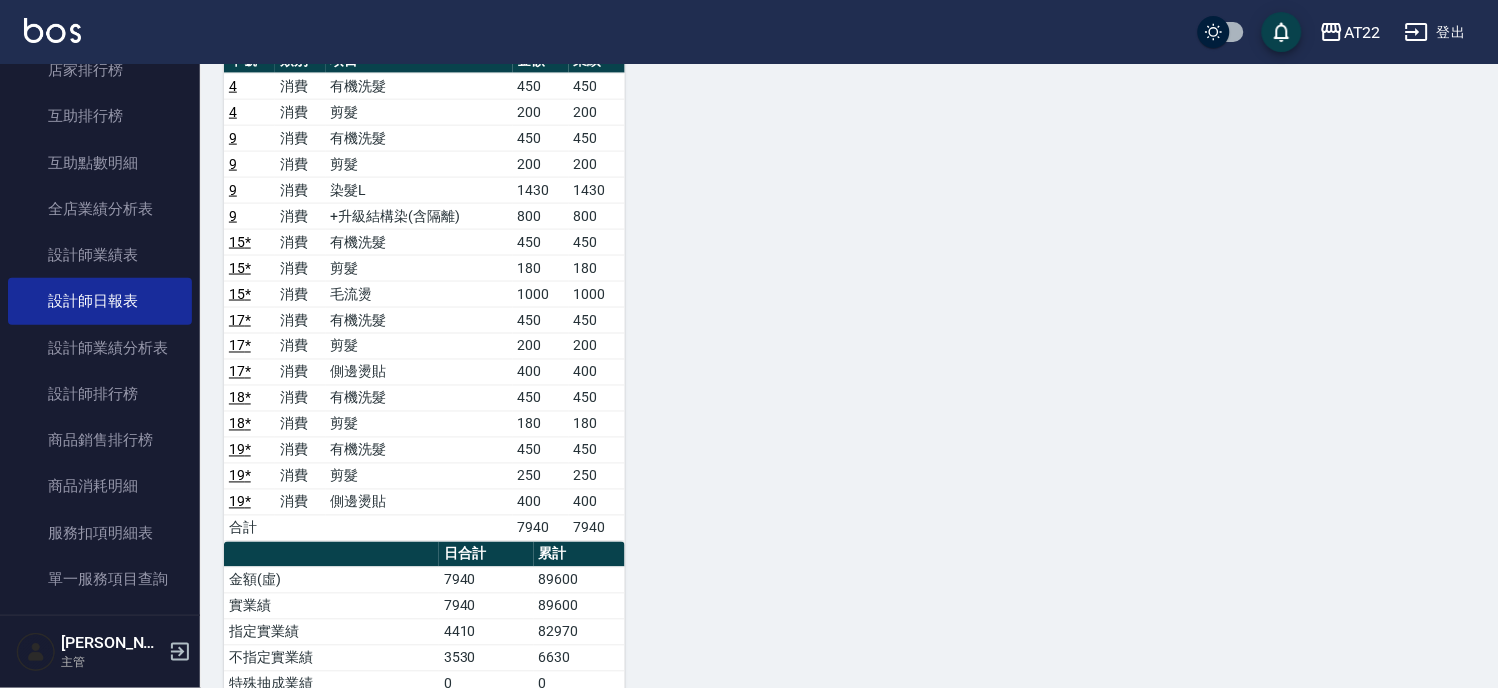scroll, scrollTop: 2333, scrollLeft: 0, axis: vertical 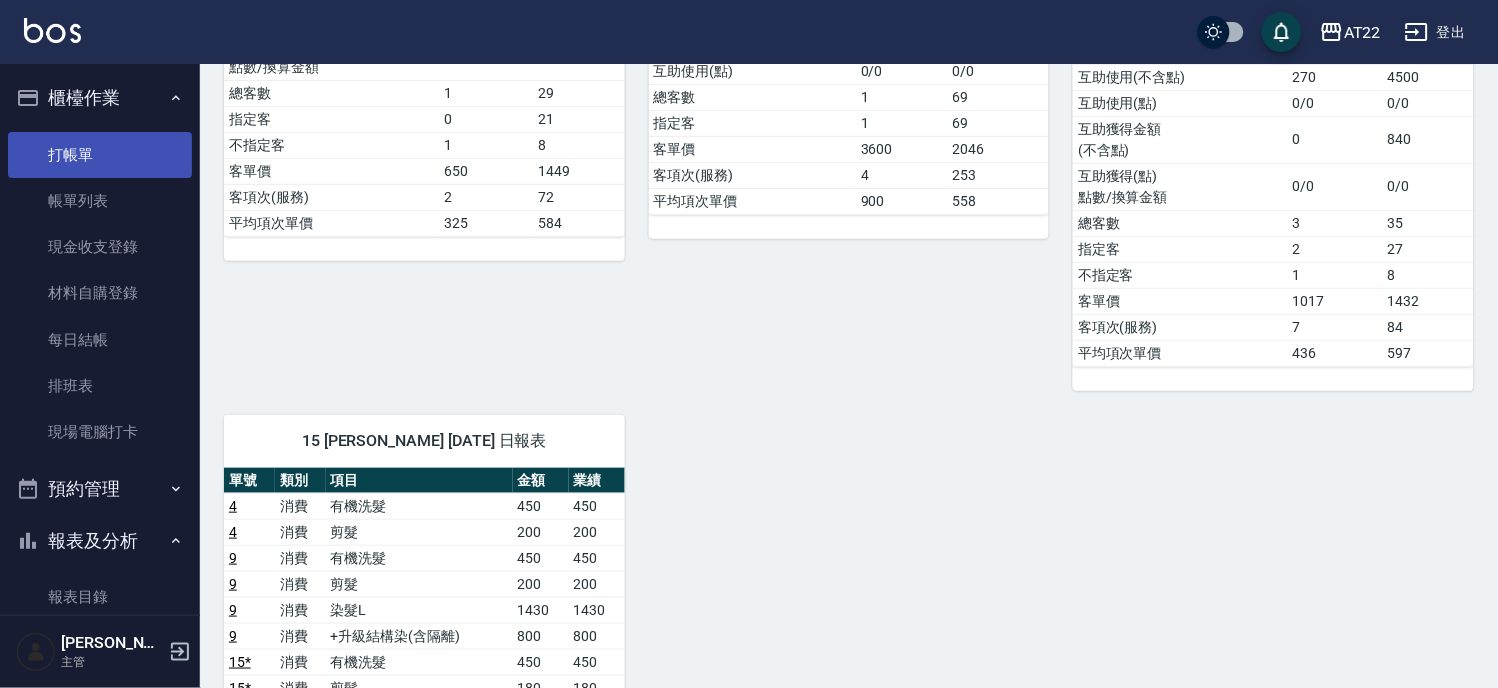 drag, startPoint x: 116, startPoint y: 158, endPoint x: 136, endPoint y: 155, distance: 20.22375 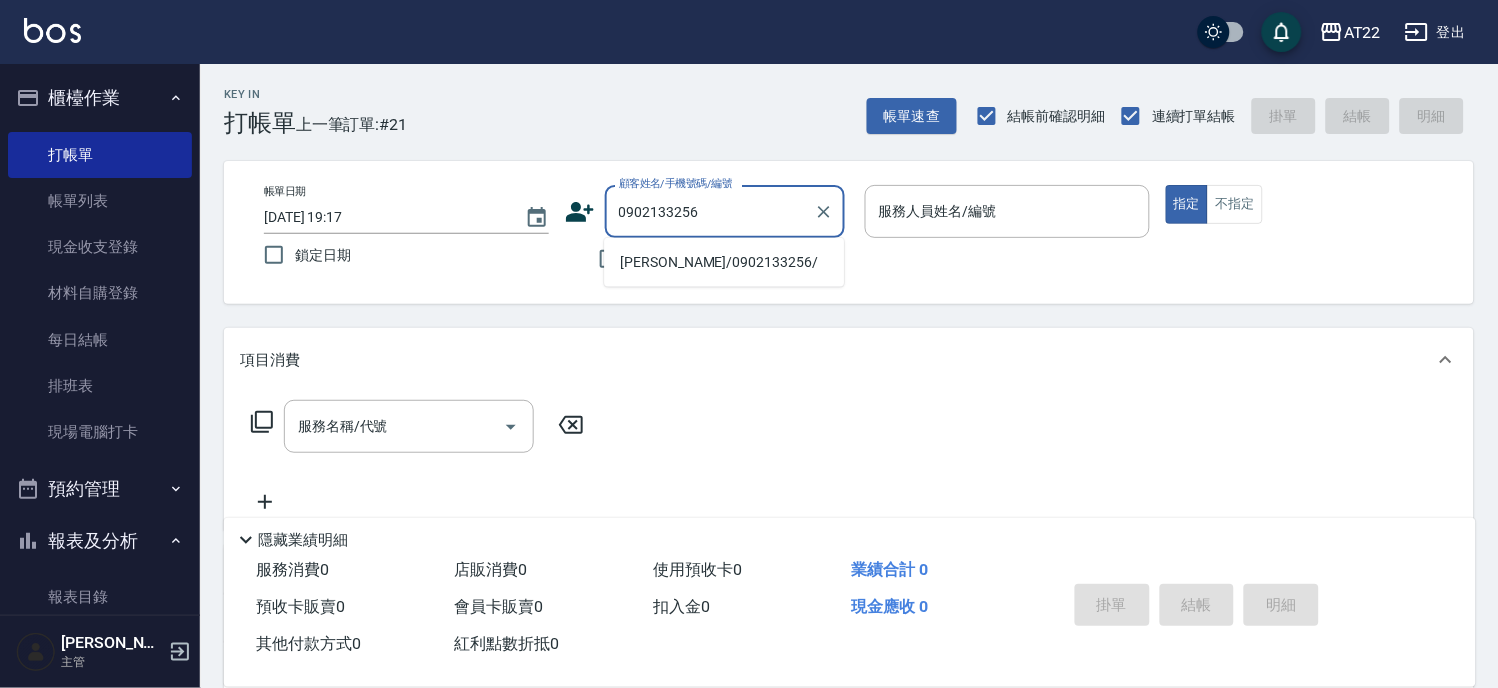 click on "曾靜/0902133256/" at bounding box center [724, 262] 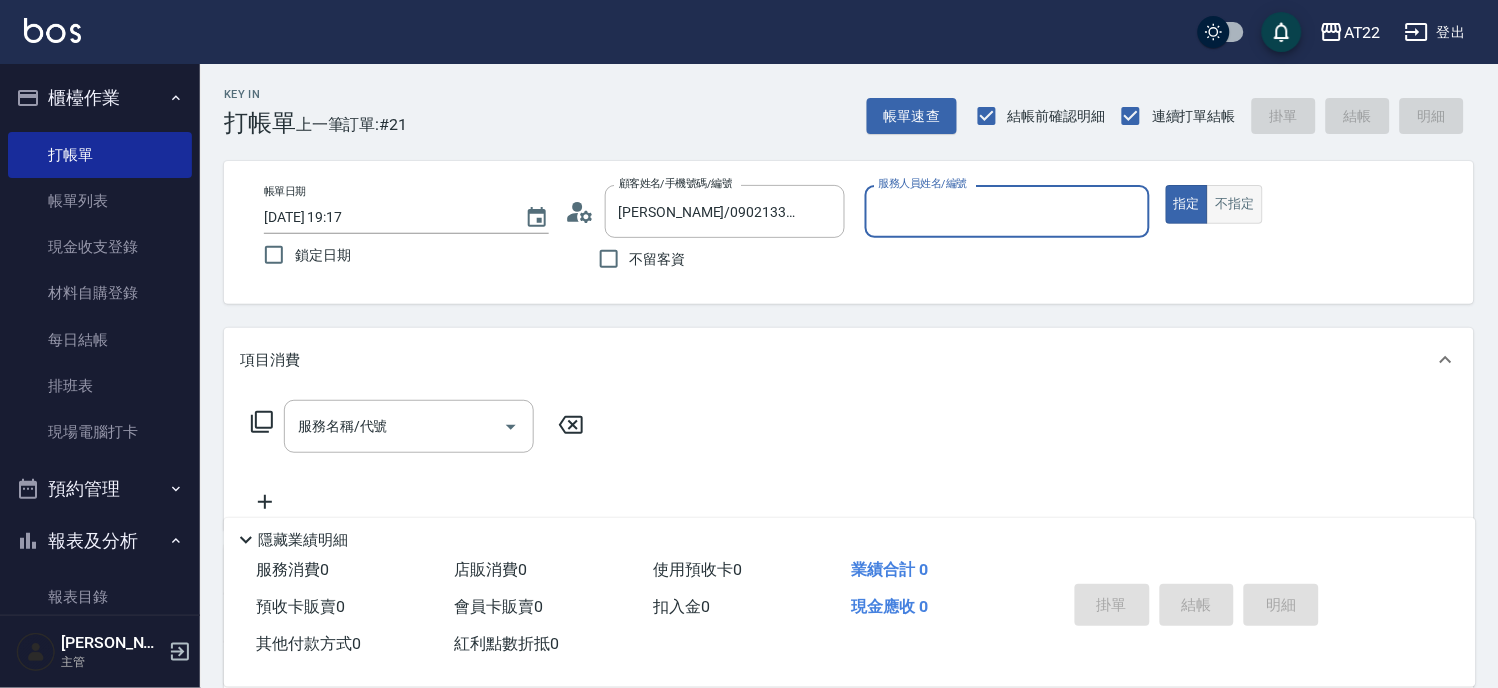 click on "不指定" at bounding box center (1235, 204) 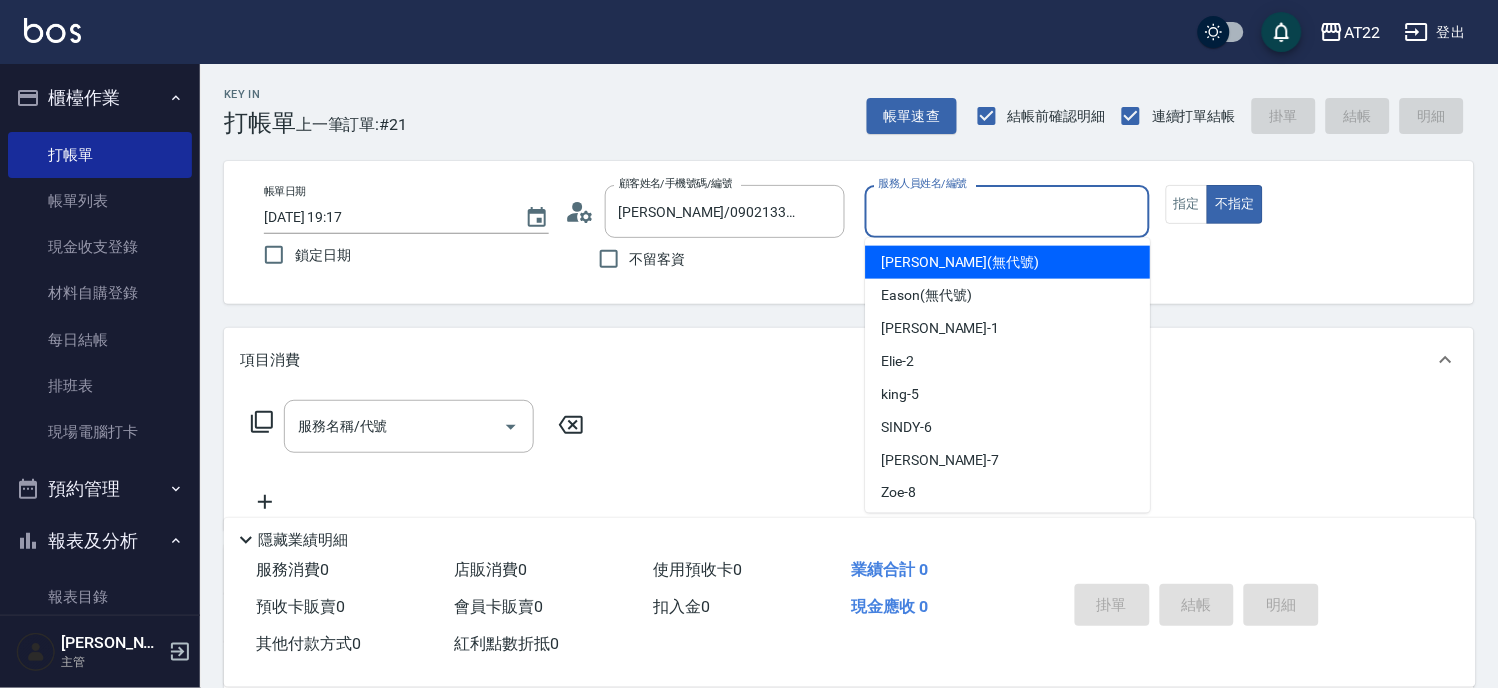 click on "服務人員姓名/編號" at bounding box center (1007, 211) 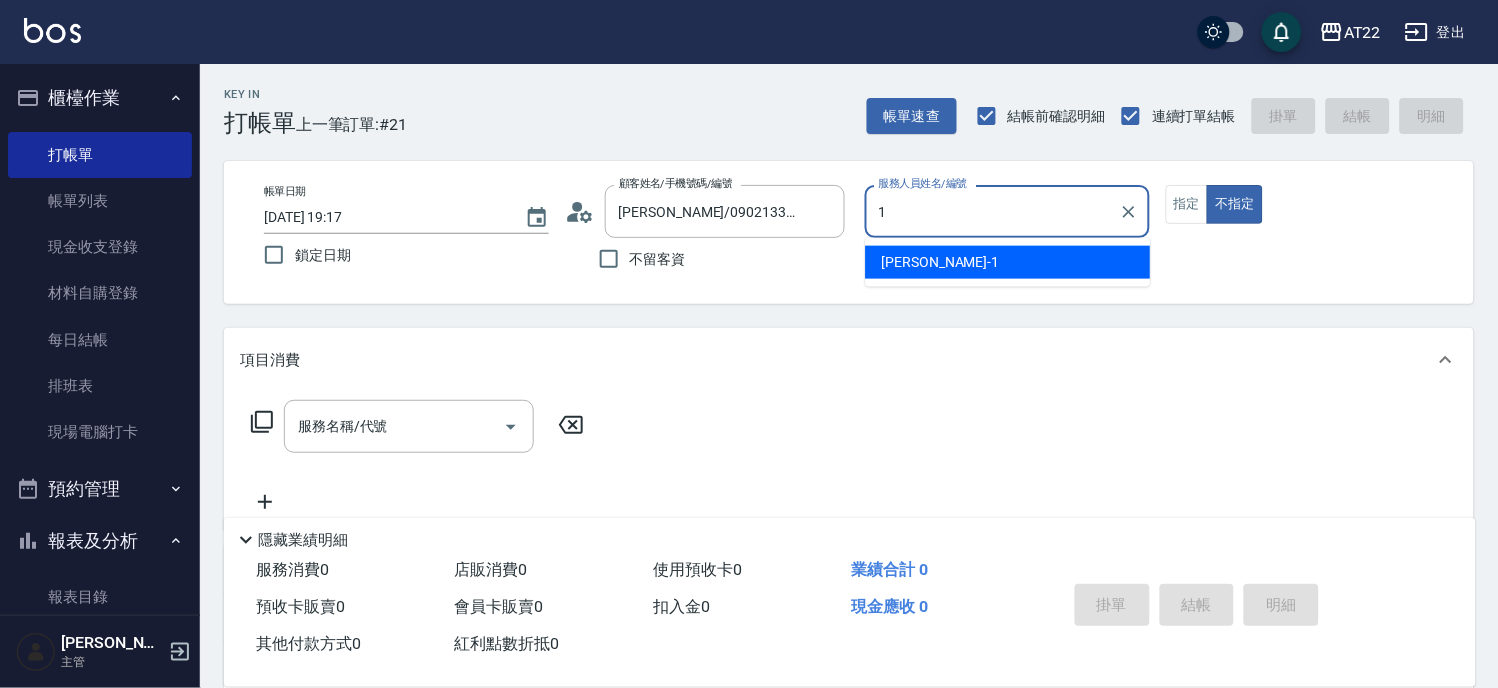type on "孫一平-1" 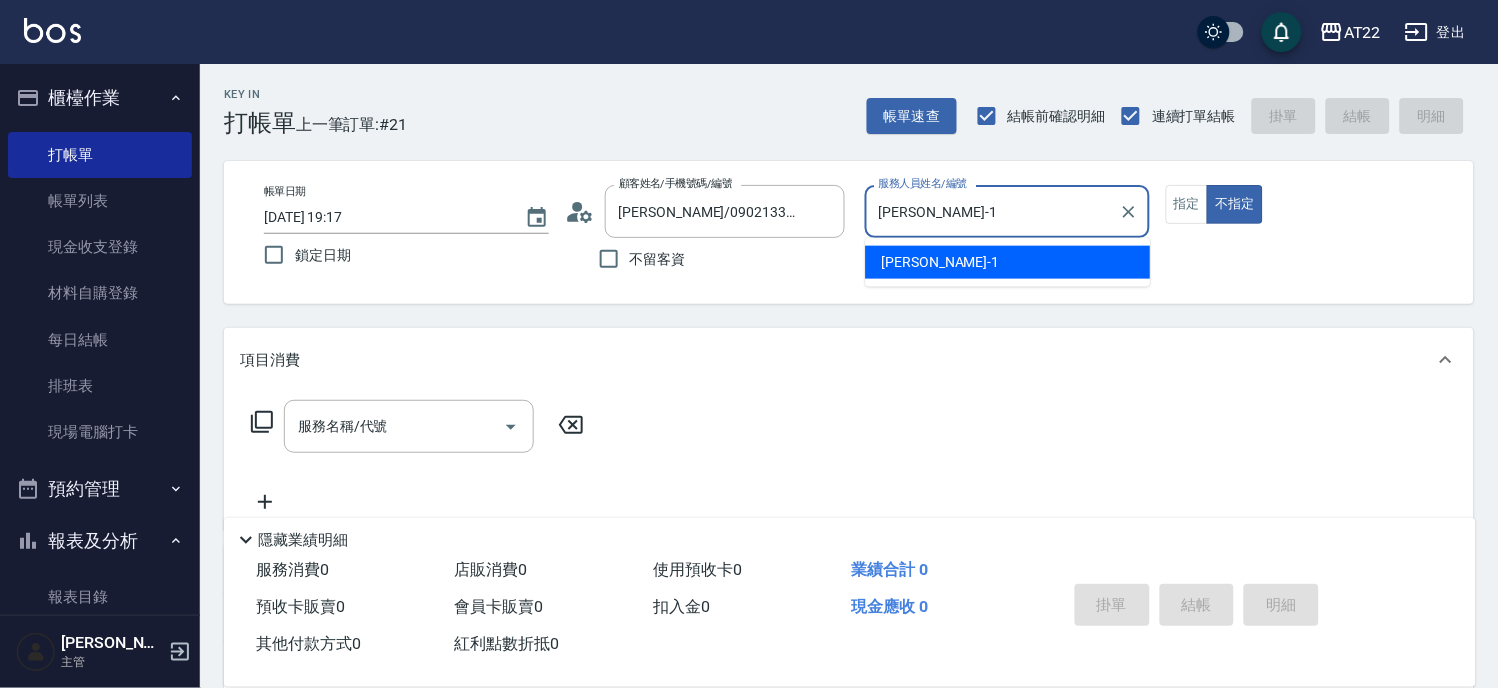 type on "false" 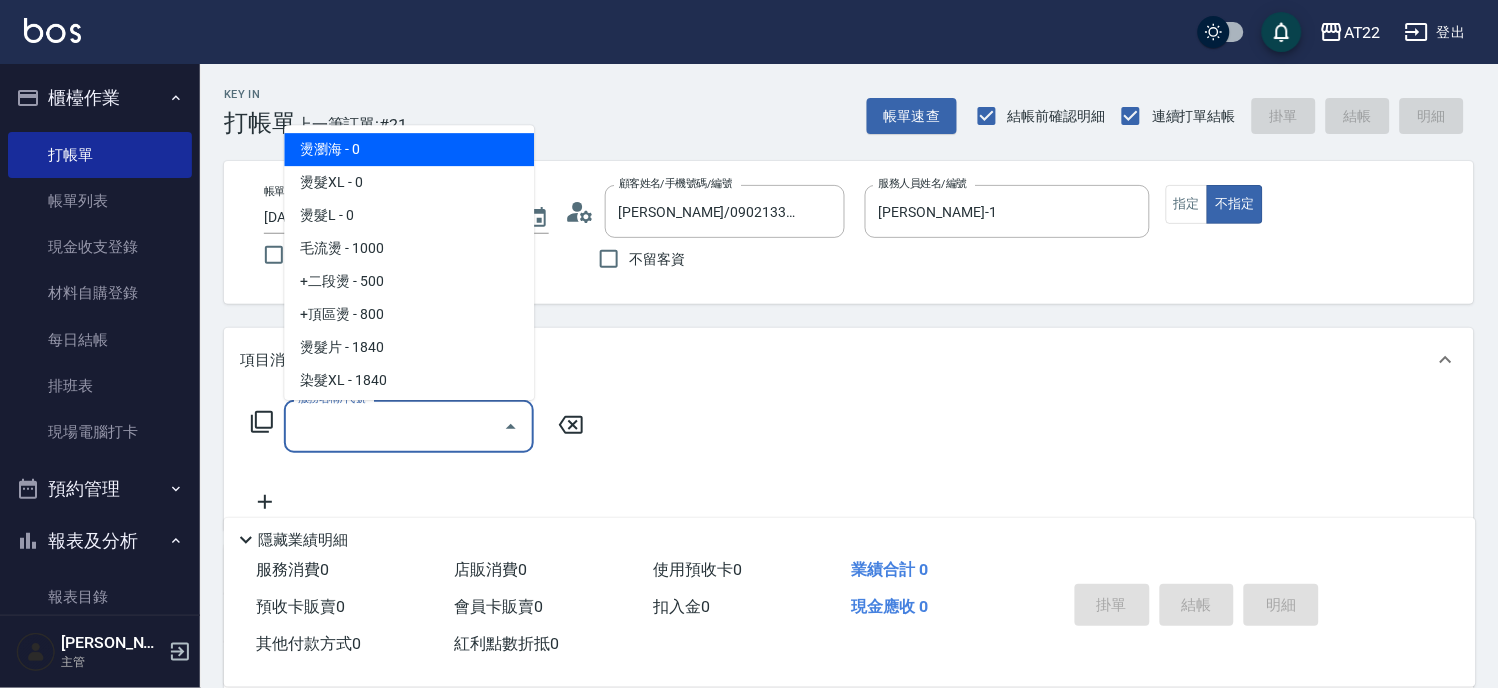 click on "服務名稱/代號 服務名稱/代號" at bounding box center (409, 426) 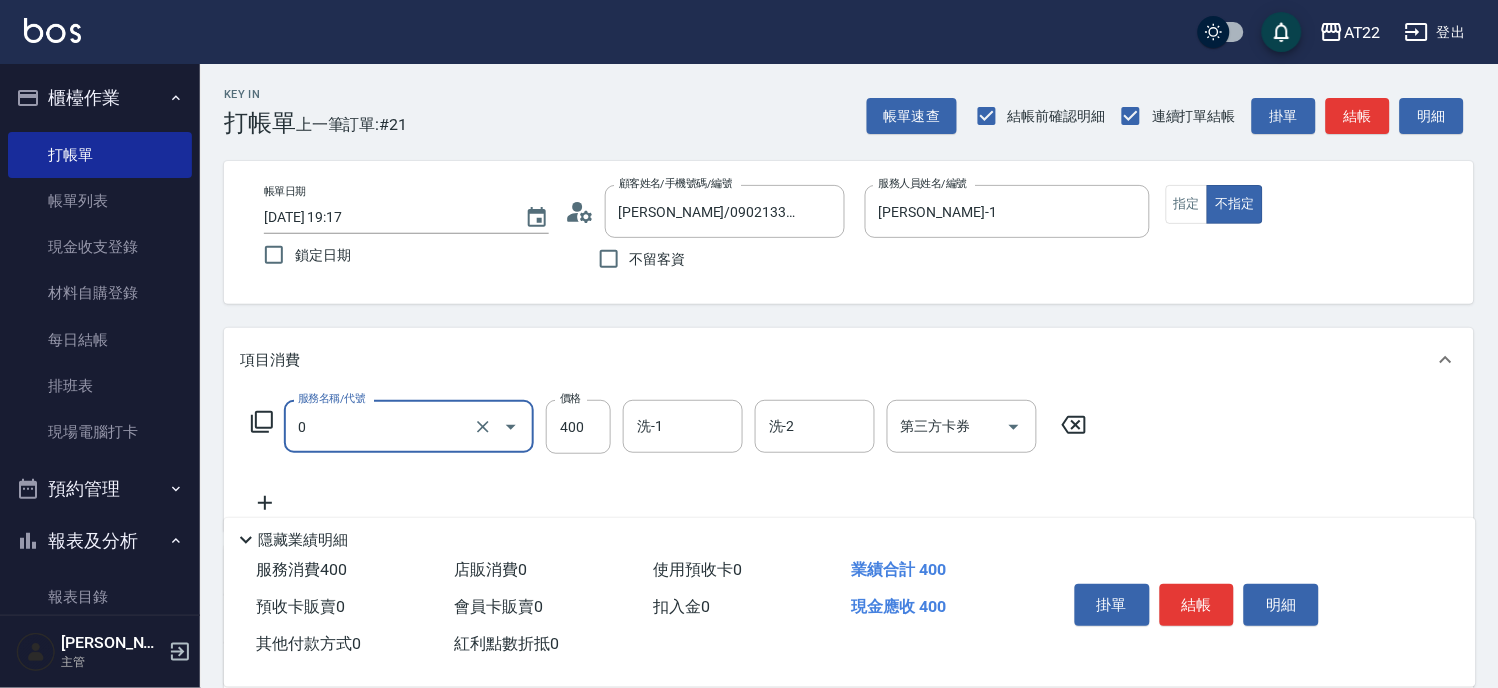 type on "有機洗髮(0)" 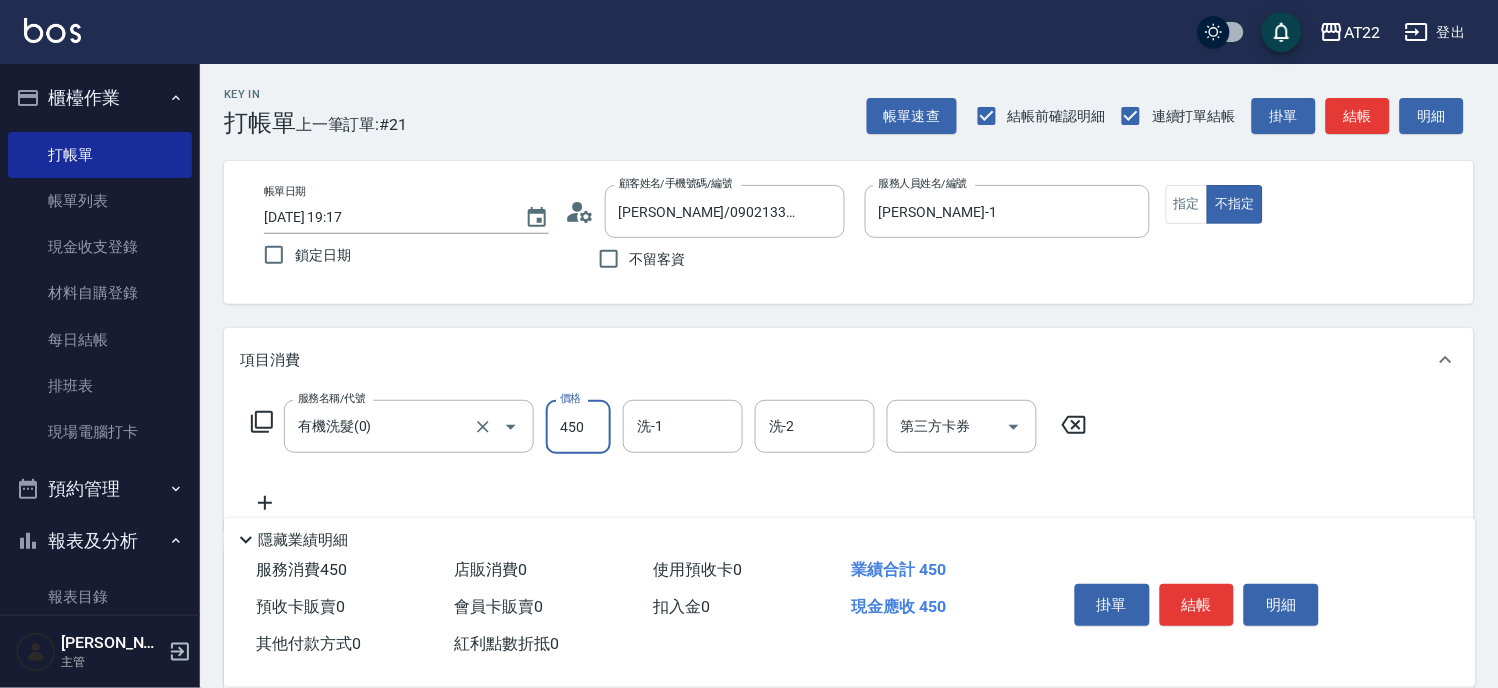 type on "450" 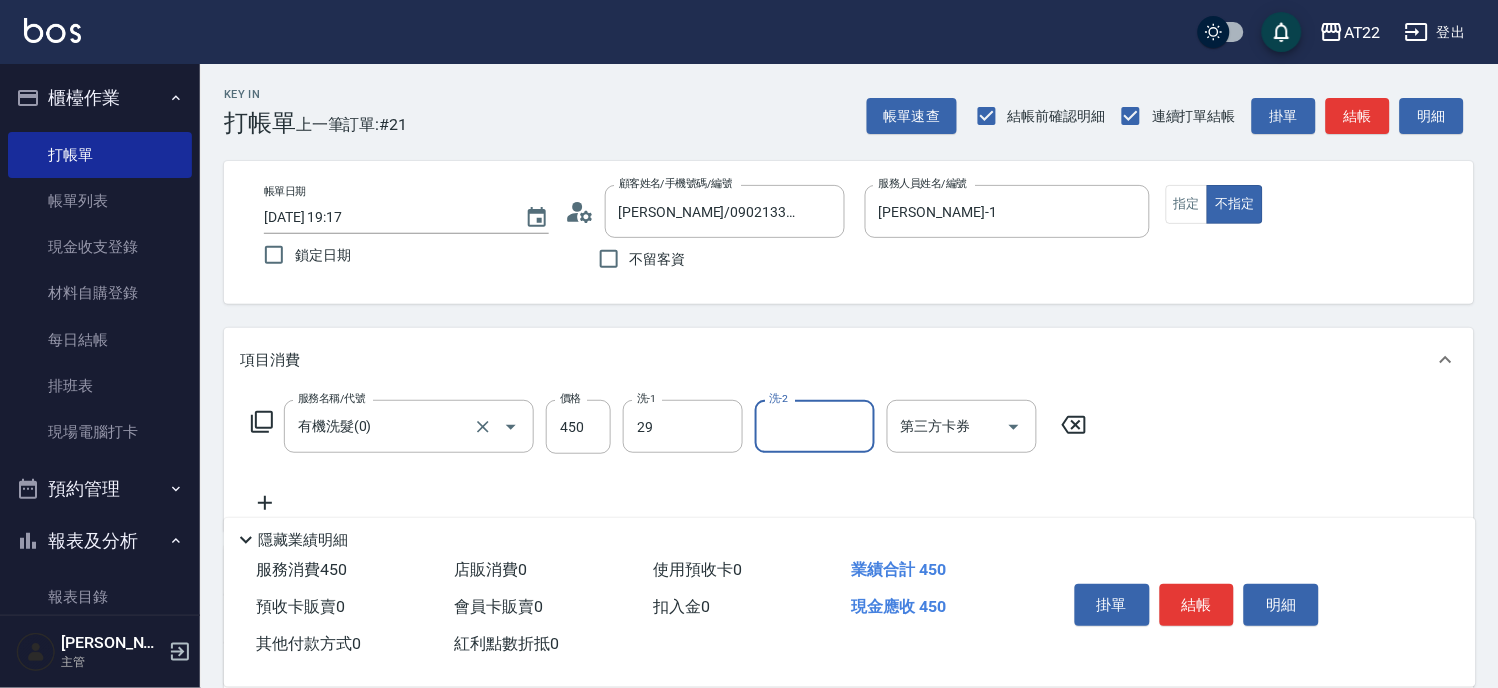 type on "Joyce-29" 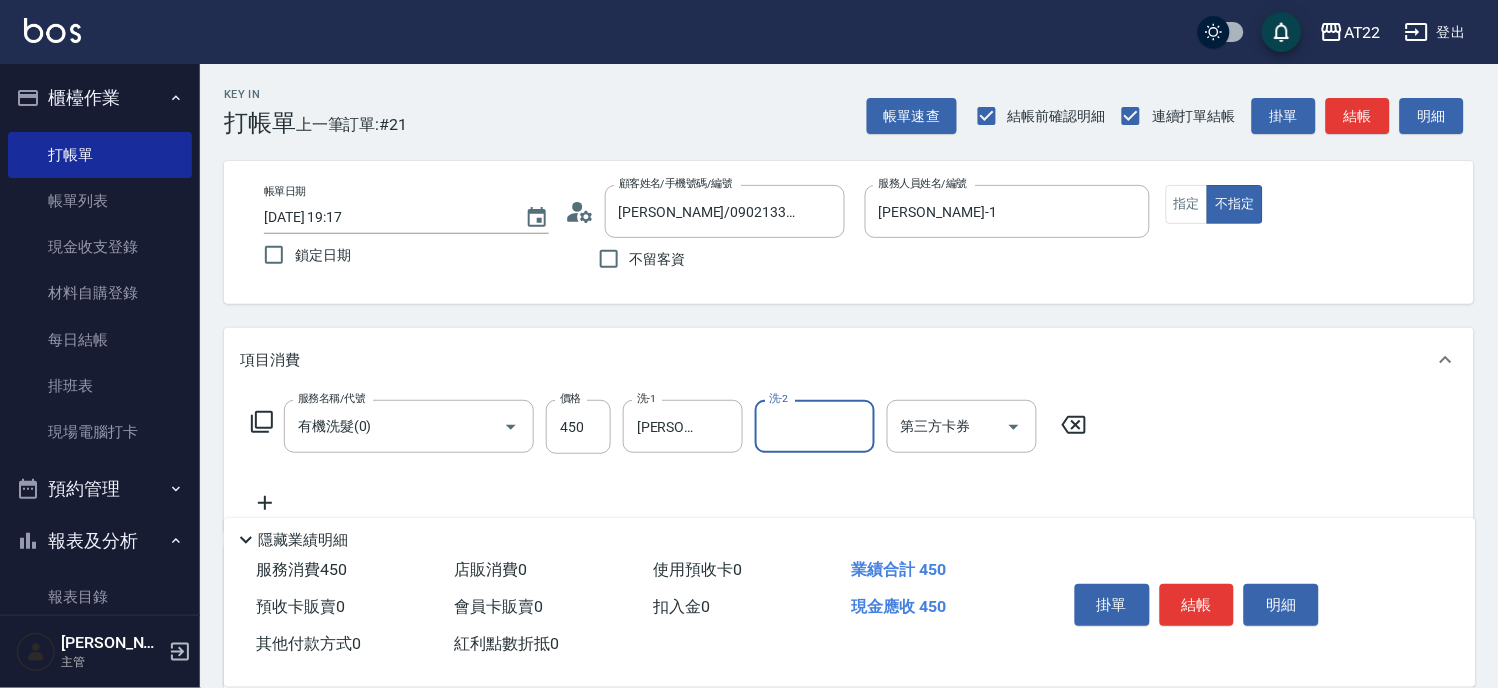 click 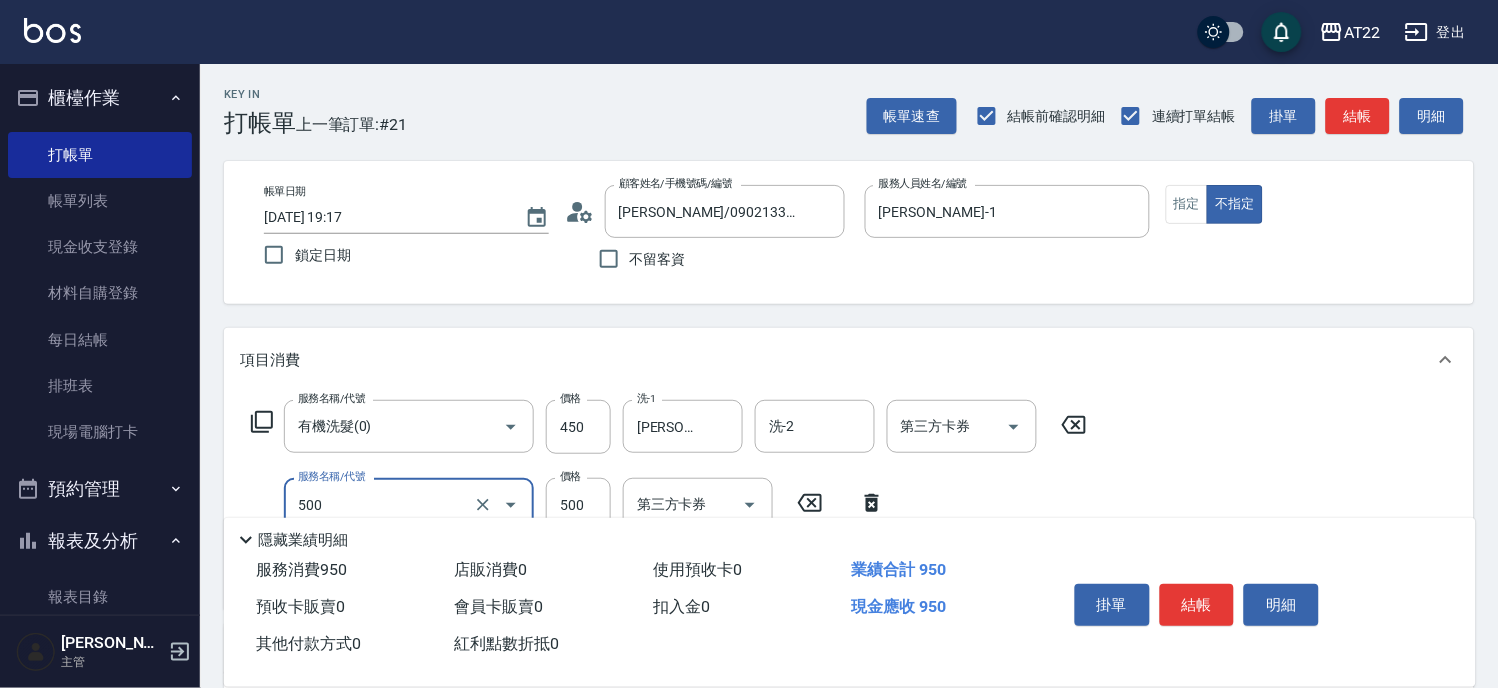 type on "剪髮(500)" 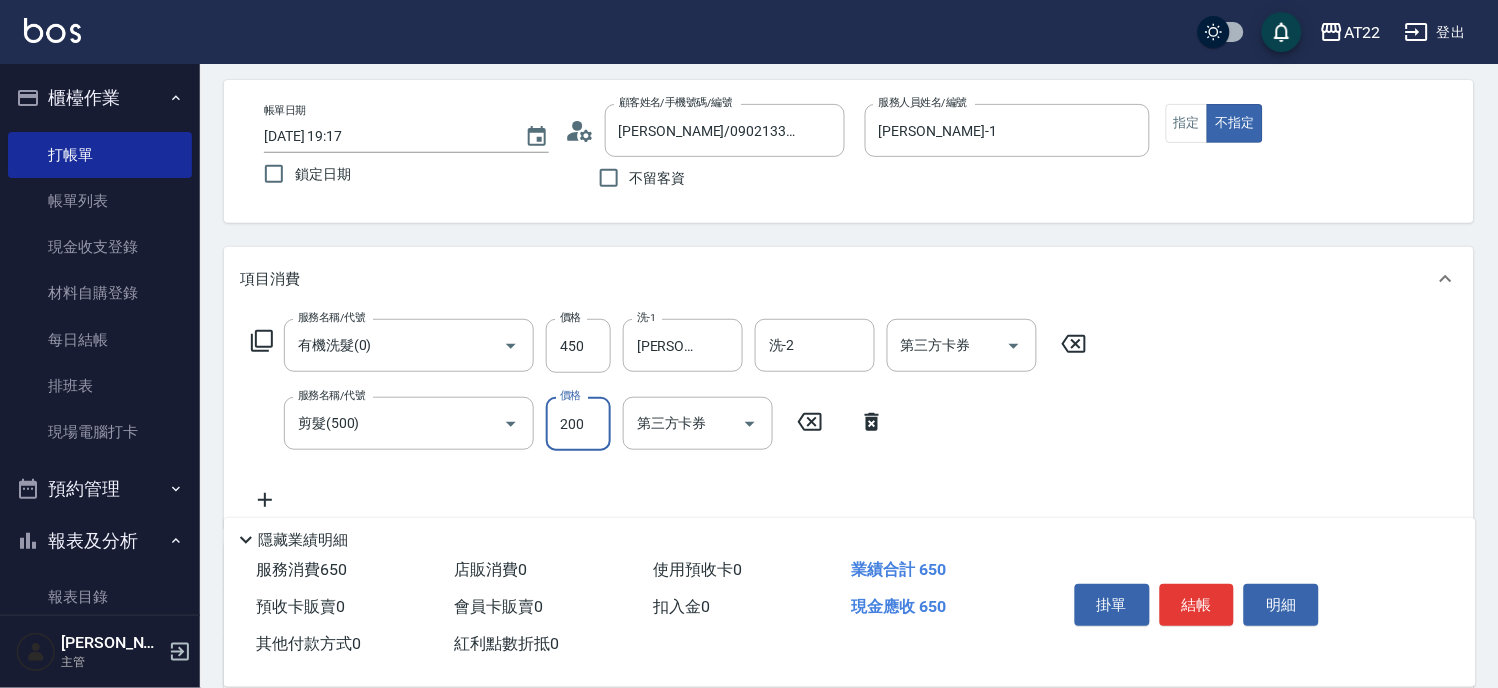 scroll, scrollTop: 366, scrollLeft: 0, axis: vertical 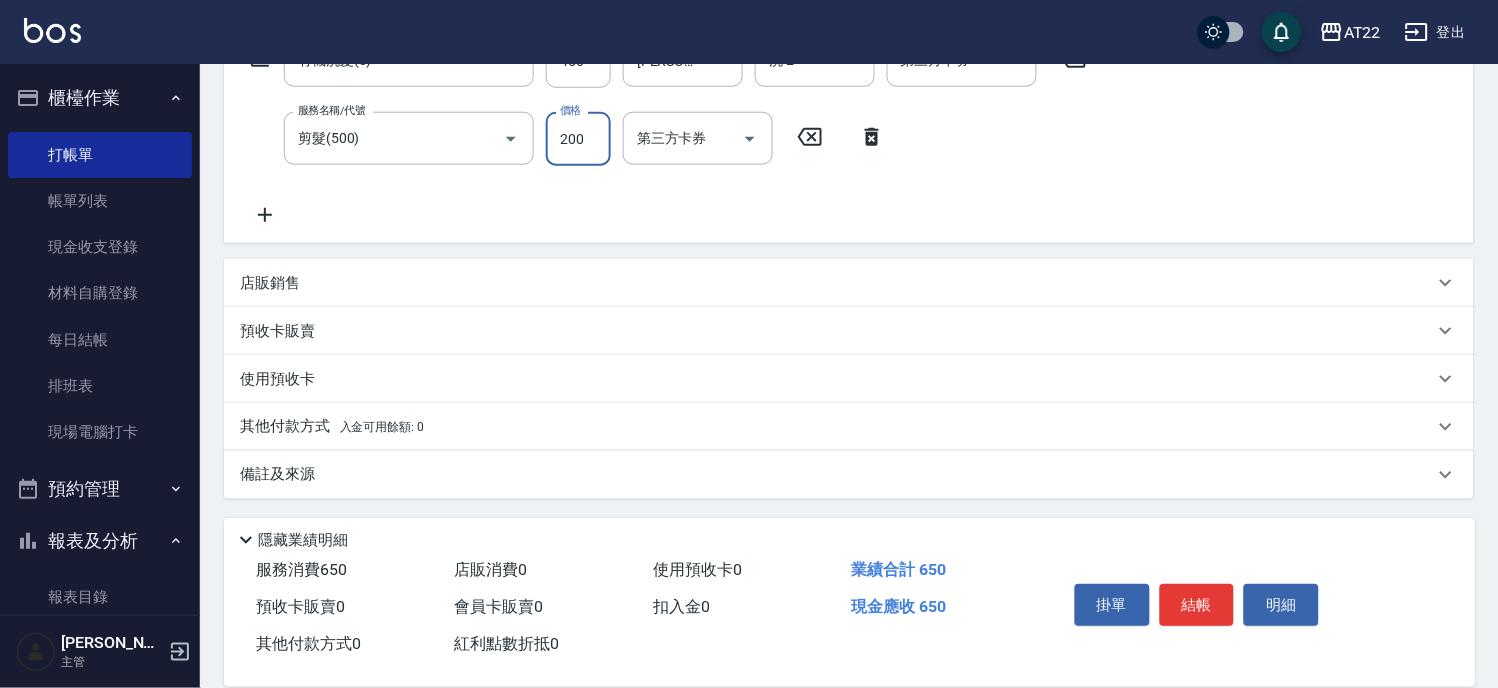 type on "200" 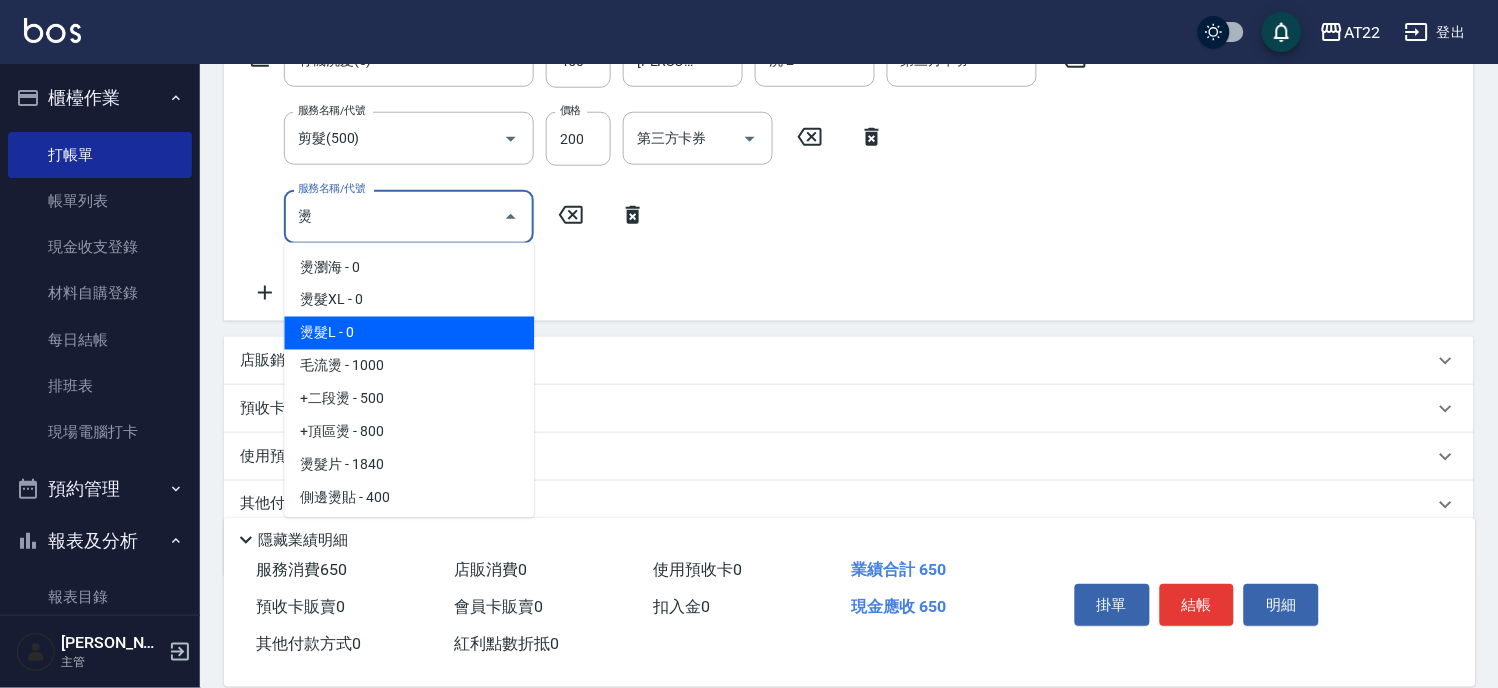 click on "燙髮L - 0" at bounding box center [409, 333] 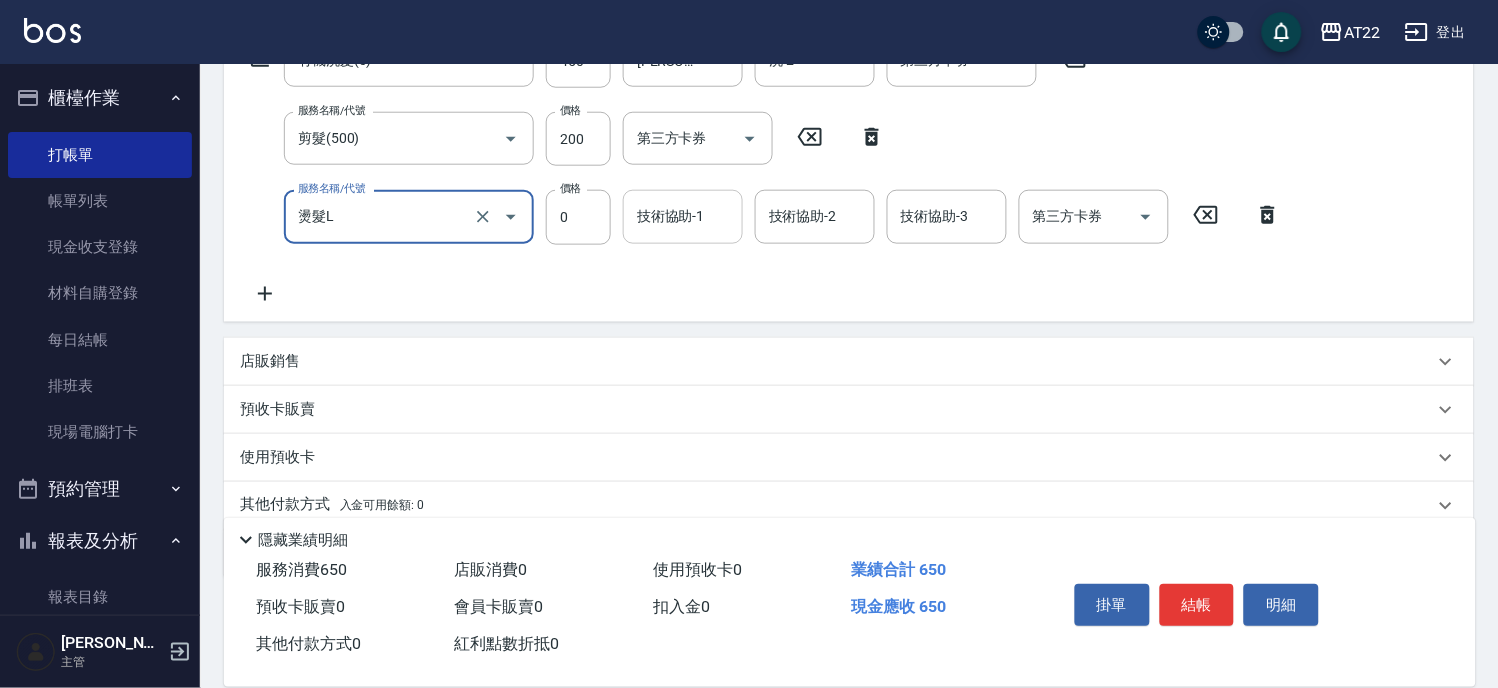 type on "燙髮L" 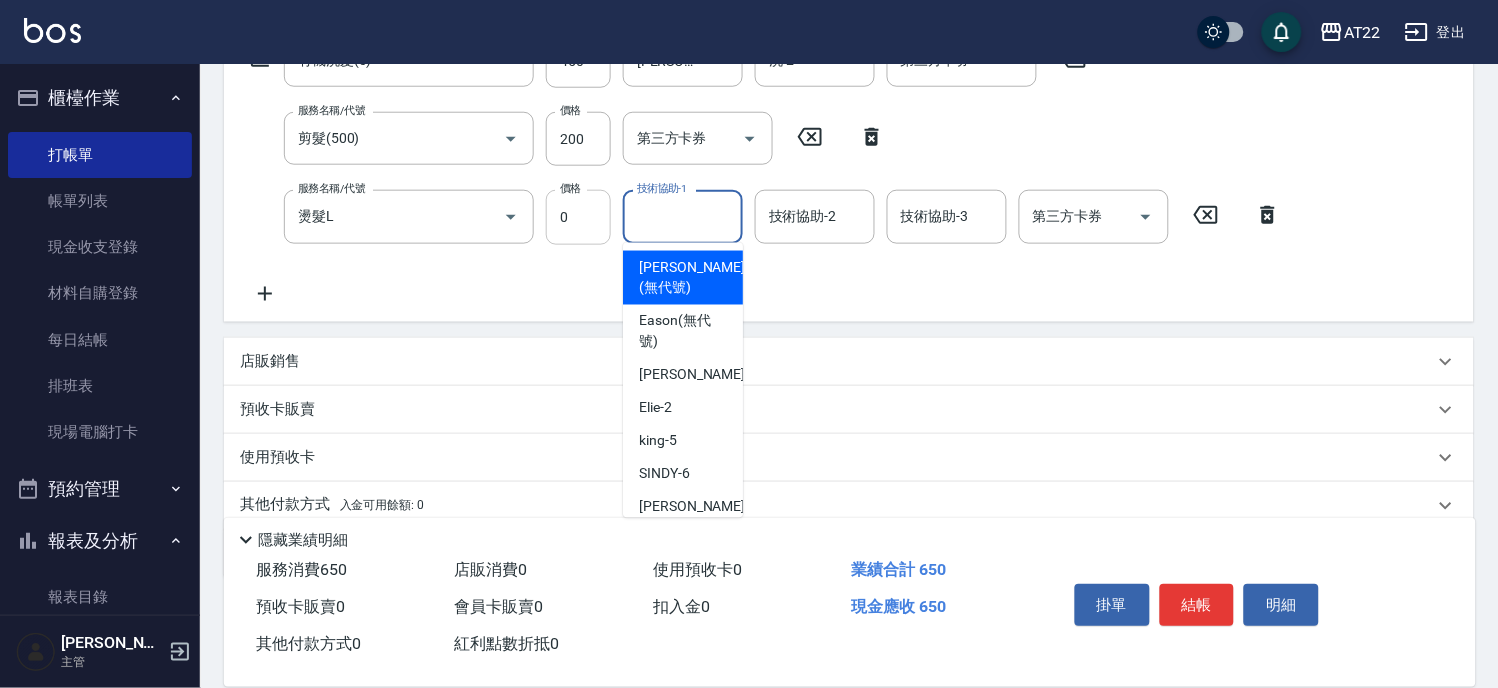 click on "0" at bounding box center (578, 217) 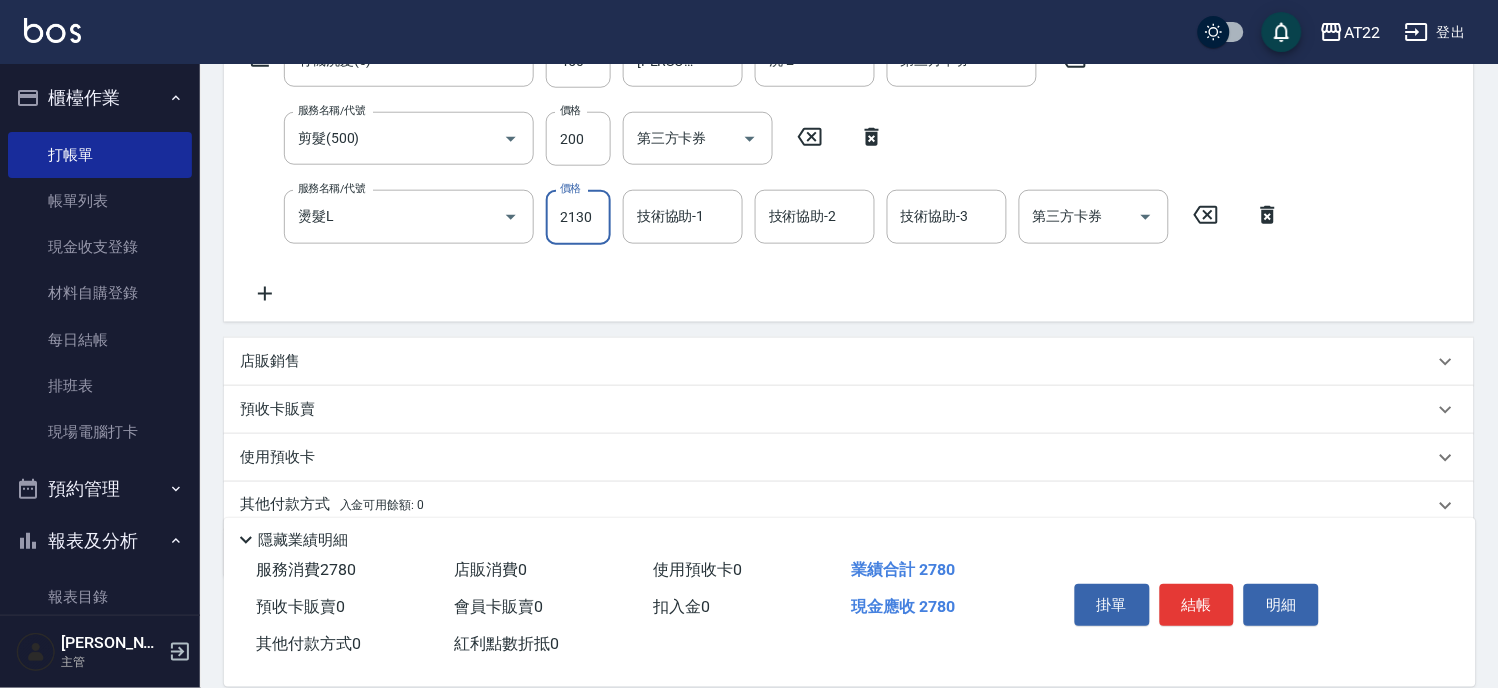 type on "2130" 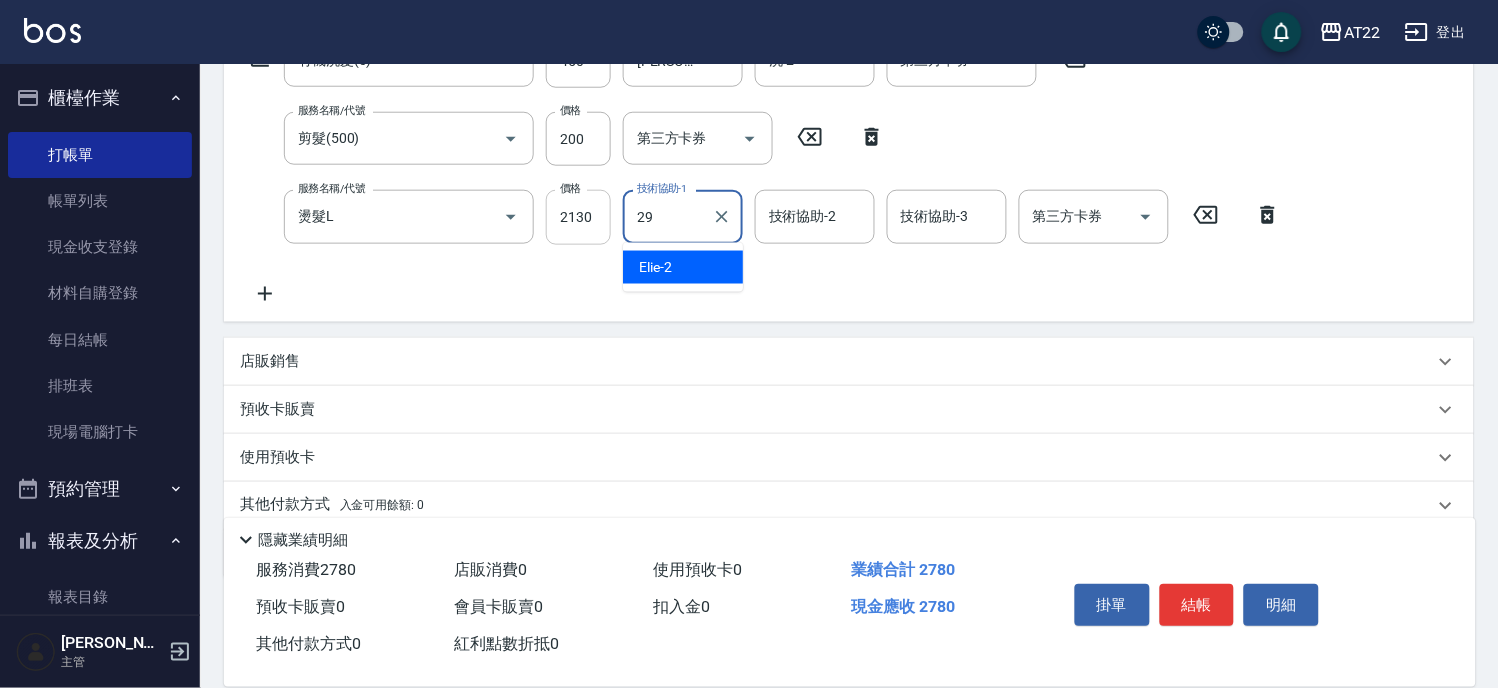 type on "Joyce-29" 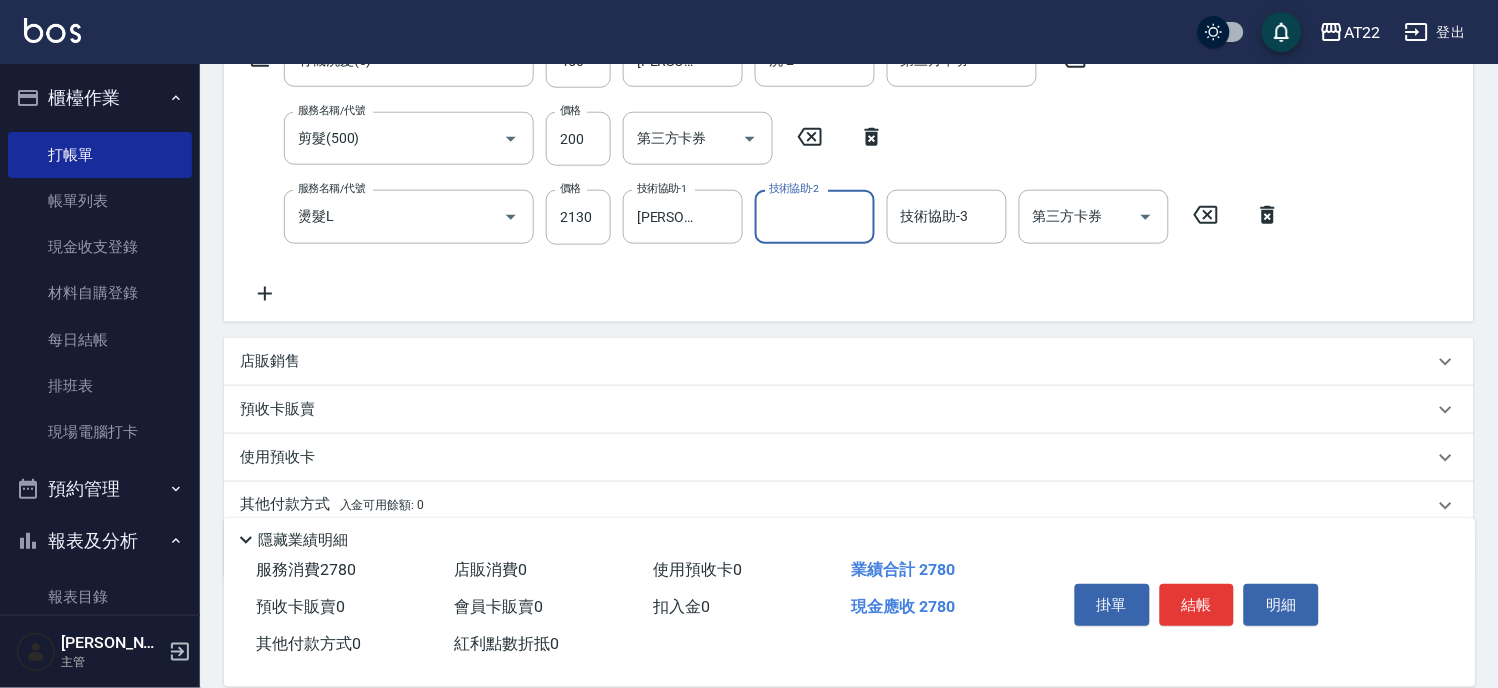 click 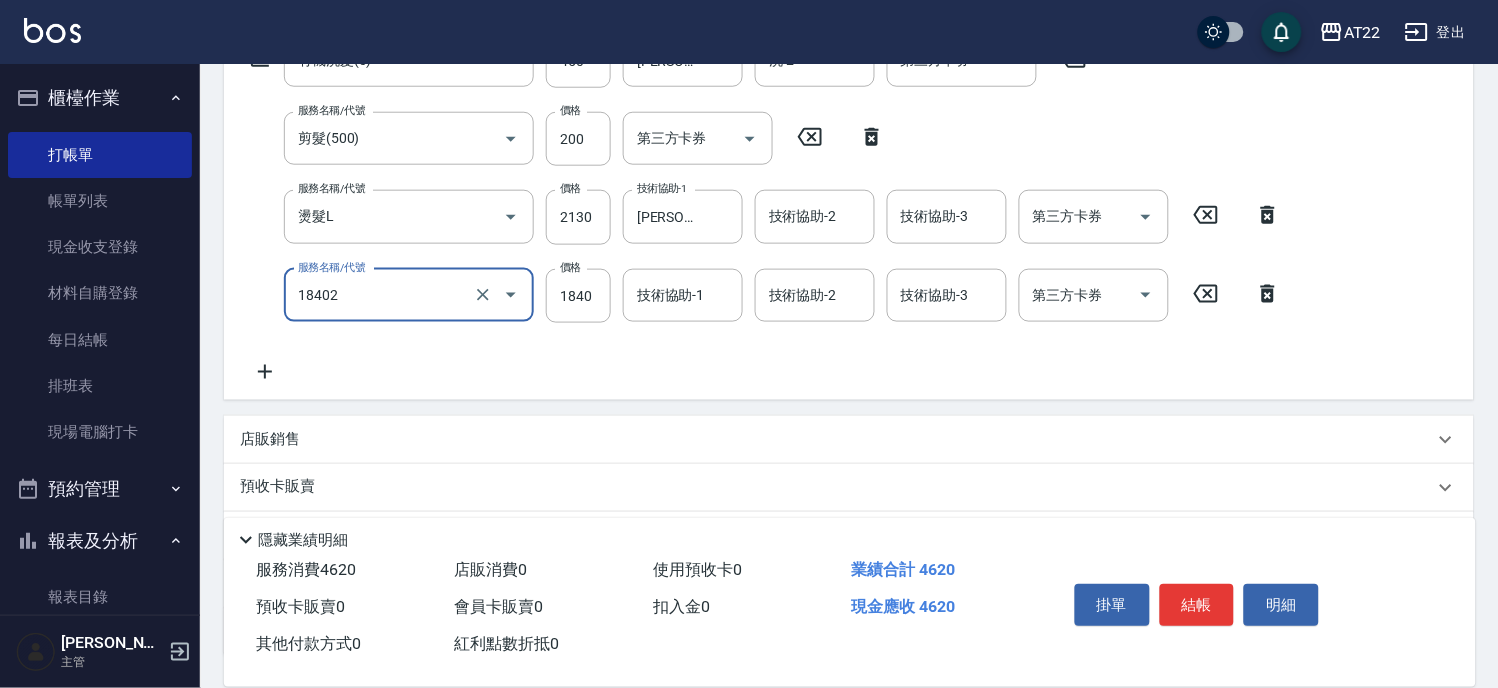 type on "染髮L(18402)" 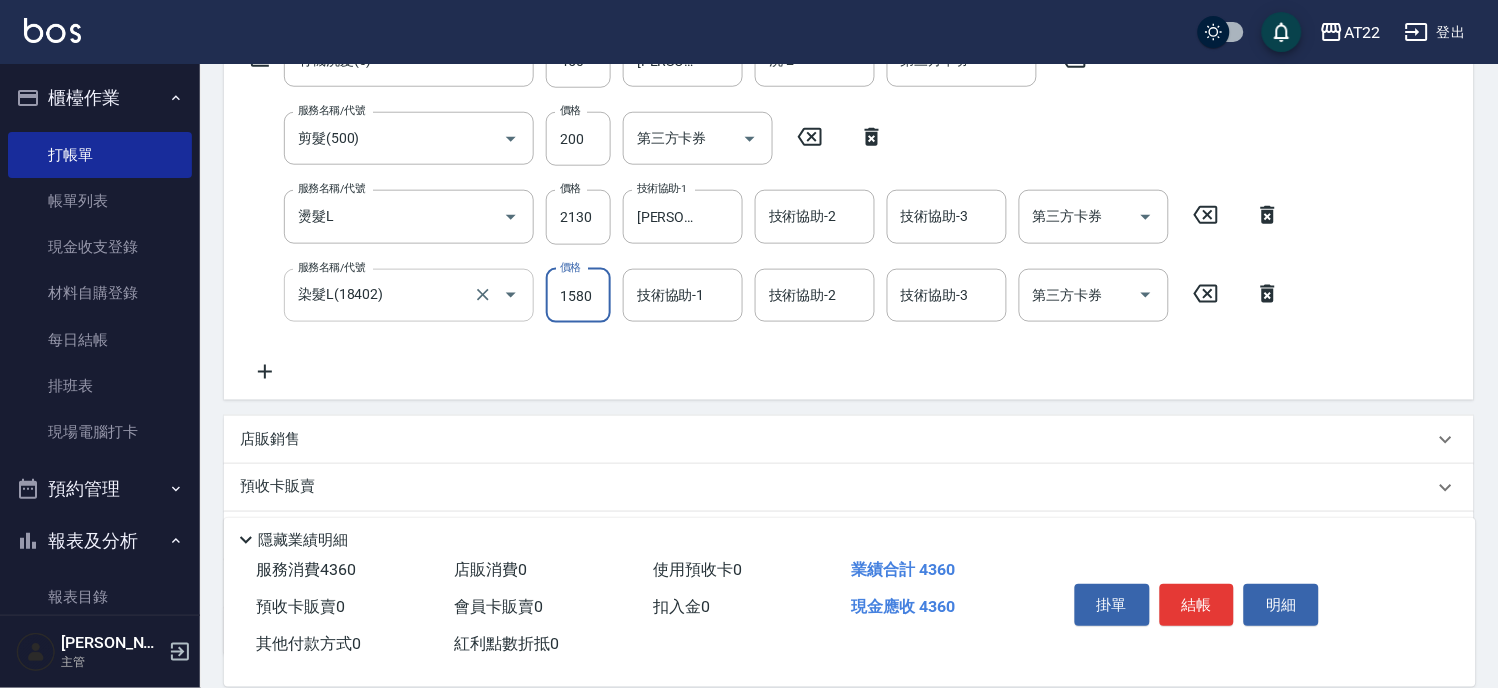 type on "1580" 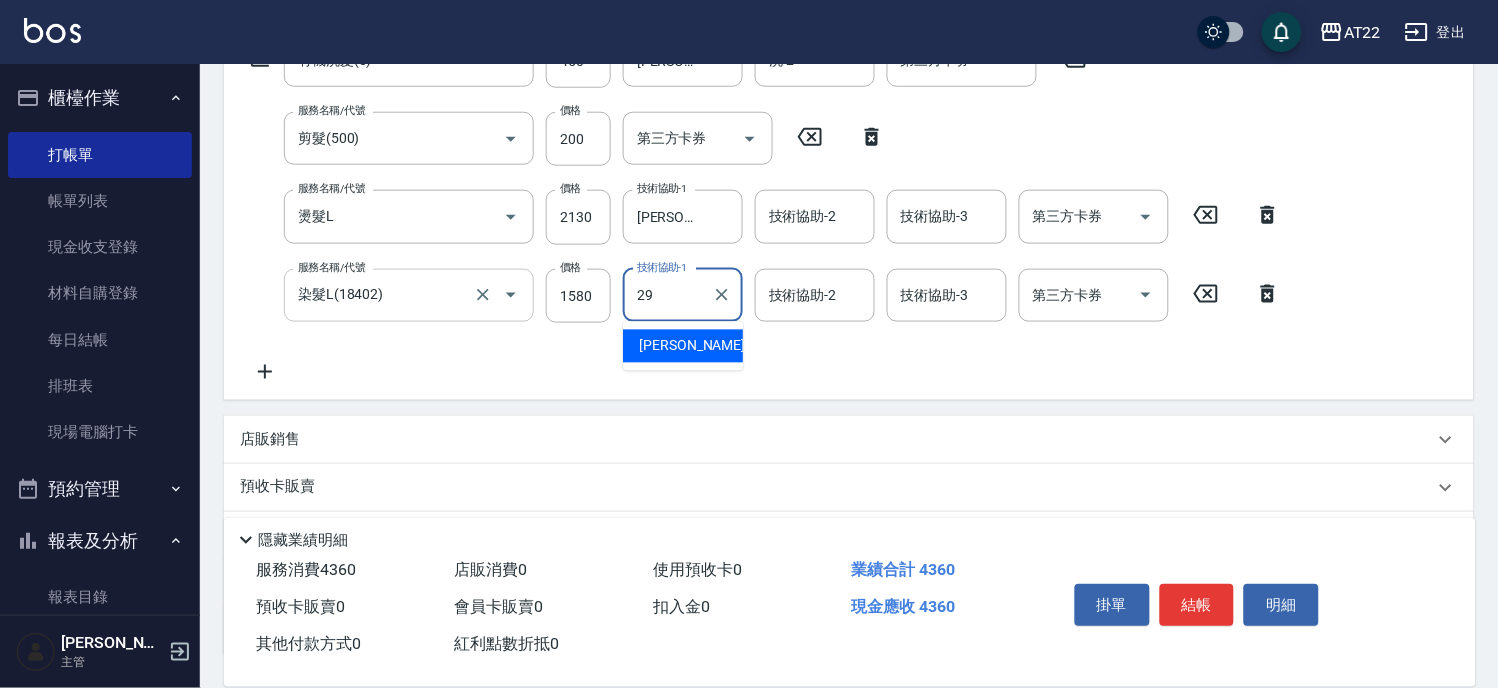 type on "Joyce-29" 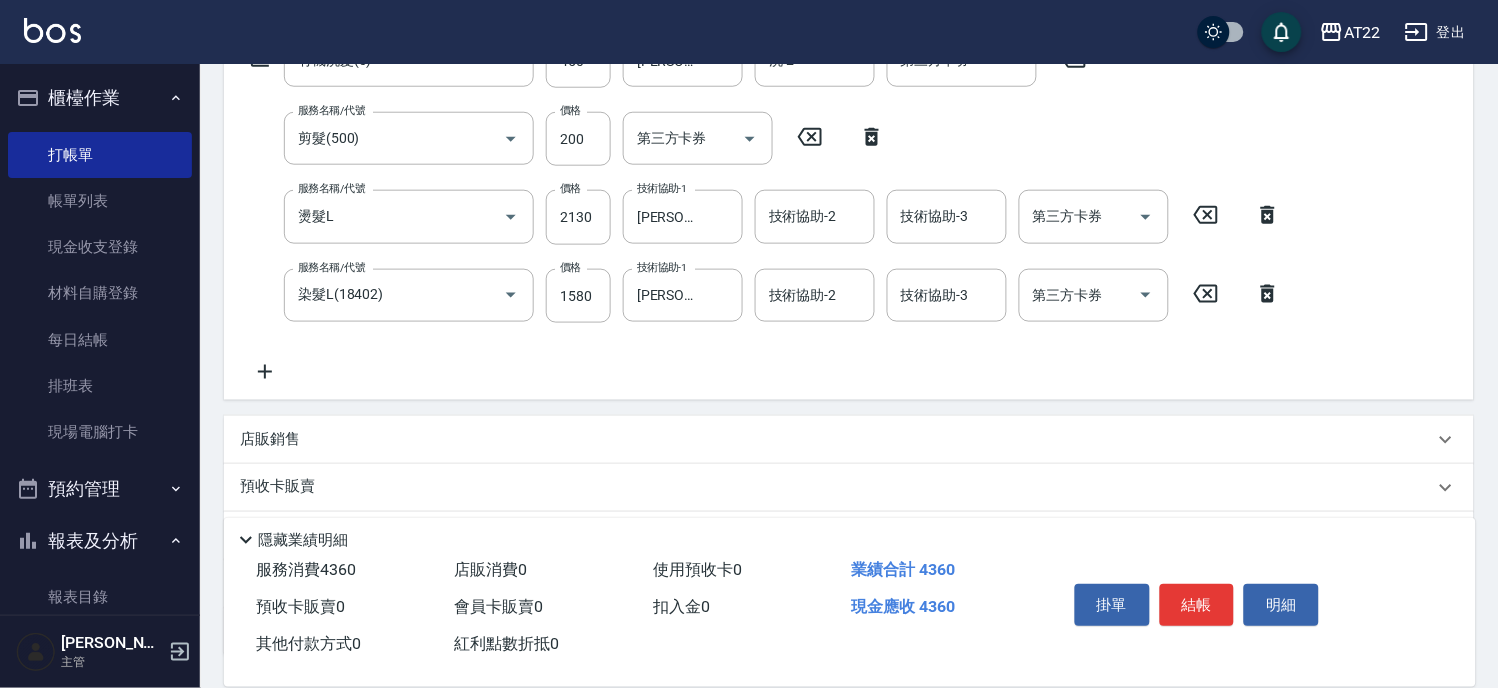 click 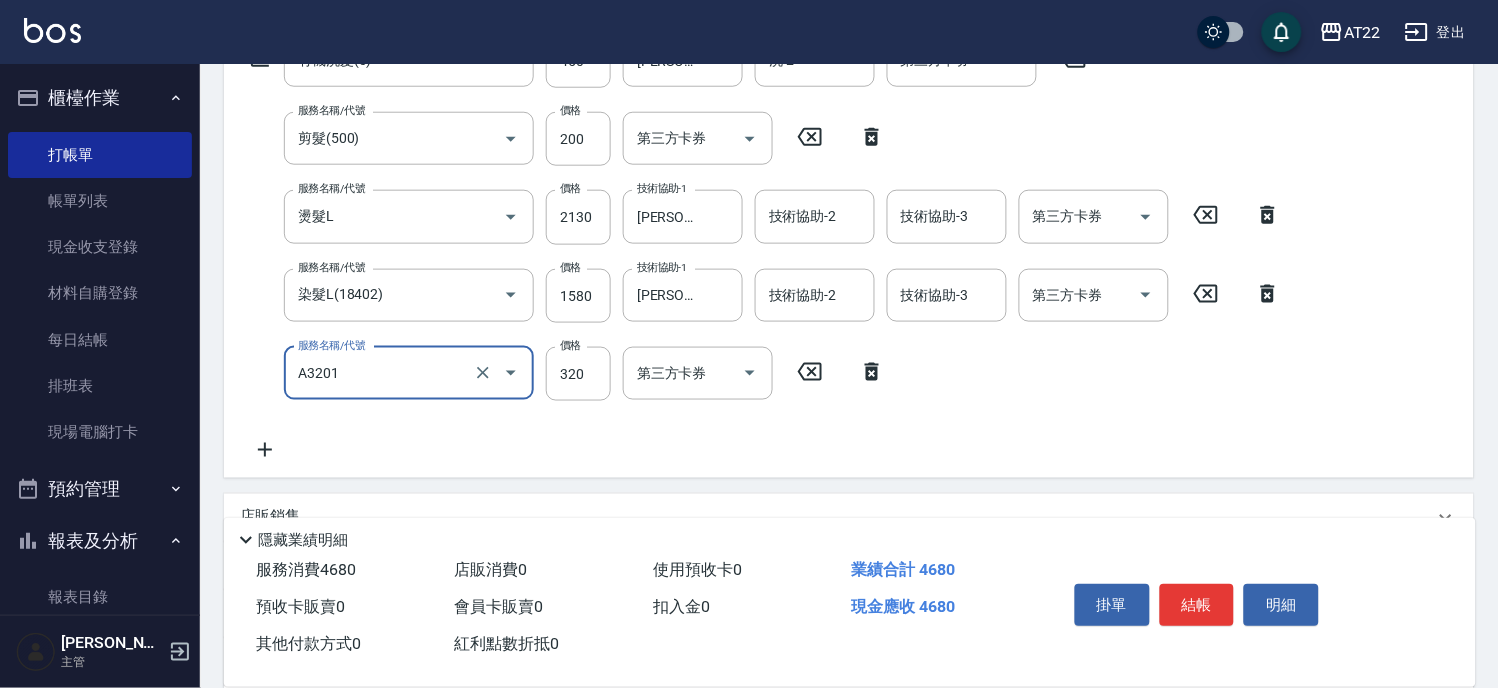 type on "頭皮隔離液(A3201)" 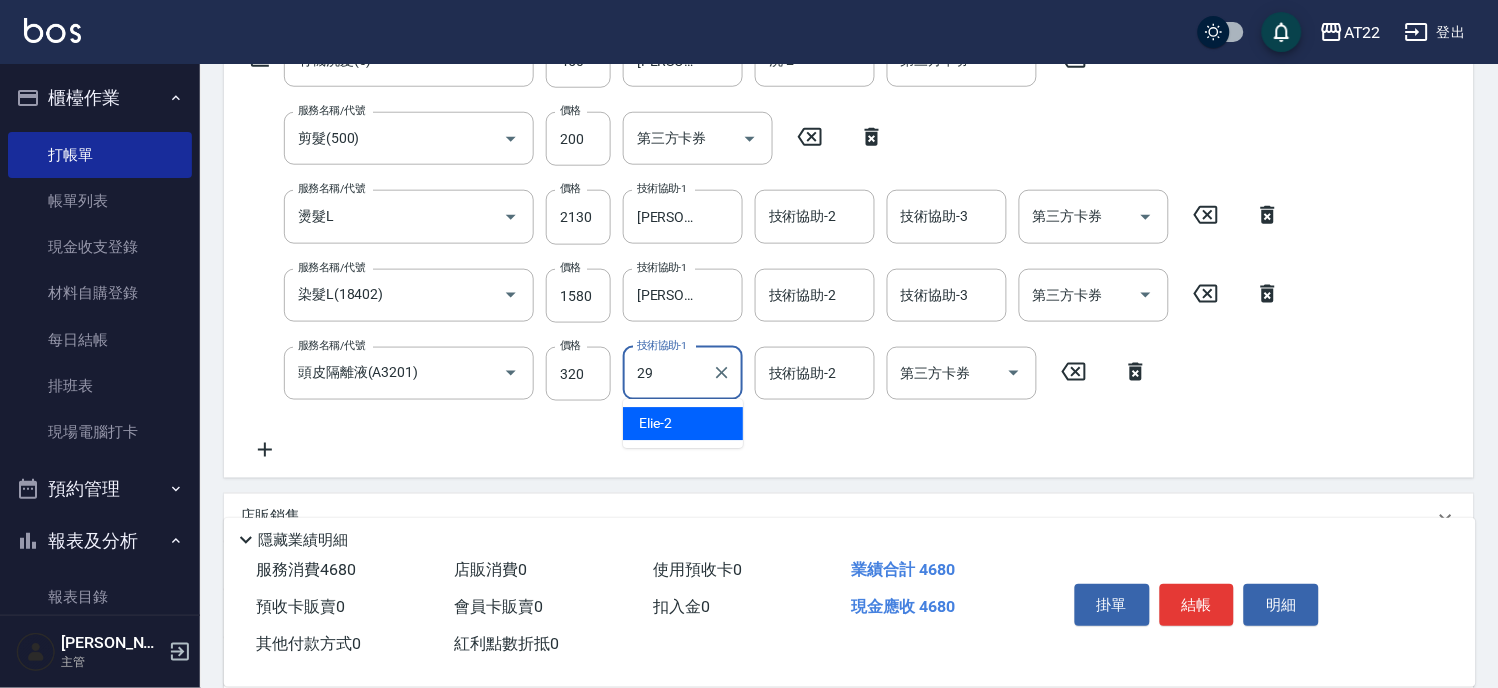 type on "Joyce-29" 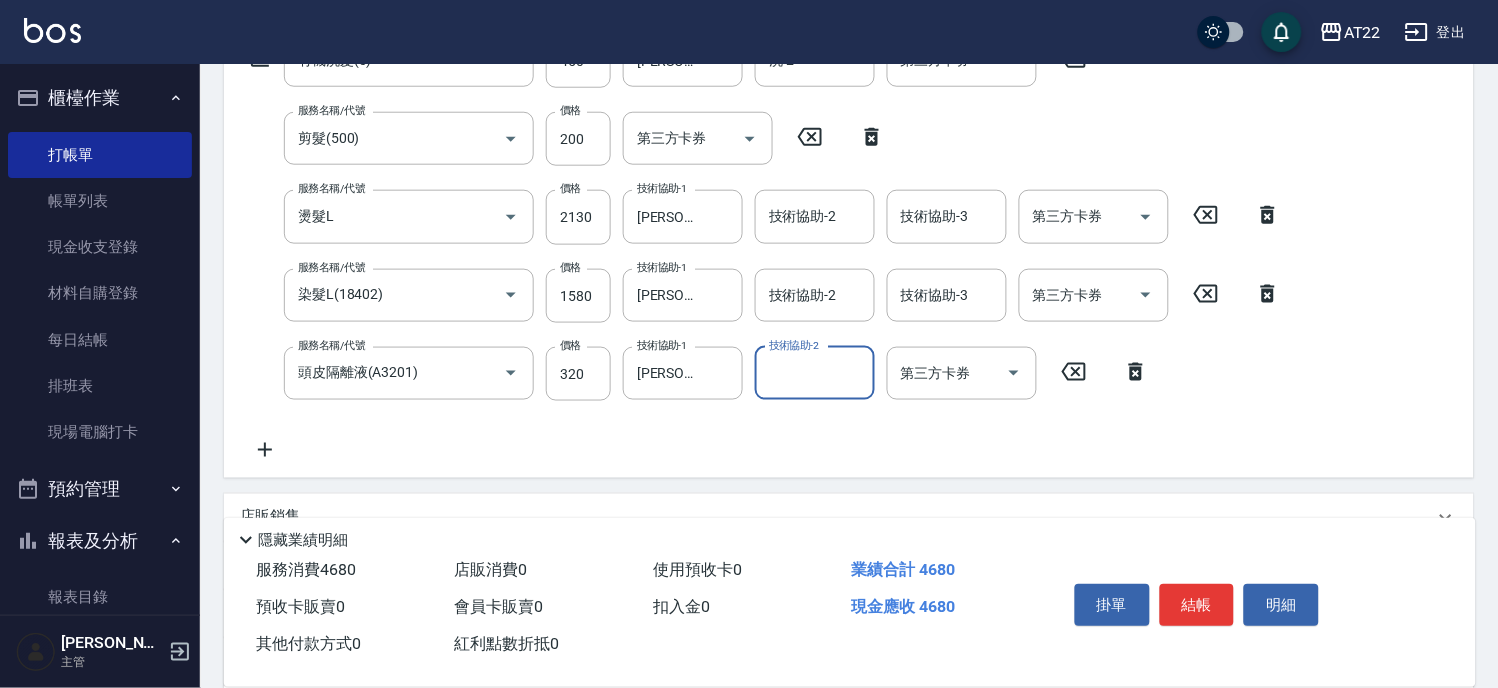scroll, scrollTop: 255, scrollLeft: 0, axis: vertical 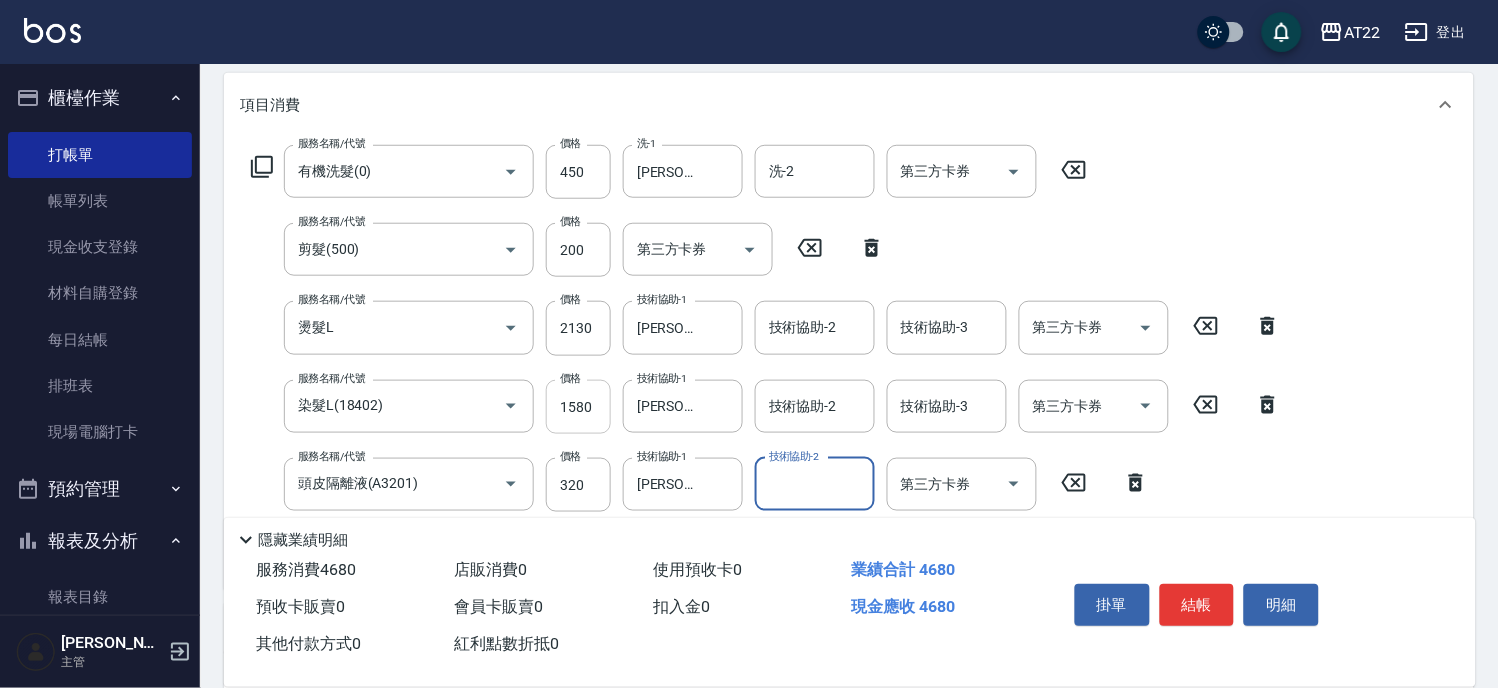 click on "1580" at bounding box center [578, 407] 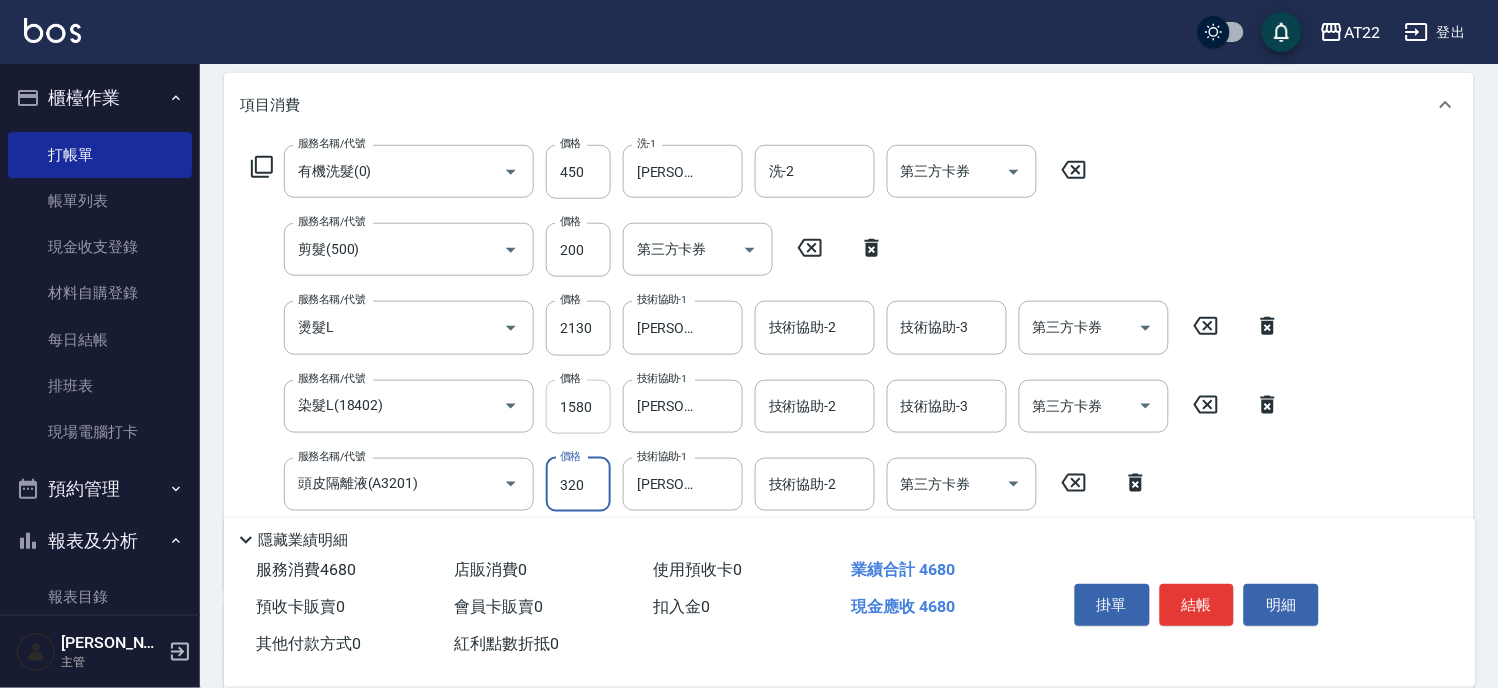 click on "1580" at bounding box center (578, 407) 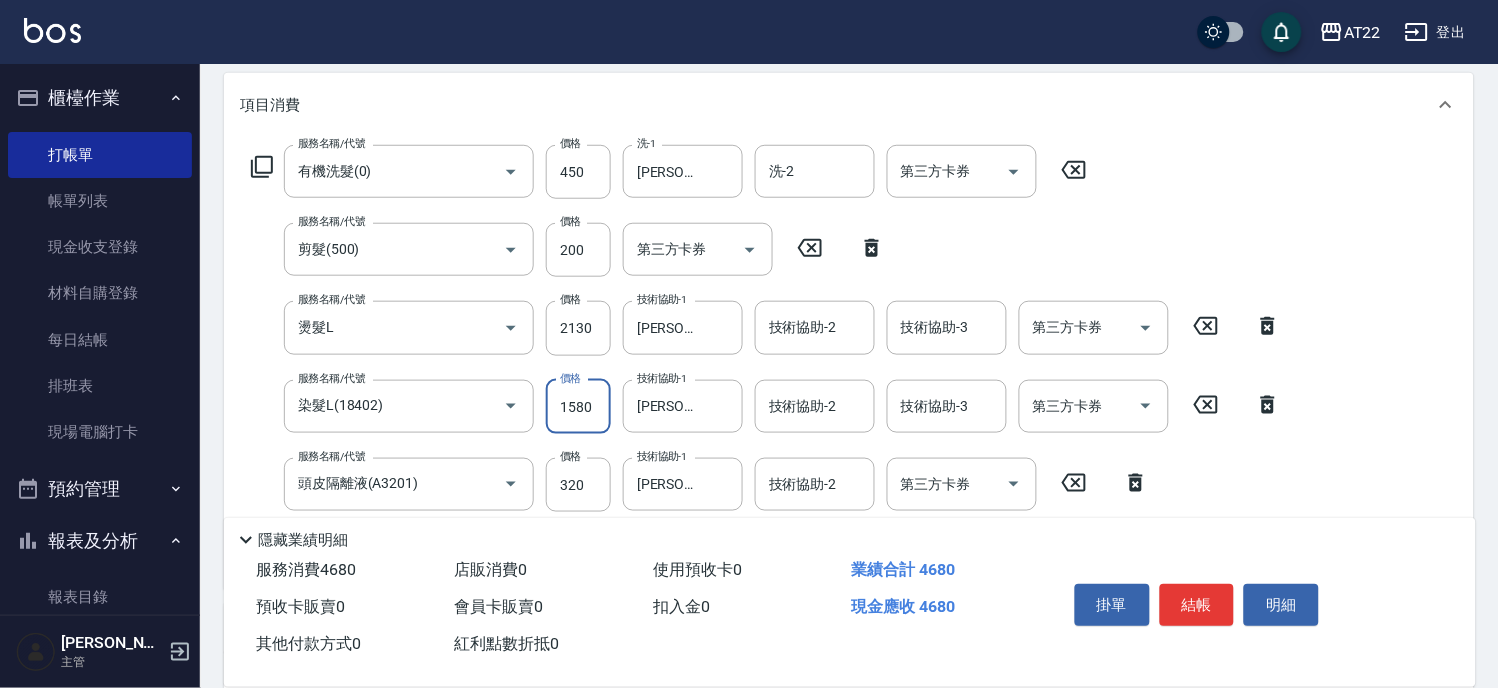 click on "1580" at bounding box center [578, 407] 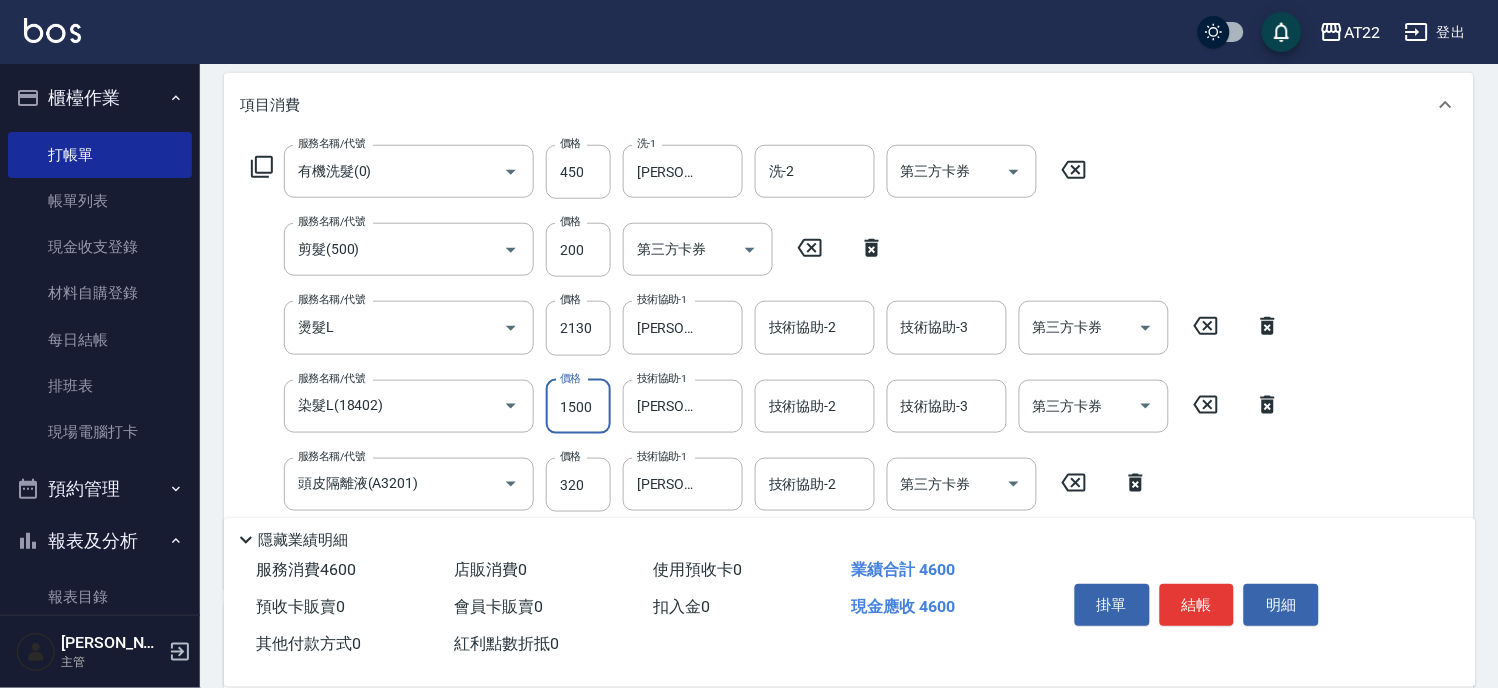 type on "1500" 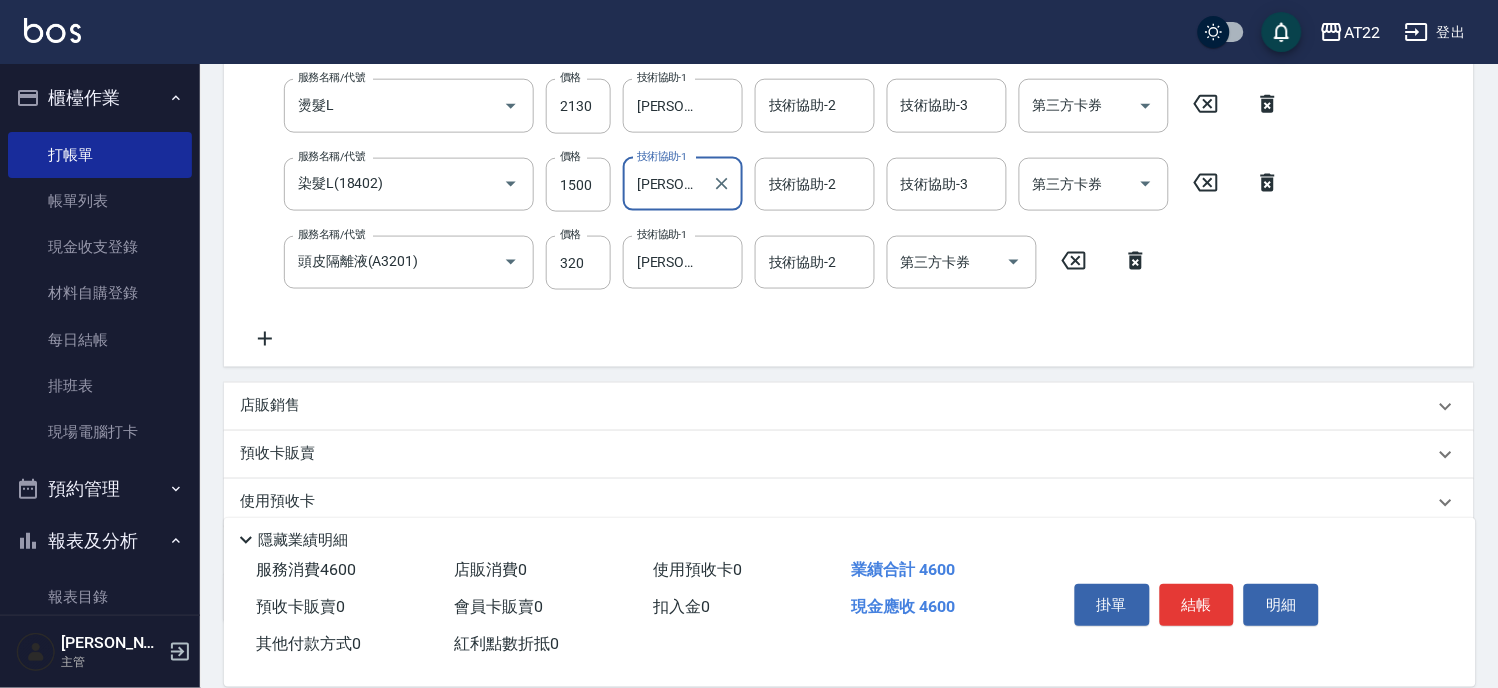 scroll, scrollTop: 0, scrollLeft: 0, axis: both 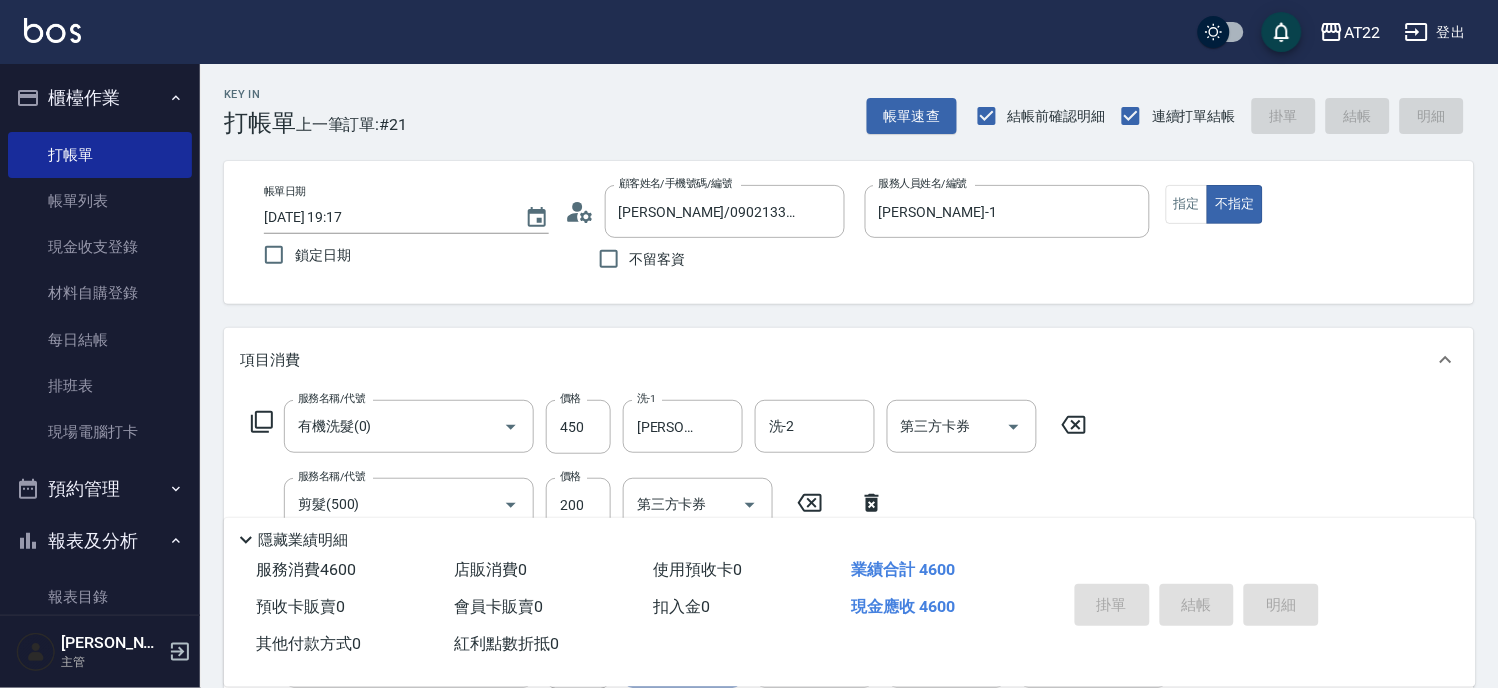 type on "2025/07/14 19:20" 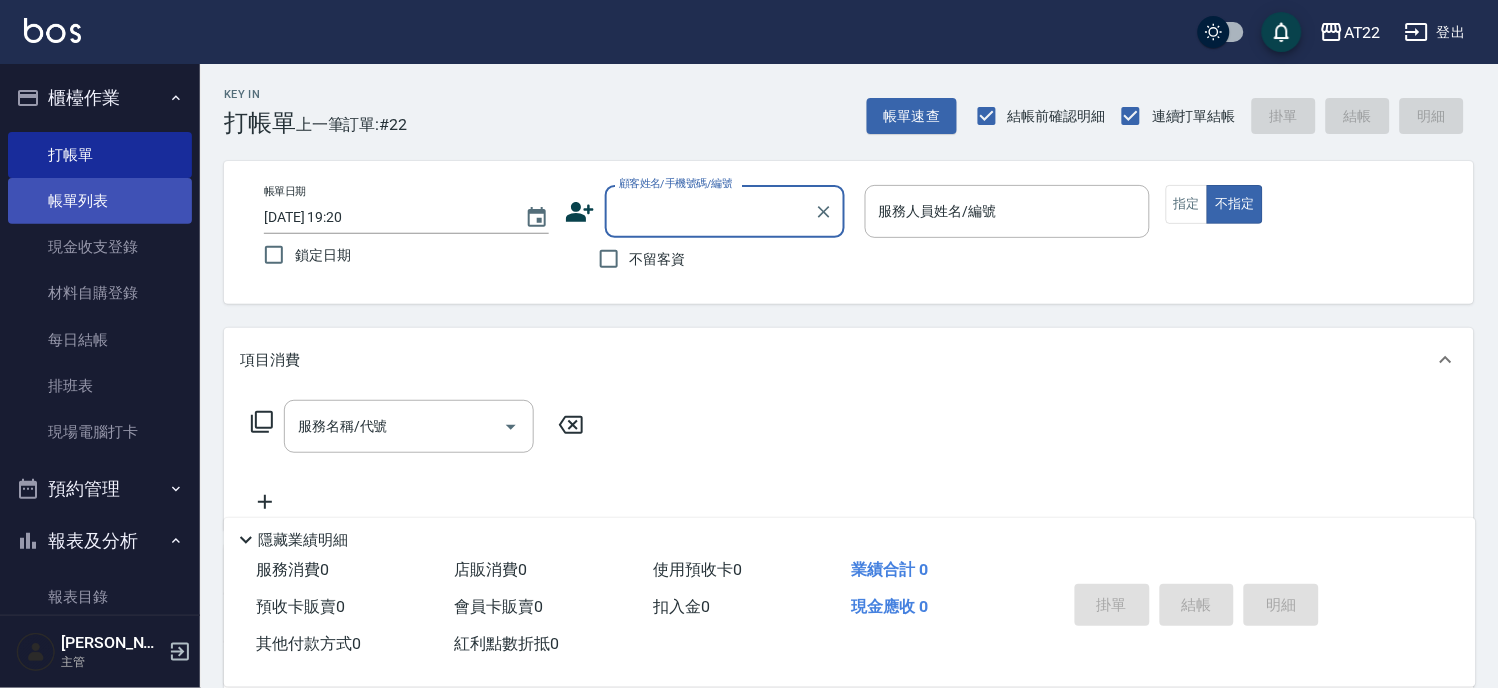 click on "帳單列表" at bounding box center (100, 201) 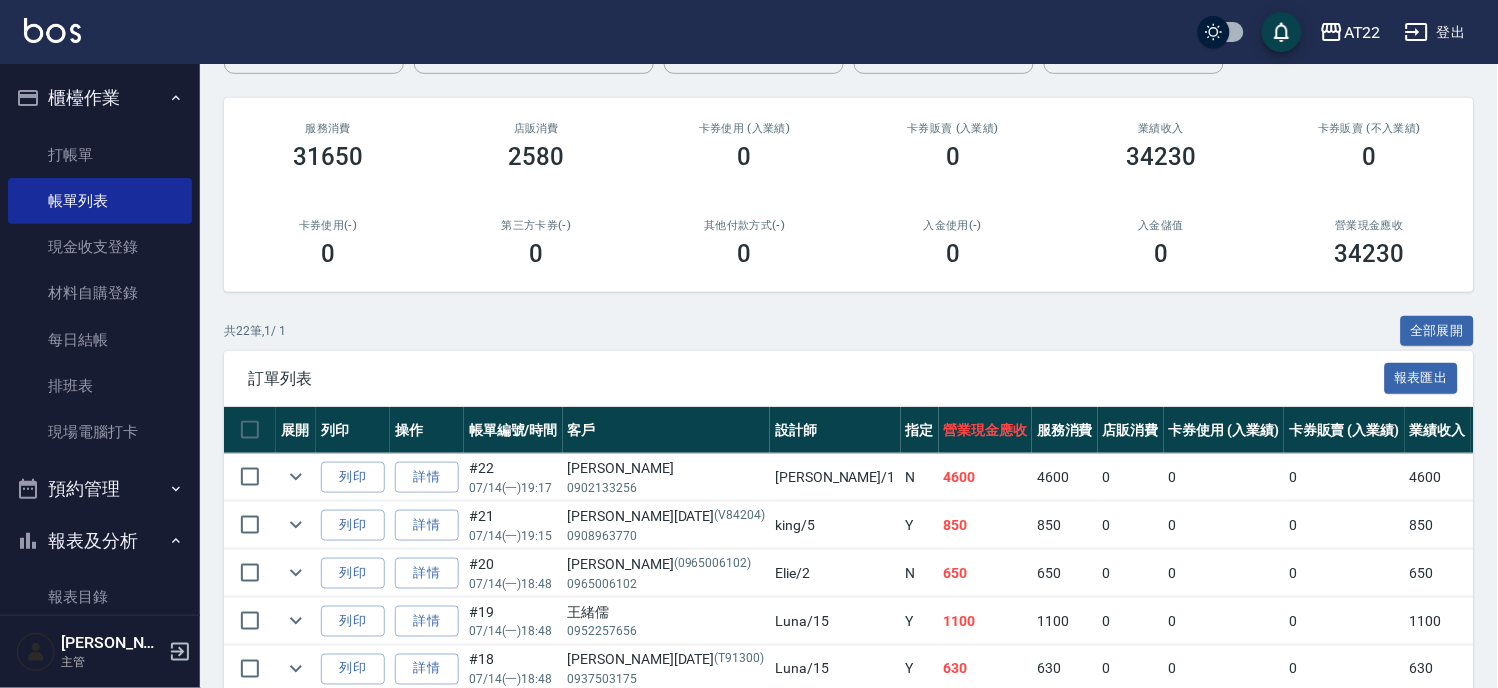 scroll, scrollTop: 444, scrollLeft: 0, axis: vertical 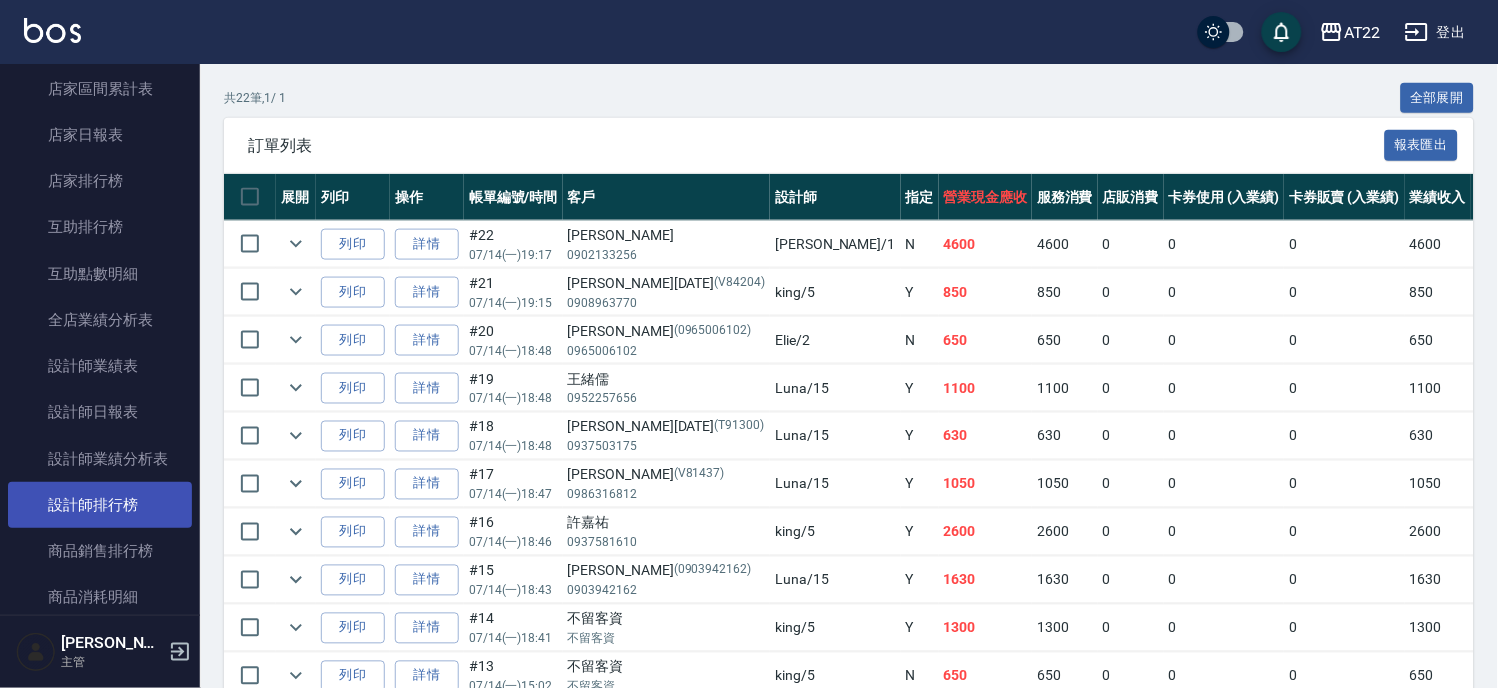 click on "設計師排行榜" at bounding box center (100, 505) 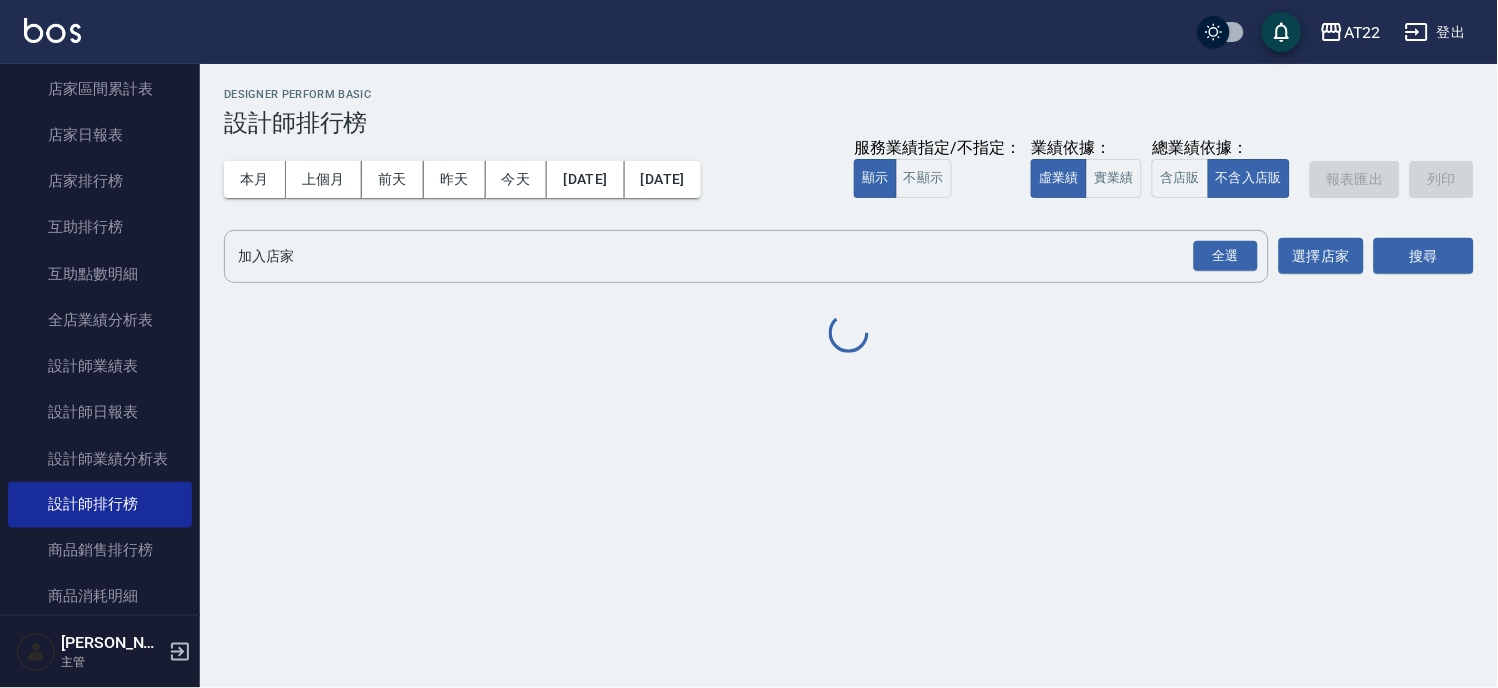 scroll, scrollTop: 0, scrollLeft: 0, axis: both 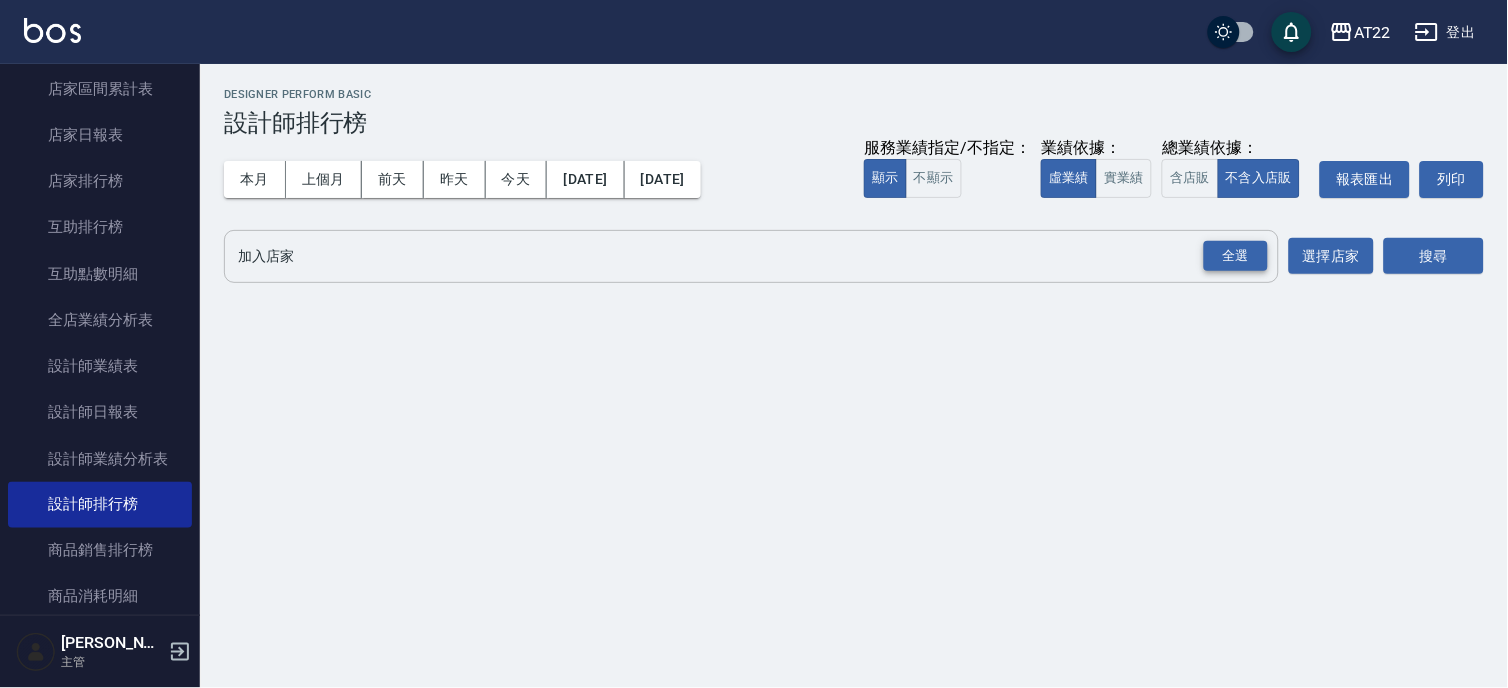 click on "全選" at bounding box center [1236, 256] 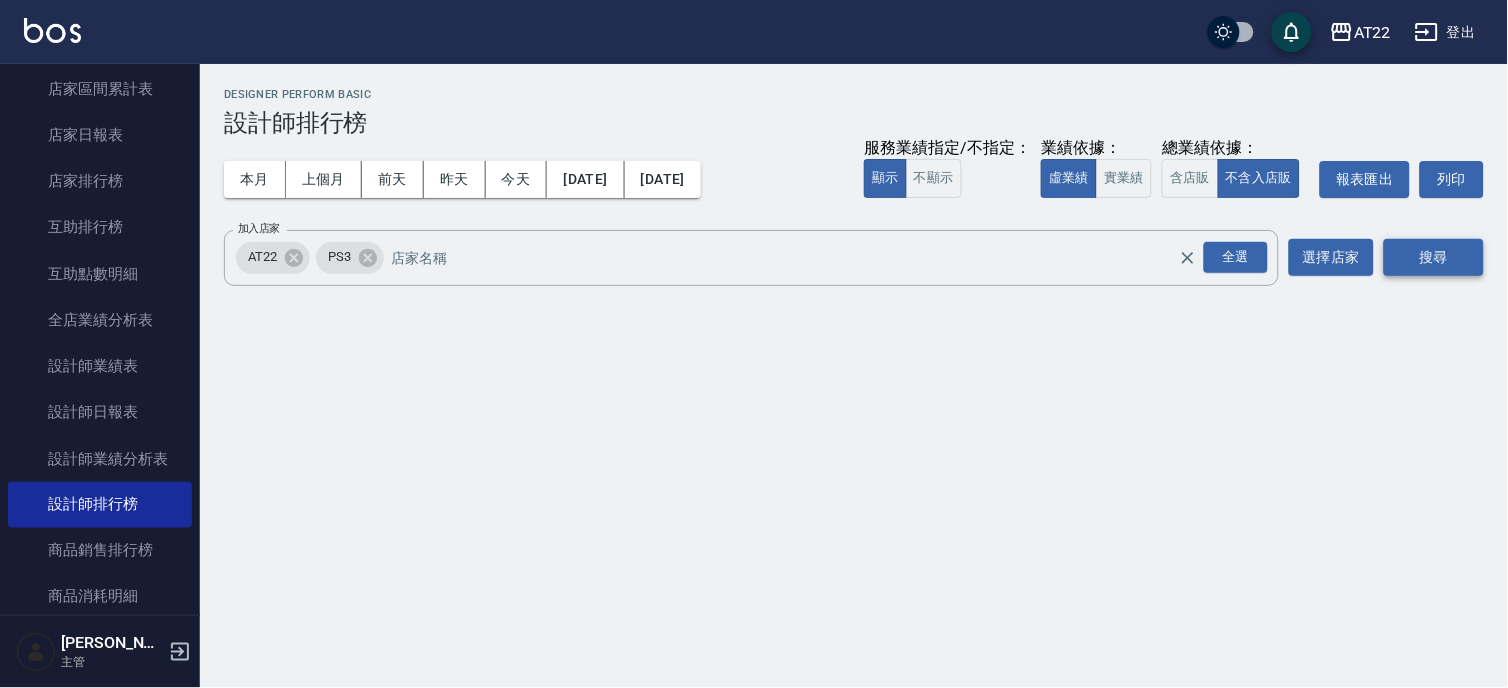 click on "搜尋" at bounding box center [1434, 257] 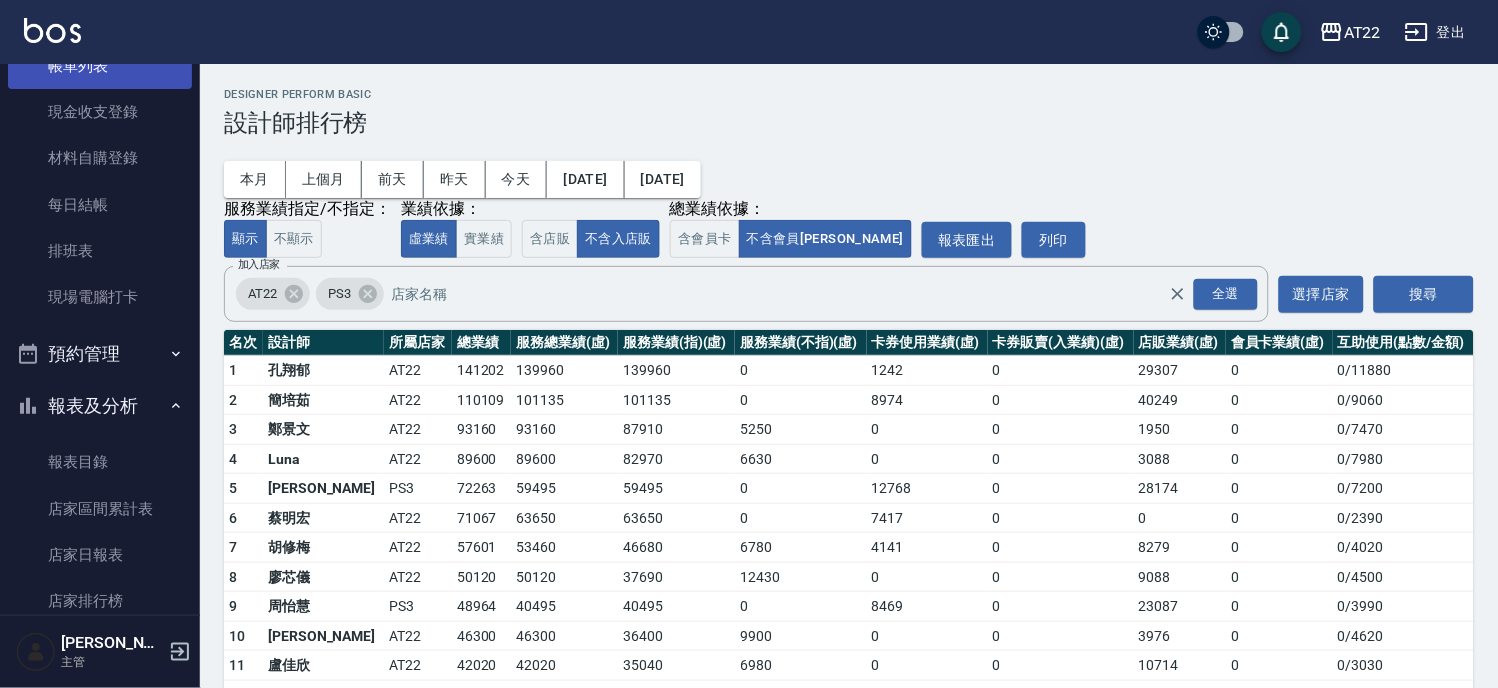 scroll, scrollTop: 0, scrollLeft: 0, axis: both 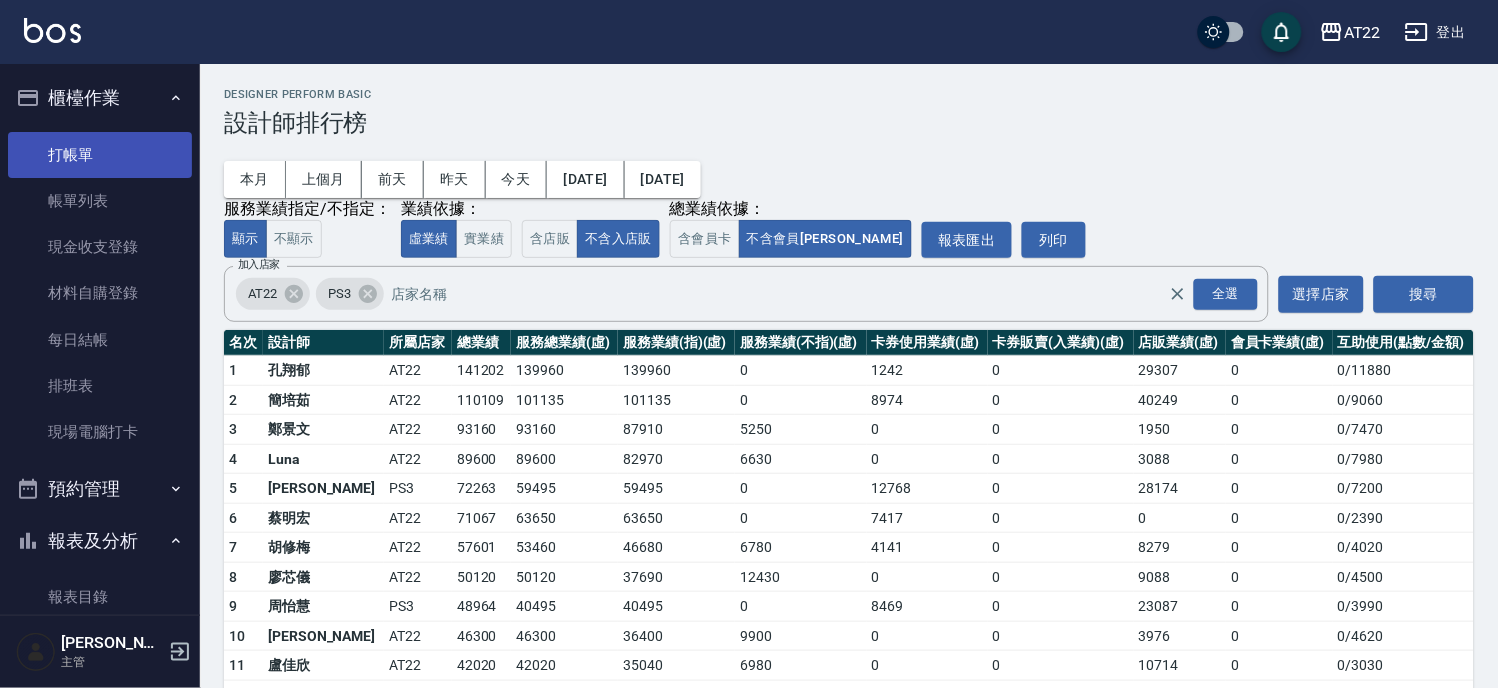 click on "打帳單" at bounding box center (100, 155) 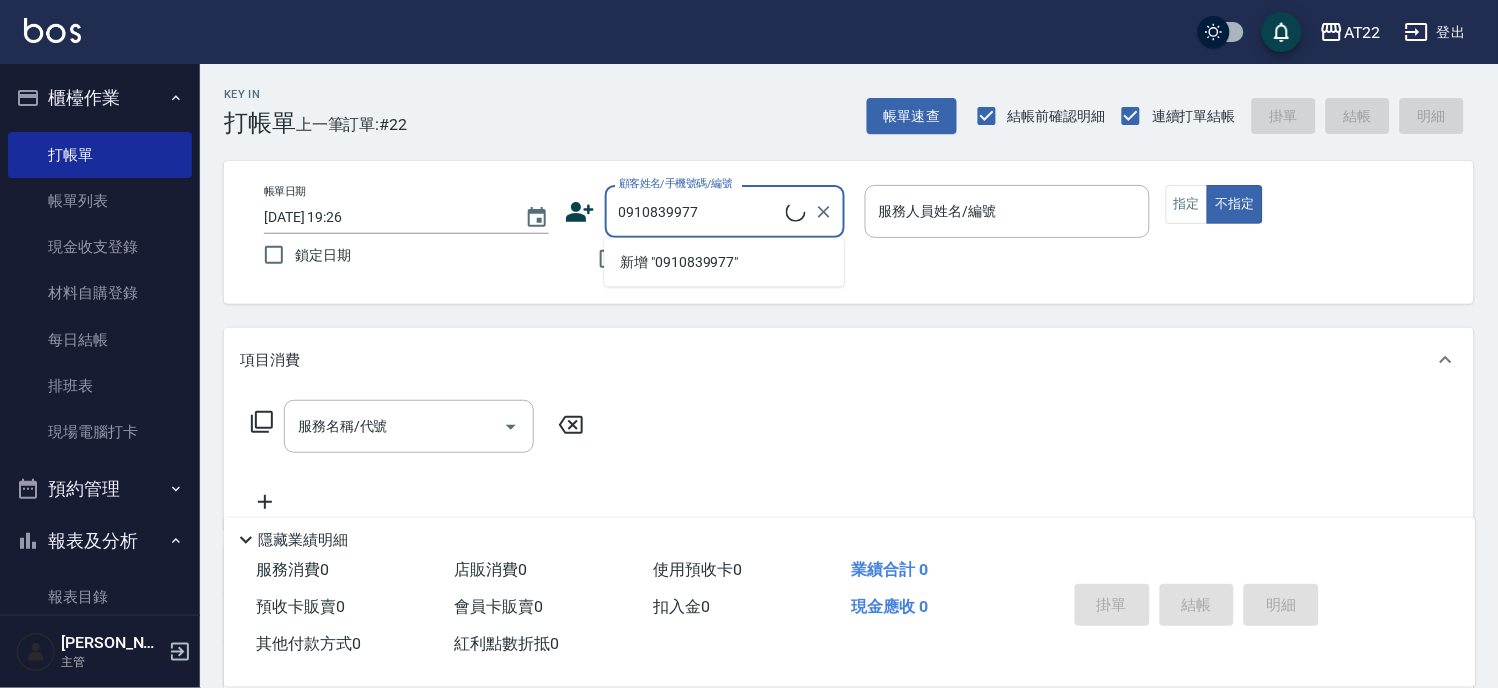 type on "董紘瑜/0910839977/白卡26.10.20" 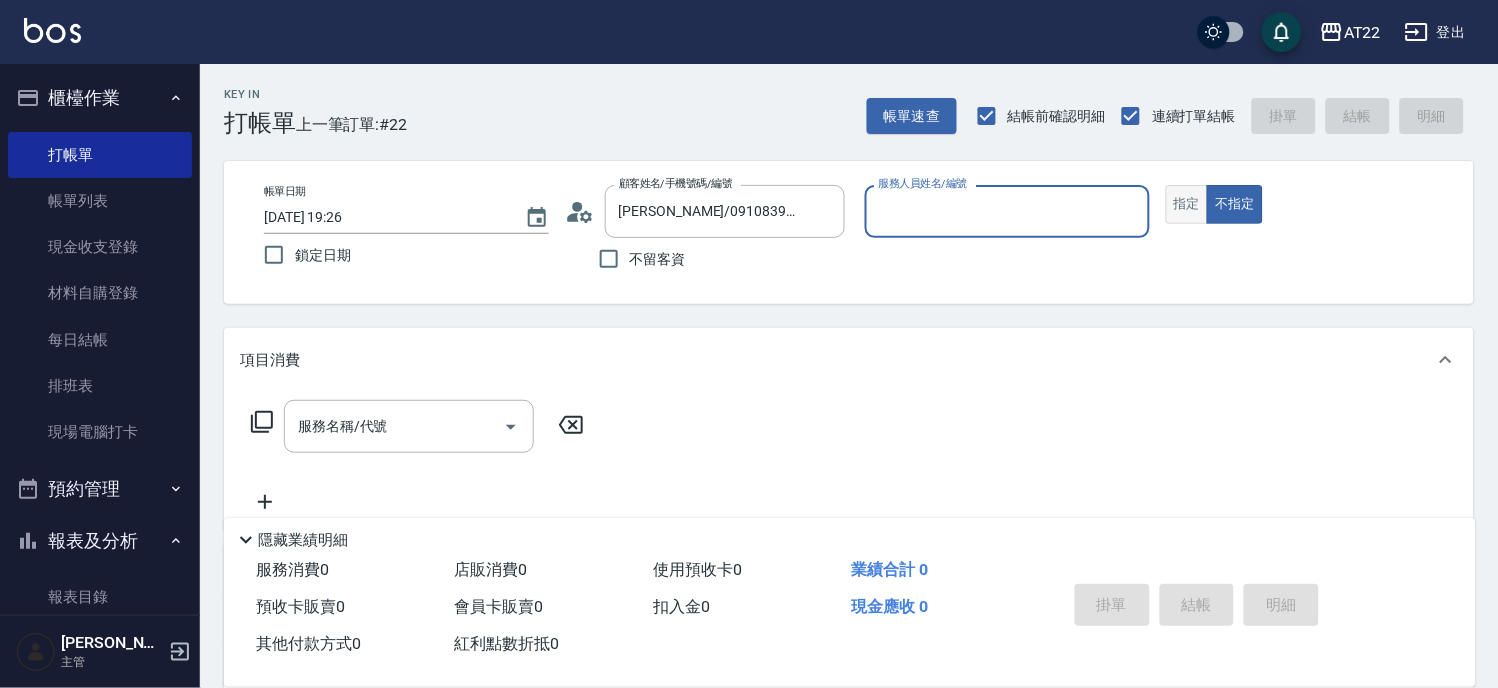 click on "指定" at bounding box center (1187, 204) 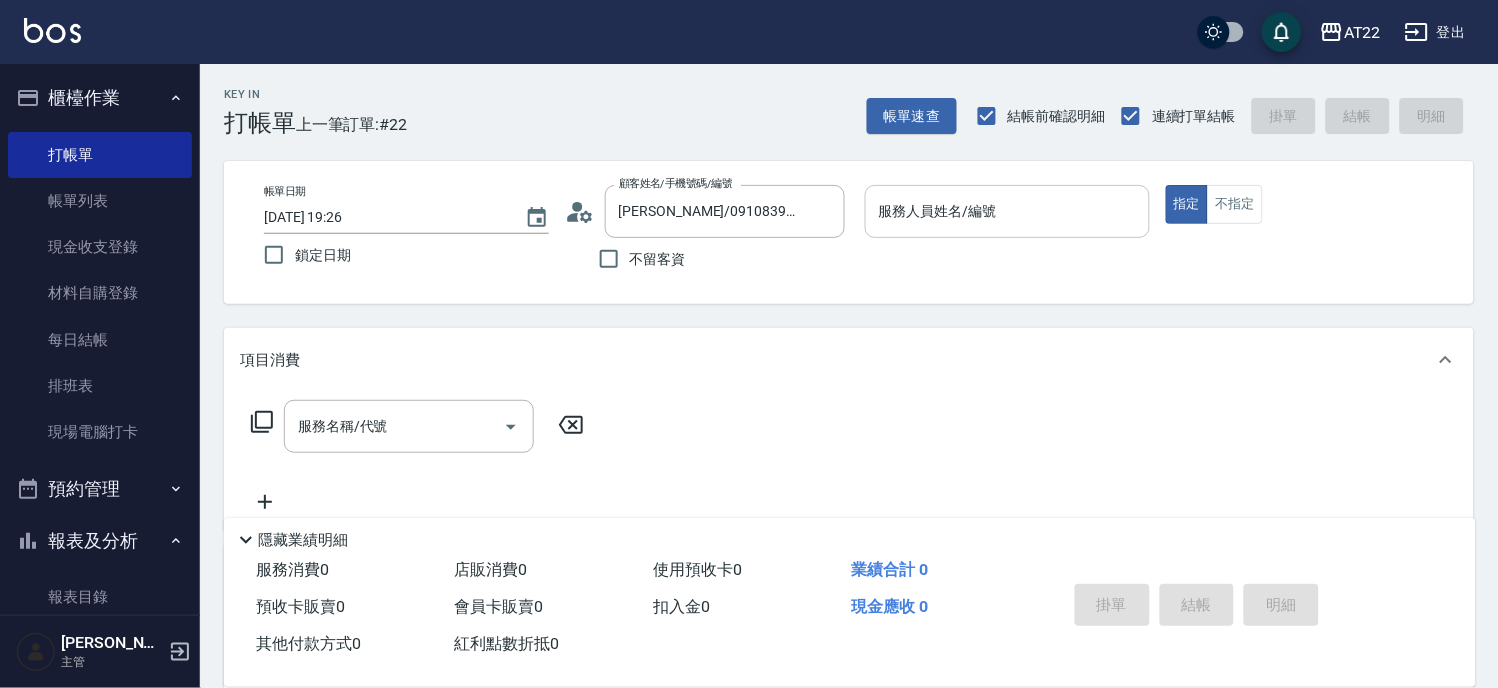 click on "服務人員姓名/編號" at bounding box center (1007, 211) 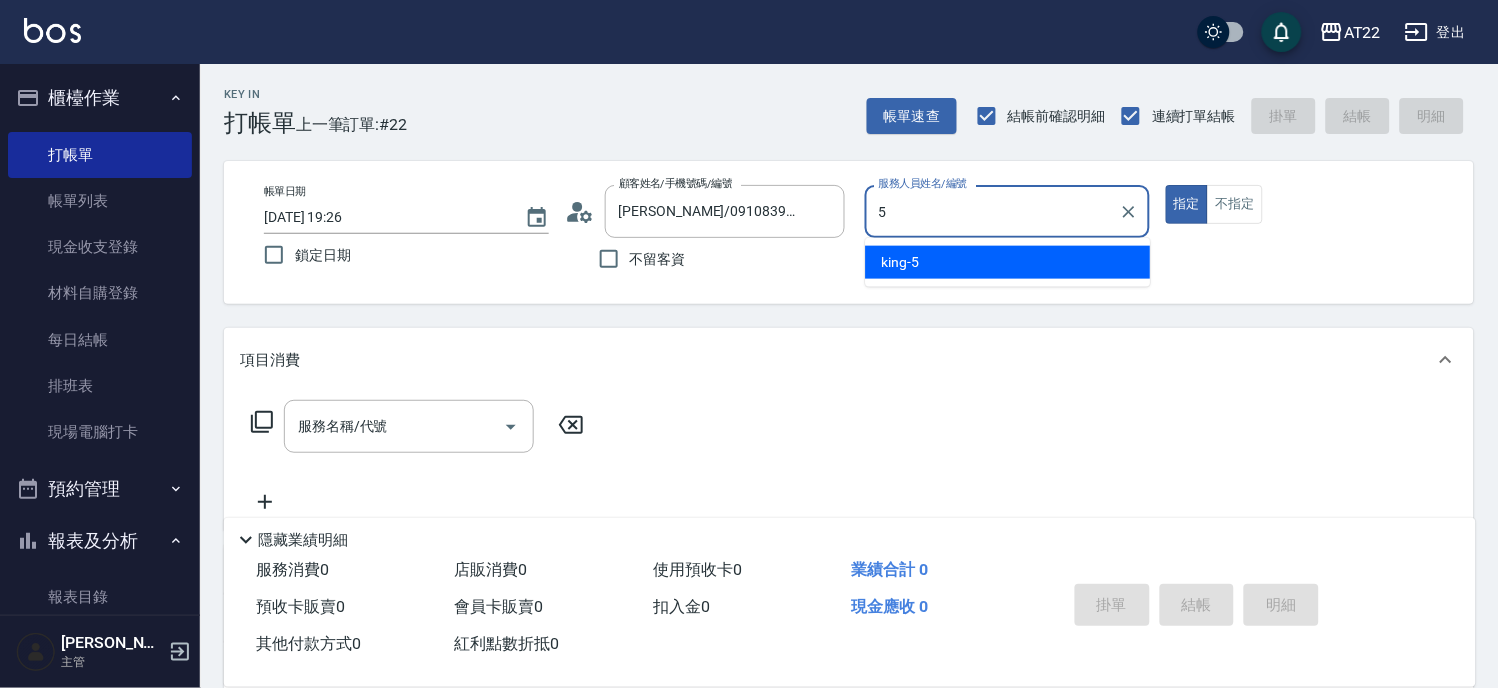 type on "king-5" 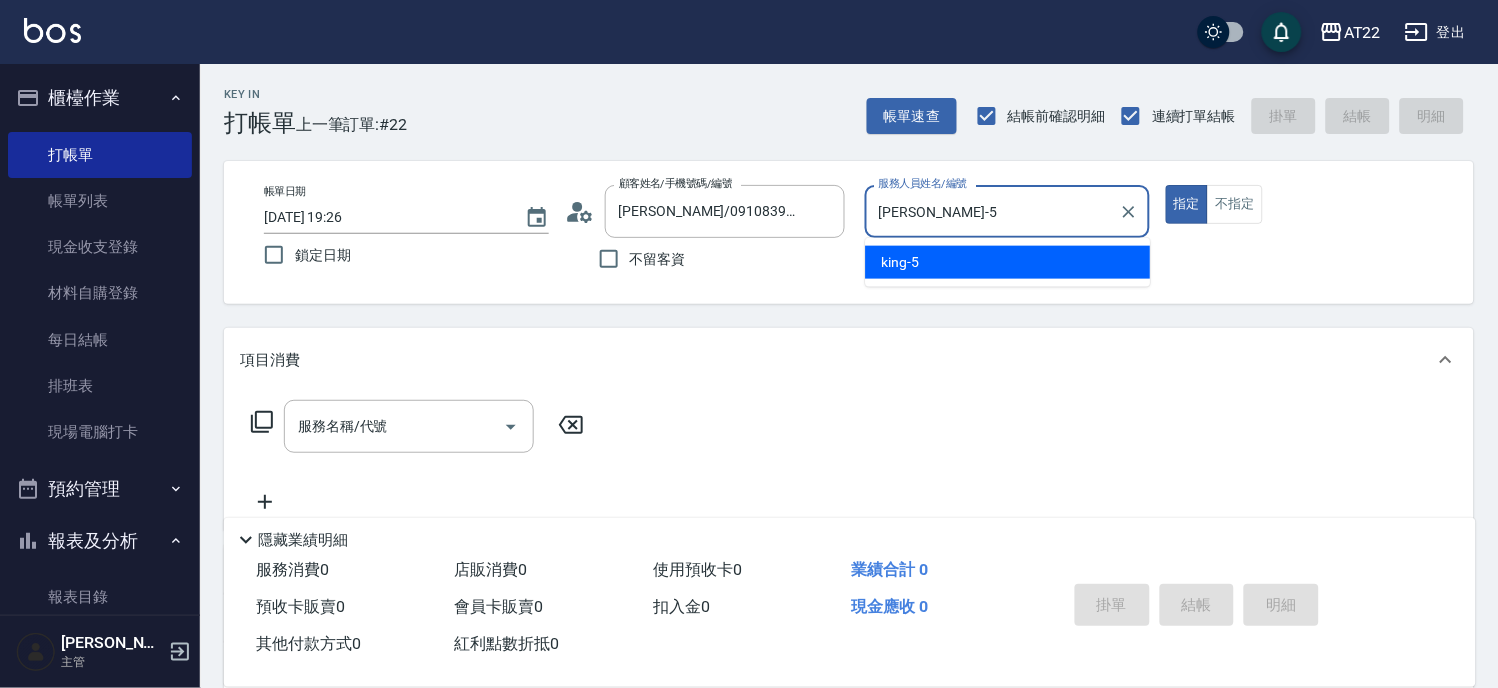 type on "true" 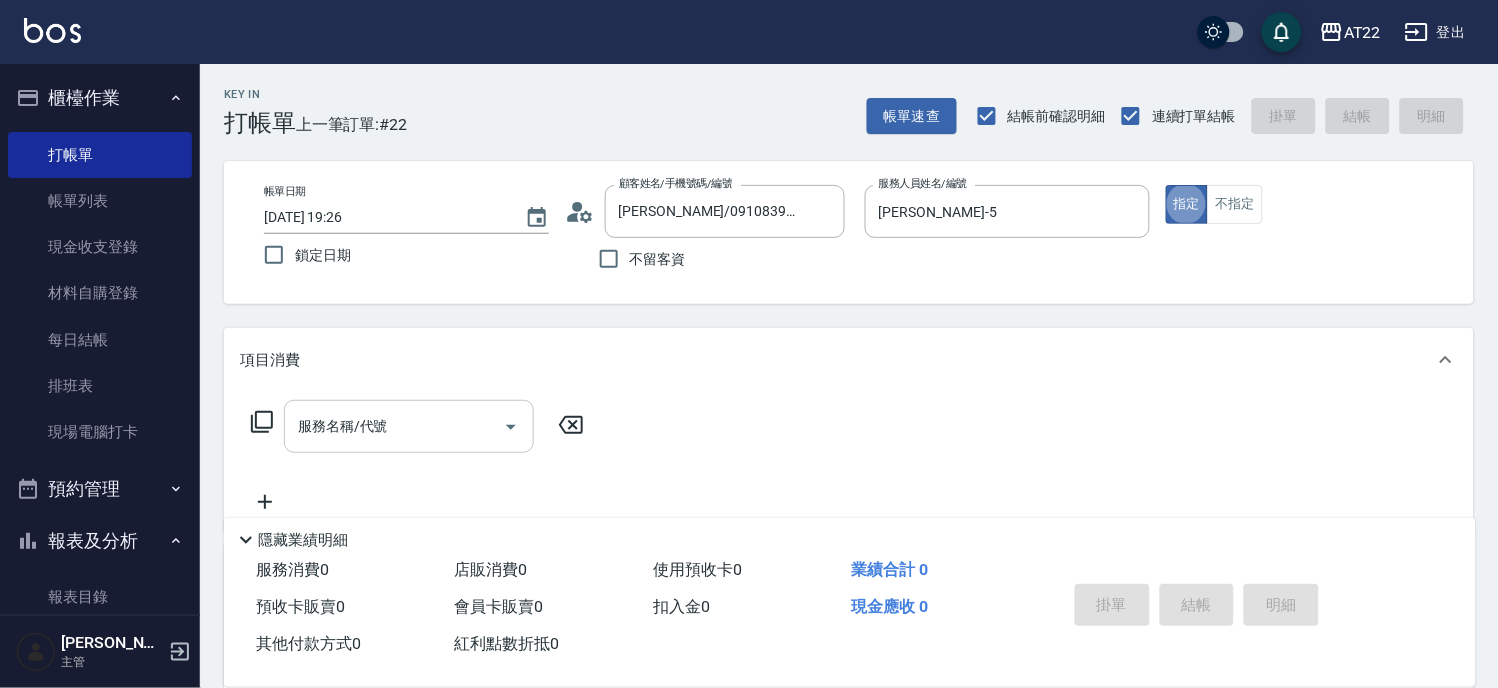 click on "服務名稱/代號" at bounding box center [394, 426] 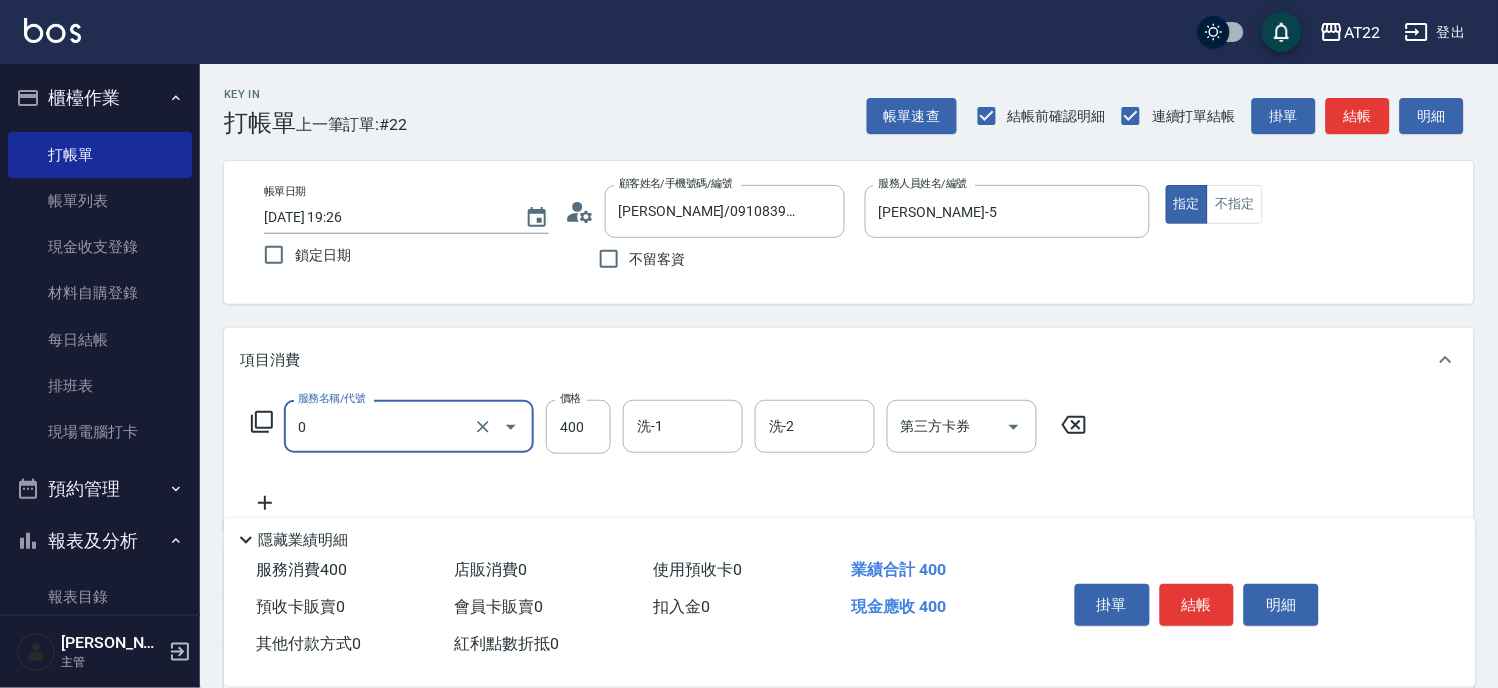 type on "有機洗髮(0)" 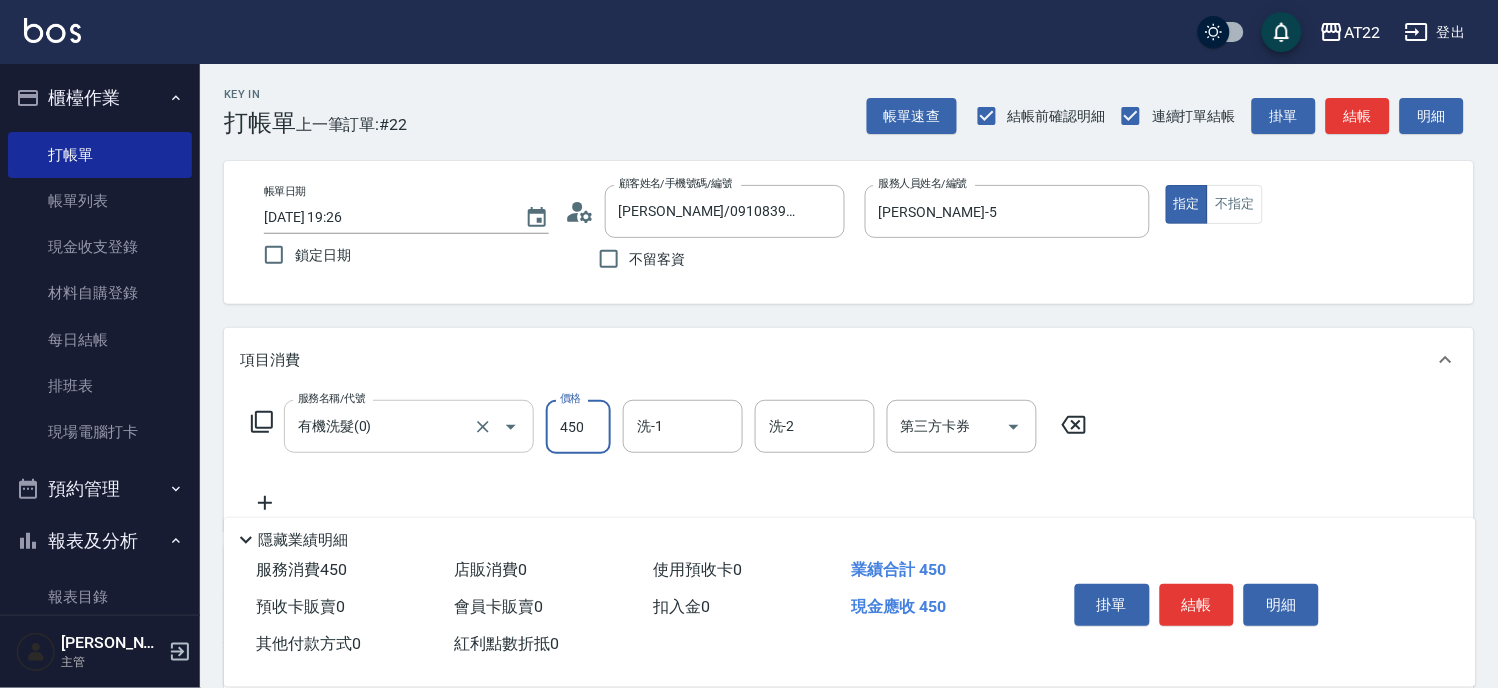 type on "450" 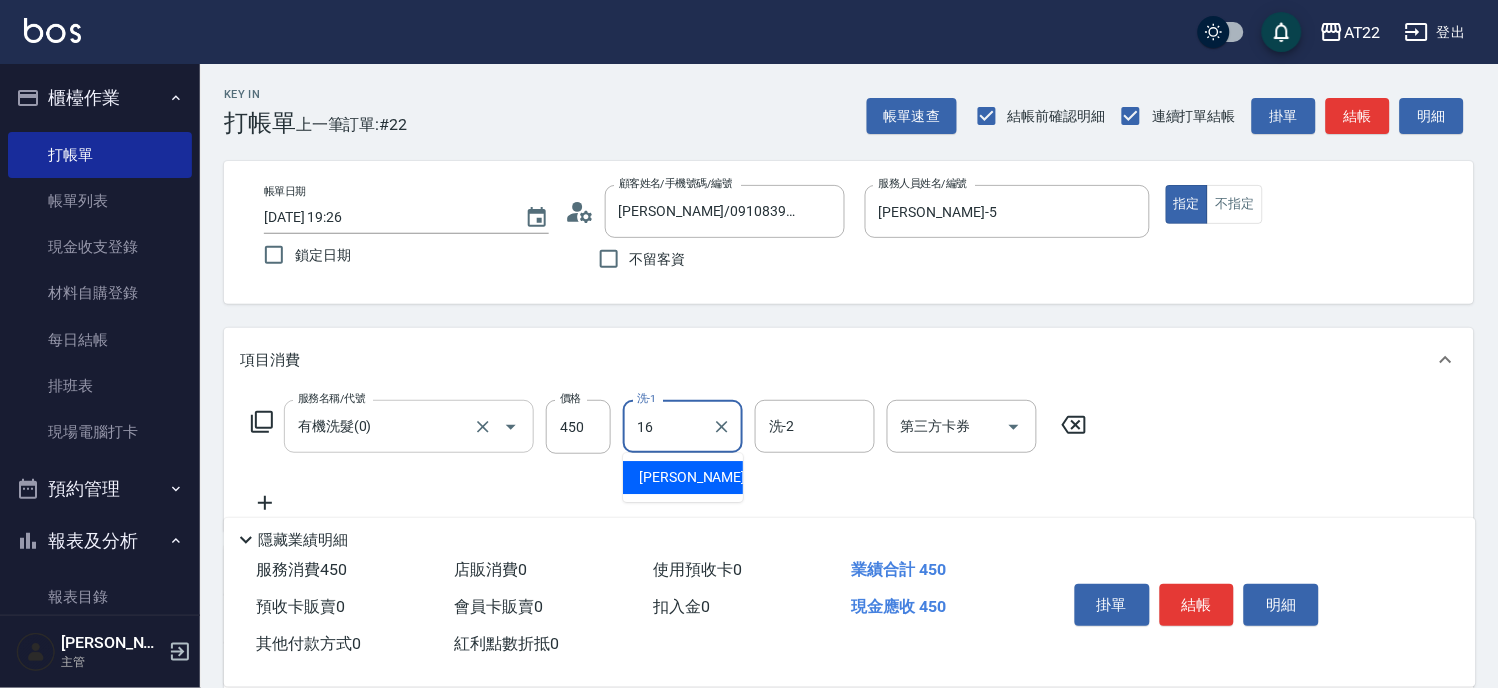 type on "Joe-16" 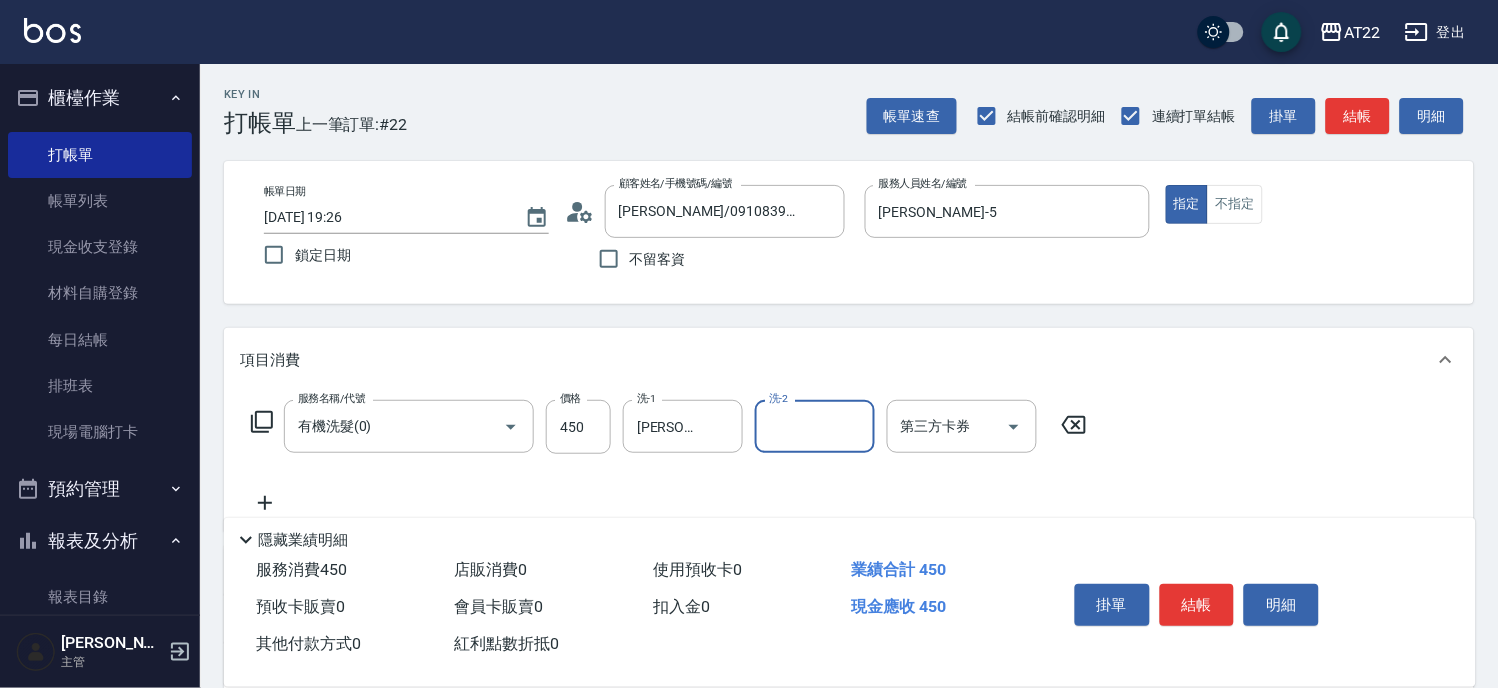 click 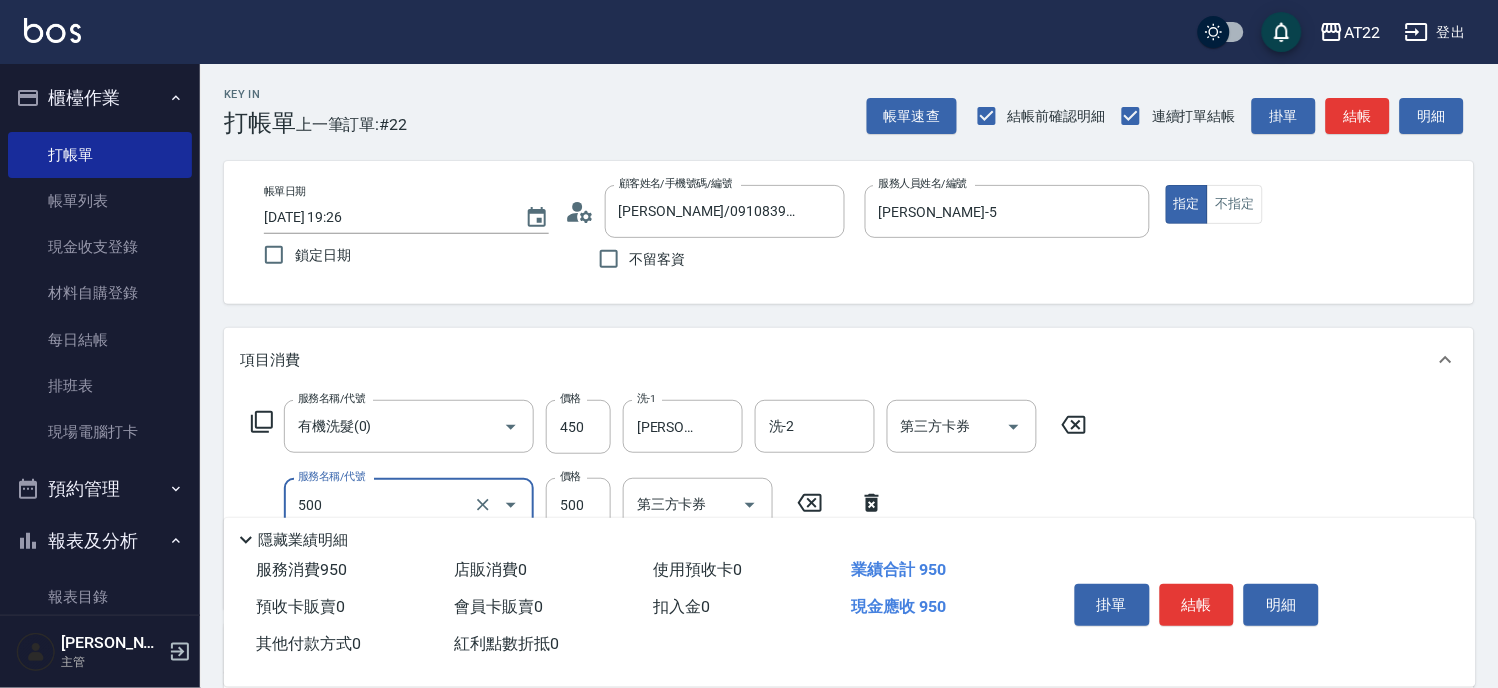 type on "剪髮(500)" 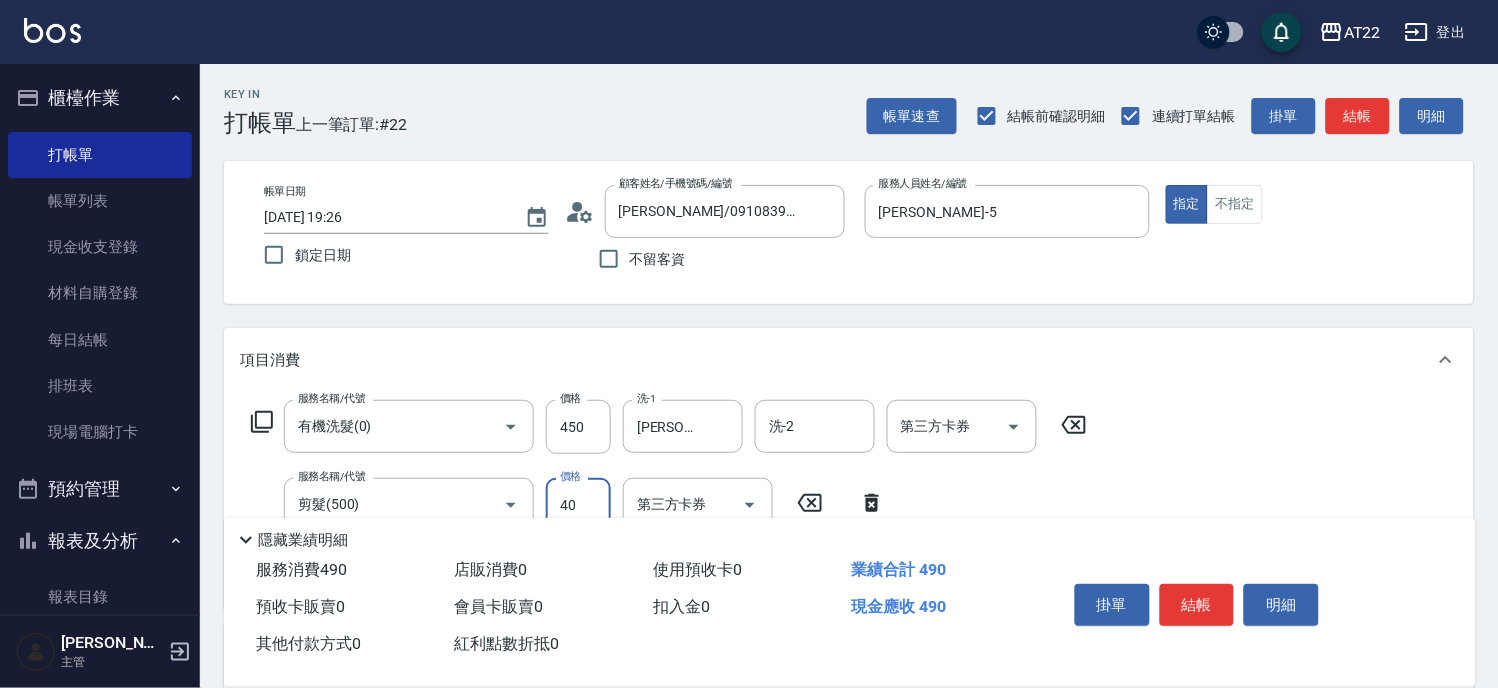 type on "400" 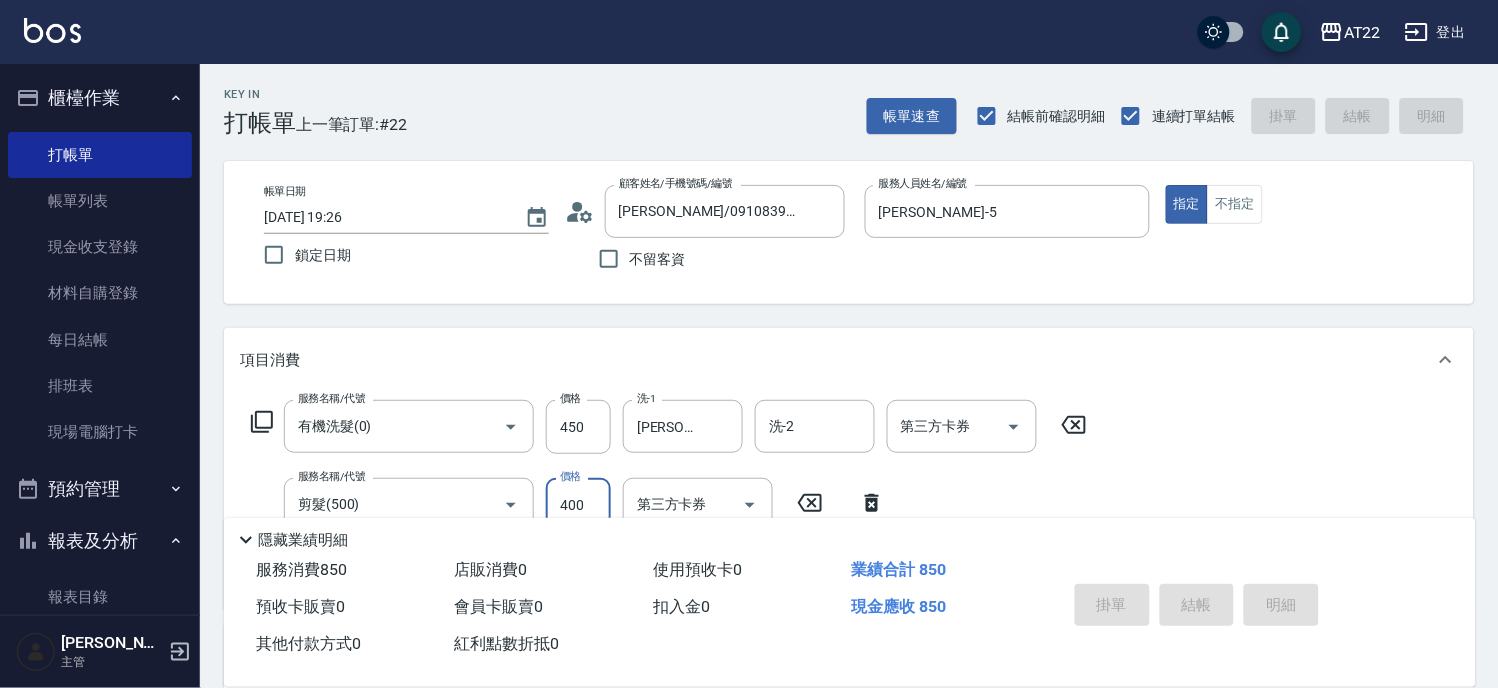 type on "2025/07/14 19:27" 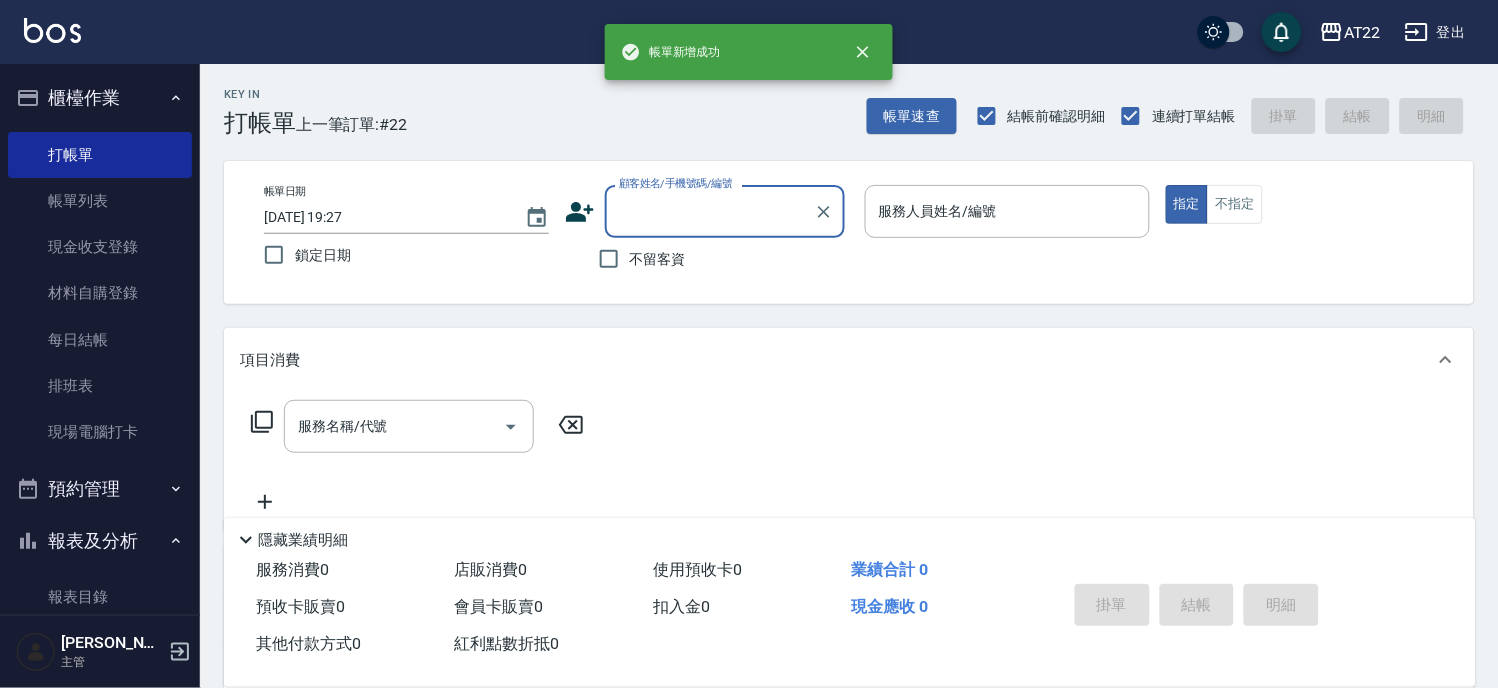 scroll, scrollTop: 0, scrollLeft: 0, axis: both 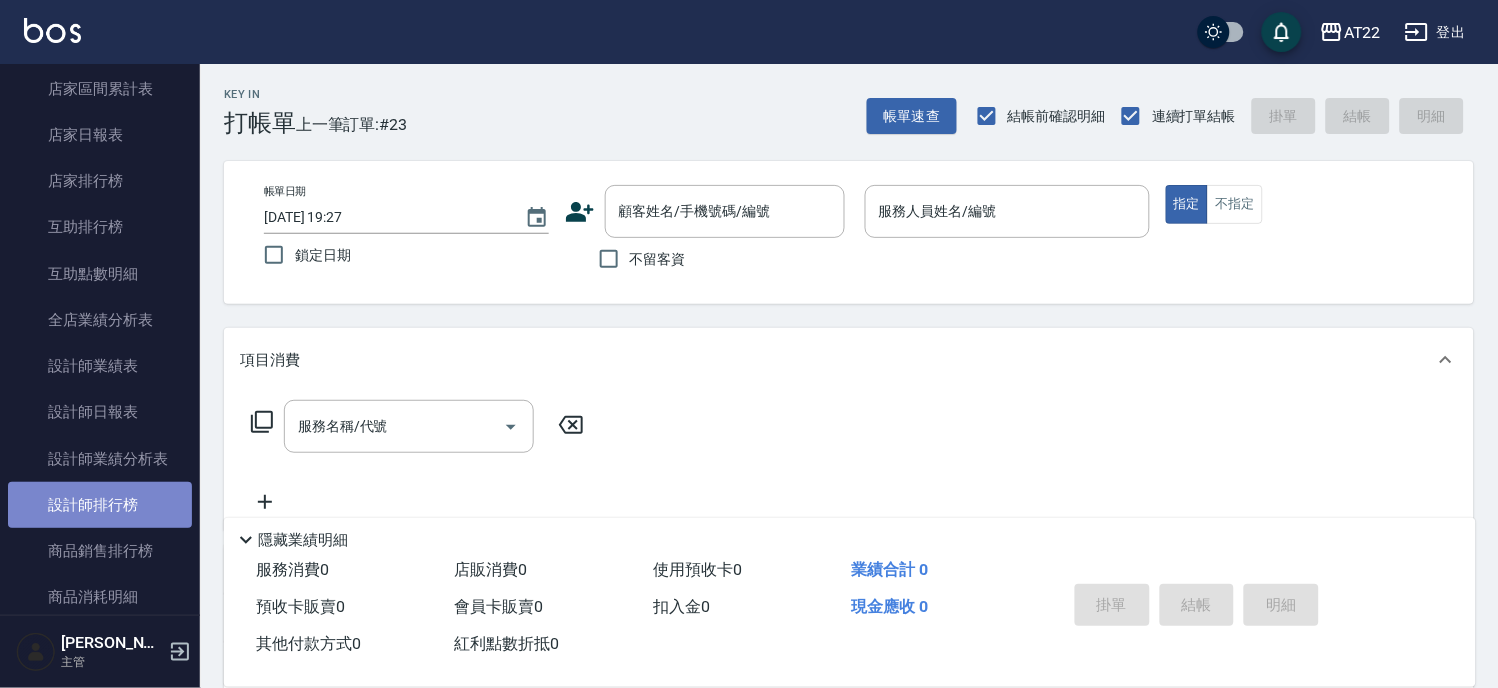 click on "設計師排行榜" at bounding box center [100, 505] 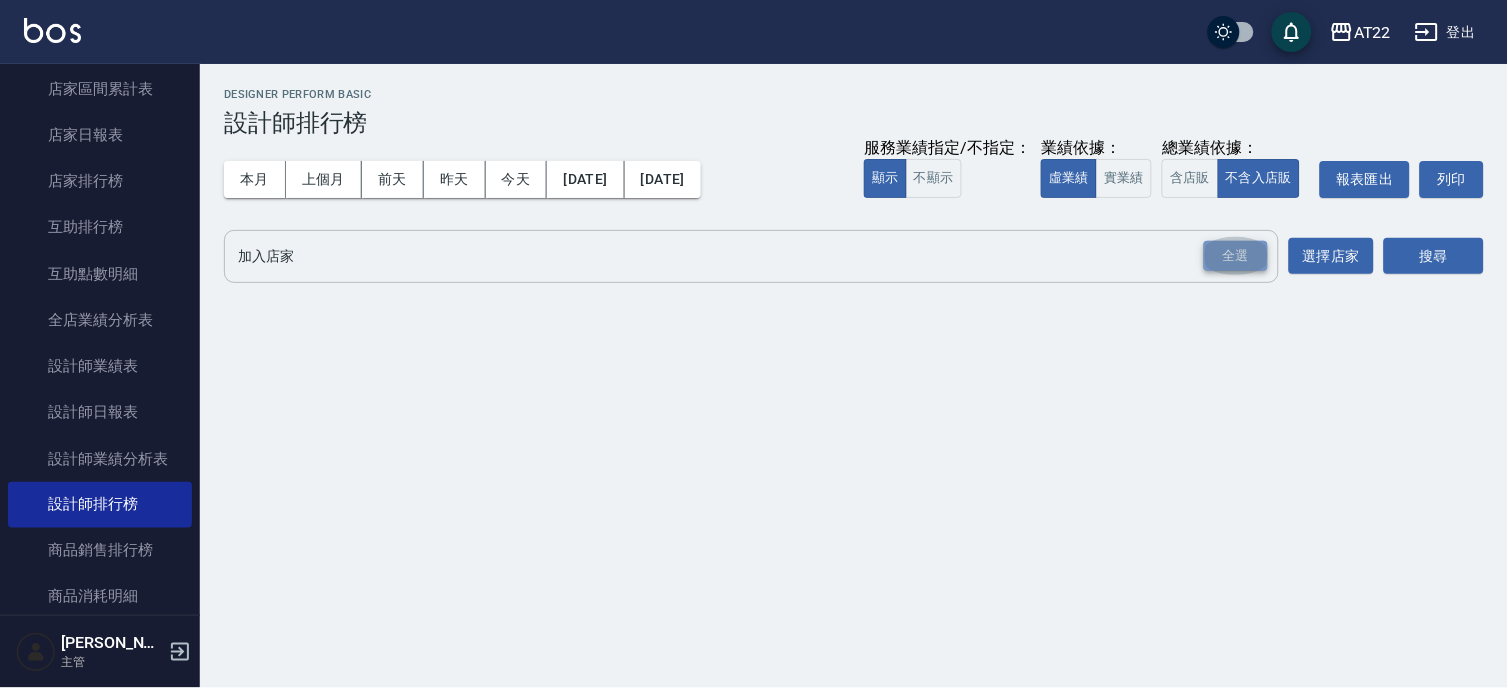 click on "全選" at bounding box center (1236, 256) 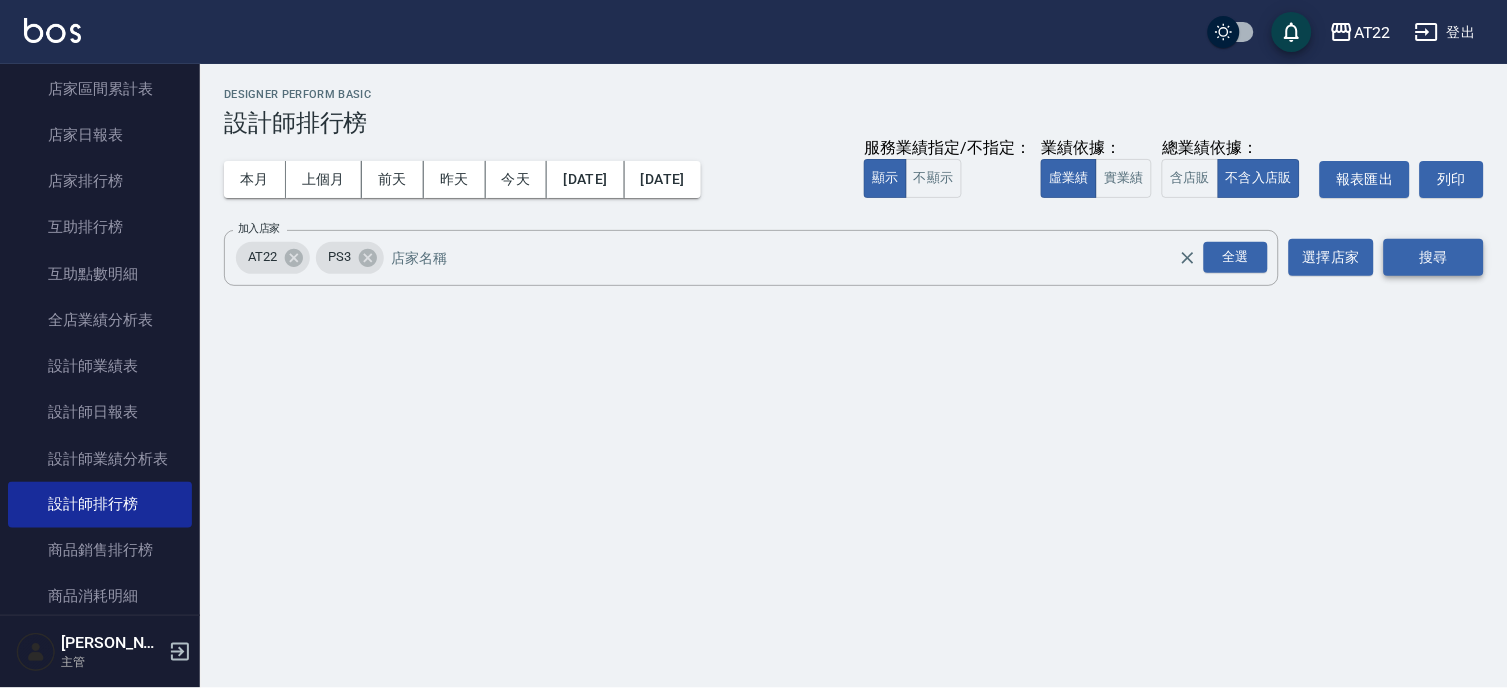 click on "搜尋" at bounding box center [1434, 257] 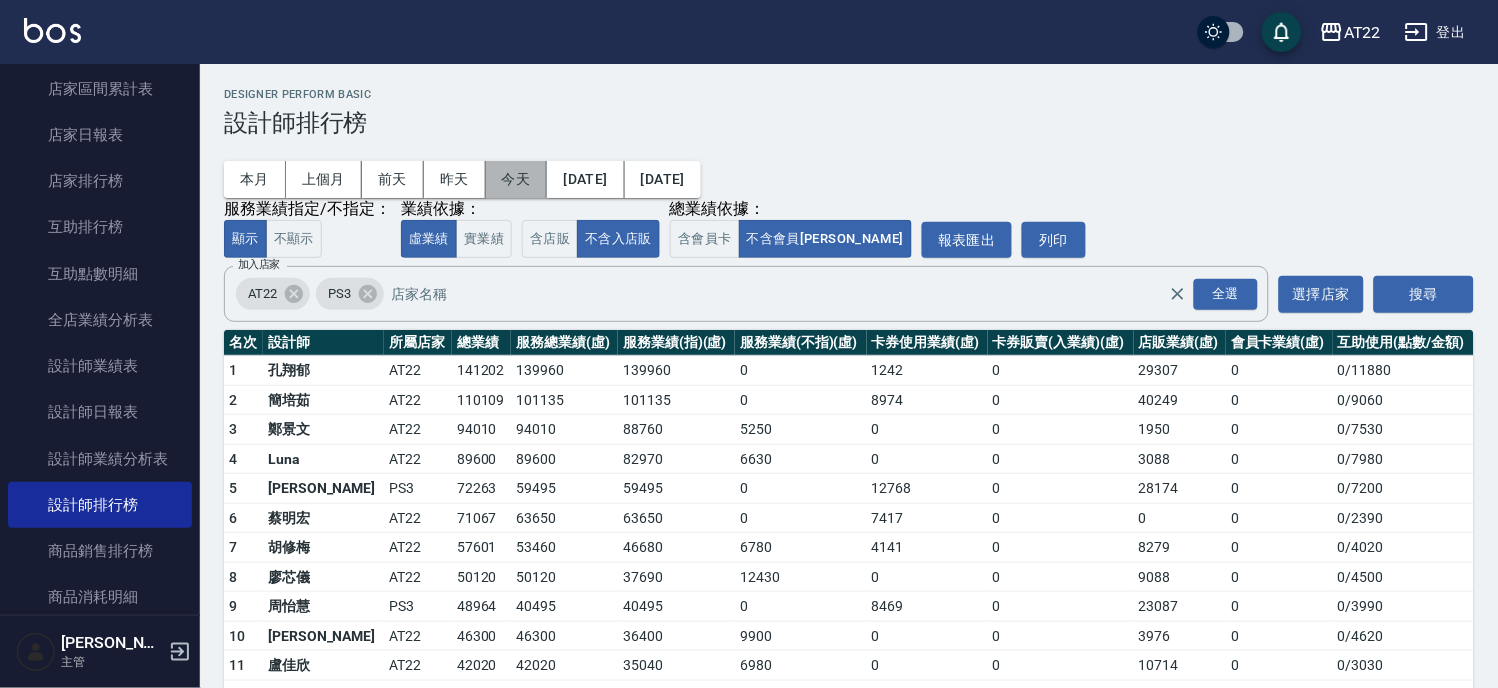 click on "今天" at bounding box center [517, 179] 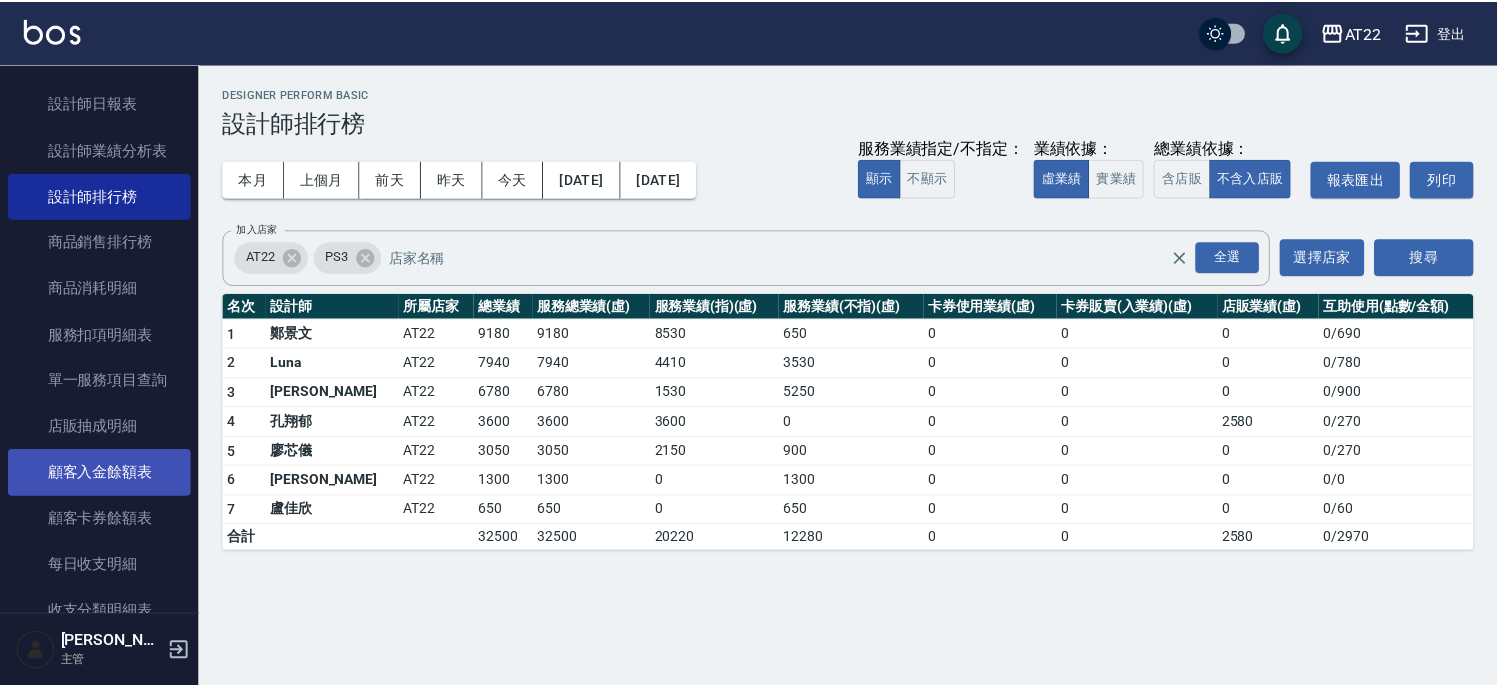 scroll, scrollTop: 1222, scrollLeft: 0, axis: vertical 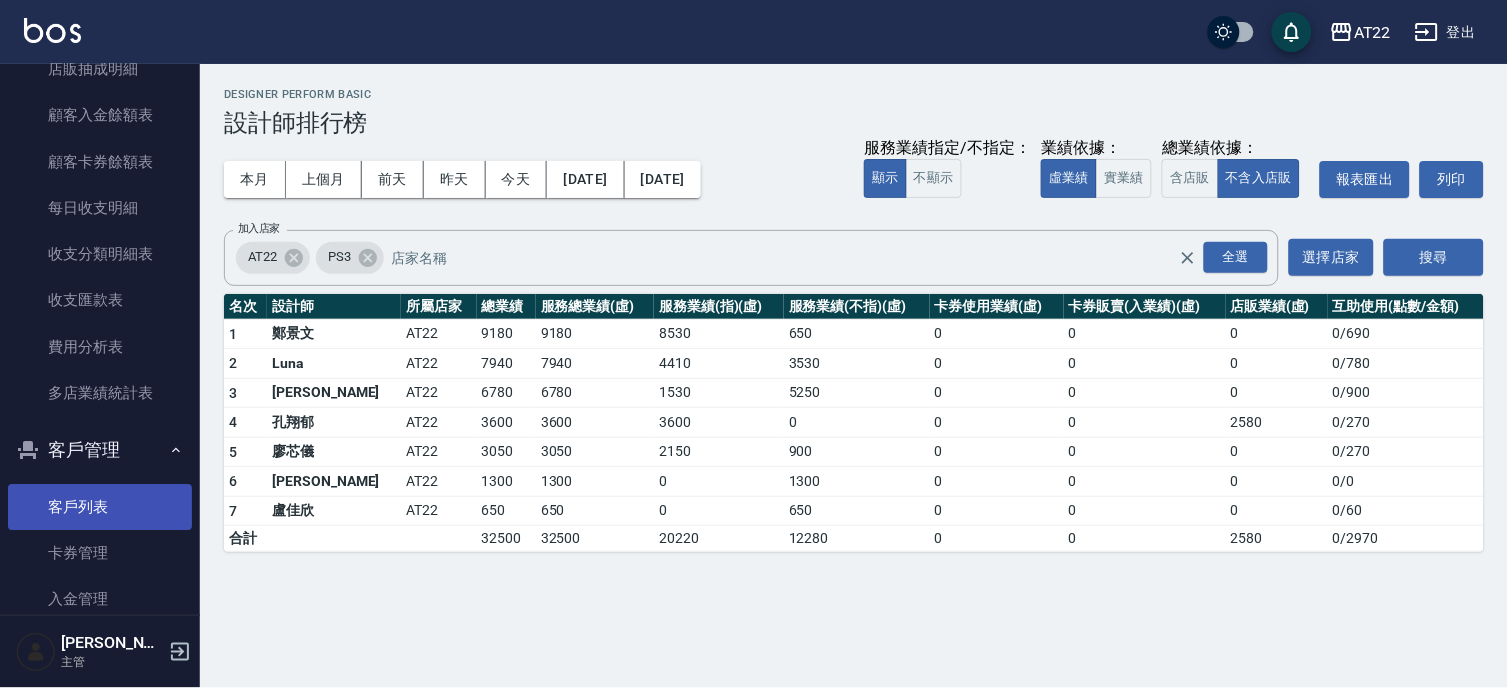 click on "客戶列表" at bounding box center [100, 507] 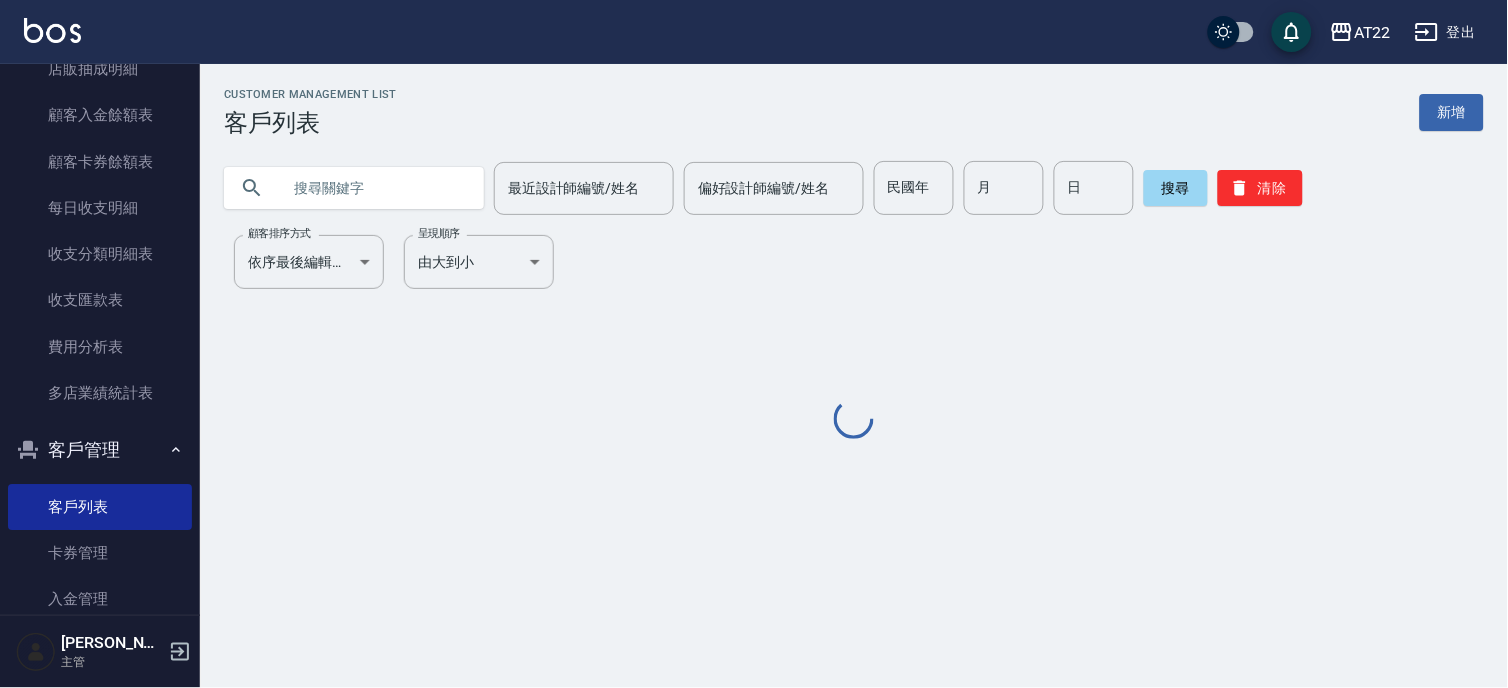 click at bounding box center [374, 188] 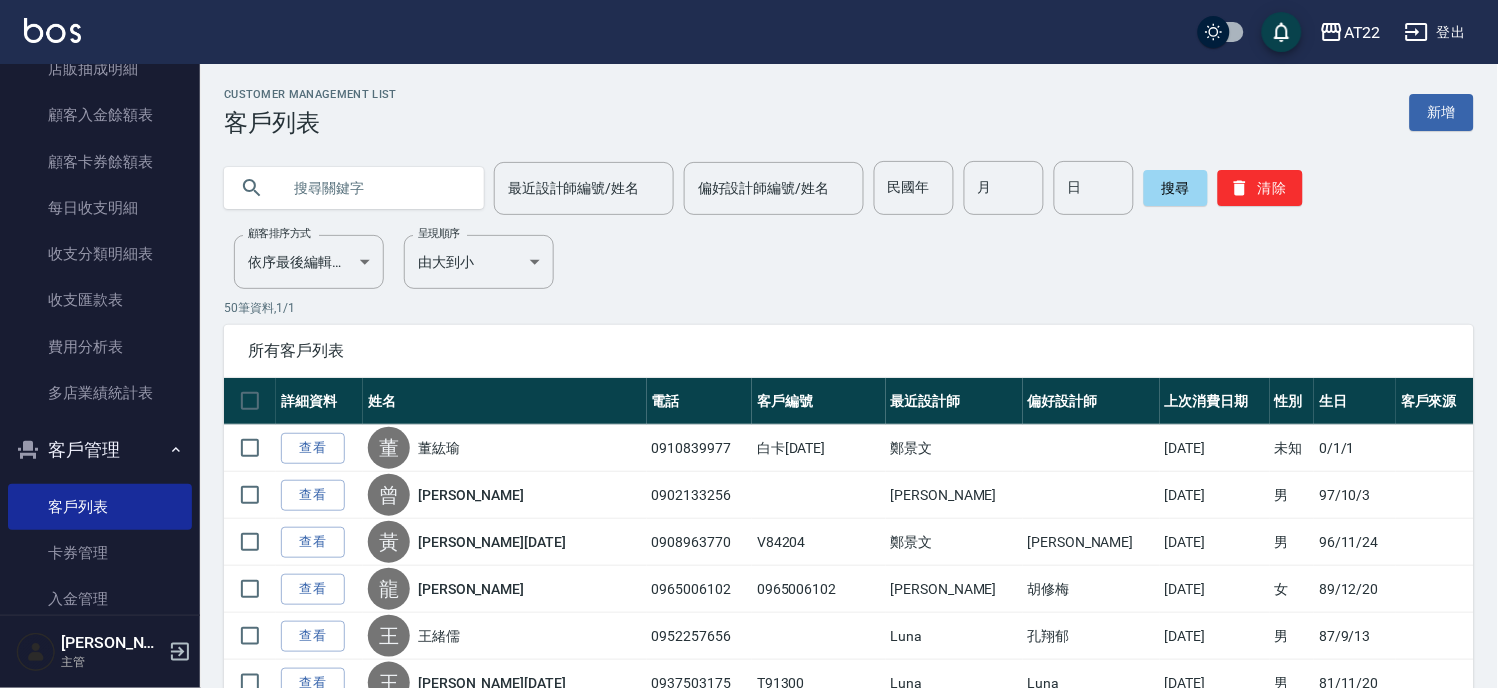 type on "5" 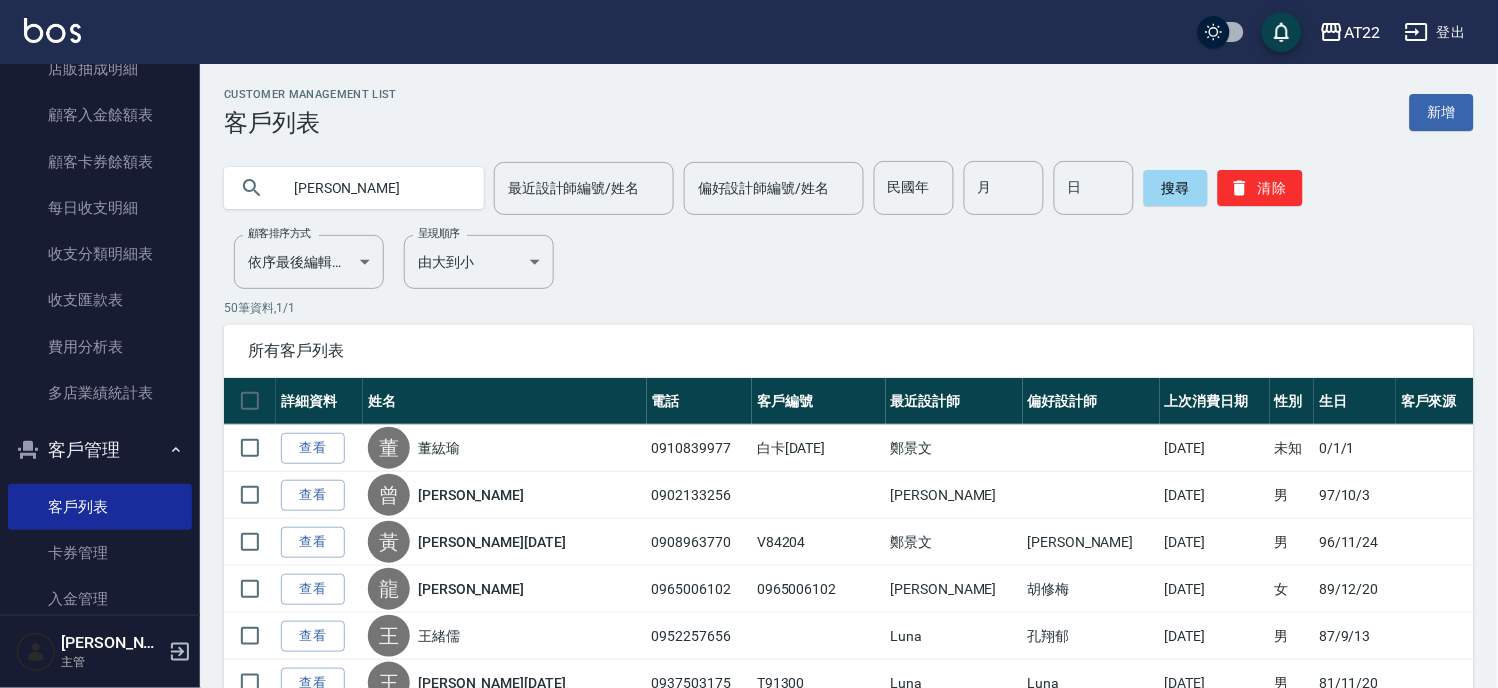 type on "張雅雯" 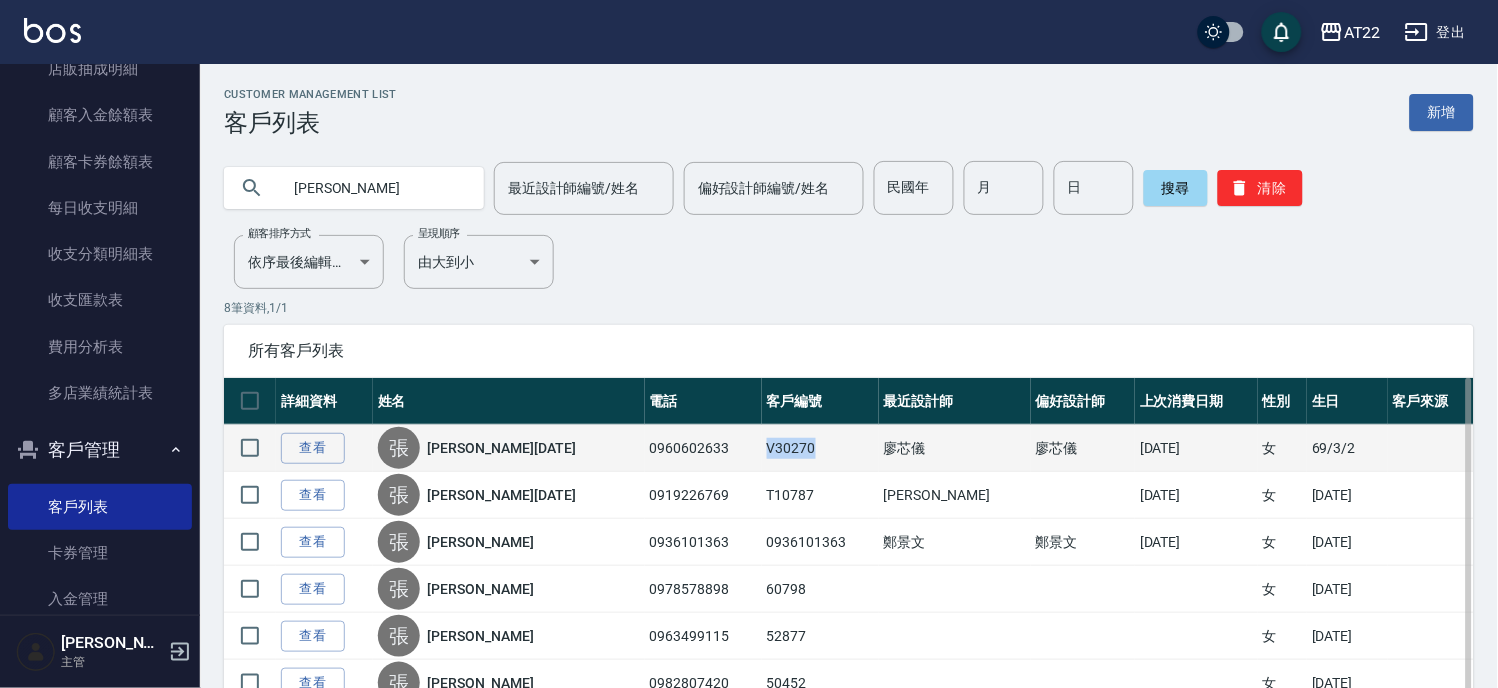 drag, startPoint x: 836, startPoint y: 451, endPoint x: 728, endPoint y: 443, distance: 108.29589 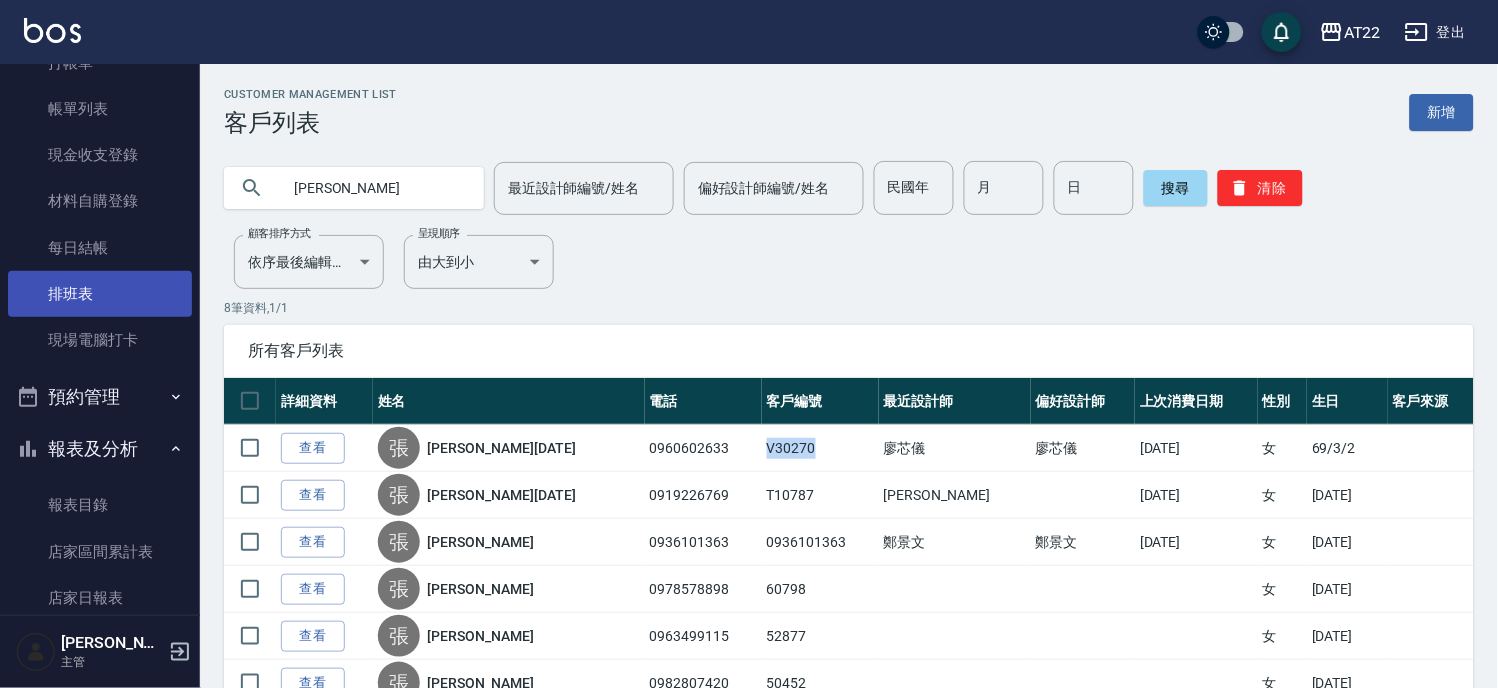scroll, scrollTop: 0, scrollLeft: 0, axis: both 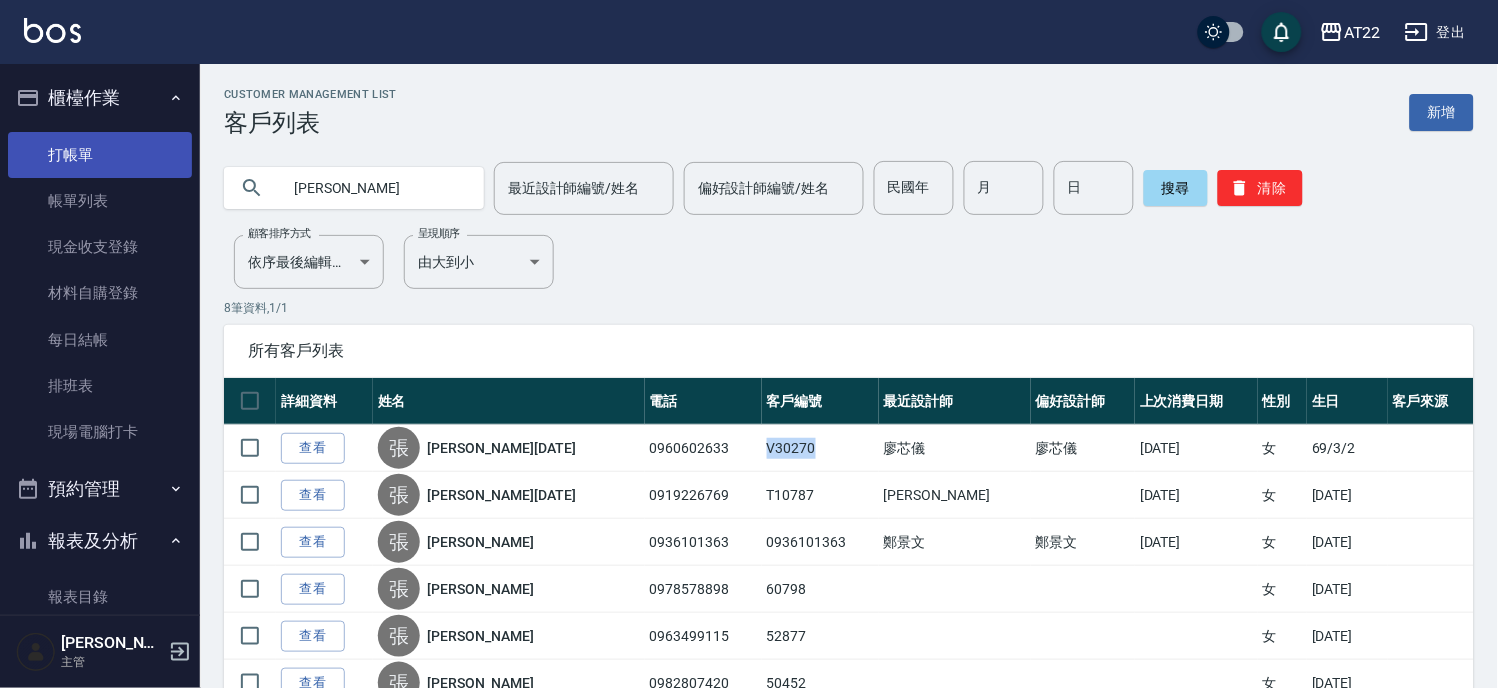 click on "打帳單" at bounding box center (100, 155) 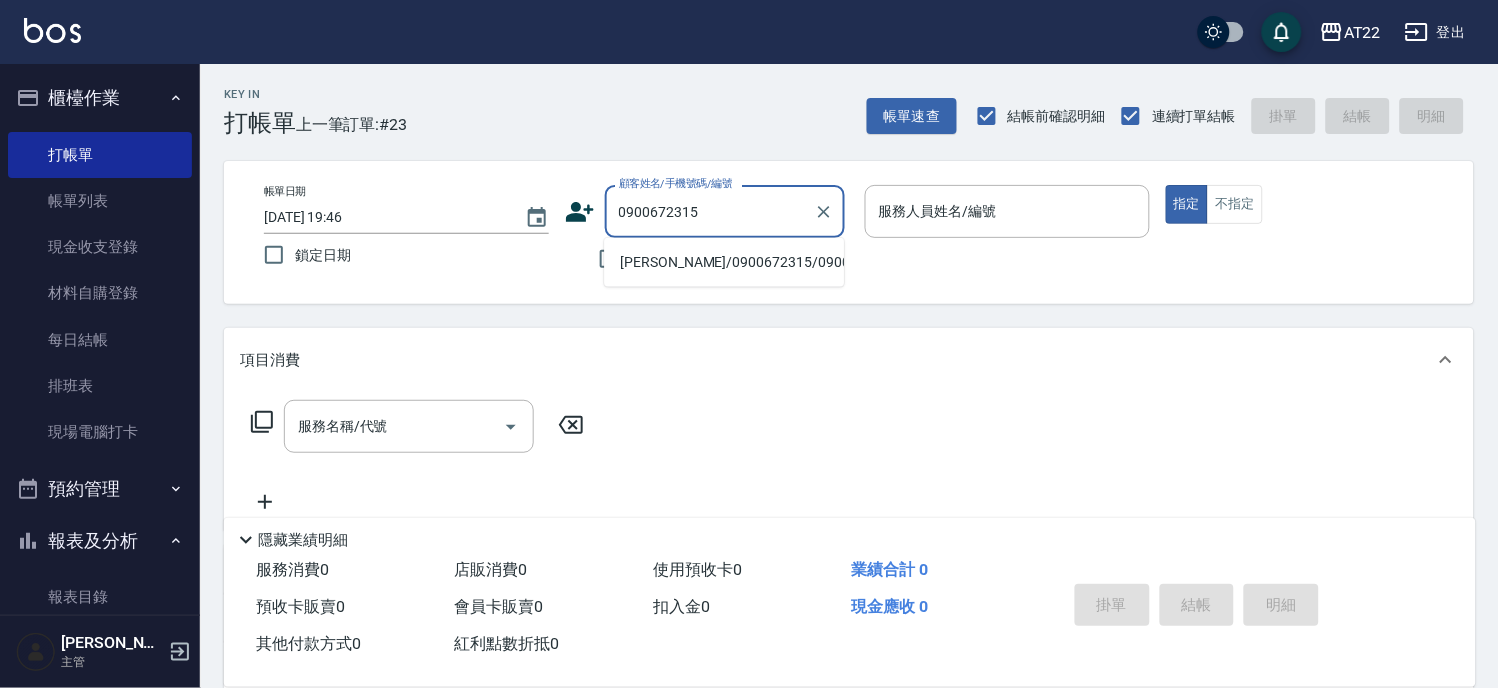 click on "李念如/0900672315/0900672315" at bounding box center (724, 262) 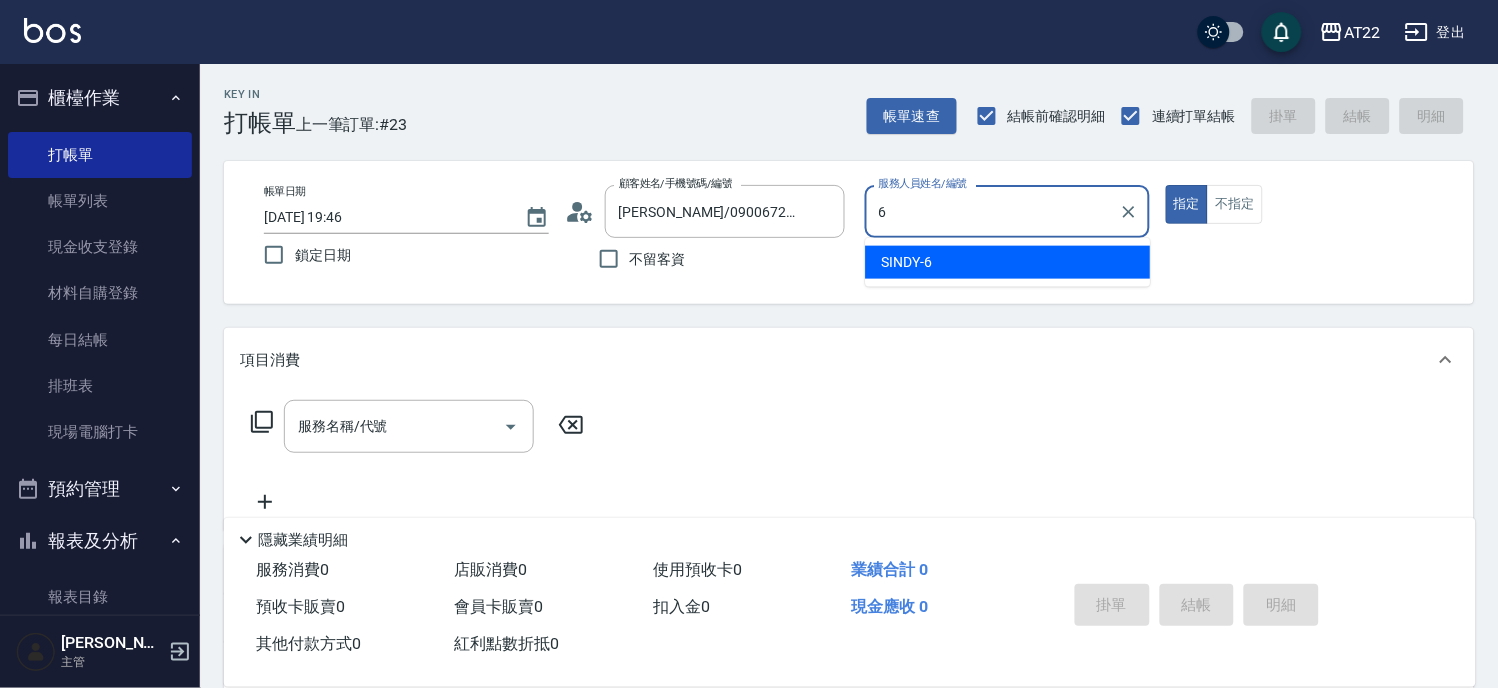 type on "SINDY-6" 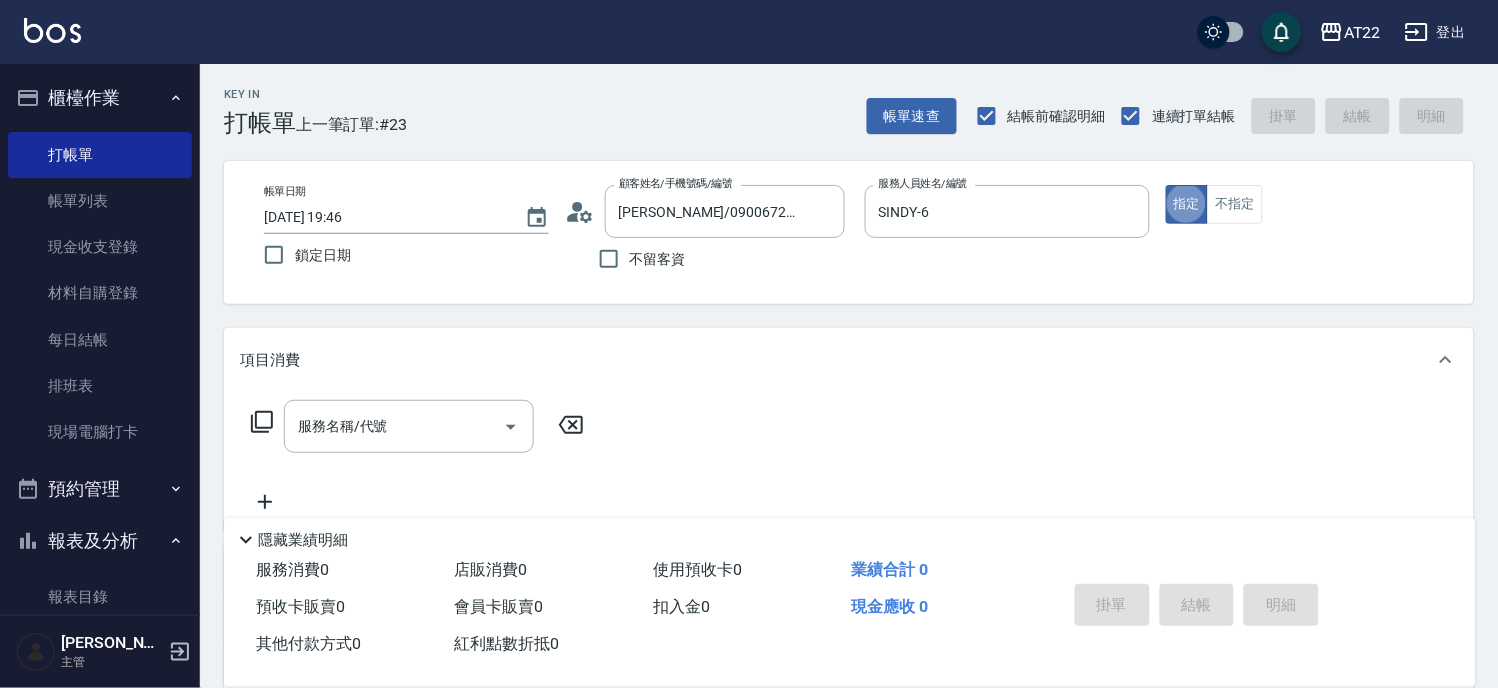 type on "true" 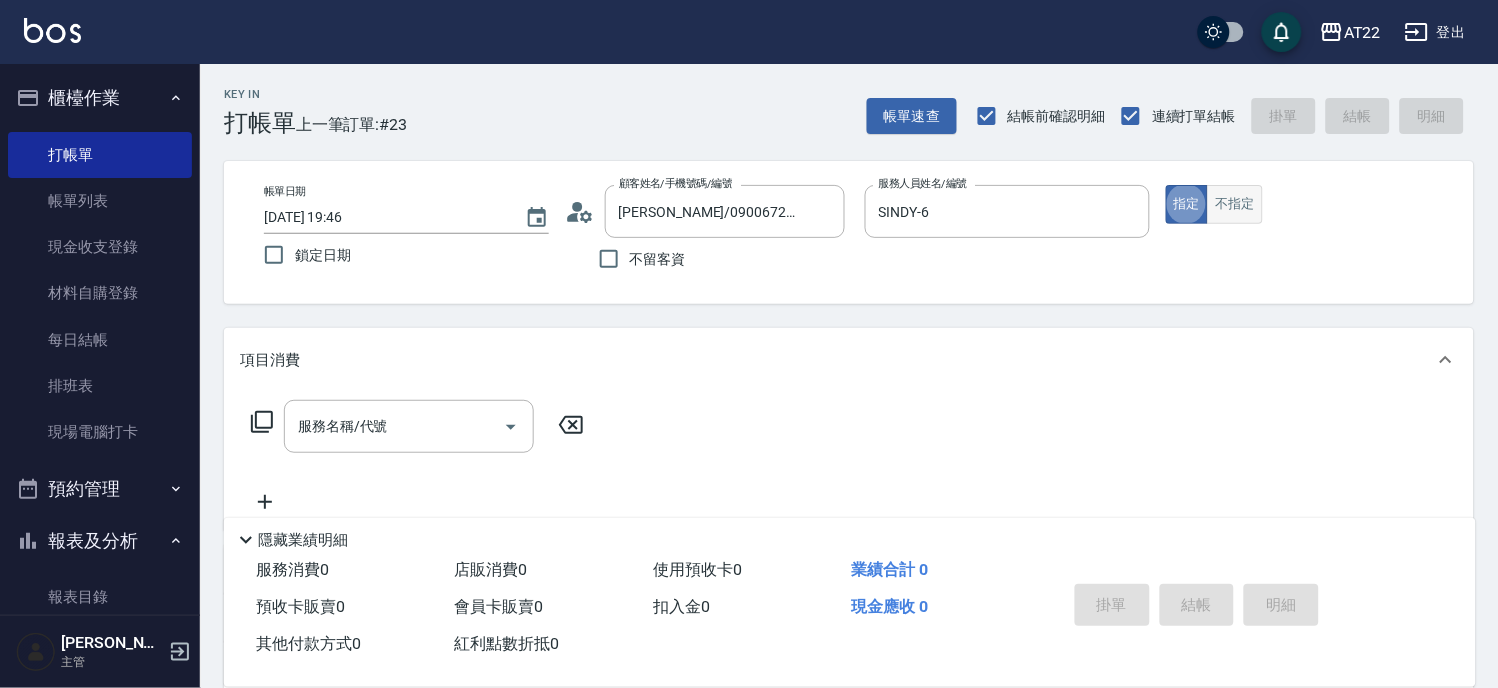 click on "不指定" at bounding box center (1235, 204) 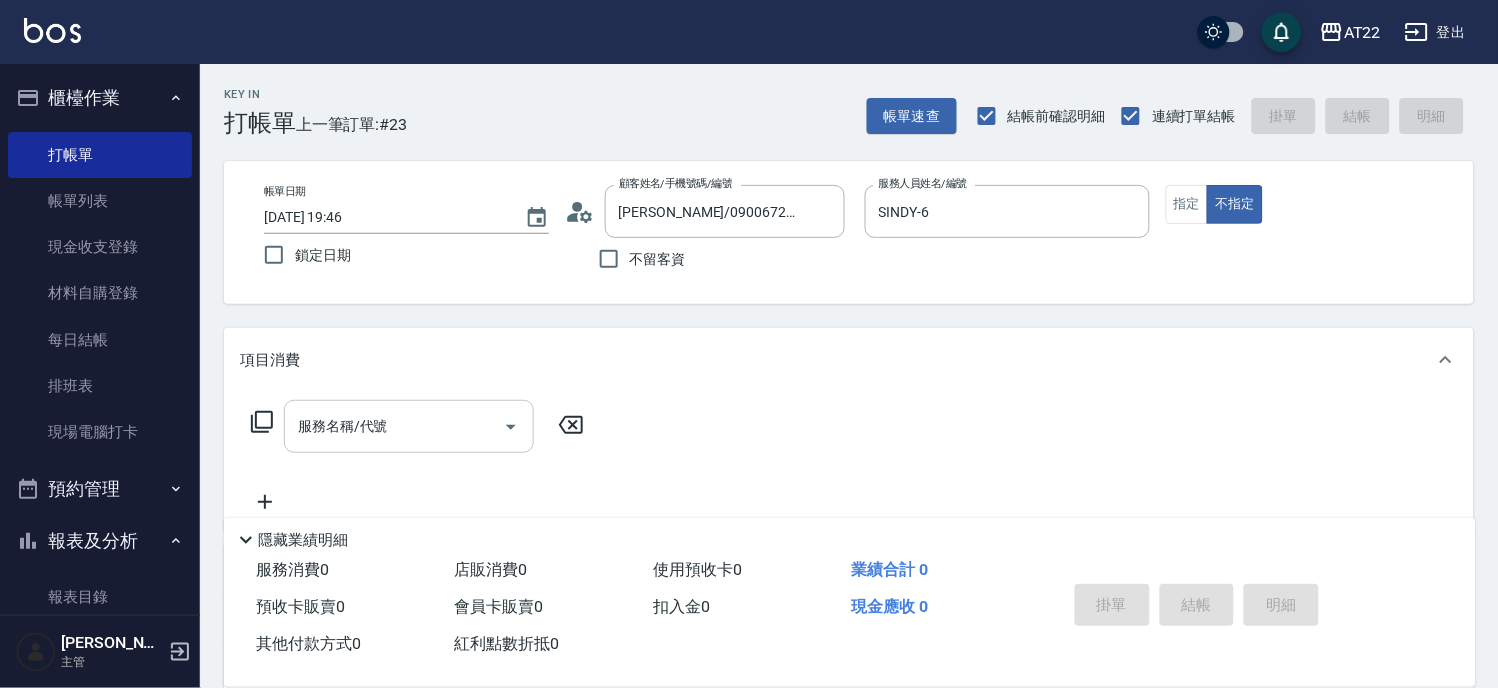 click on "服務名稱/代號" at bounding box center [409, 426] 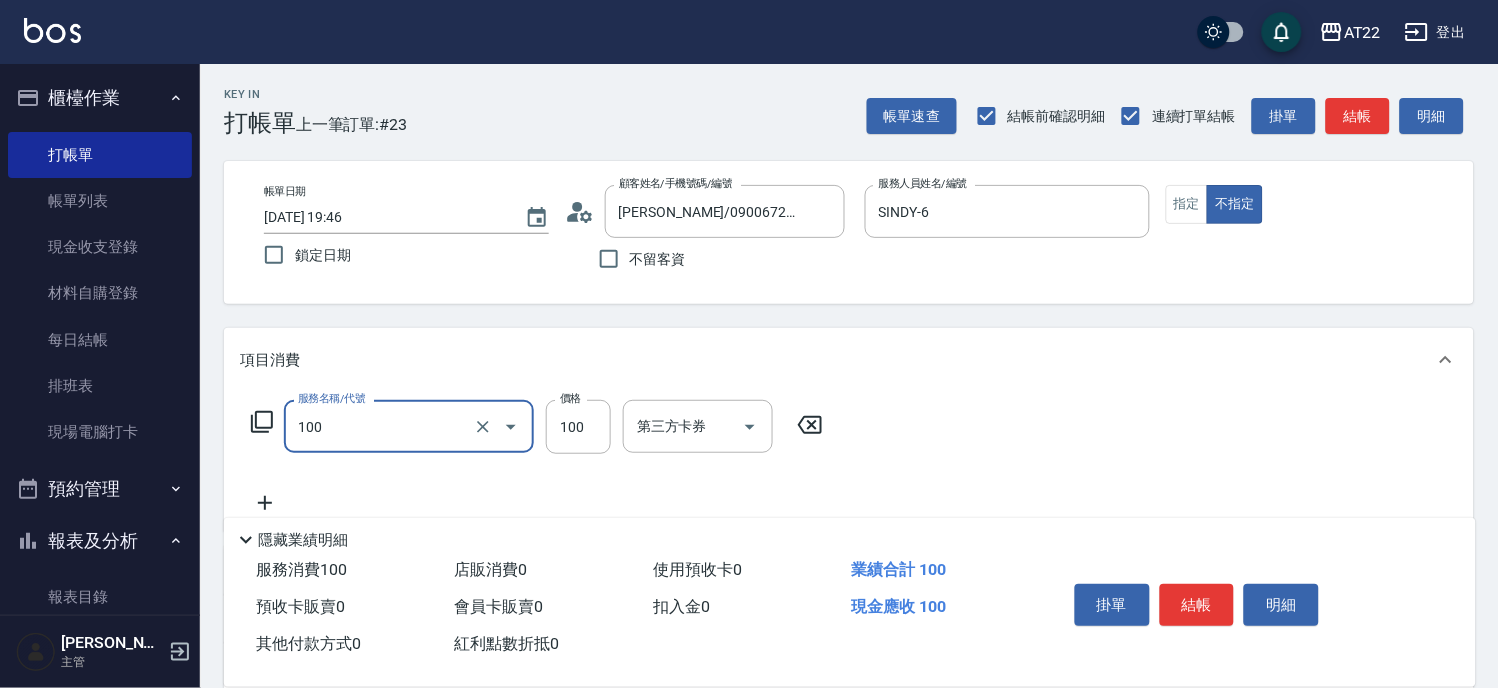 type on "修劉海(100)" 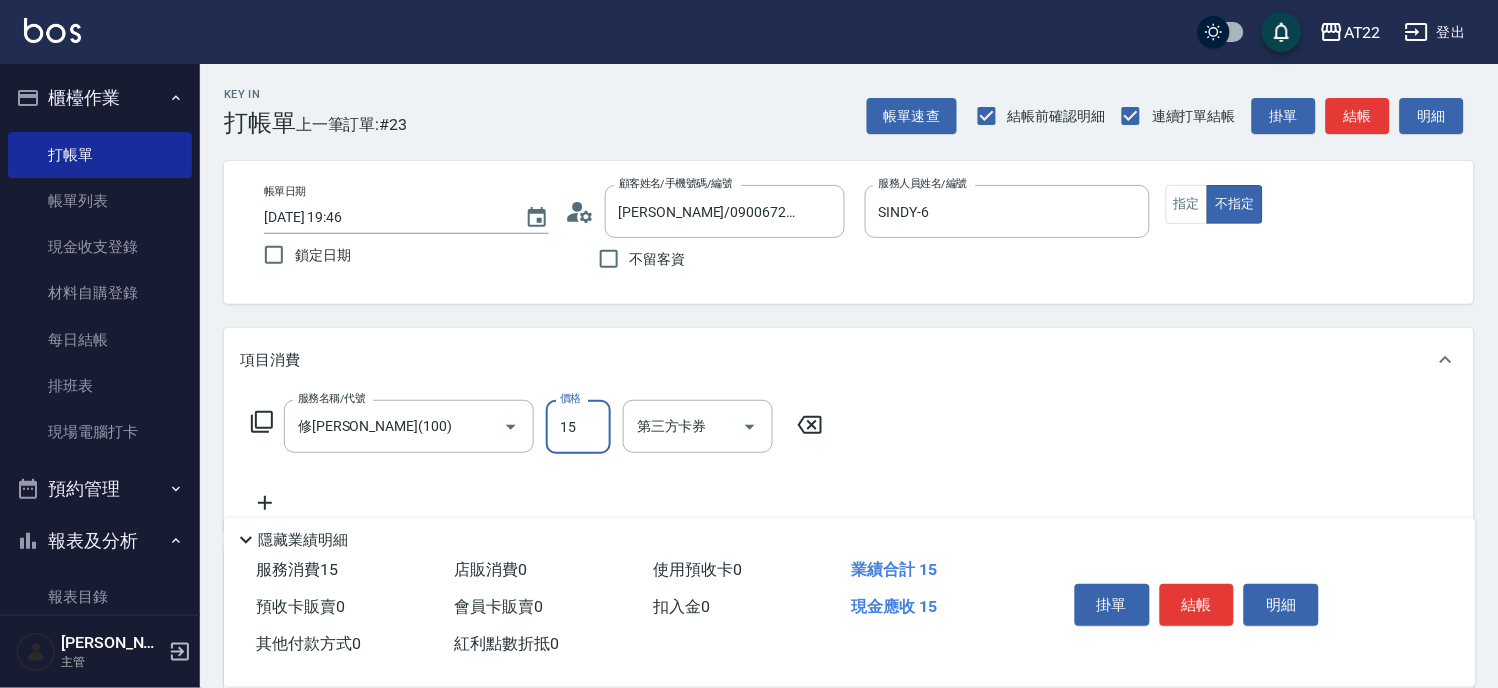 type on "150" 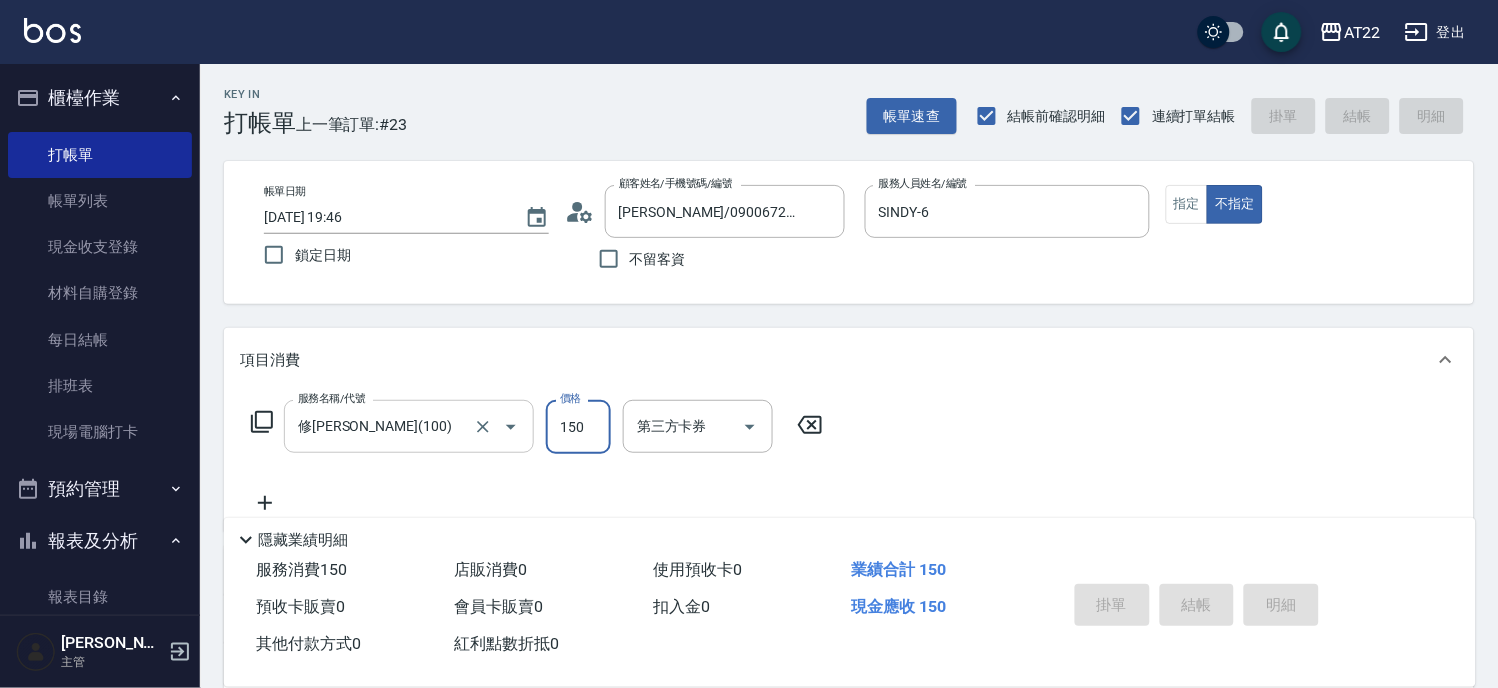 type on "2025/07/14 19:47" 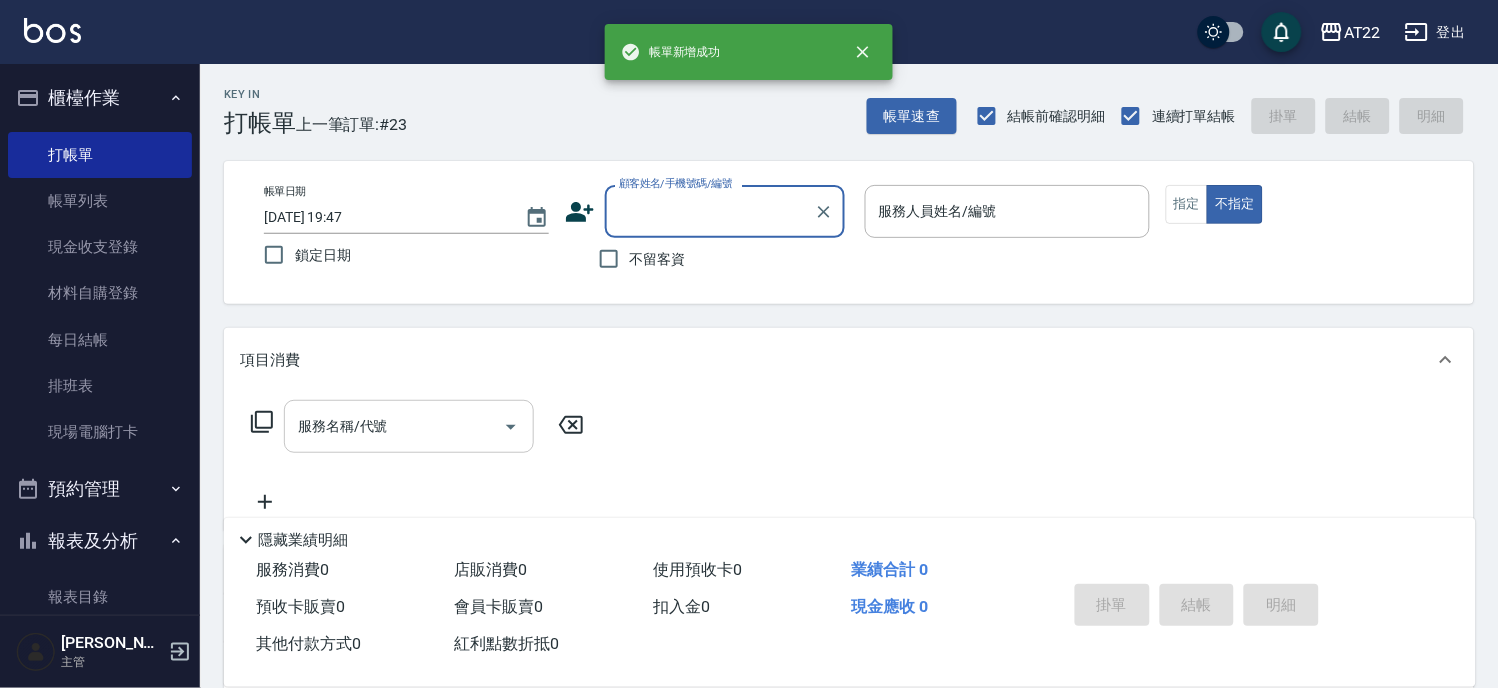 scroll, scrollTop: 0, scrollLeft: 0, axis: both 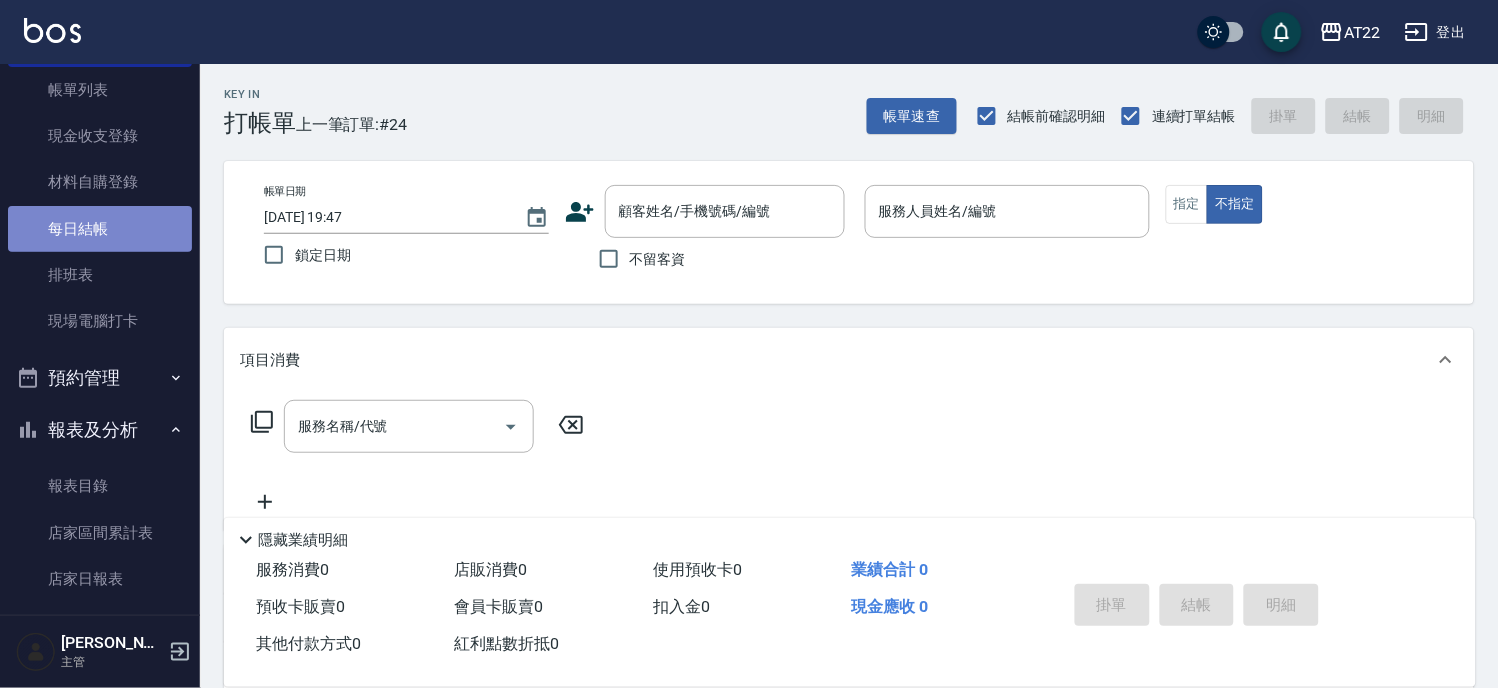 click on "每日結帳" at bounding box center [100, 229] 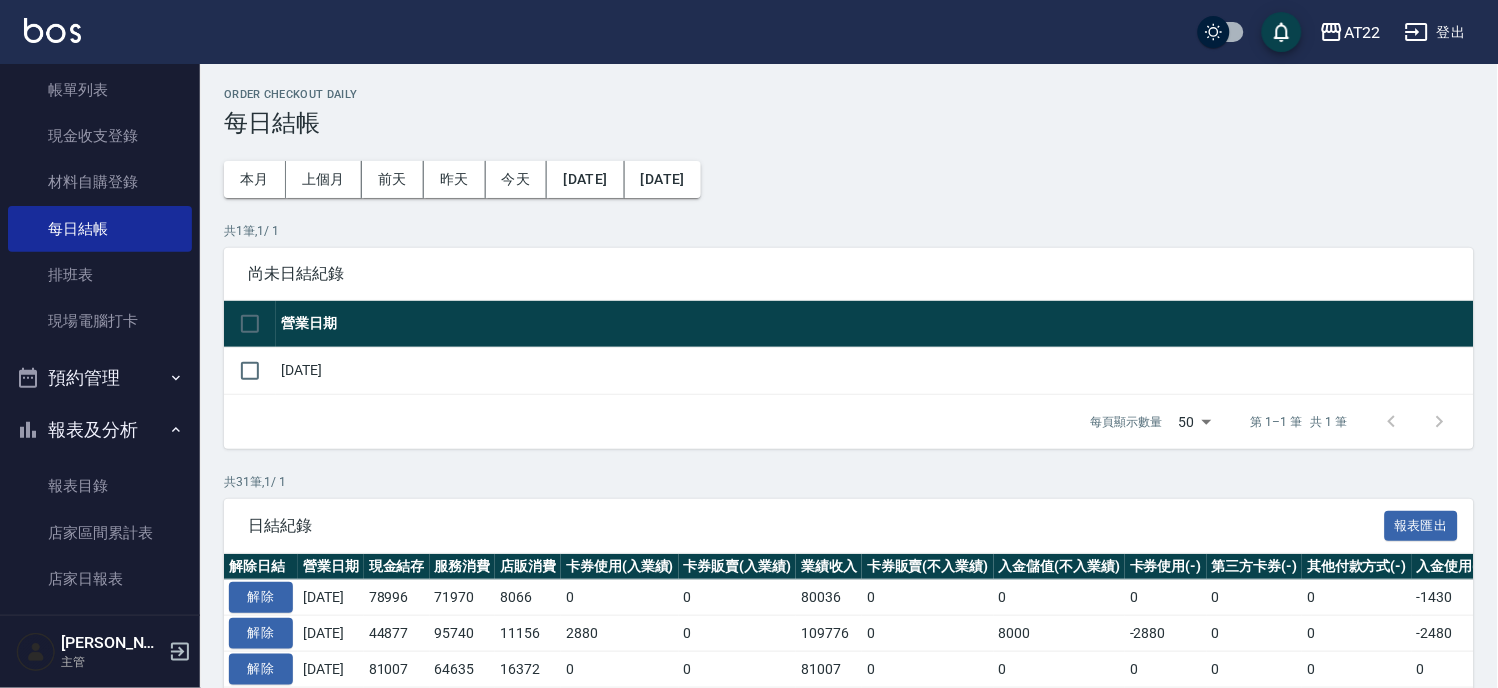 click on "[DATE]" at bounding box center (875, 370) 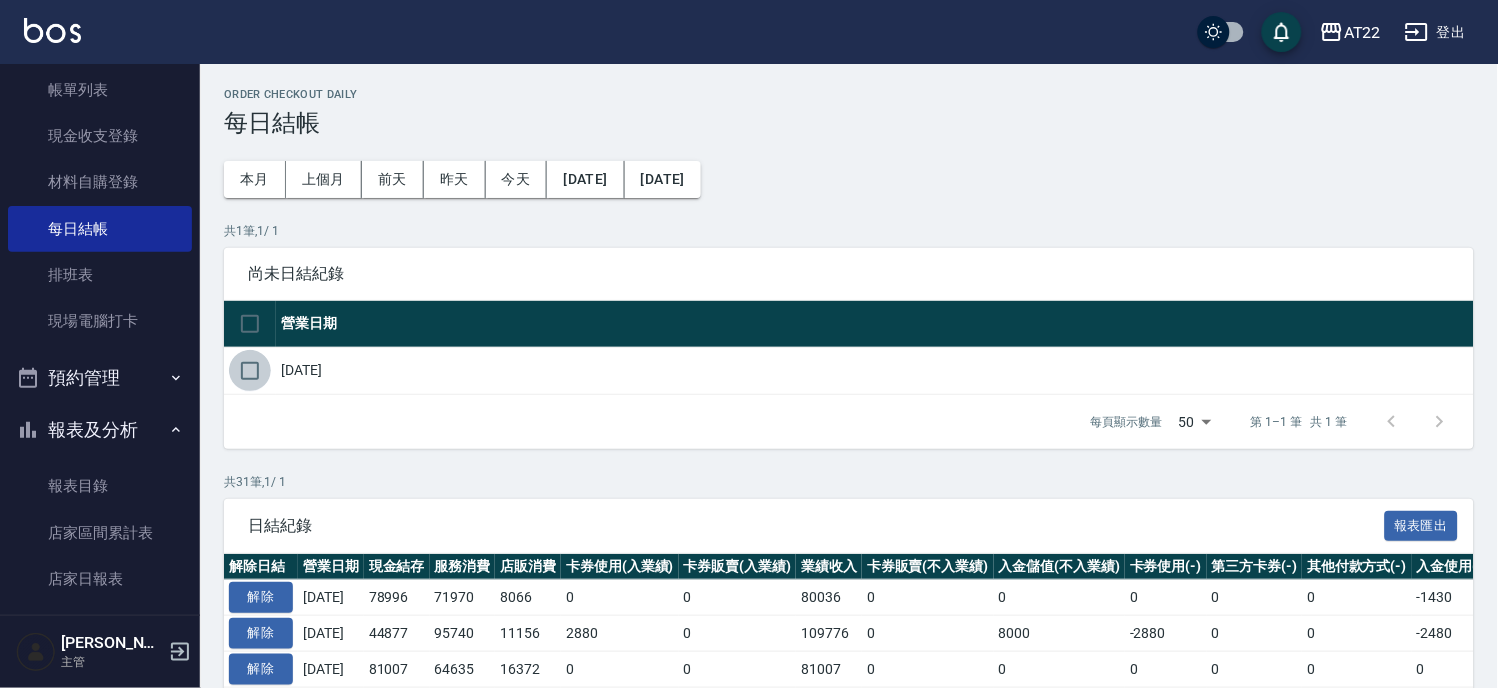 click at bounding box center (250, 371) 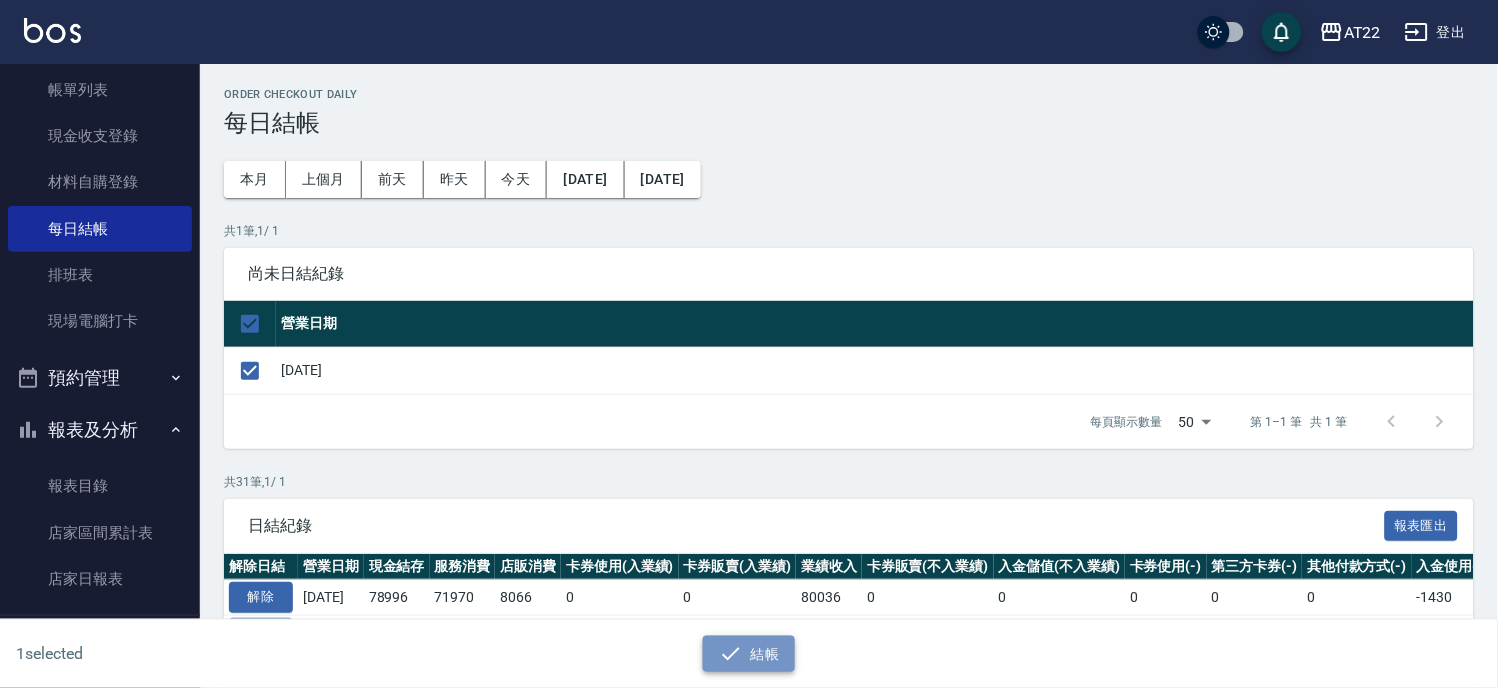 click on "結帳" at bounding box center [749, 654] 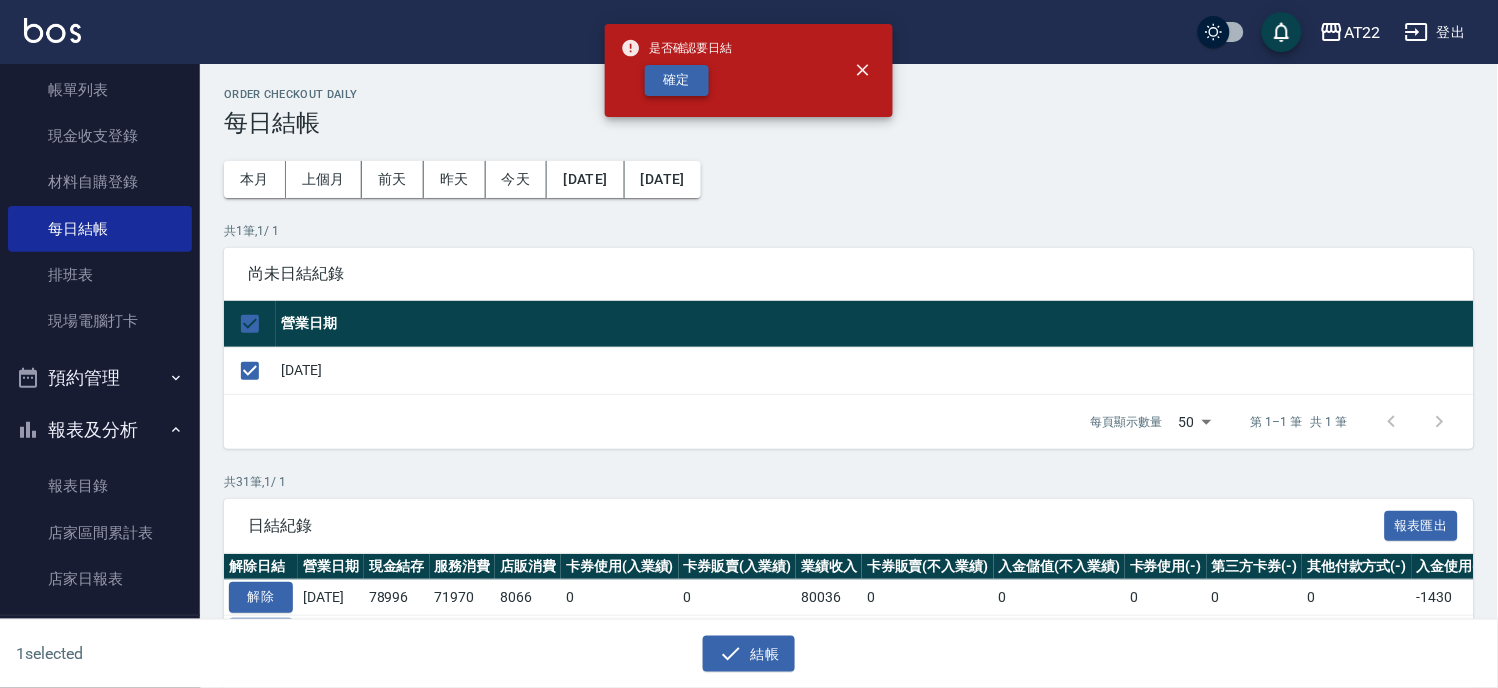 click on "確定" at bounding box center [677, 80] 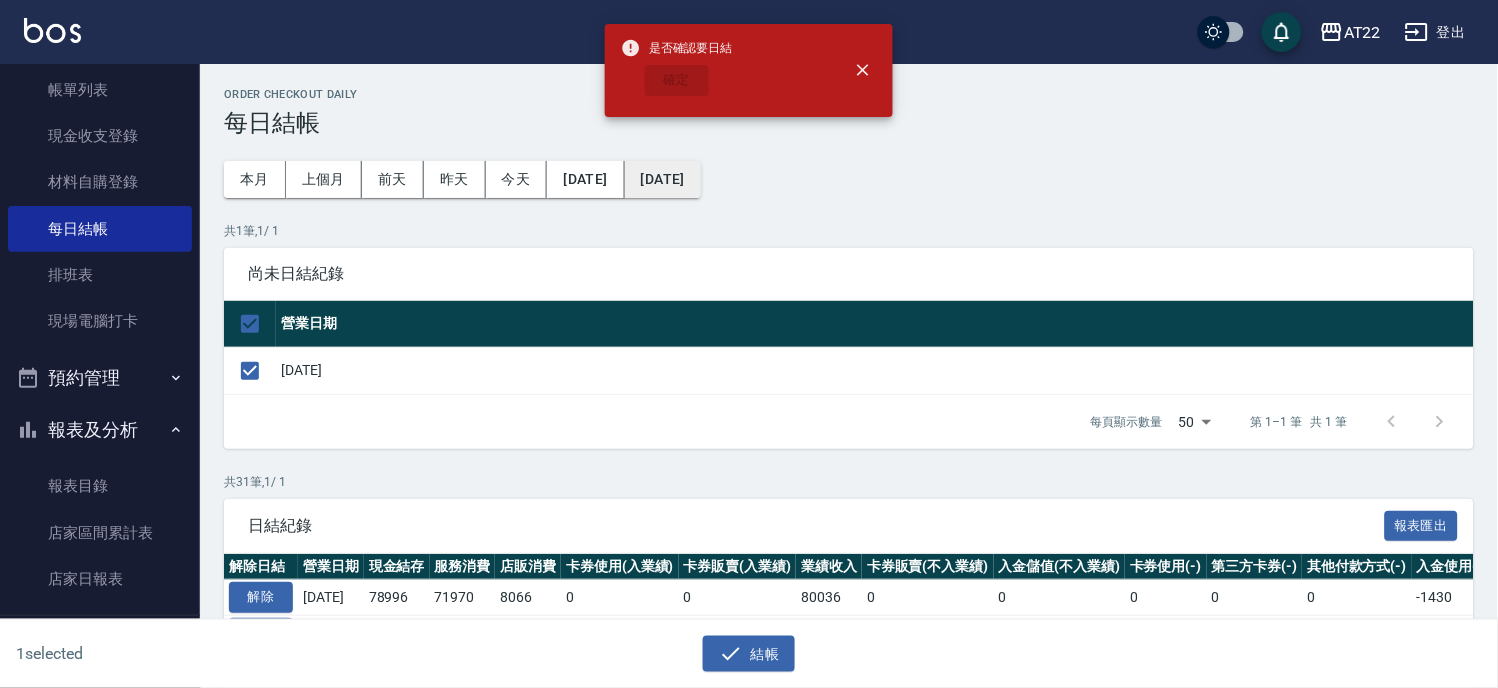 checkbox on "false" 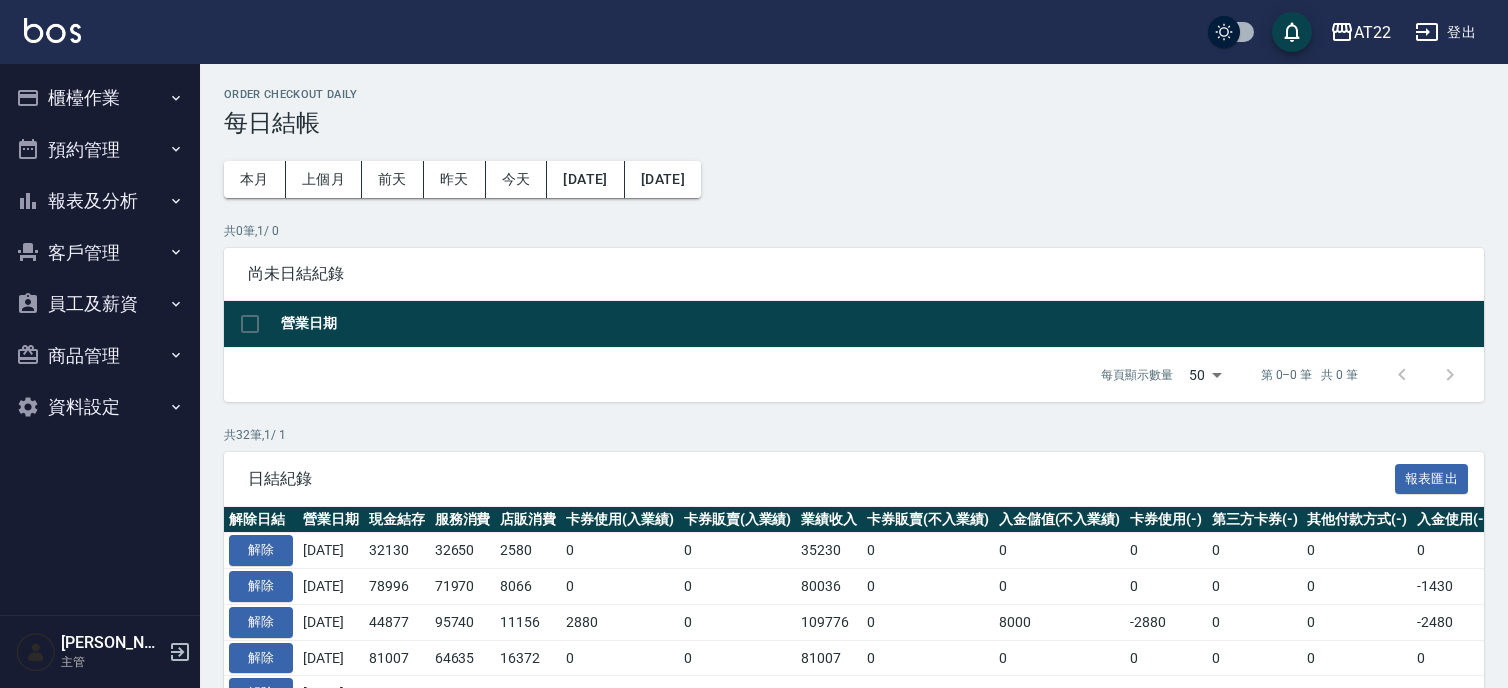 scroll, scrollTop: 0, scrollLeft: 0, axis: both 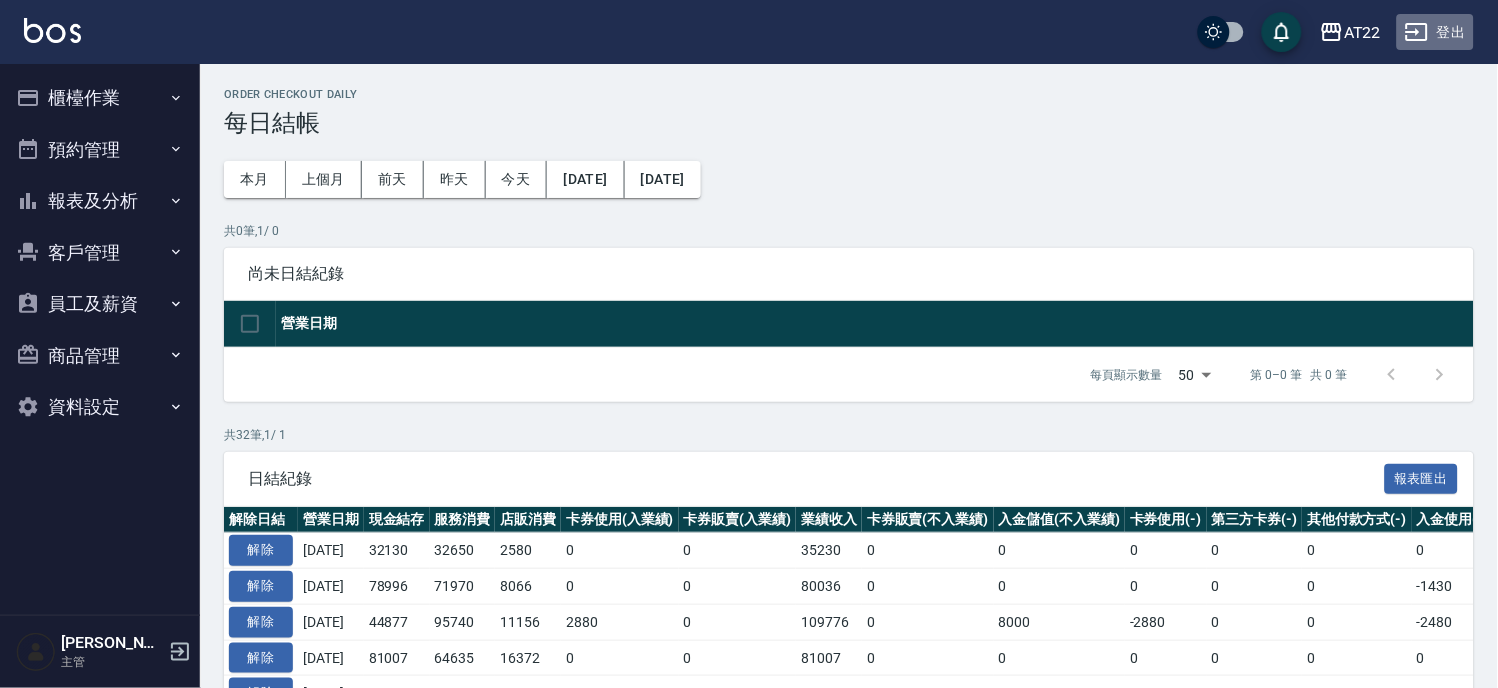 click on "登出" at bounding box center (1435, 32) 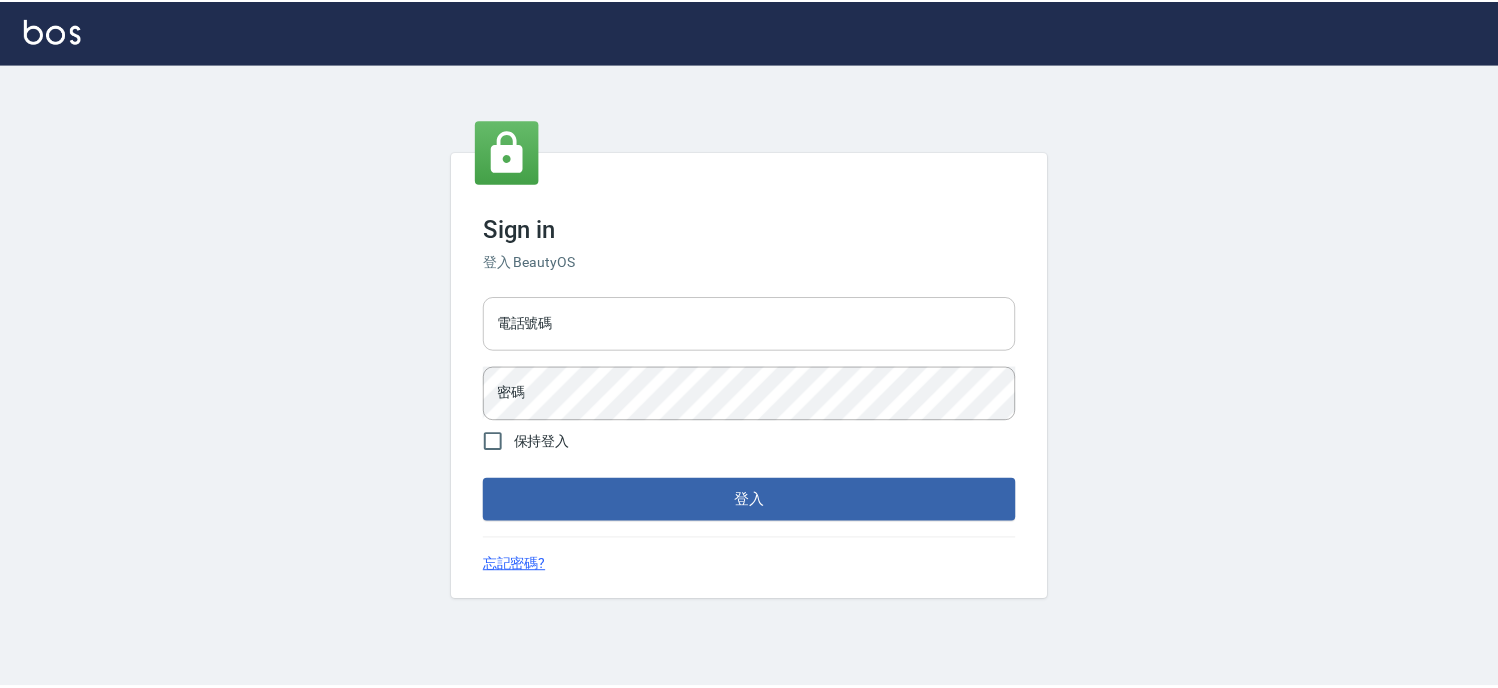 scroll, scrollTop: 0, scrollLeft: 0, axis: both 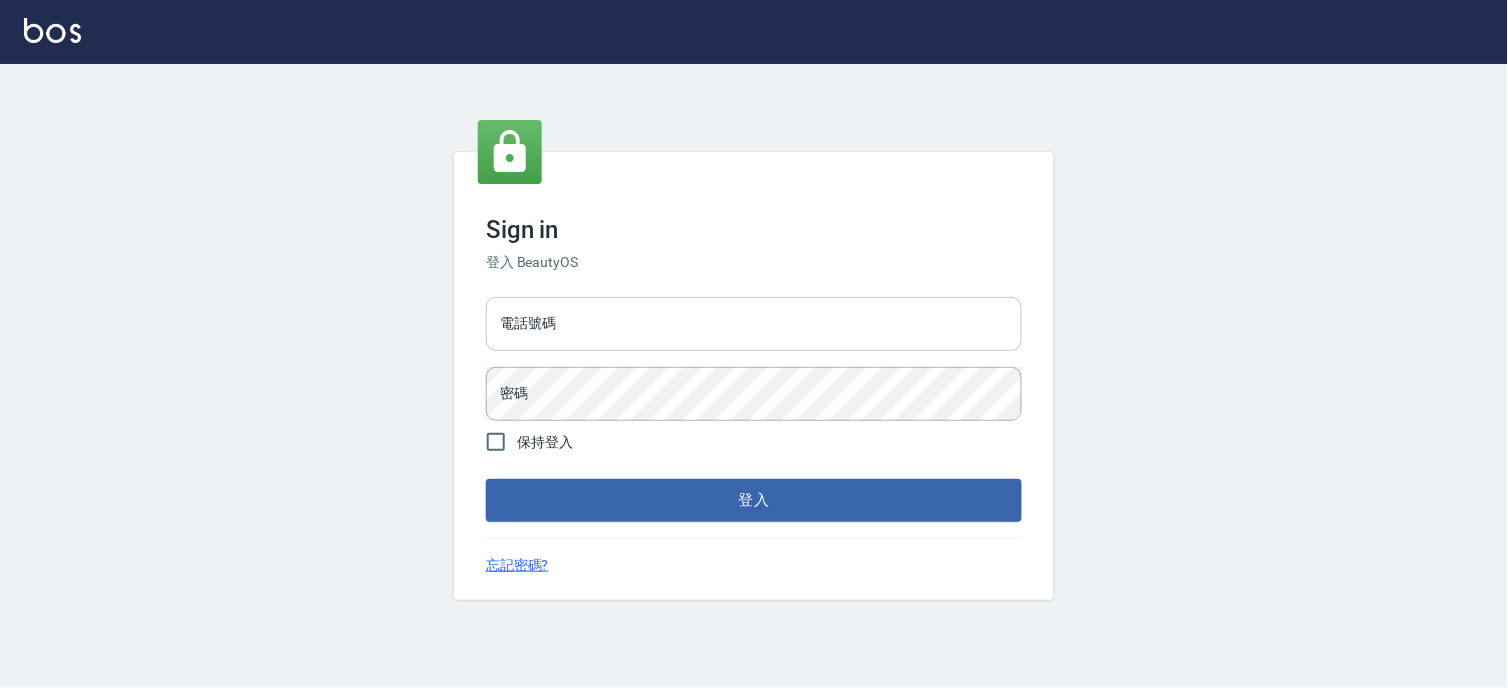 click on "電話號碼" at bounding box center [754, 324] 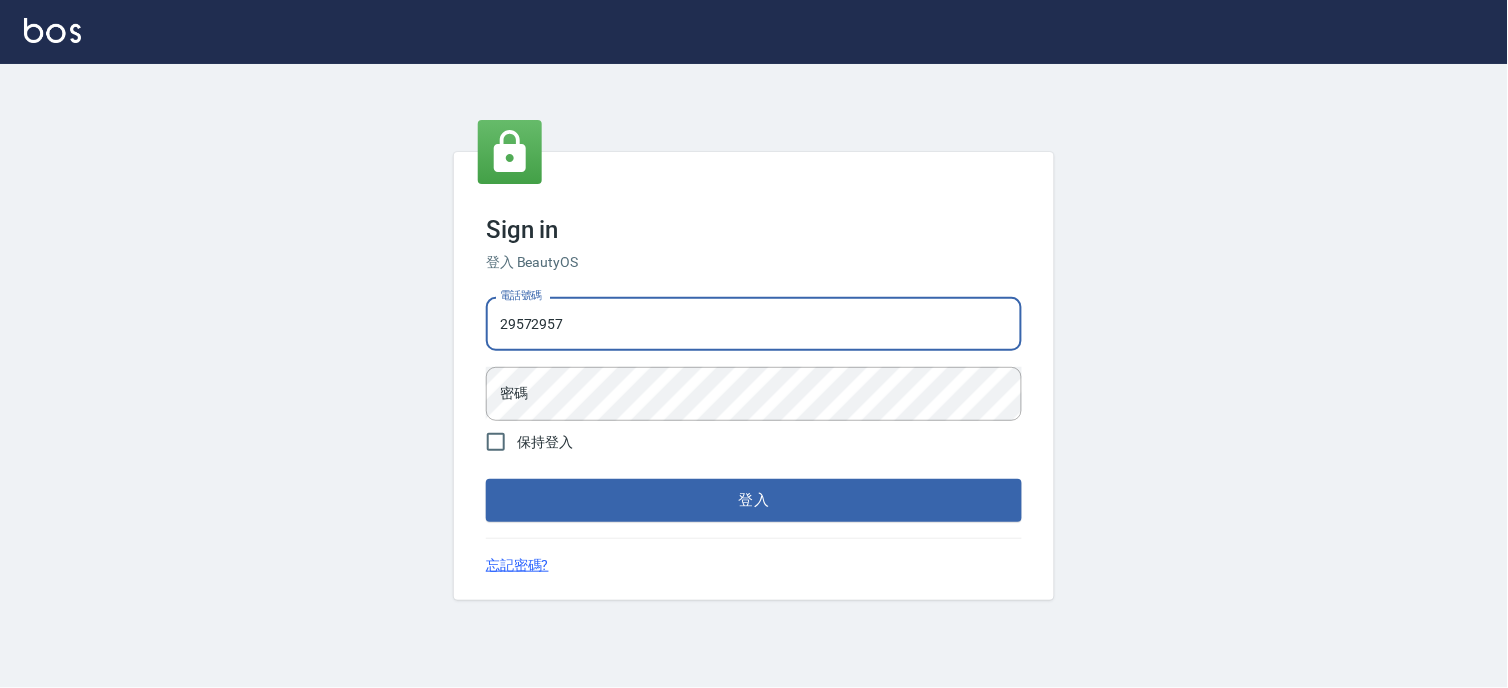 type on "29572957" 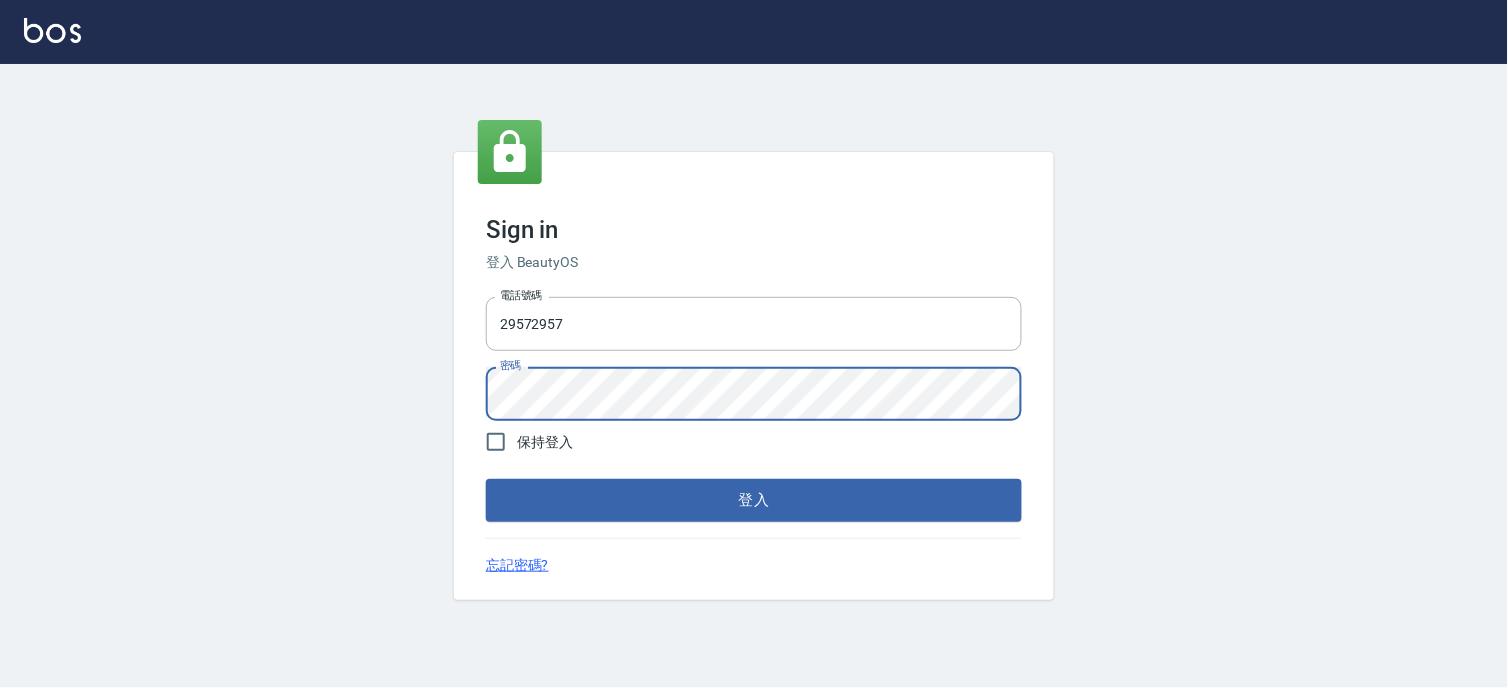 click on "登入" at bounding box center [754, 500] 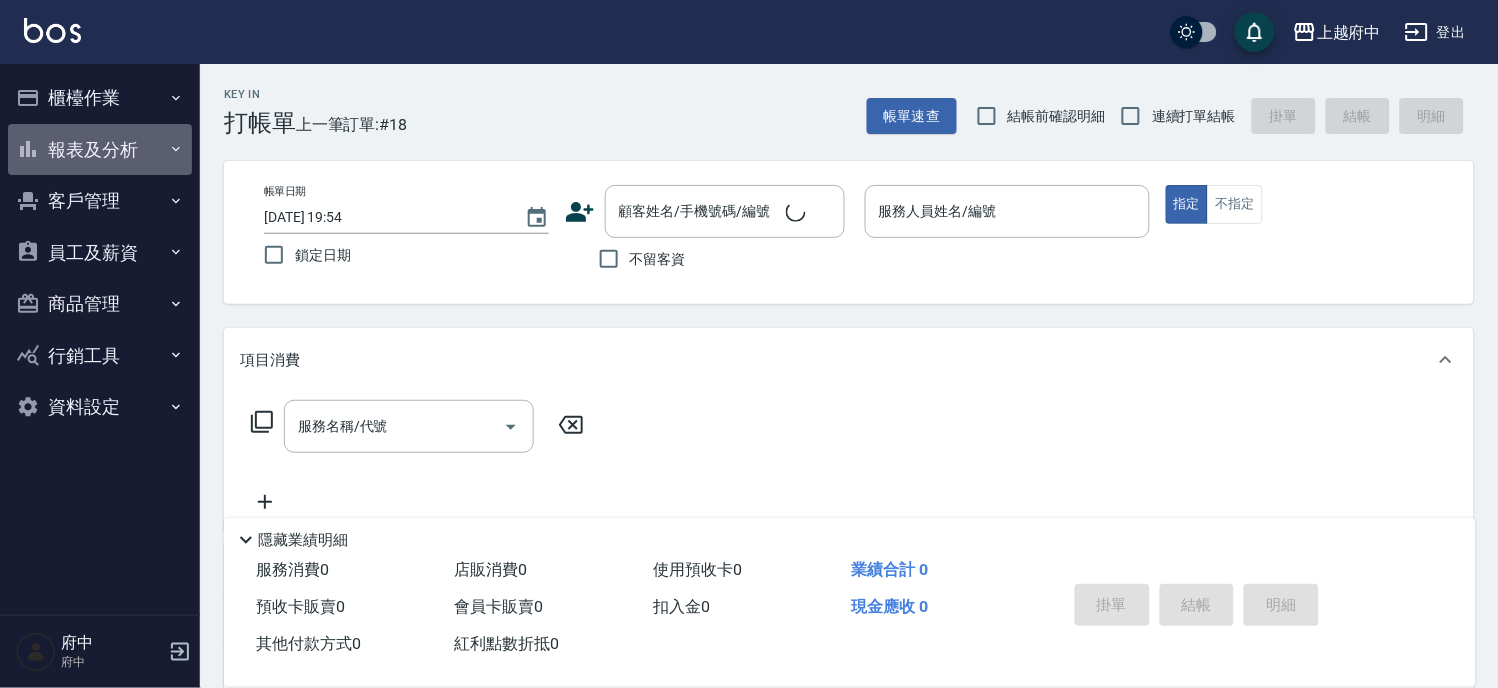 click on "報表及分析" at bounding box center [100, 150] 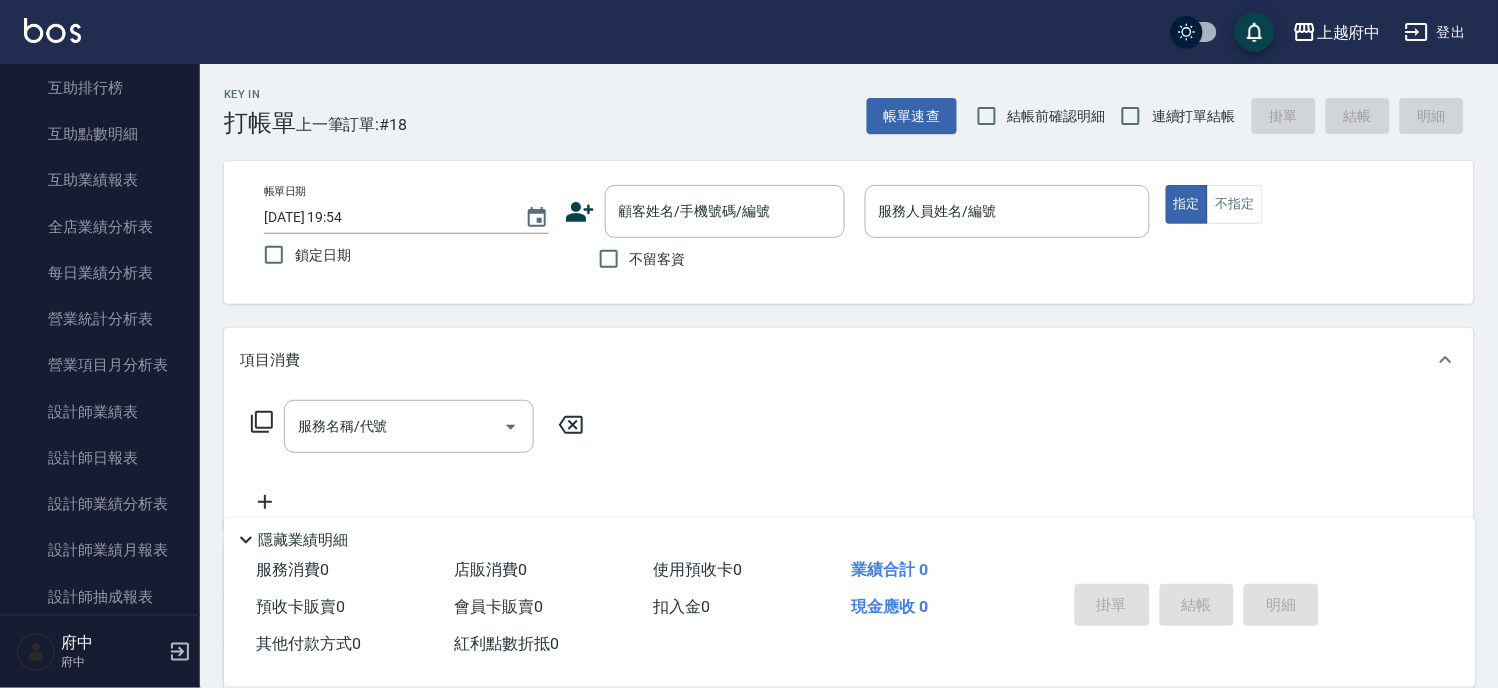 scroll, scrollTop: 555, scrollLeft: 0, axis: vertical 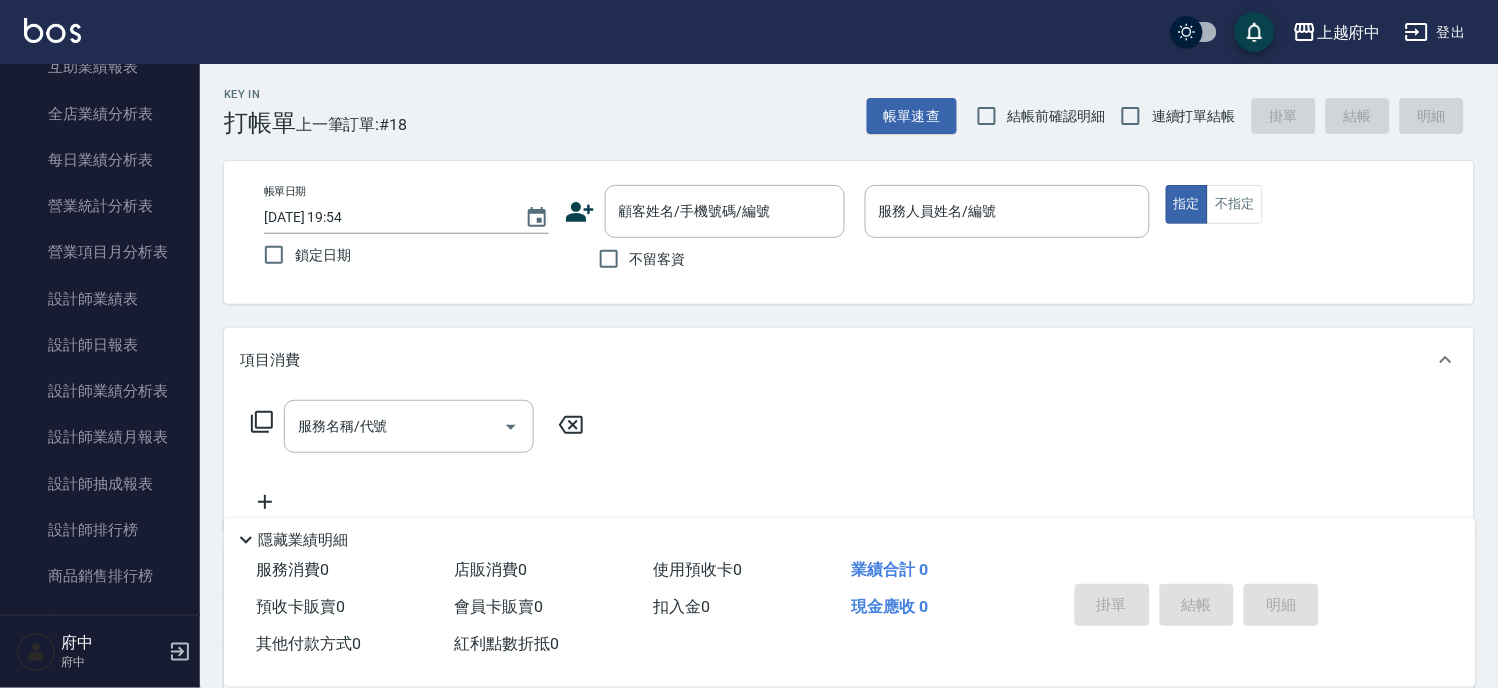 drag, startPoint x: 160, startPoint y: 516, endPoint x: 254, endPoint y: 456, distance: 111.516815 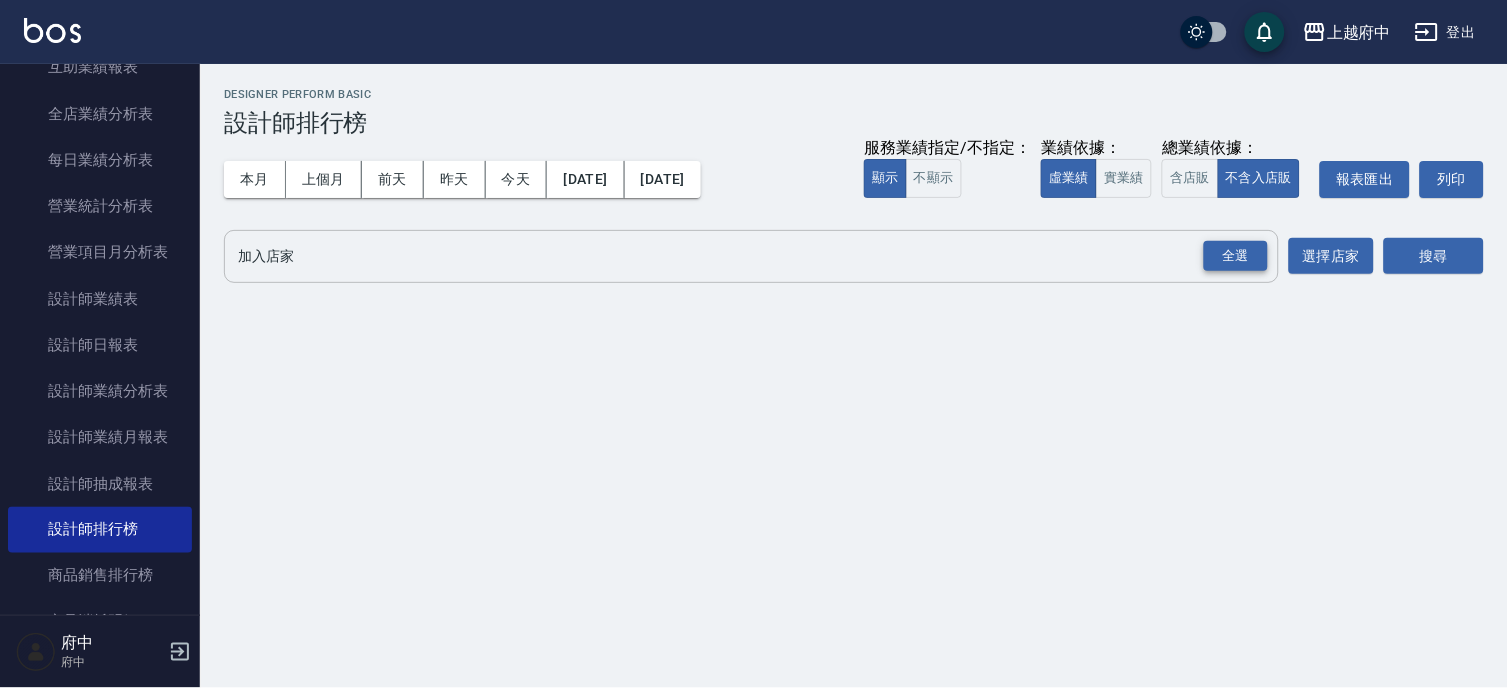 click on "全選" at bounding box center [1236, 256] 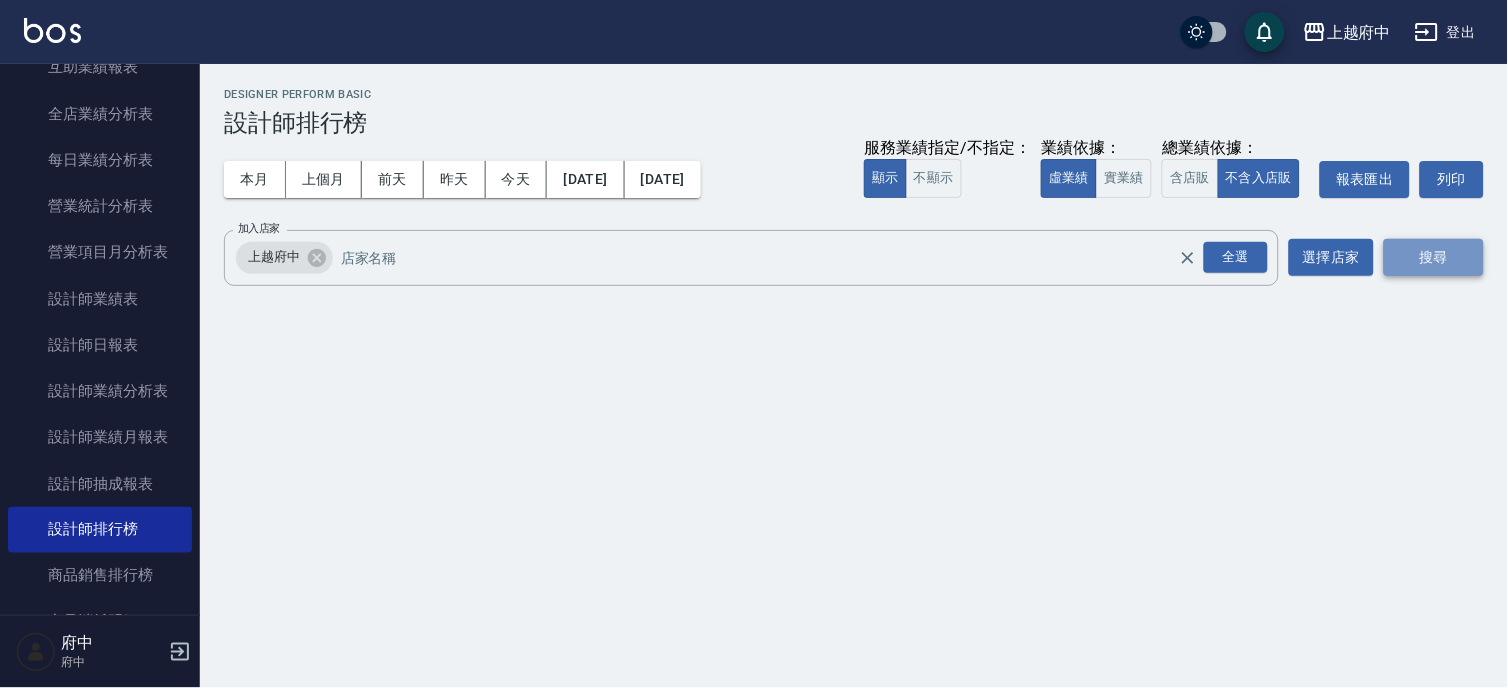 click on "搜尋" at bounding box center [1434, 257] 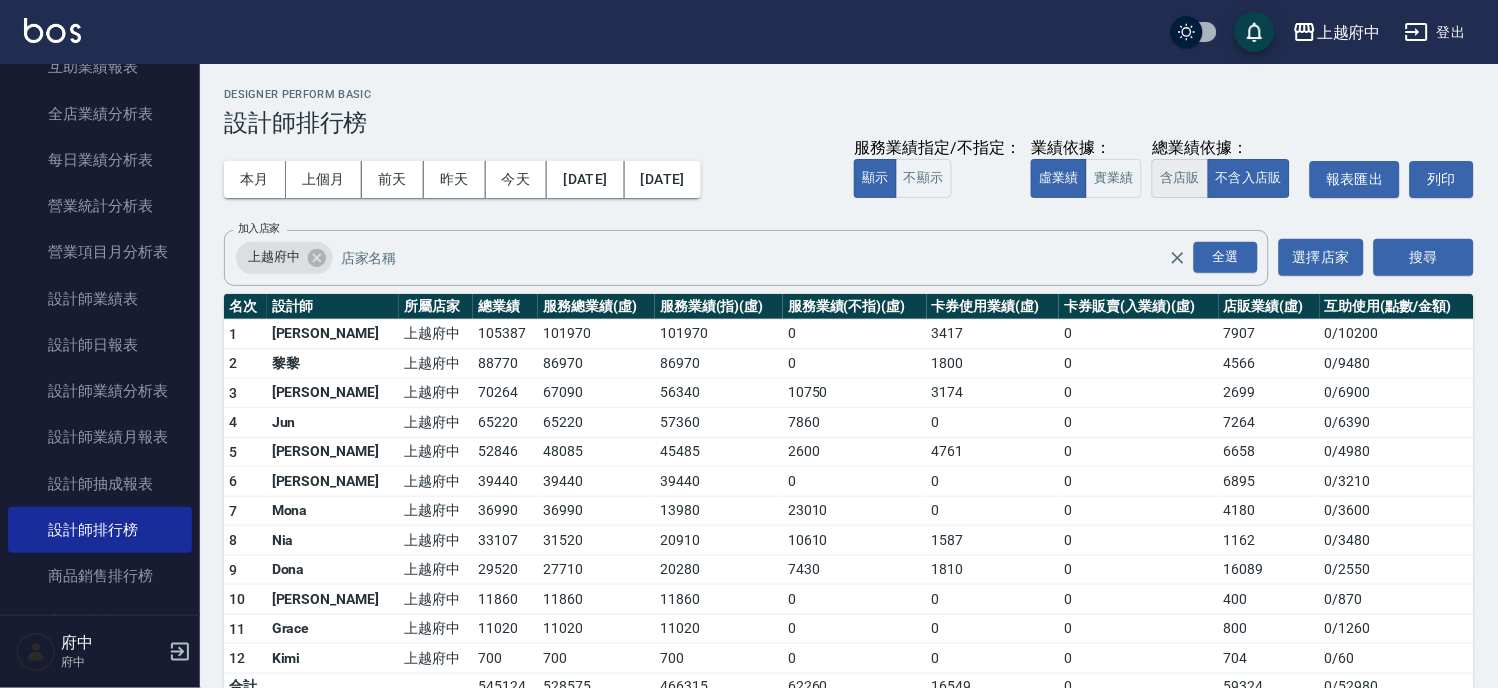 click on "含店販" at bounding box center [1180, 178] 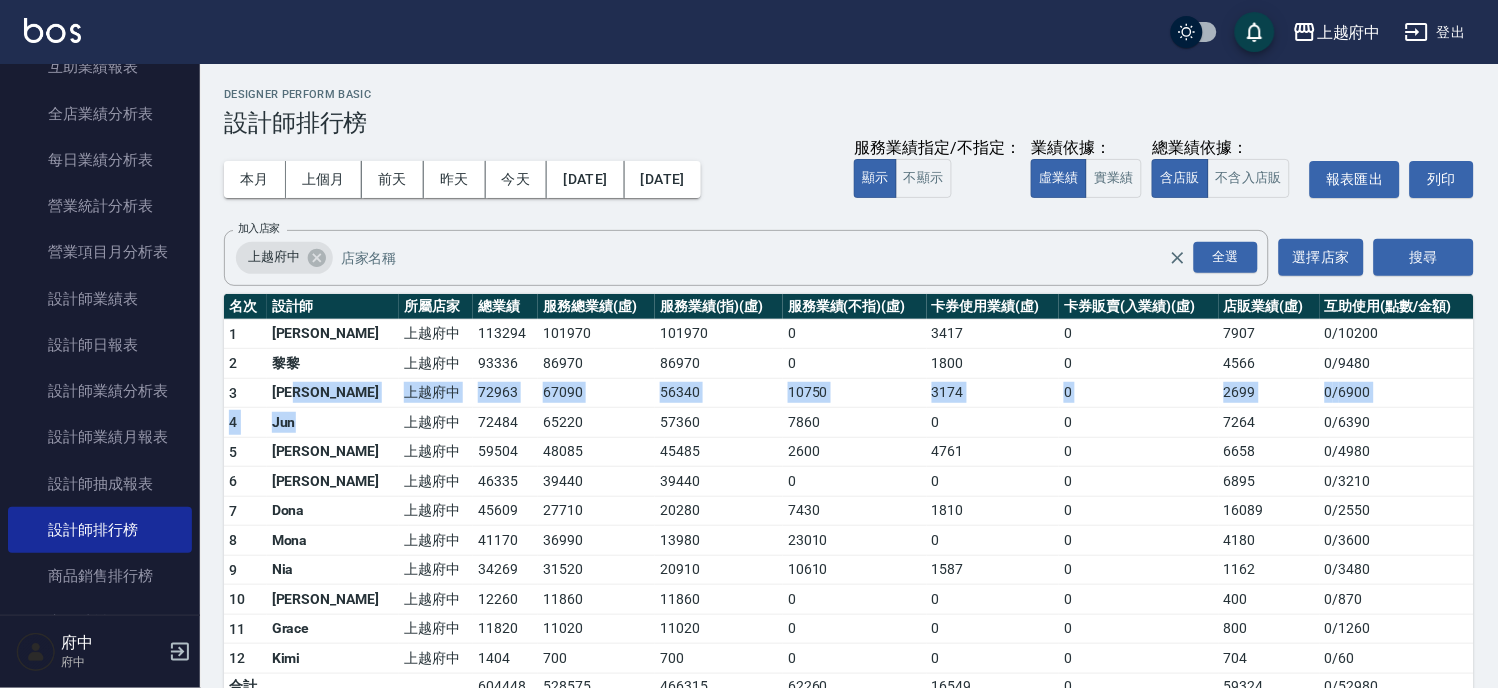 drag, startPoint x: 295, startPoint y: 388, endPoint x: 292, endPoint y: 411, distance: 23.194826 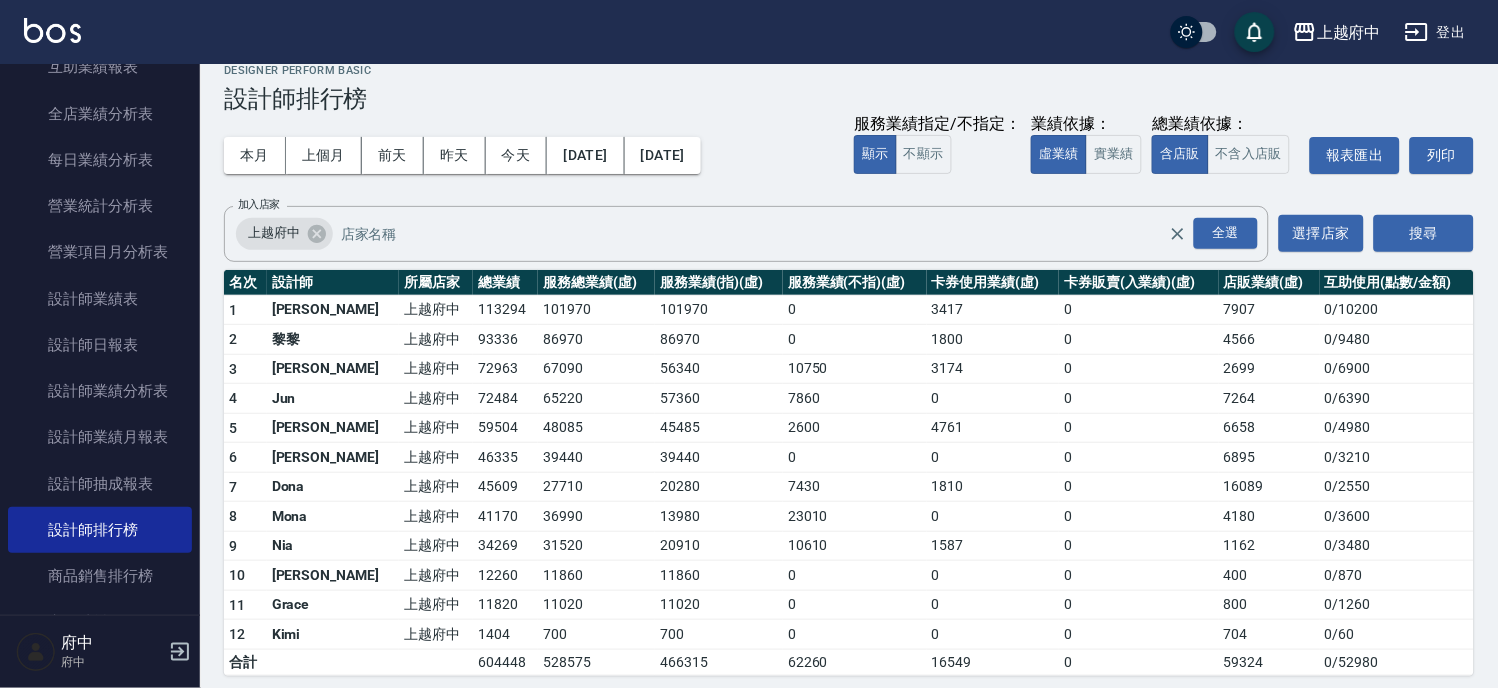 scroll, scrollTop: 35, scrollLeft: 0, axis: vertical 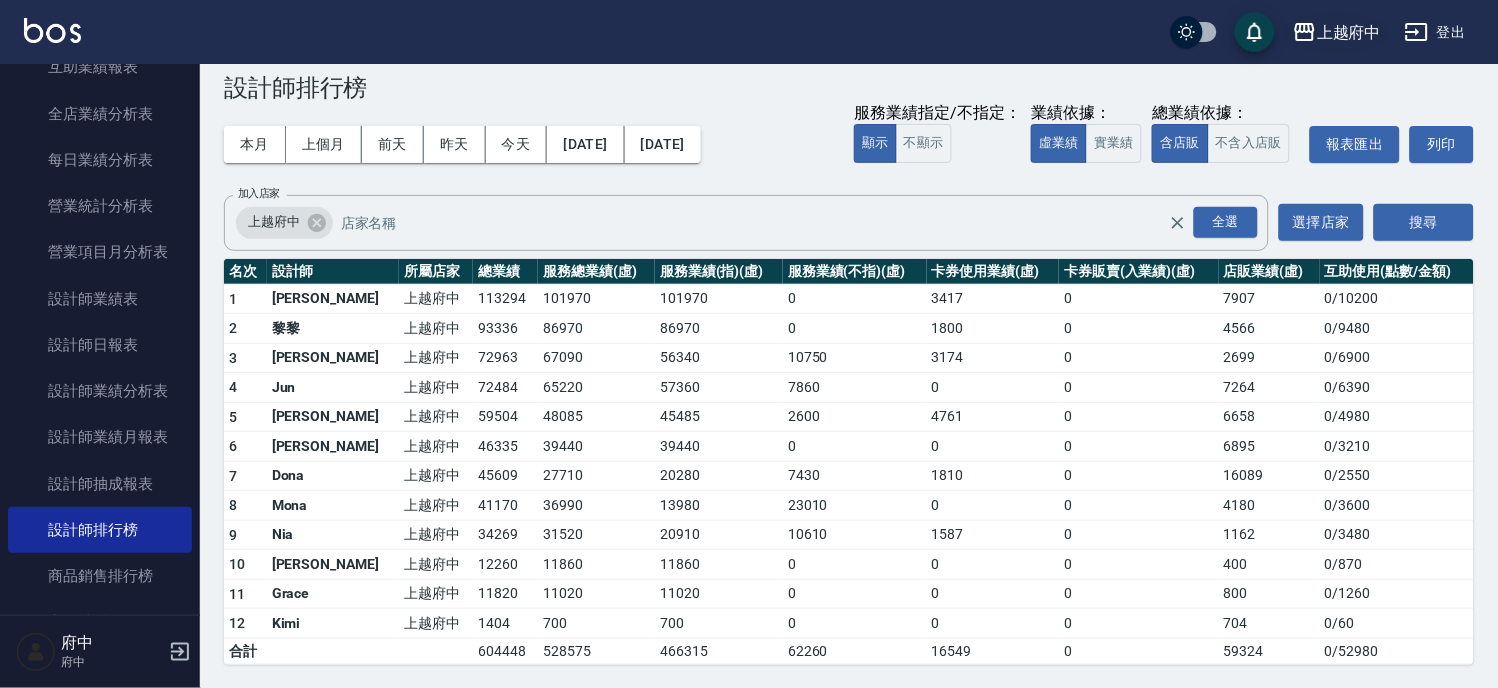 click on "上越府中" at bounding box center (1349, 32) 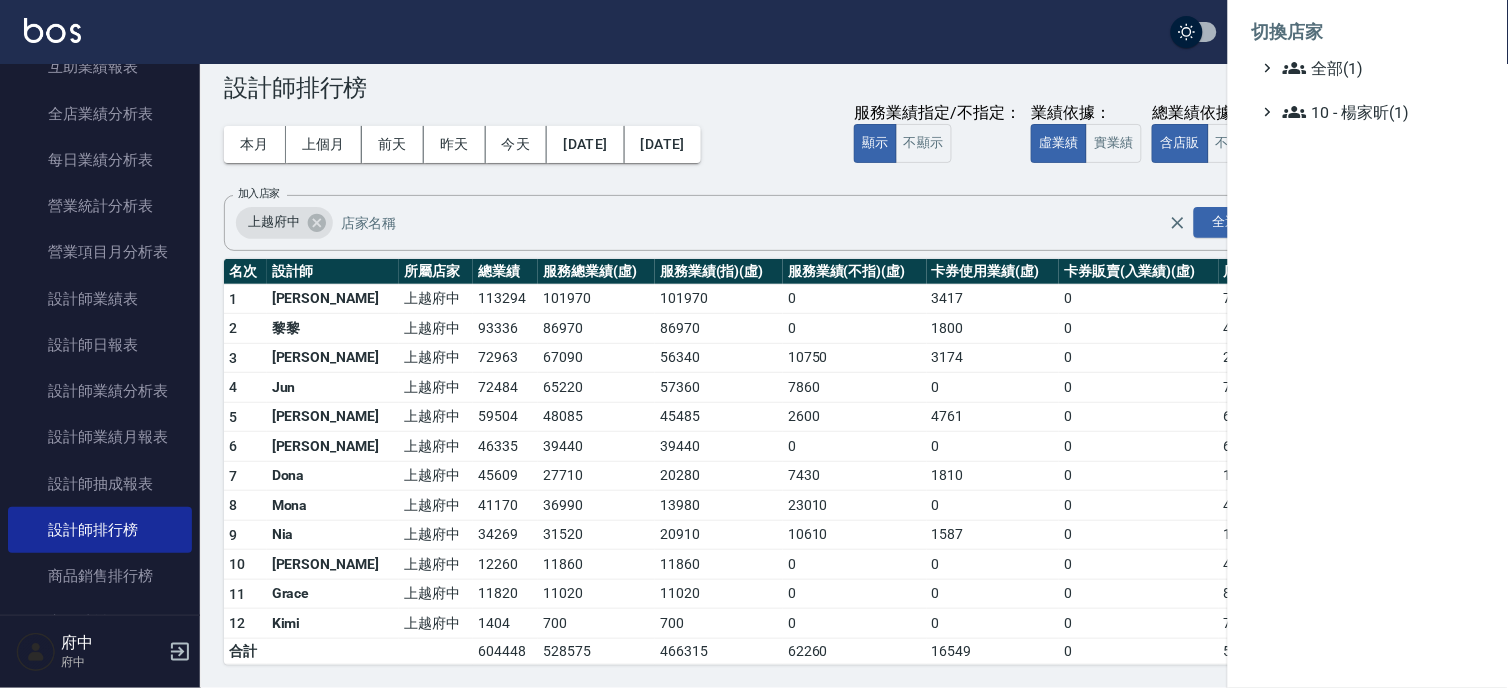 click at bounding box center [754, 344] 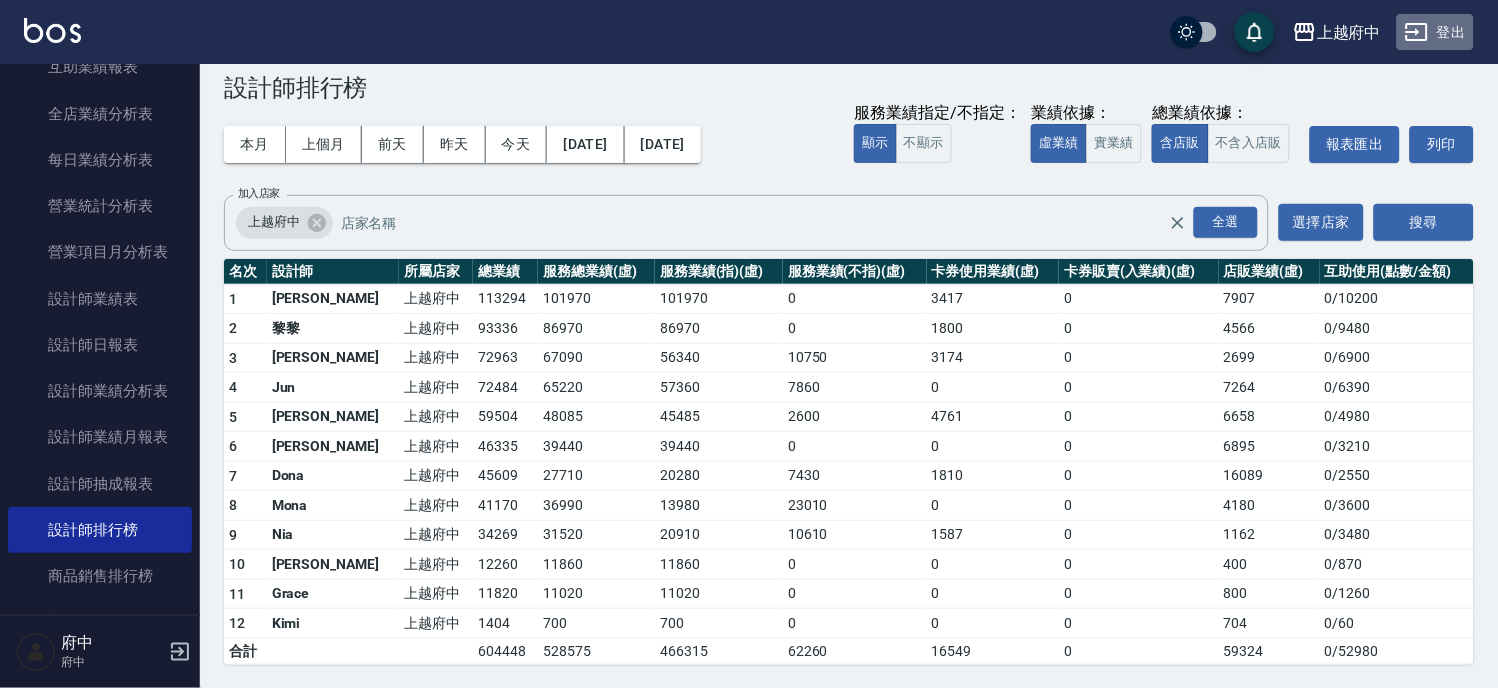 click on "登出" at bounding box center (1435, 32) 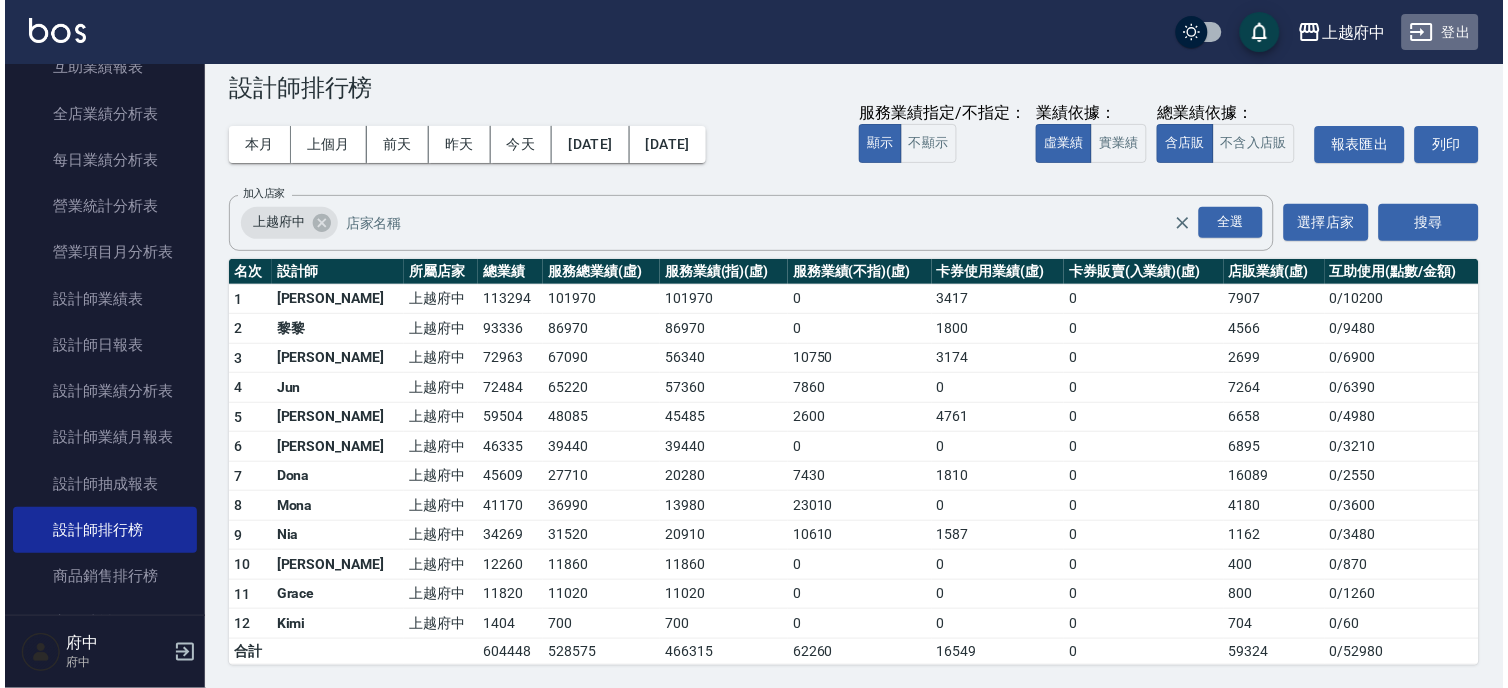 scroll, scrollTop: 0, scrollLeft: 0, axis: both 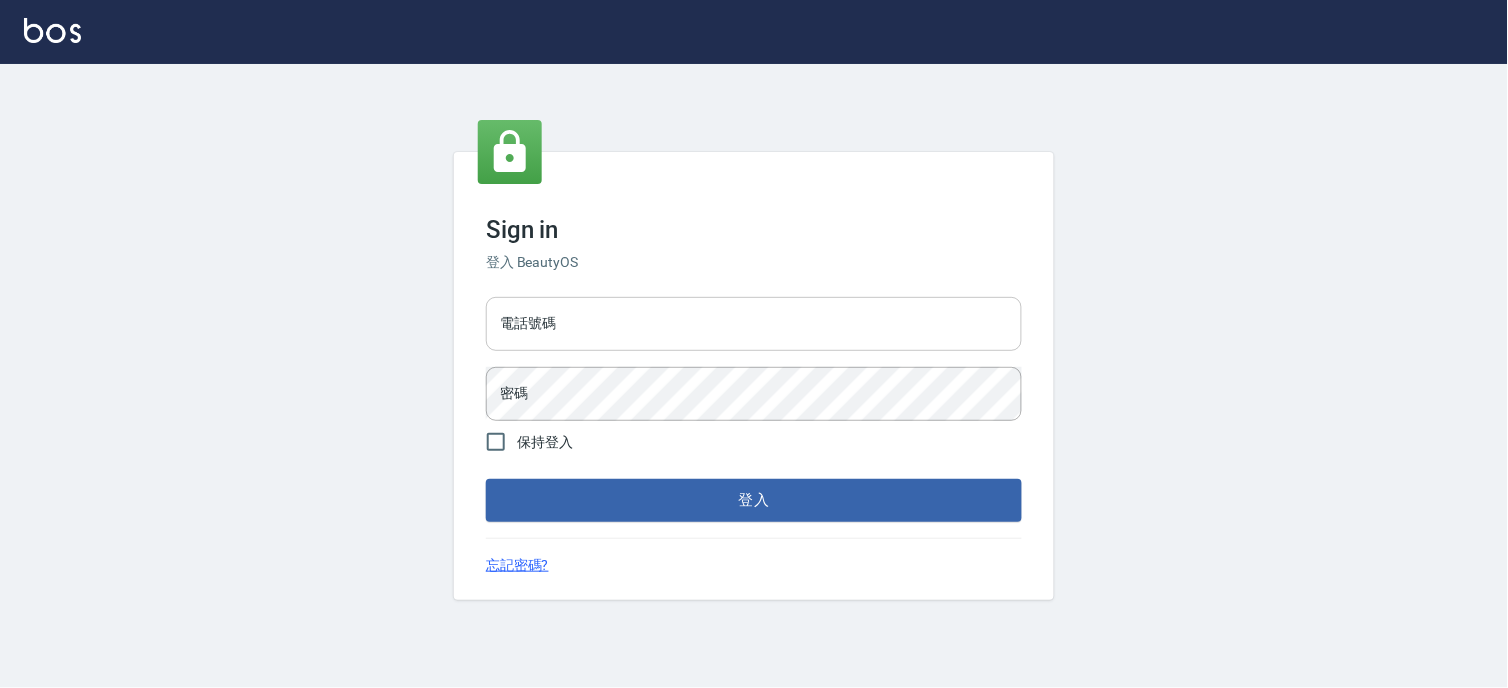drag, startPoint x: 0, startPoint y: 0, endPoint x: 904, endPoint y: 313, distance: 956.653 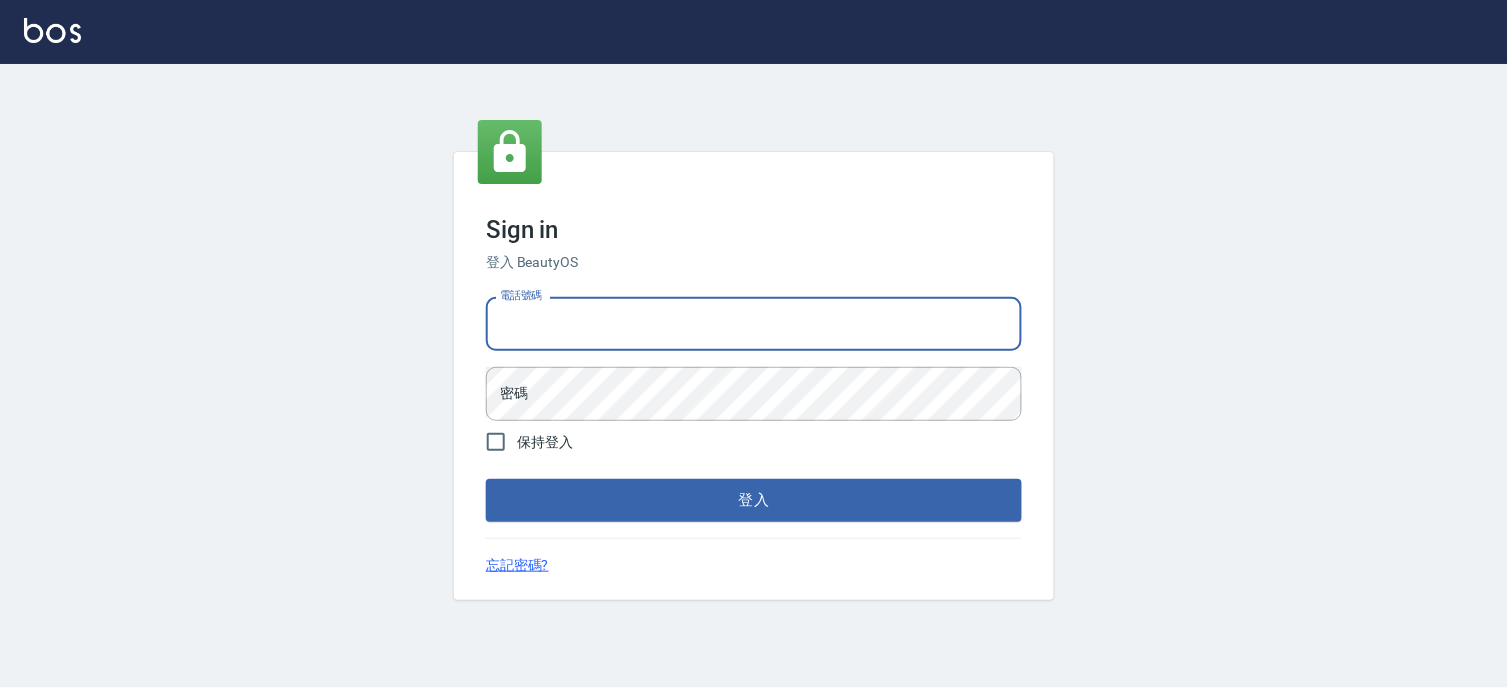 type on "0936888819" 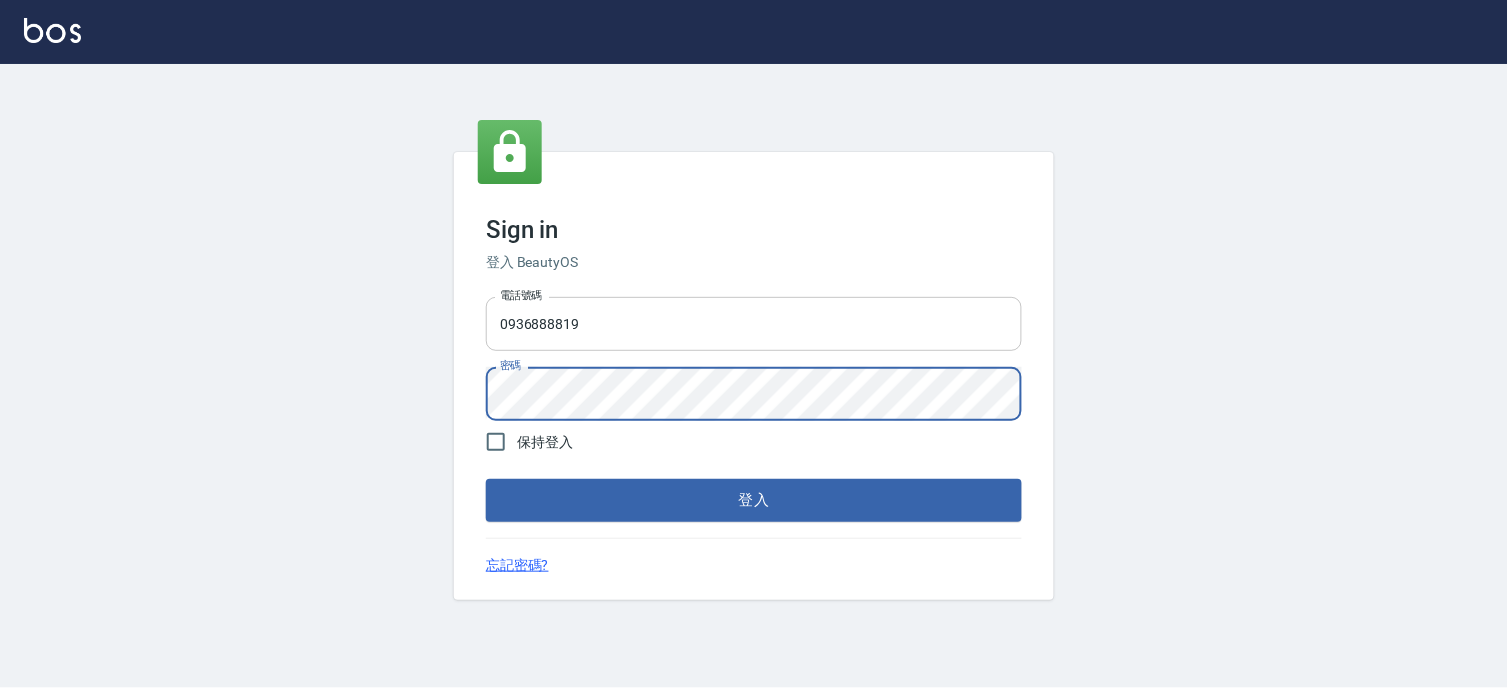 click on "登入" at bounding box center (754, 500) 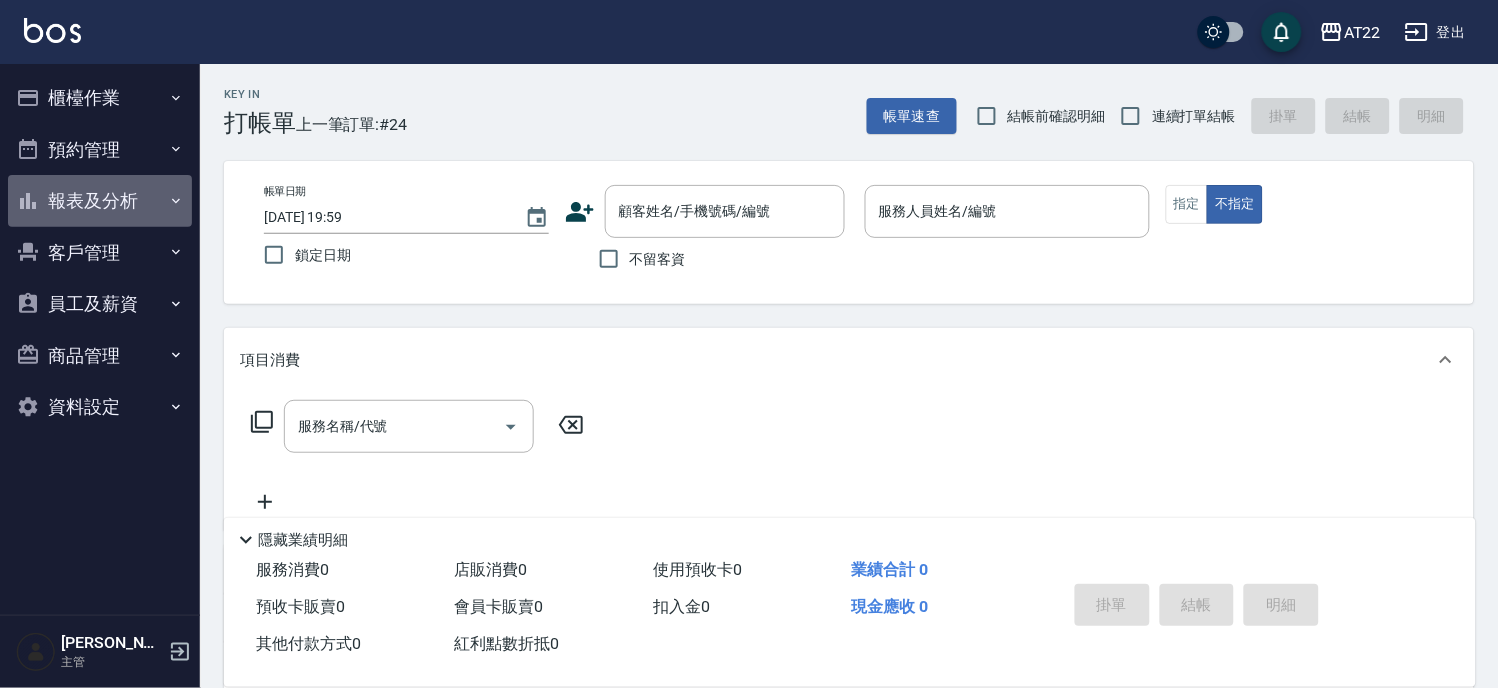 click on "報表及分析" at bounding box center [100, 201] 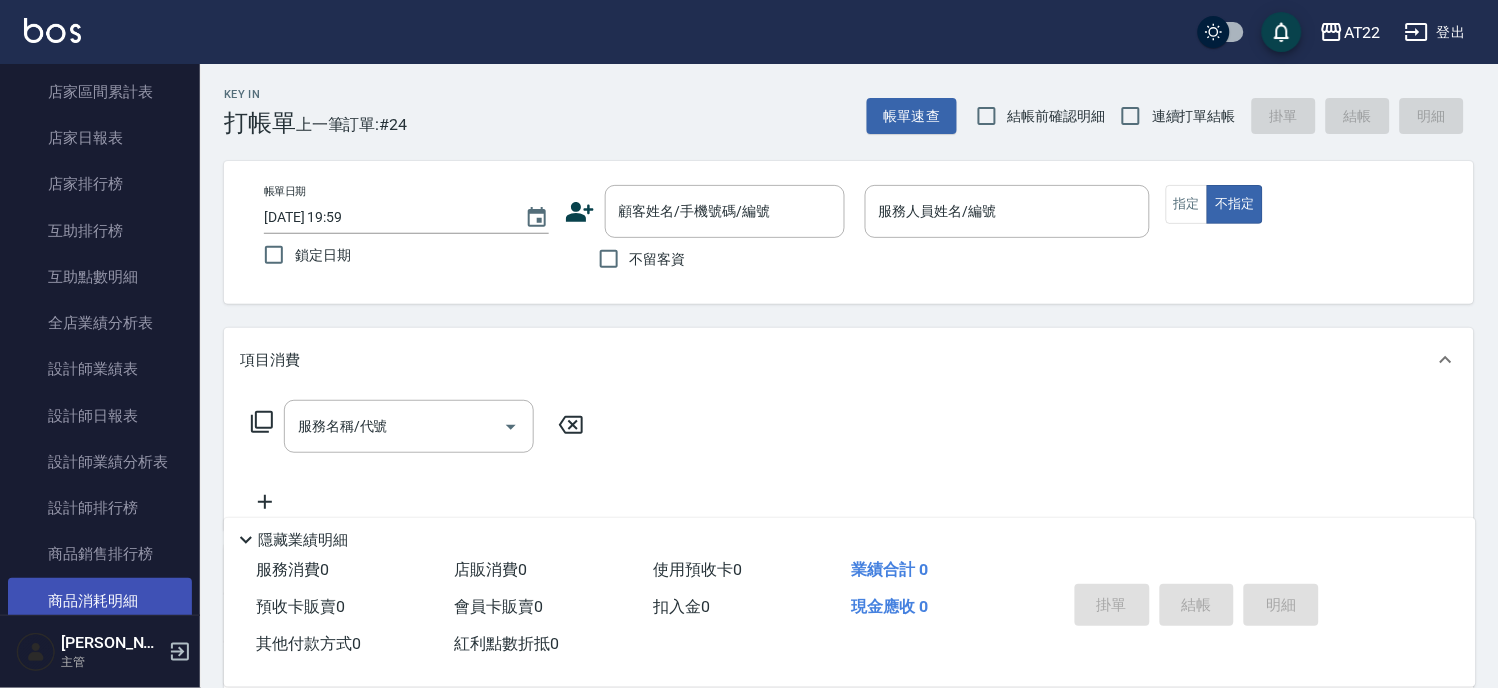 scroll, scrollTop: 333, scrollLeft: 0, axis: vertical 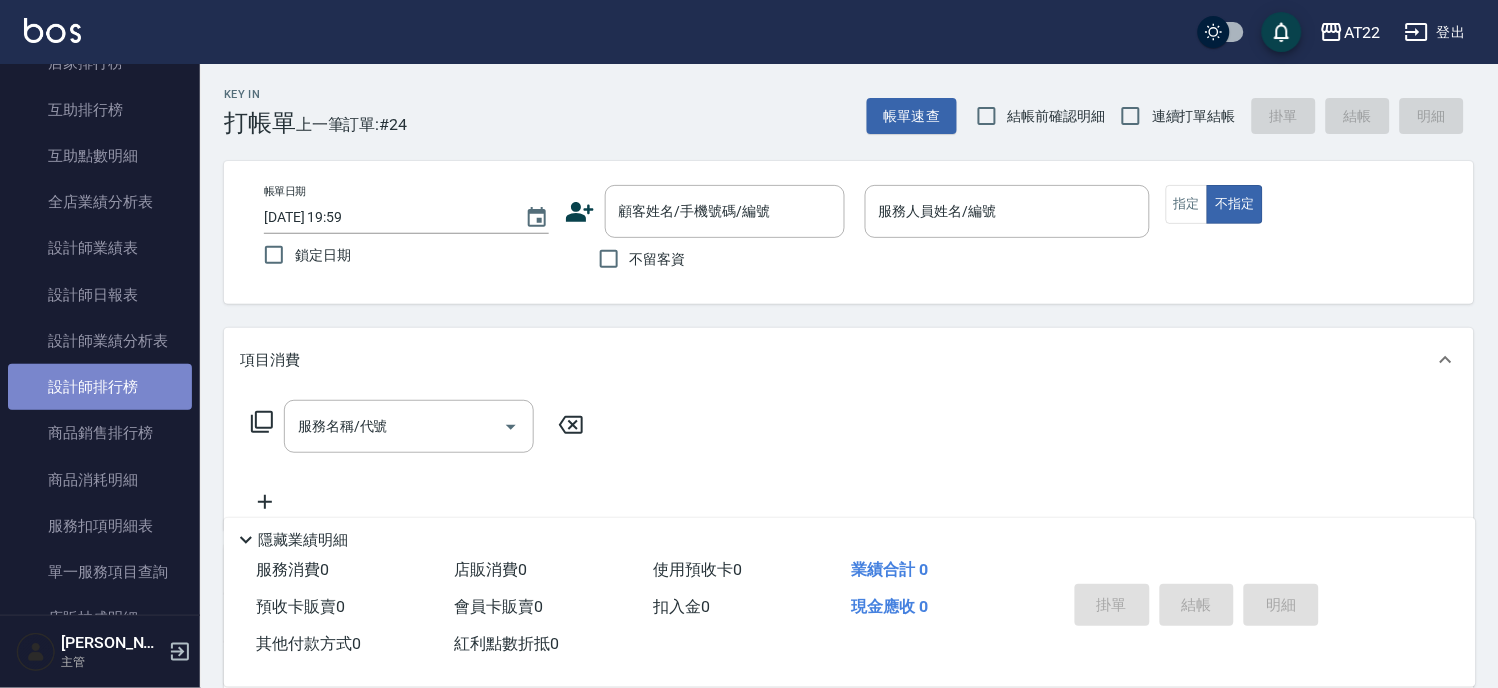 click on "設計師排行榜" at bounding box center (100, 387) 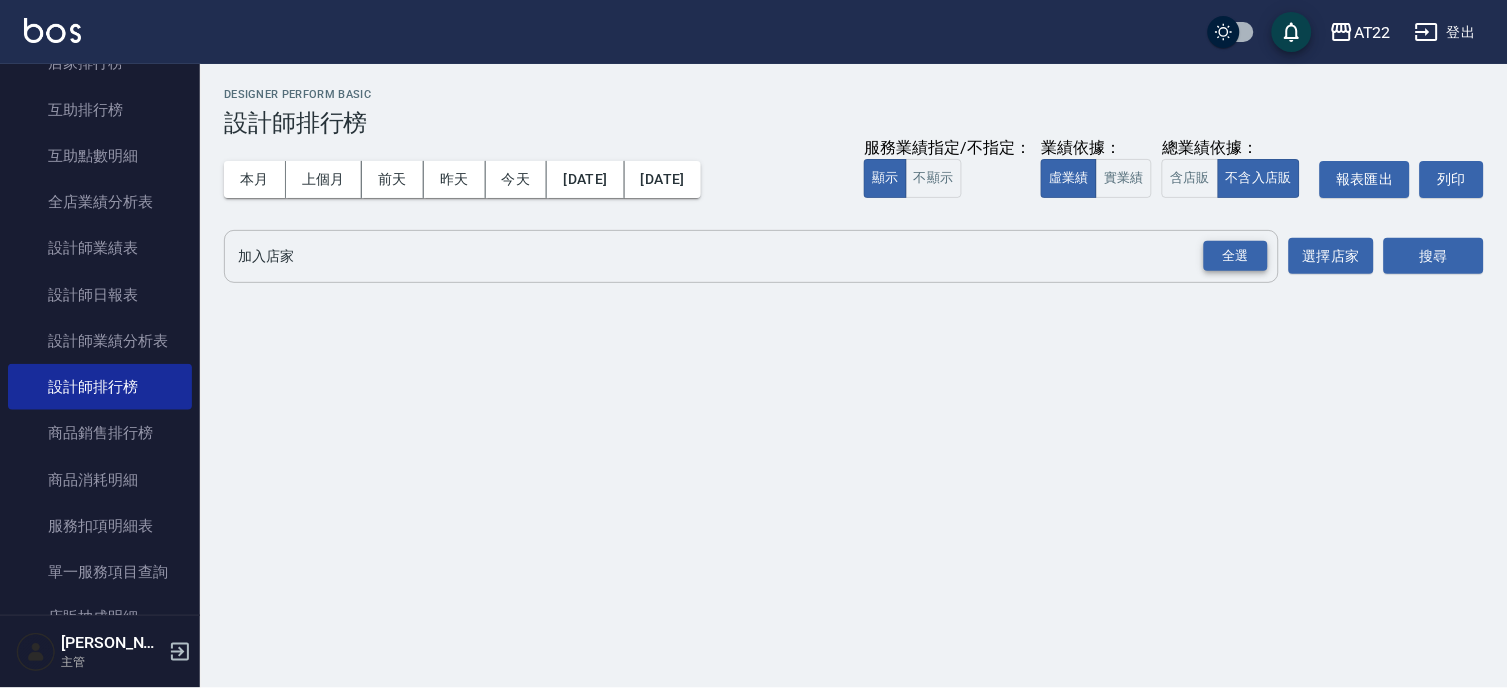click on "全選" at bounding box center [1236, 256] 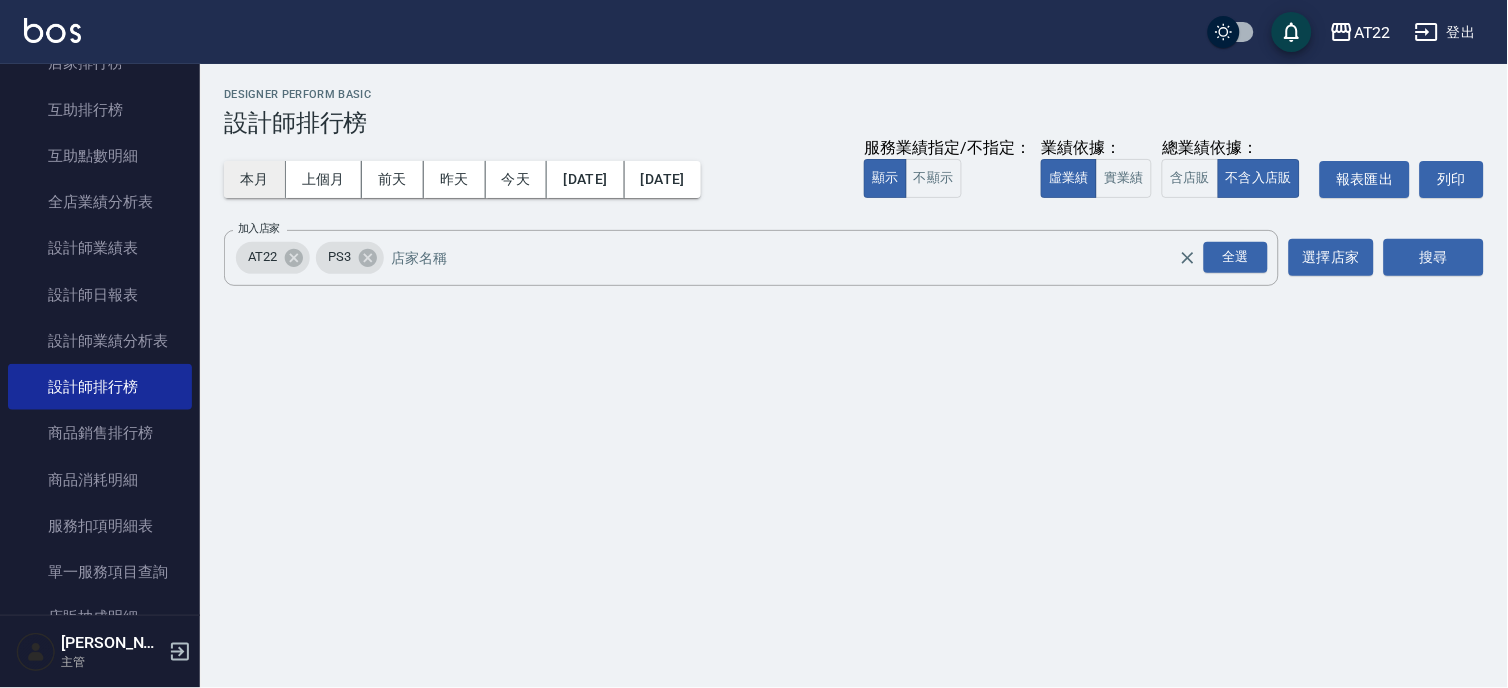click on "本月" at bounding box center (255, 179) 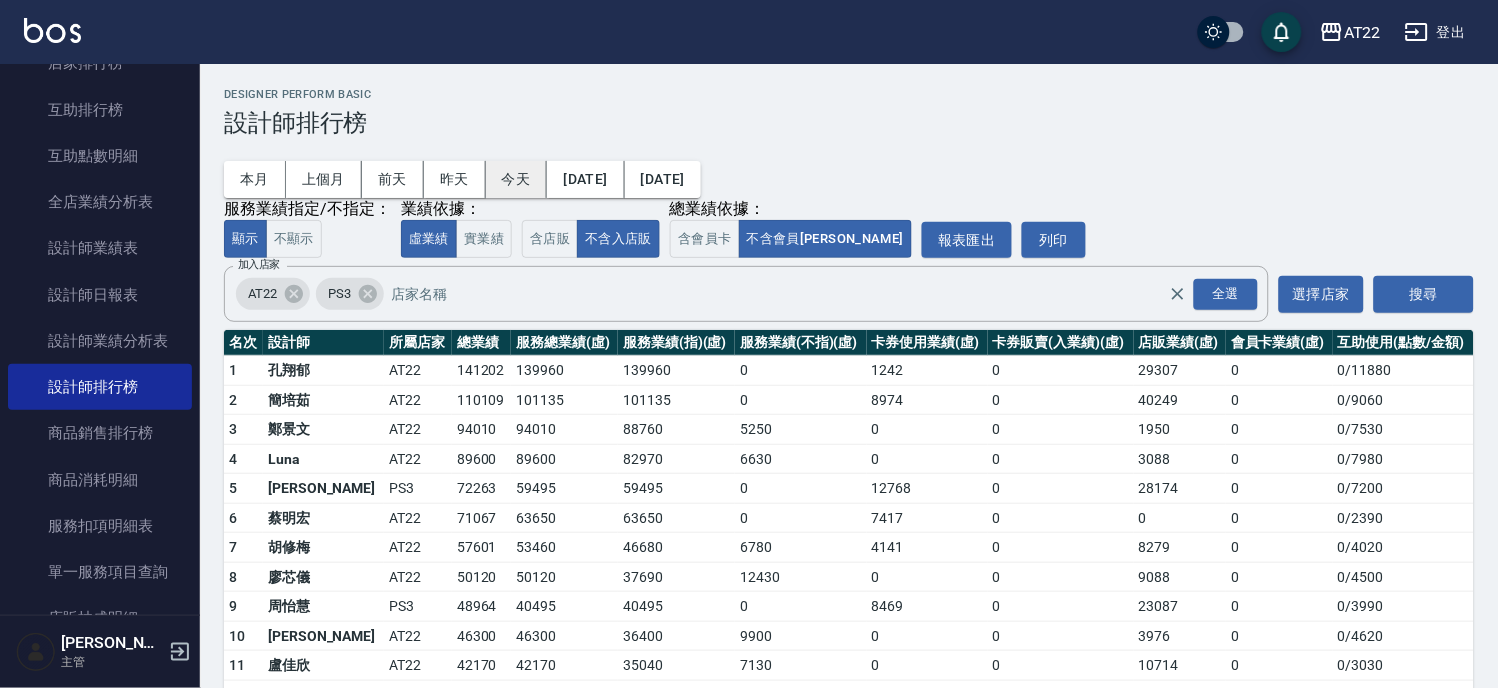 click on "今天" at bounding box center [517, 179] 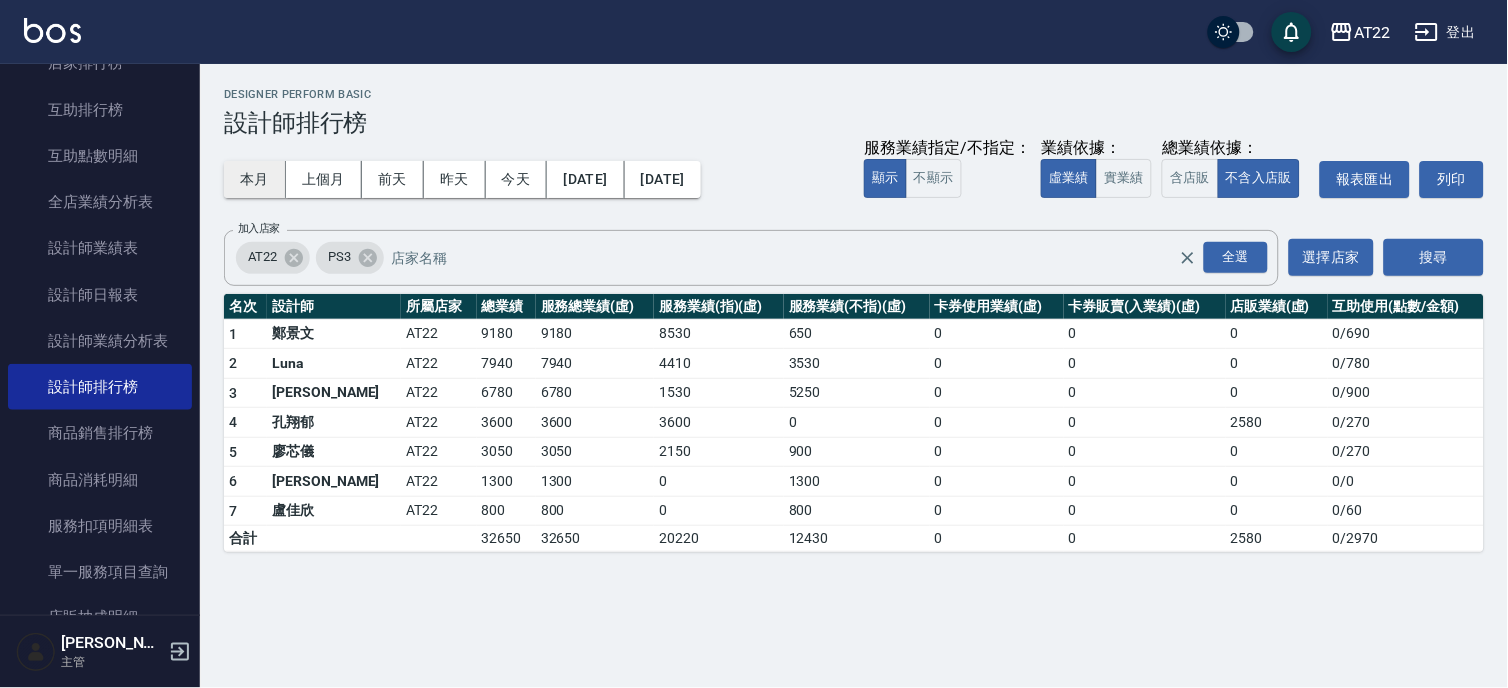 click on "本月" at bounding box center [255, 179] 